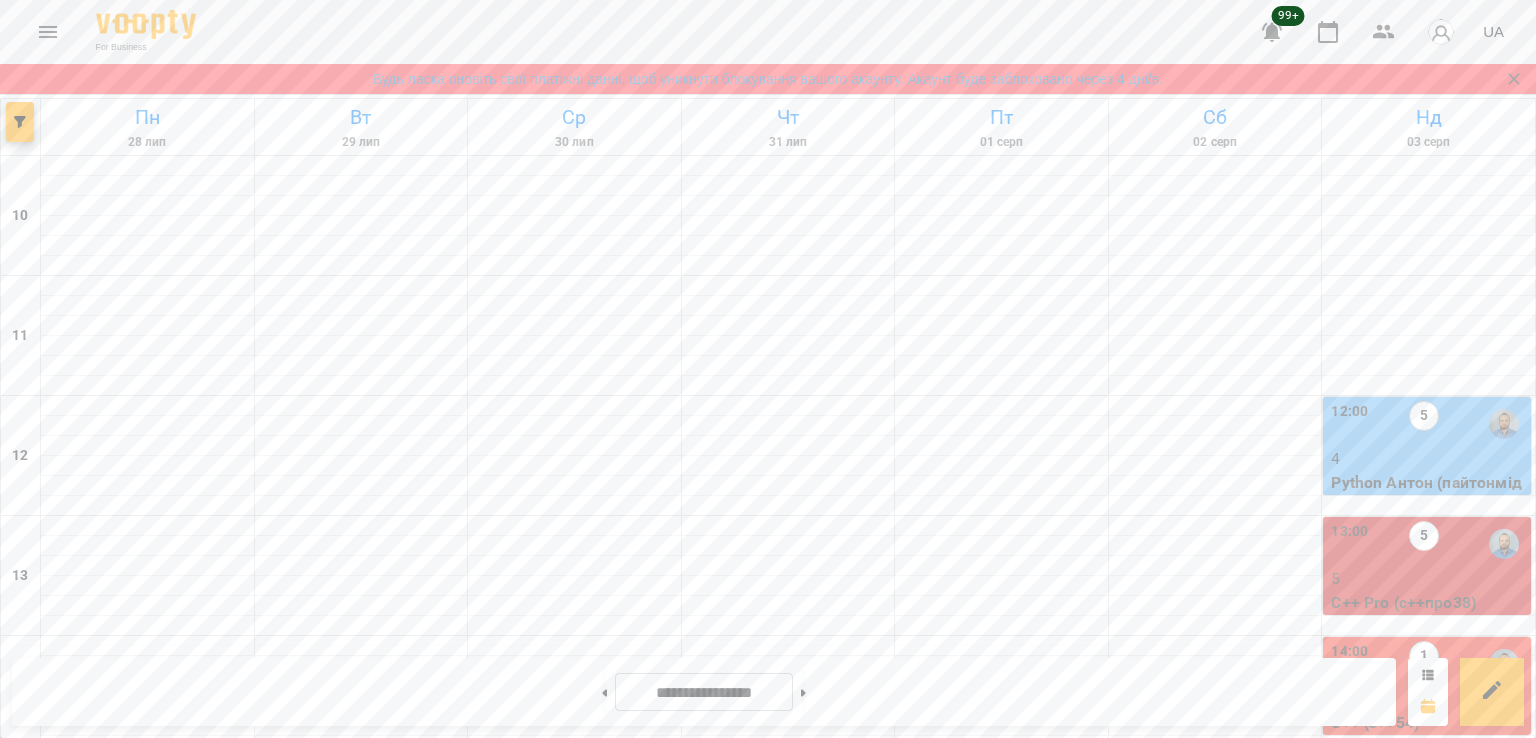 scroll, scrollTop: 0, scrollLeft: 0, axis: both 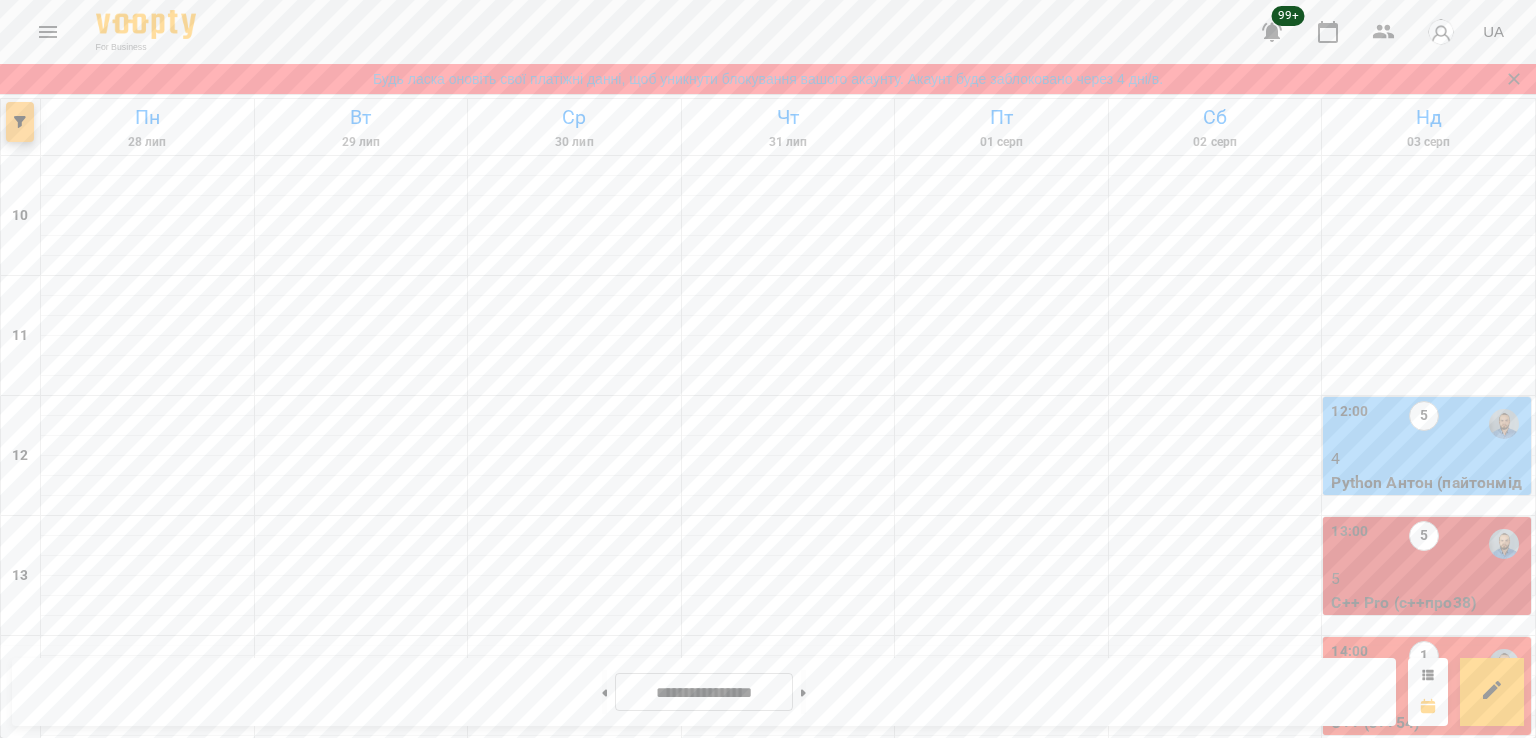 click 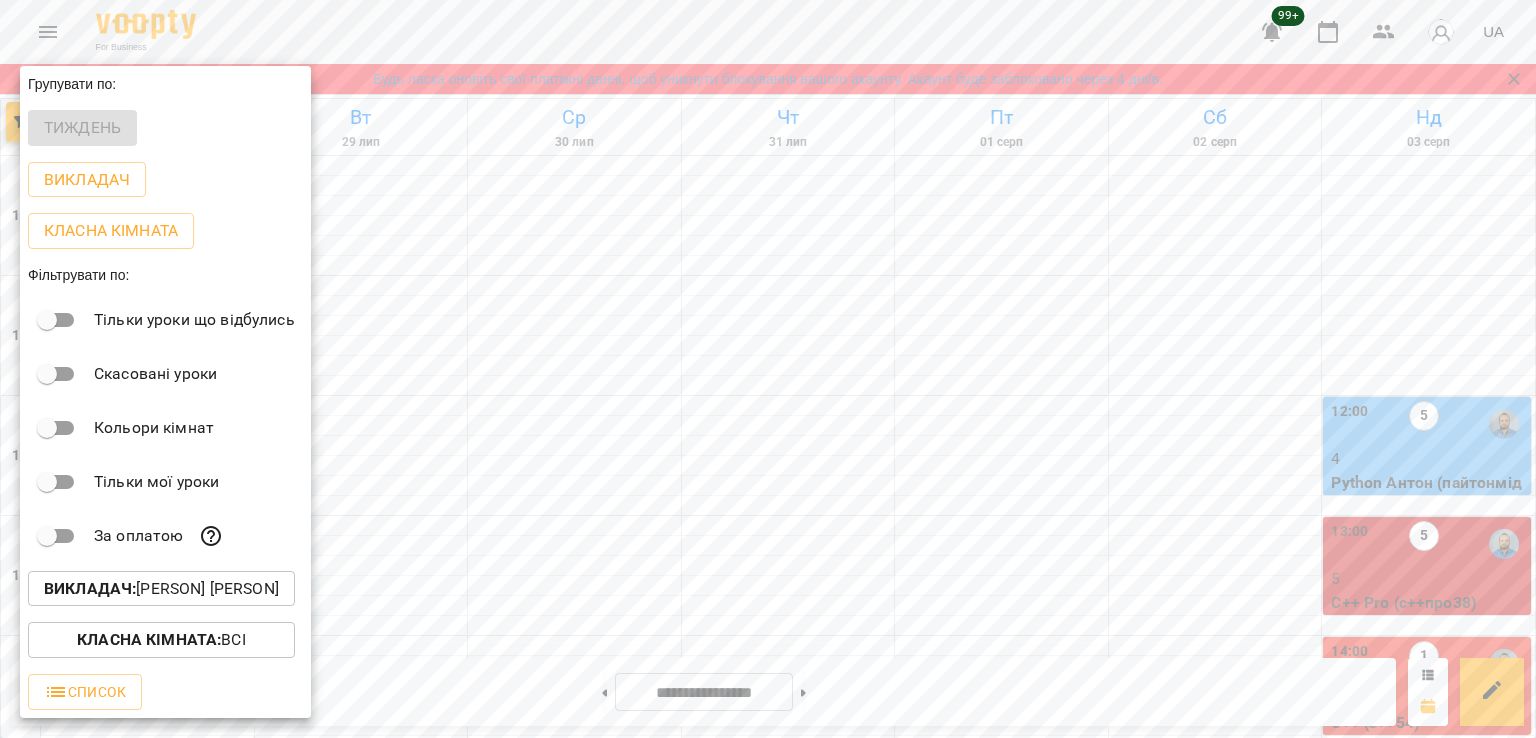 click on "Викладач :  Антон Костюк" at bounding box center [161, 589] 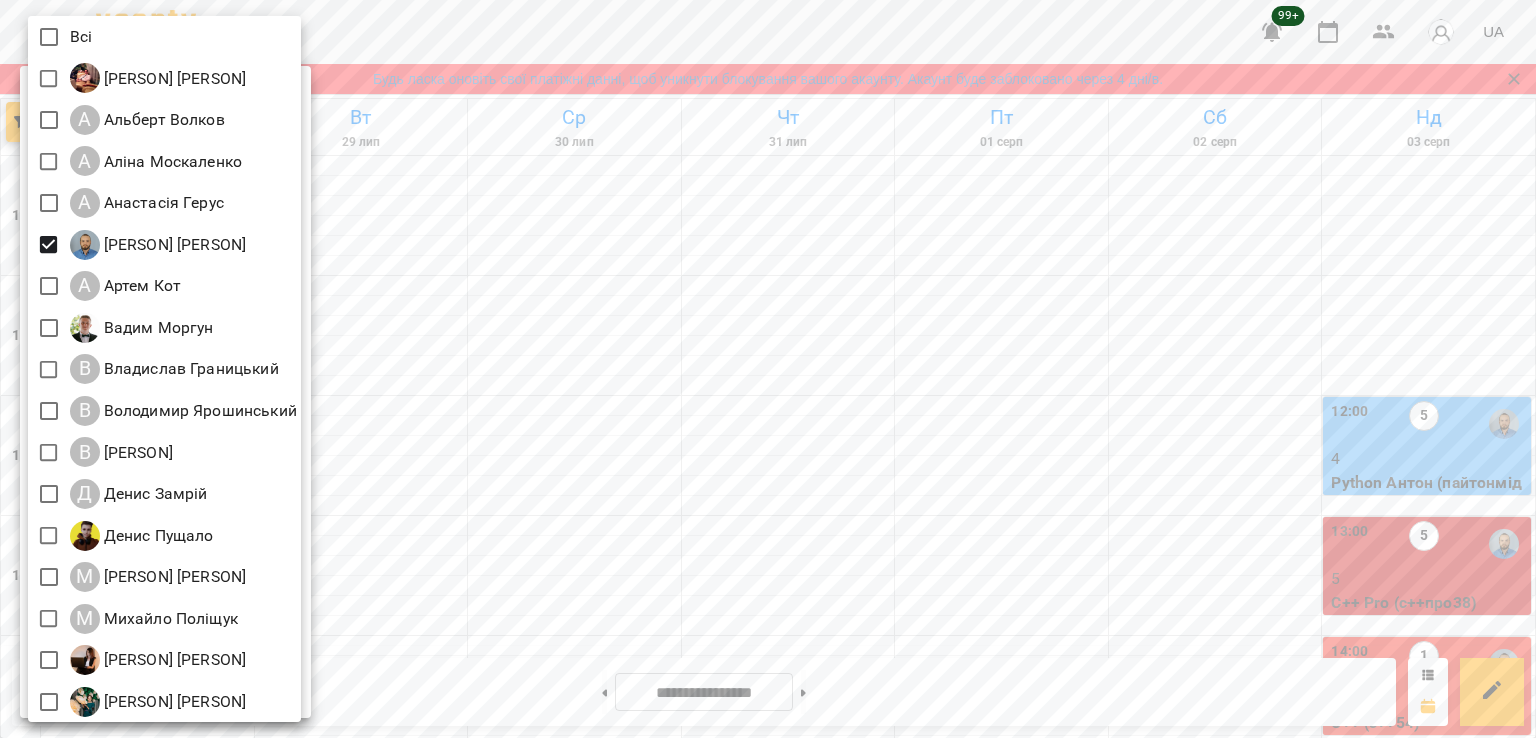drag, startPoint x: 992, startPoint y: 368, endPoint x: 1020, endPoint y: 379, distance: 30.083218 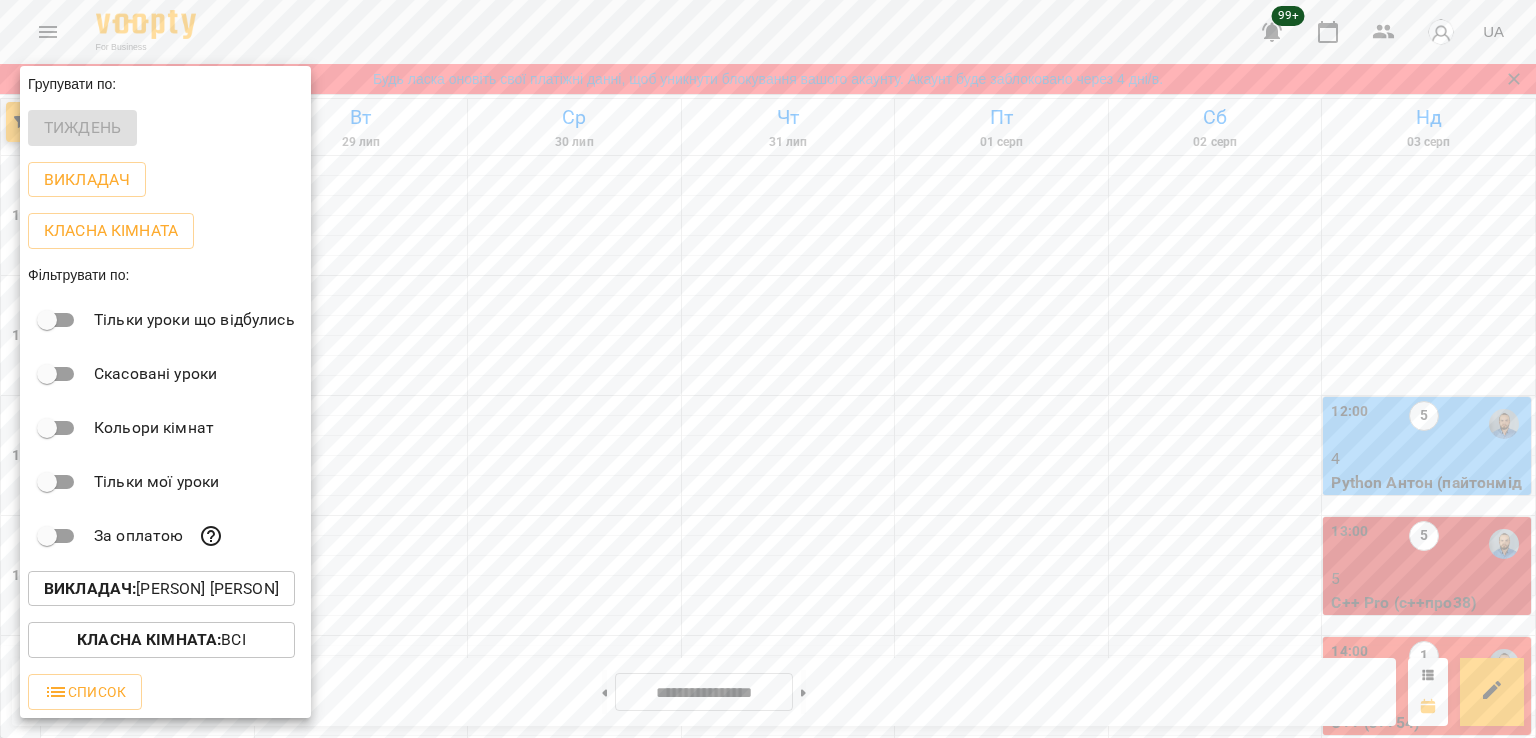 click at bounding box center [768, 369] 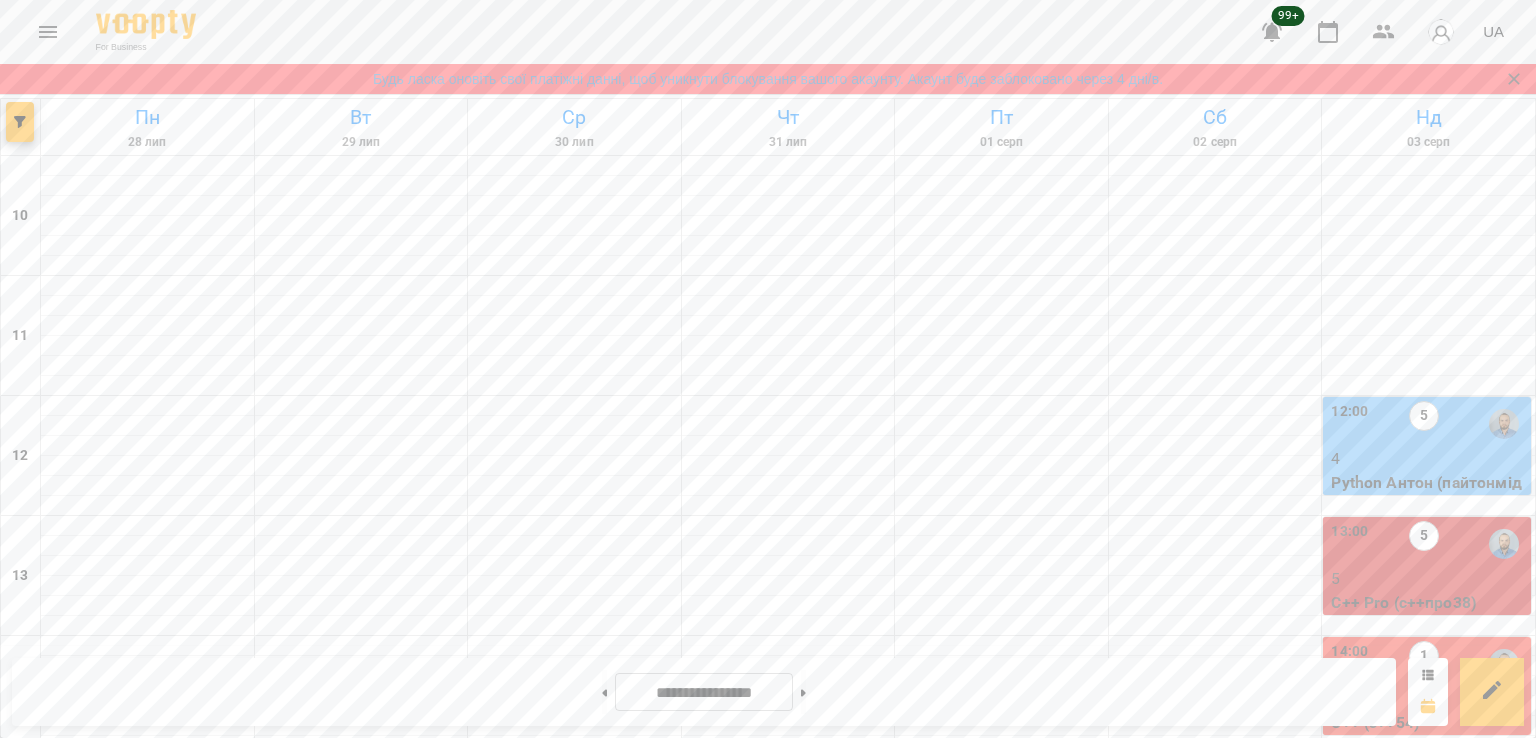 scroll, scrollTop: 300, scrollLeft: 0, axis: vertical 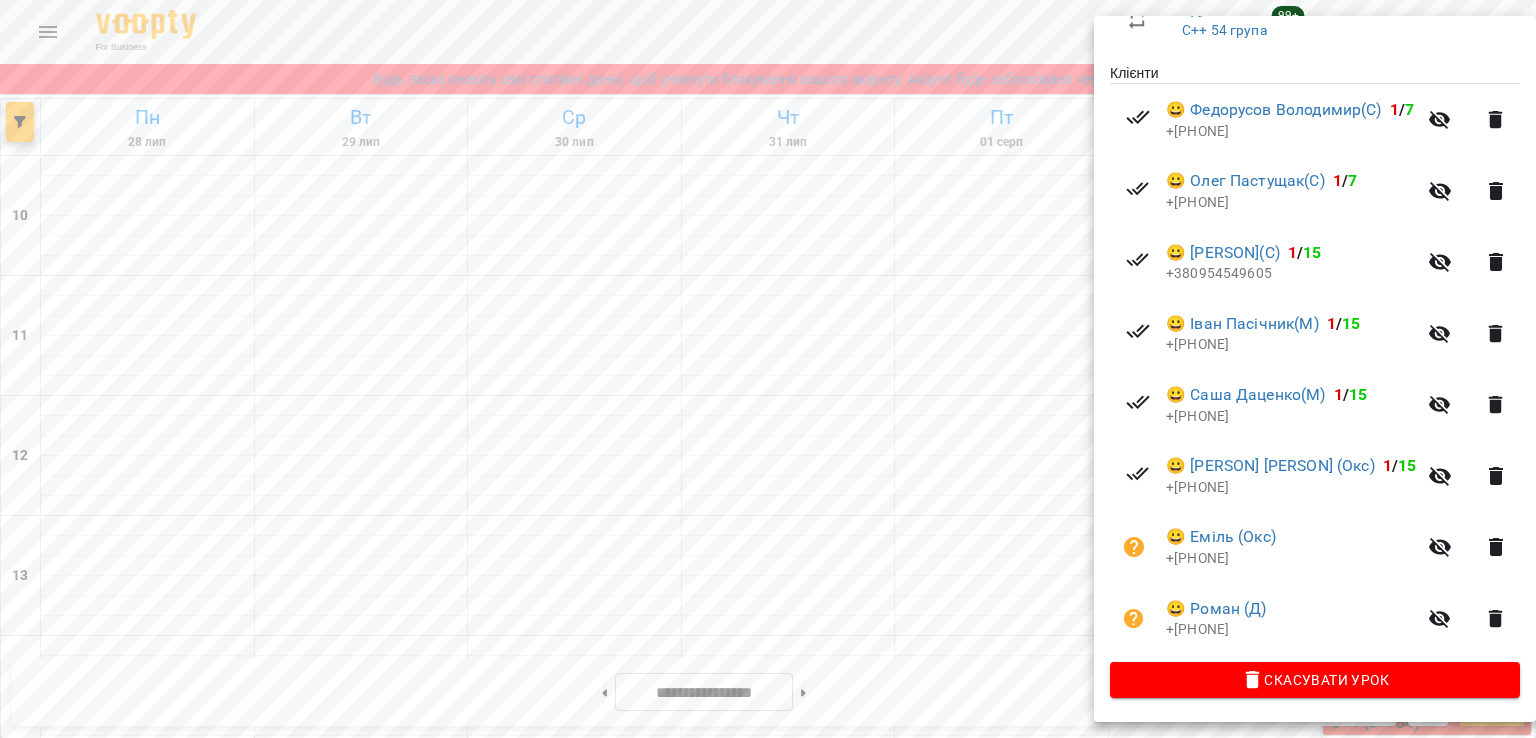 click at bounding box center [768, 369] 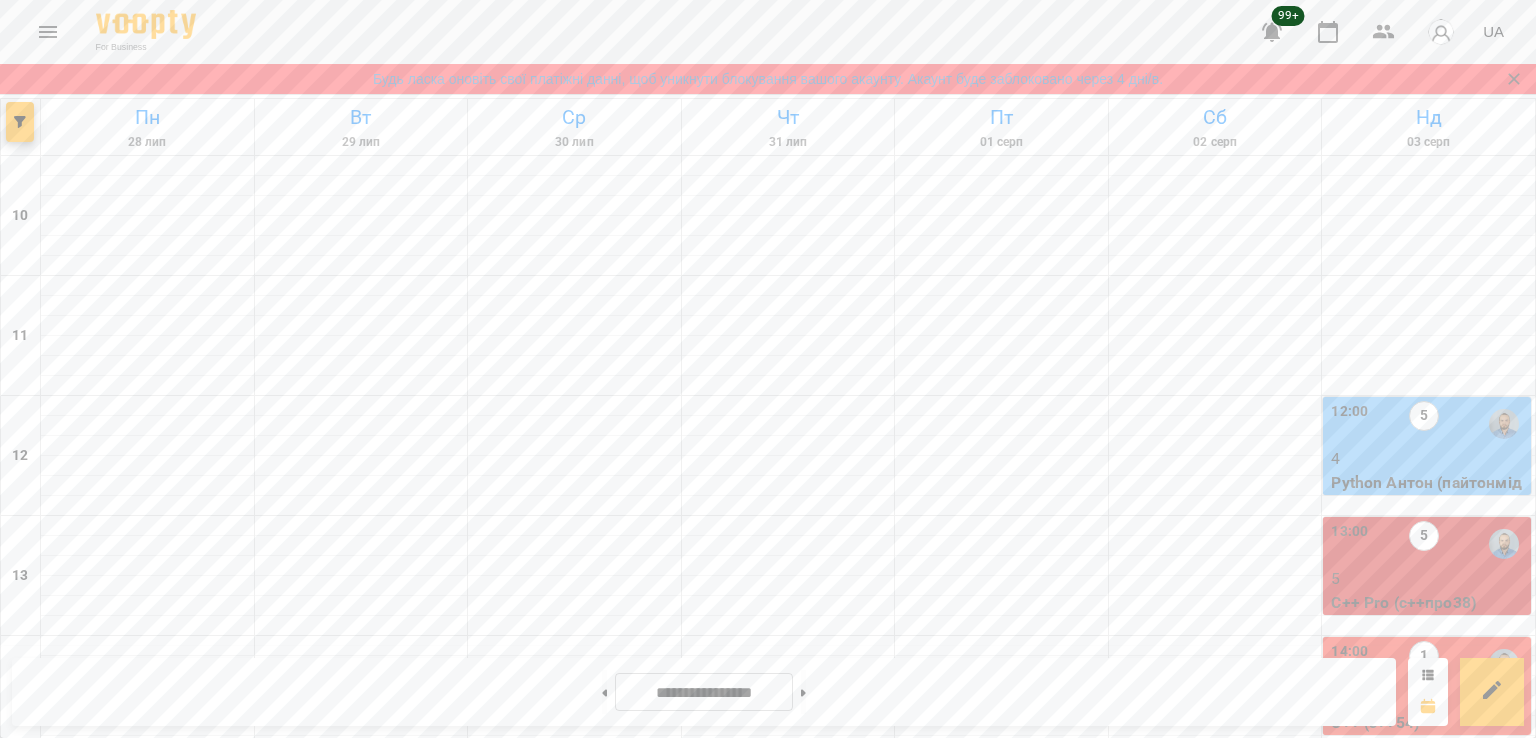 scroll, scrollTop: 900, scrollLeft: 0, axis: vertical 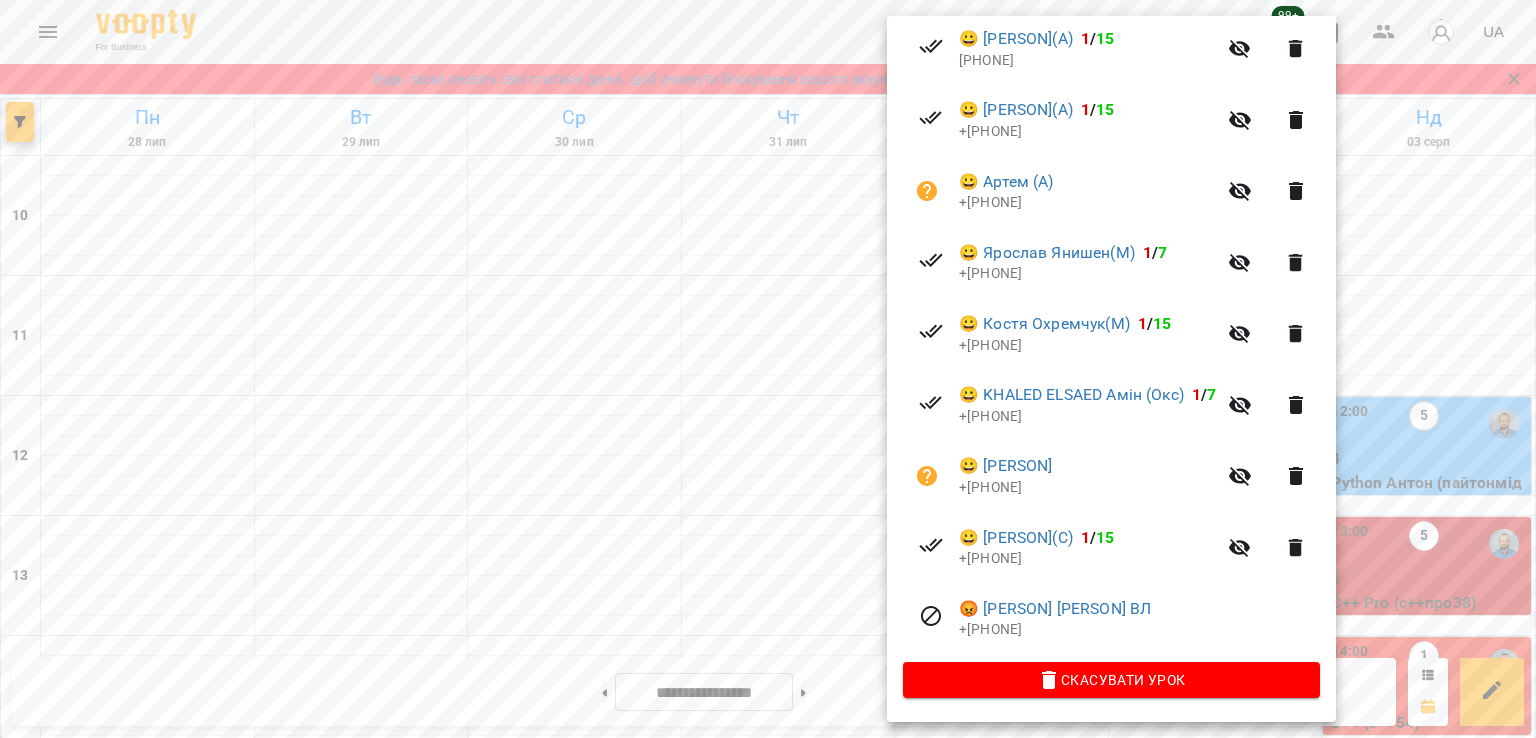 click at bounding box center [768, 369] 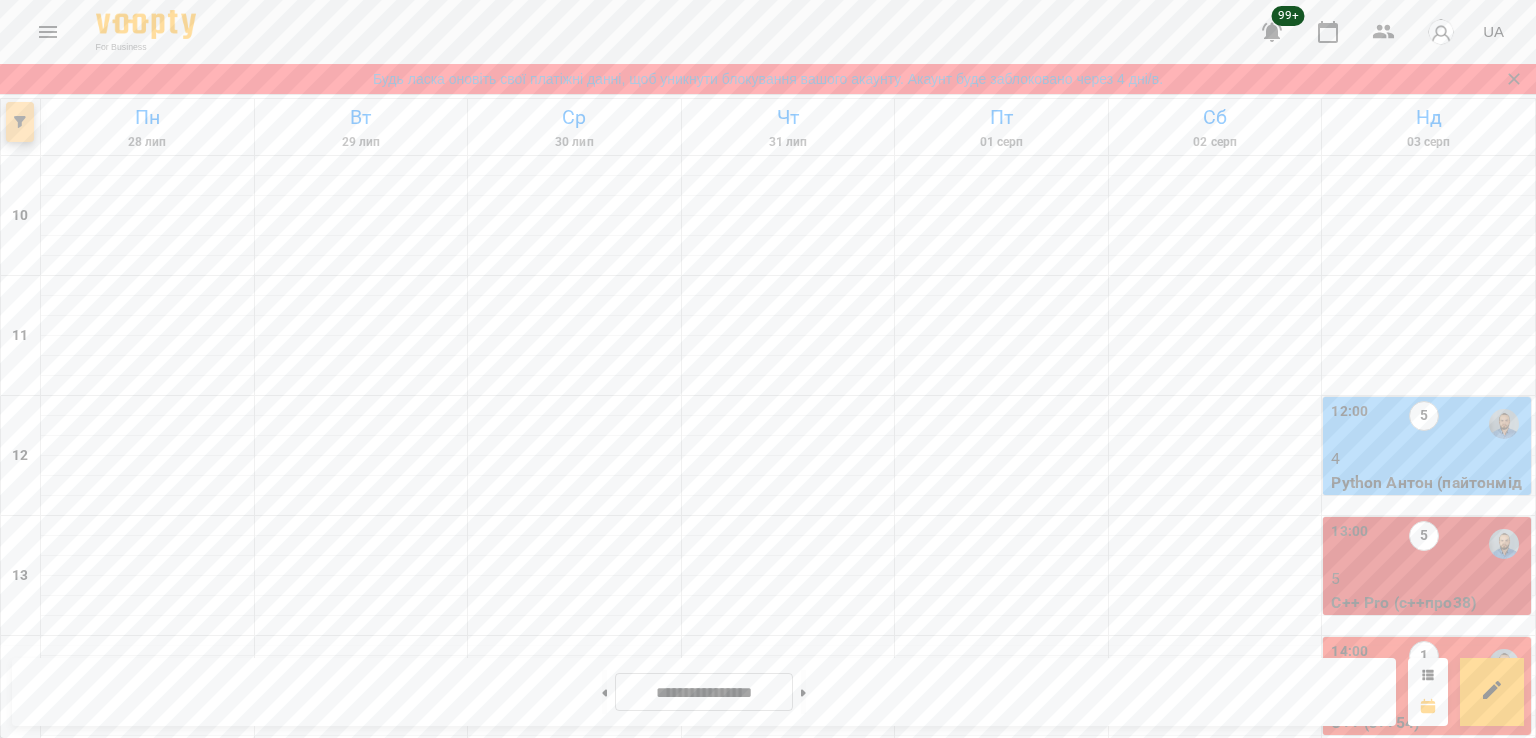 click at bounding box center [20, 122] 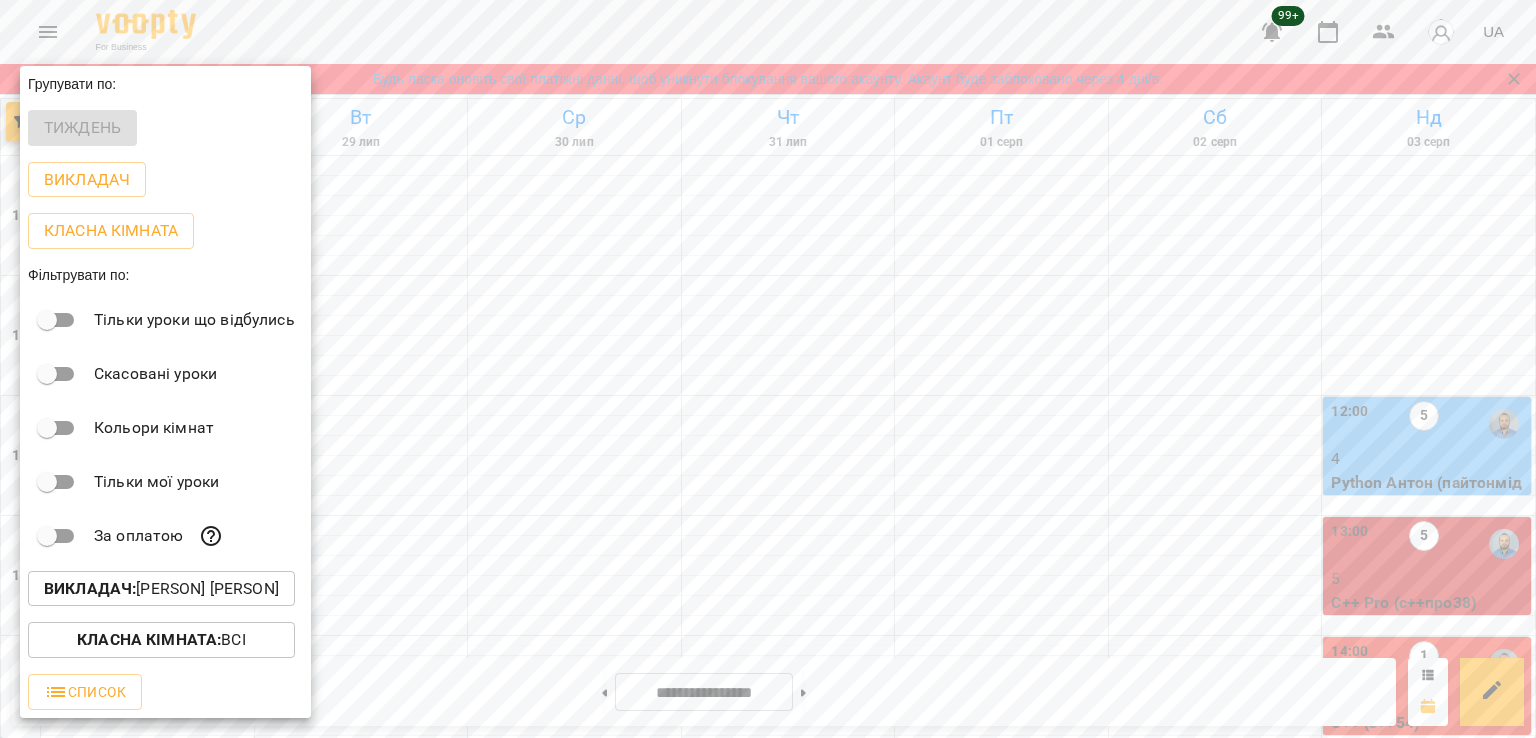 click on "Викладач :  Антон Костюк" at bounding box center (161, 589) 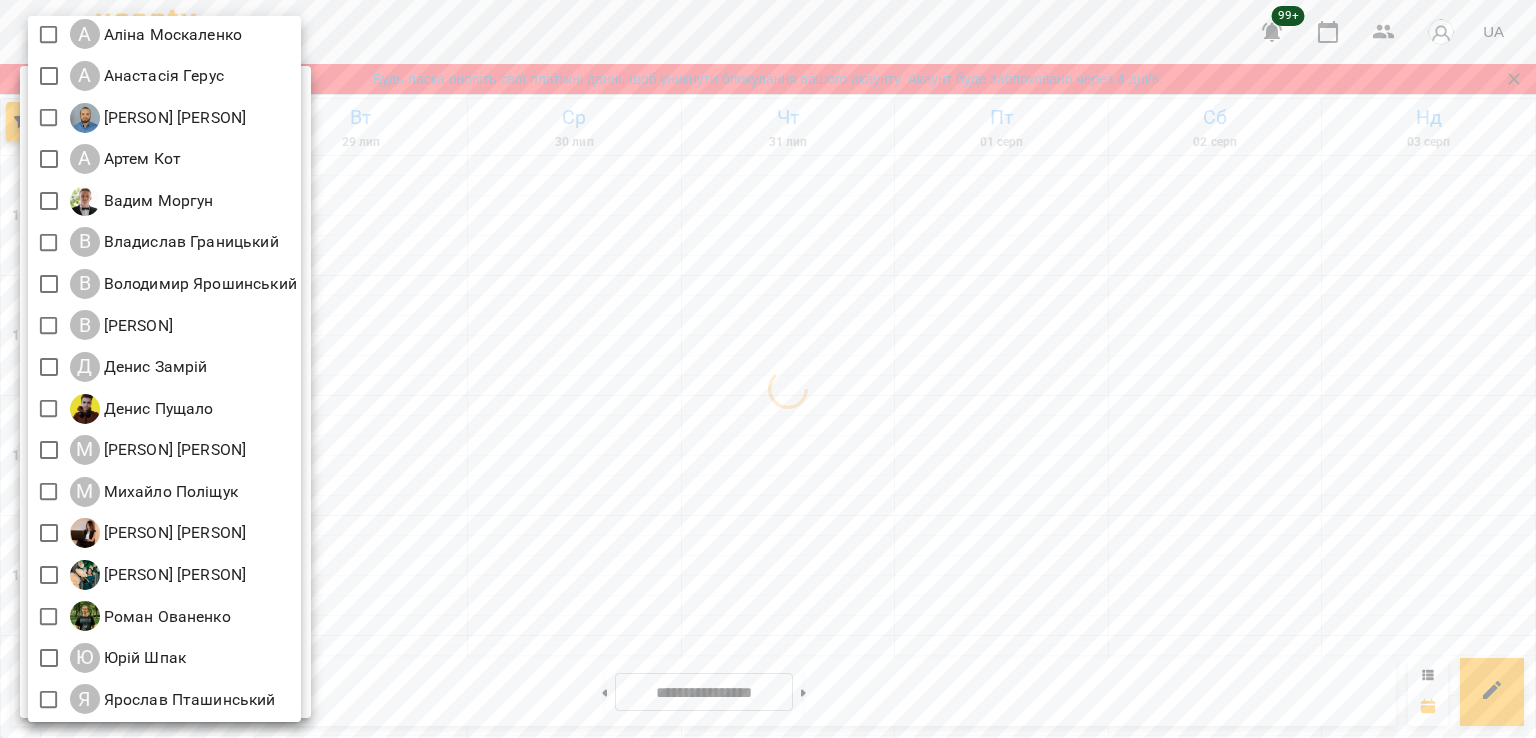scroll, scrollTop: 129, scrollLeft: 0, axis: vertical 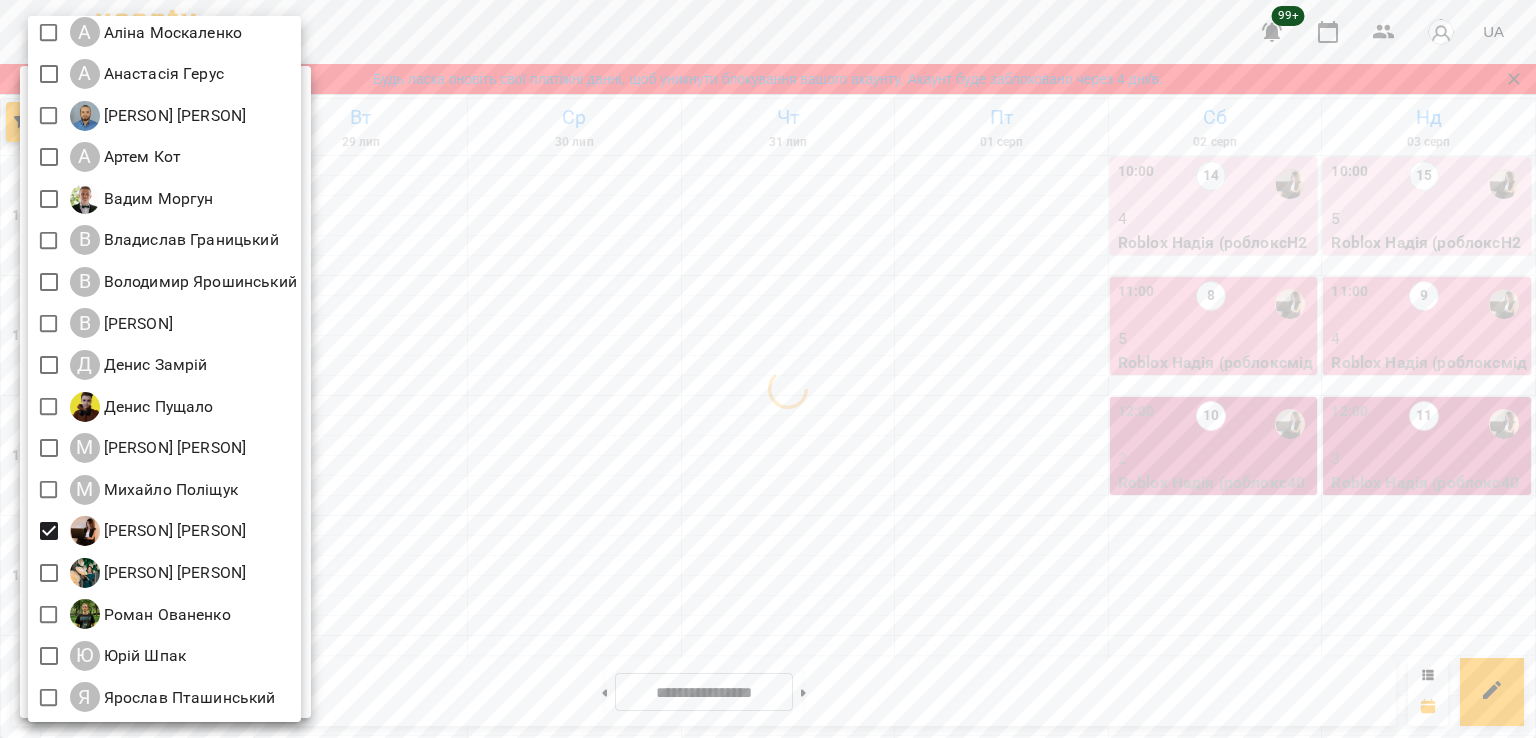 click at bounding box center [768, 369] 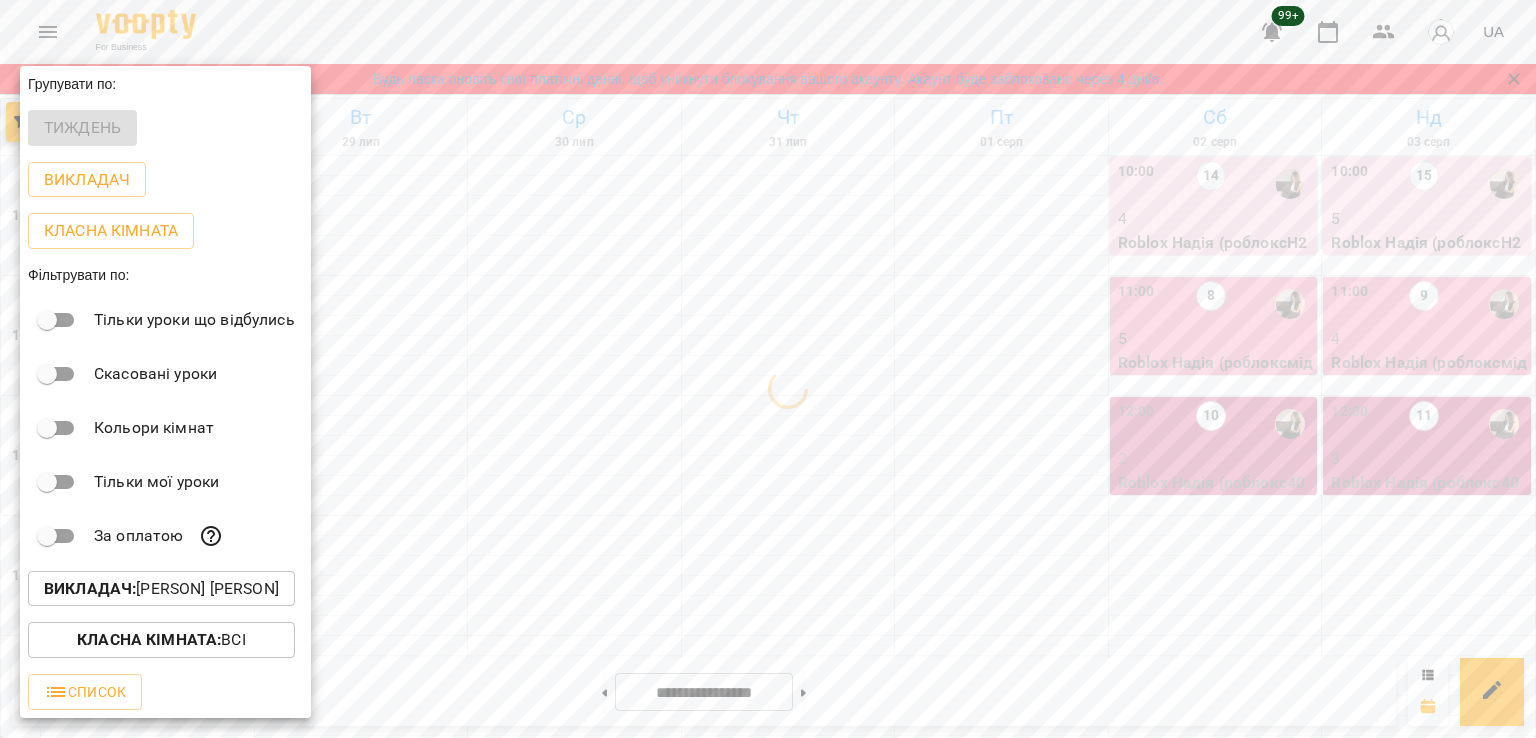 click at bounding box center (768, 369) 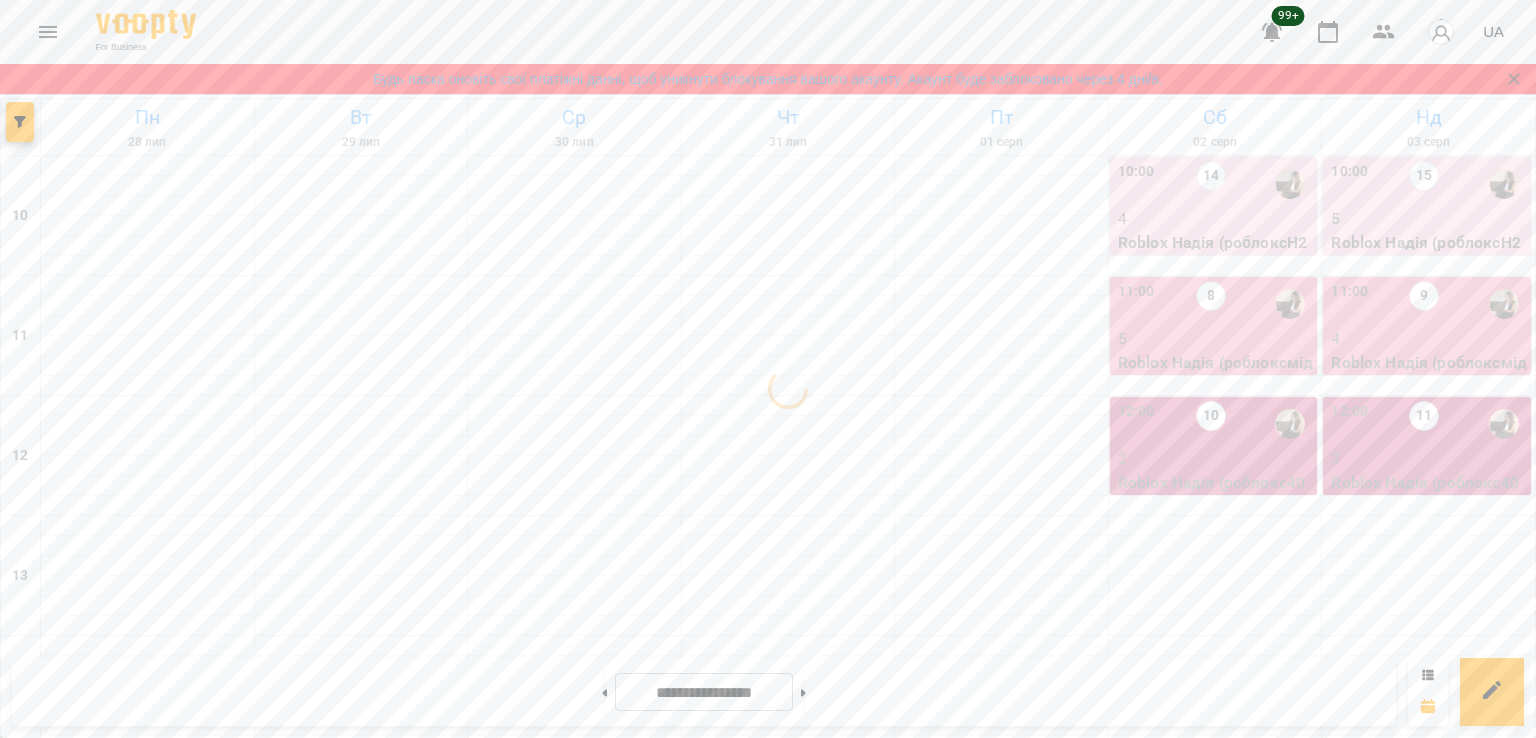 scroll, scrollTop: 668, scrollLeft: 0, axis: vertical 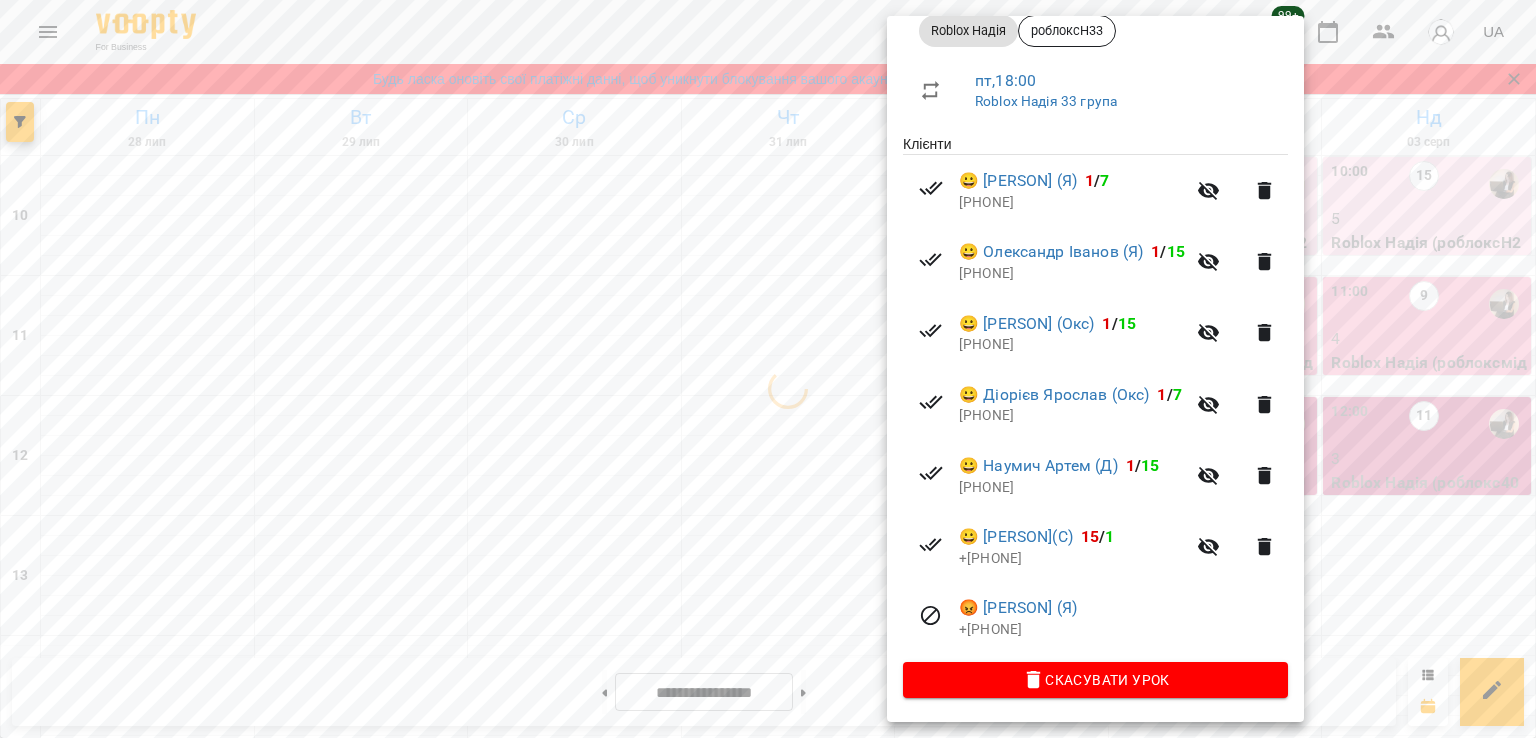 click at bounding box center [768, 369] 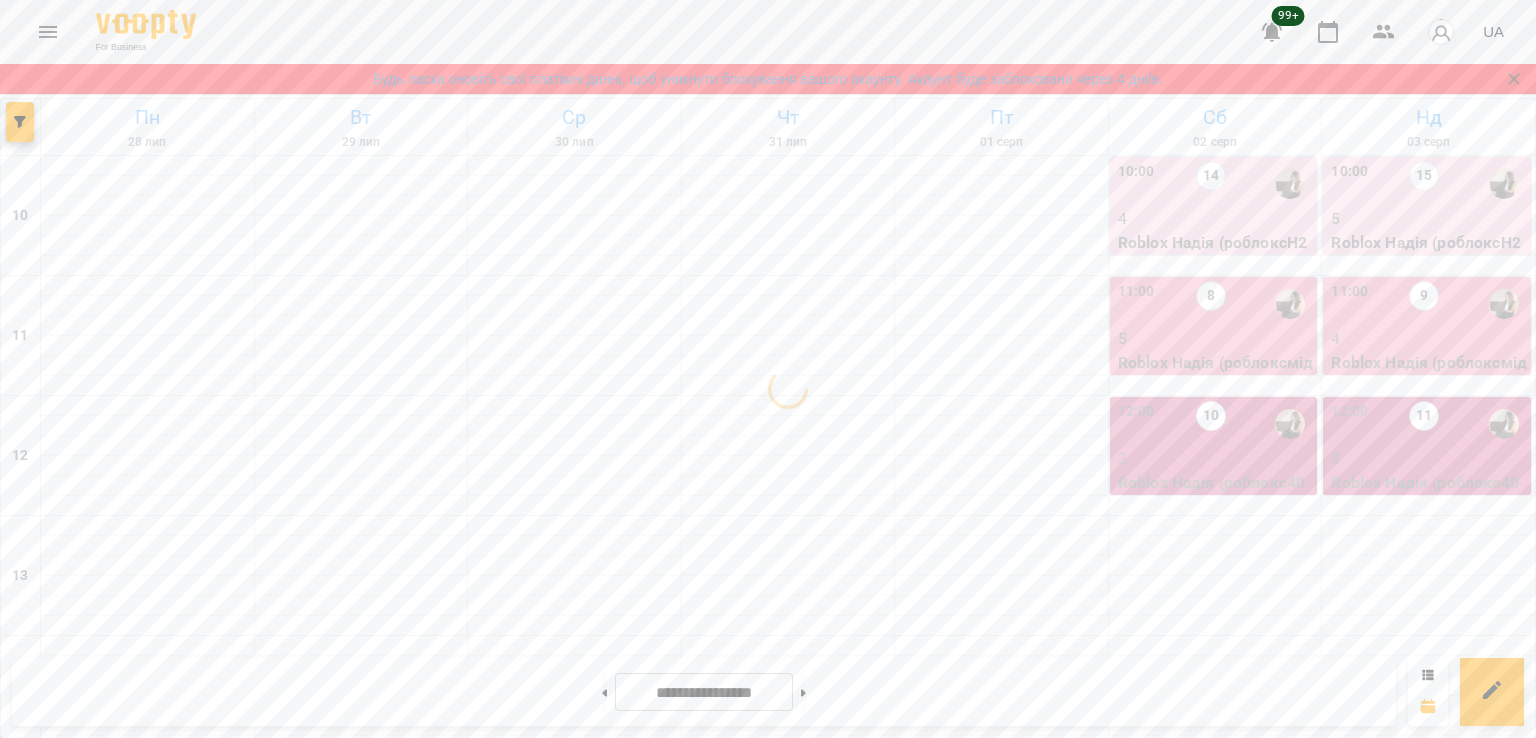 click on "18:00 1" at bounding box center [1002, 1144] 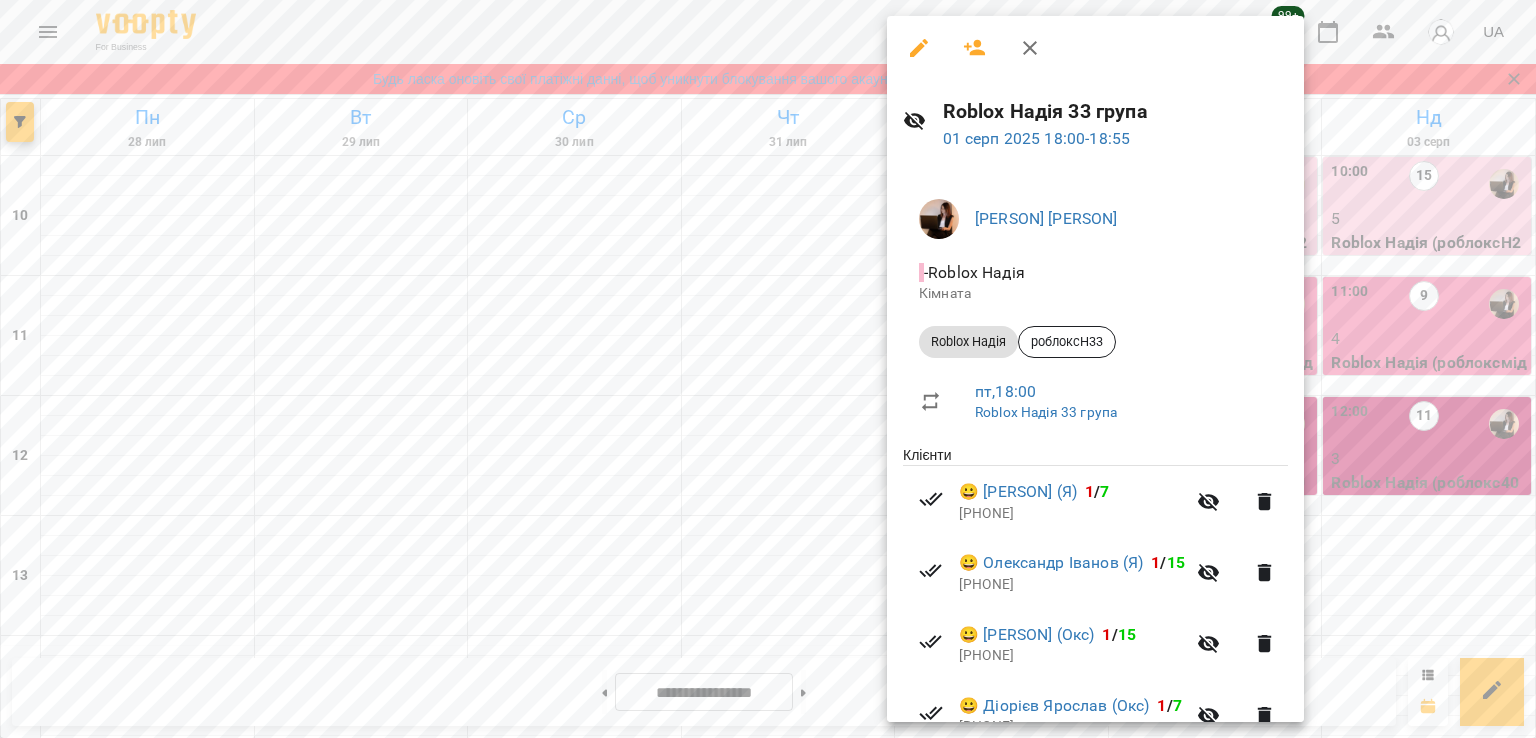 click at bounding box center (768, 369) 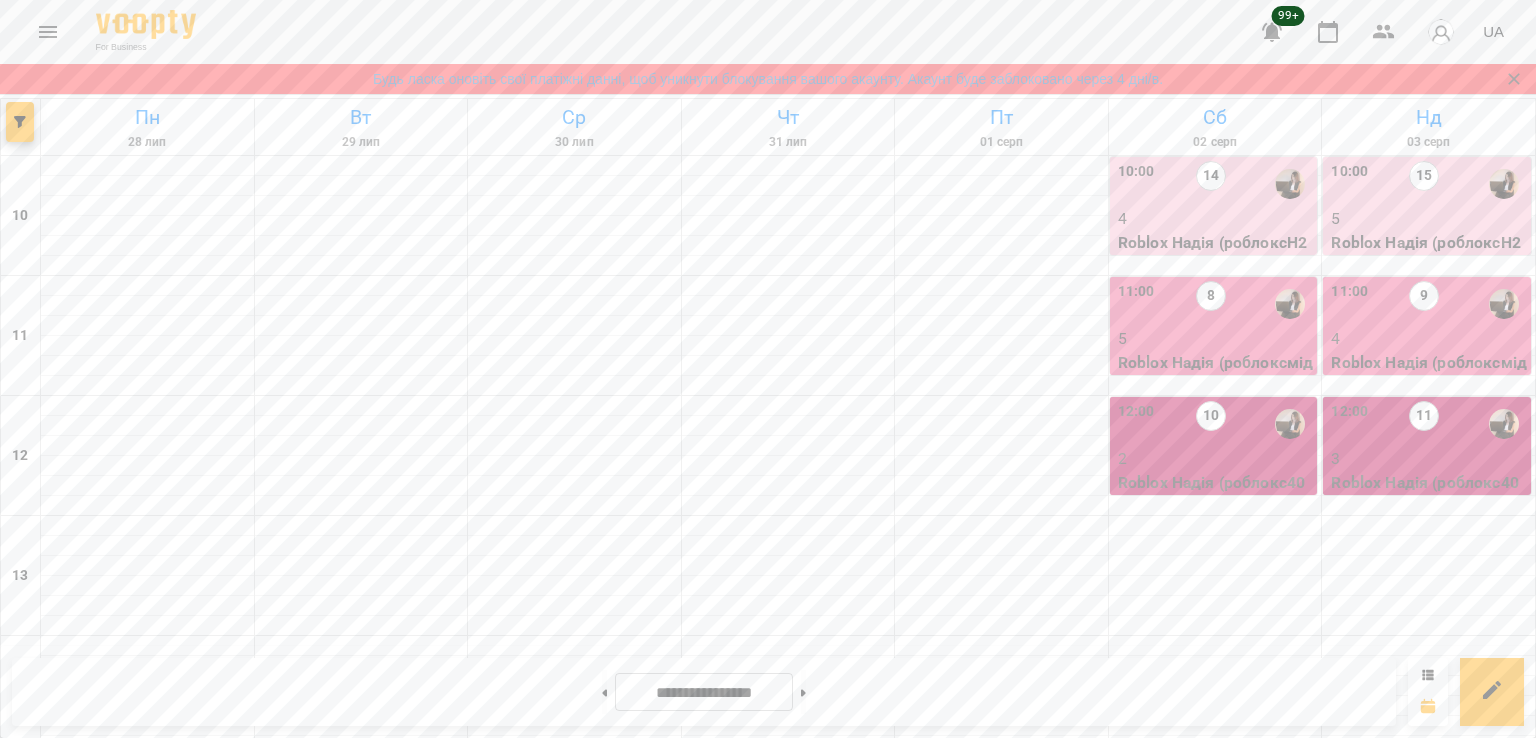 scroll, scrollTop: 968, scrollLeft: 0, axis: vertical 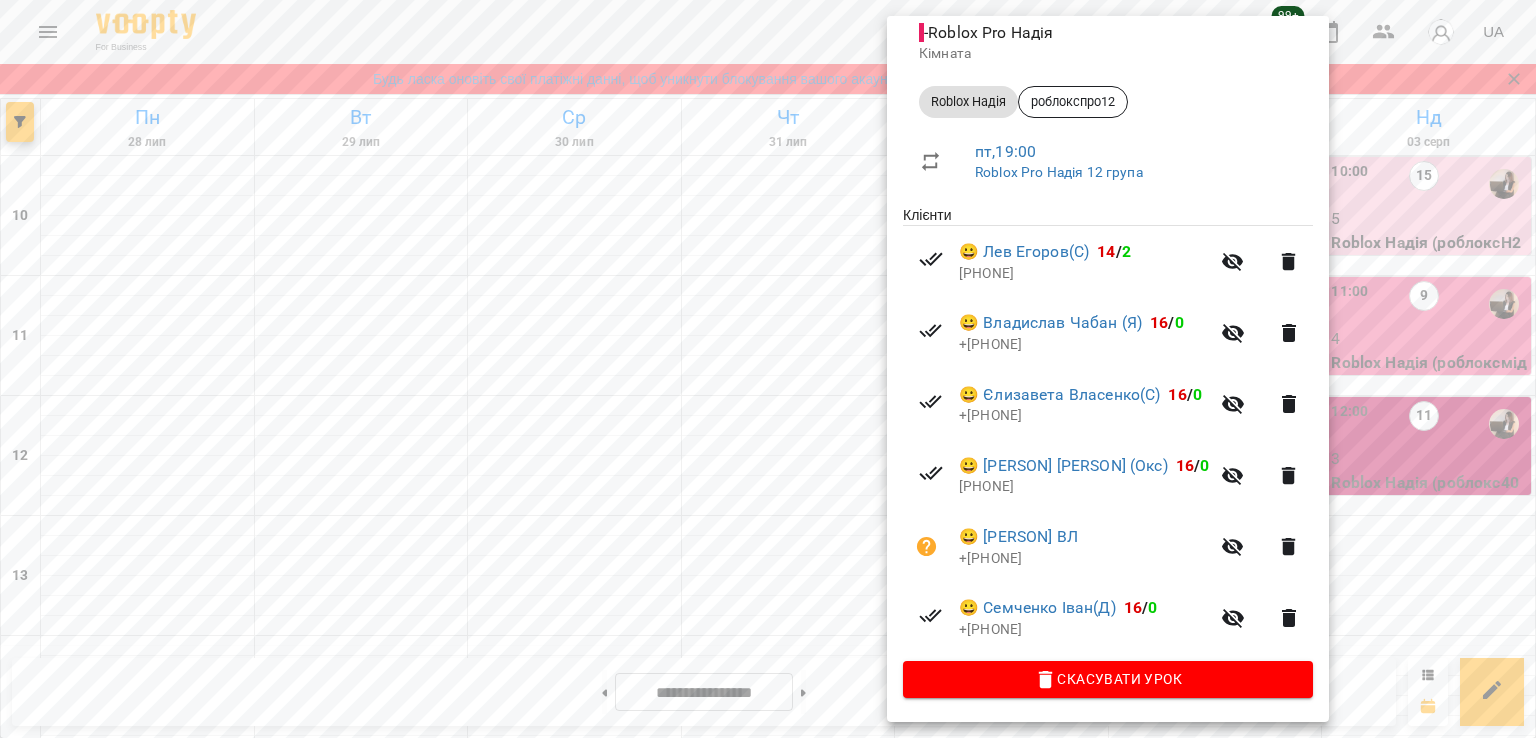 click at bounding box center (768, 369) 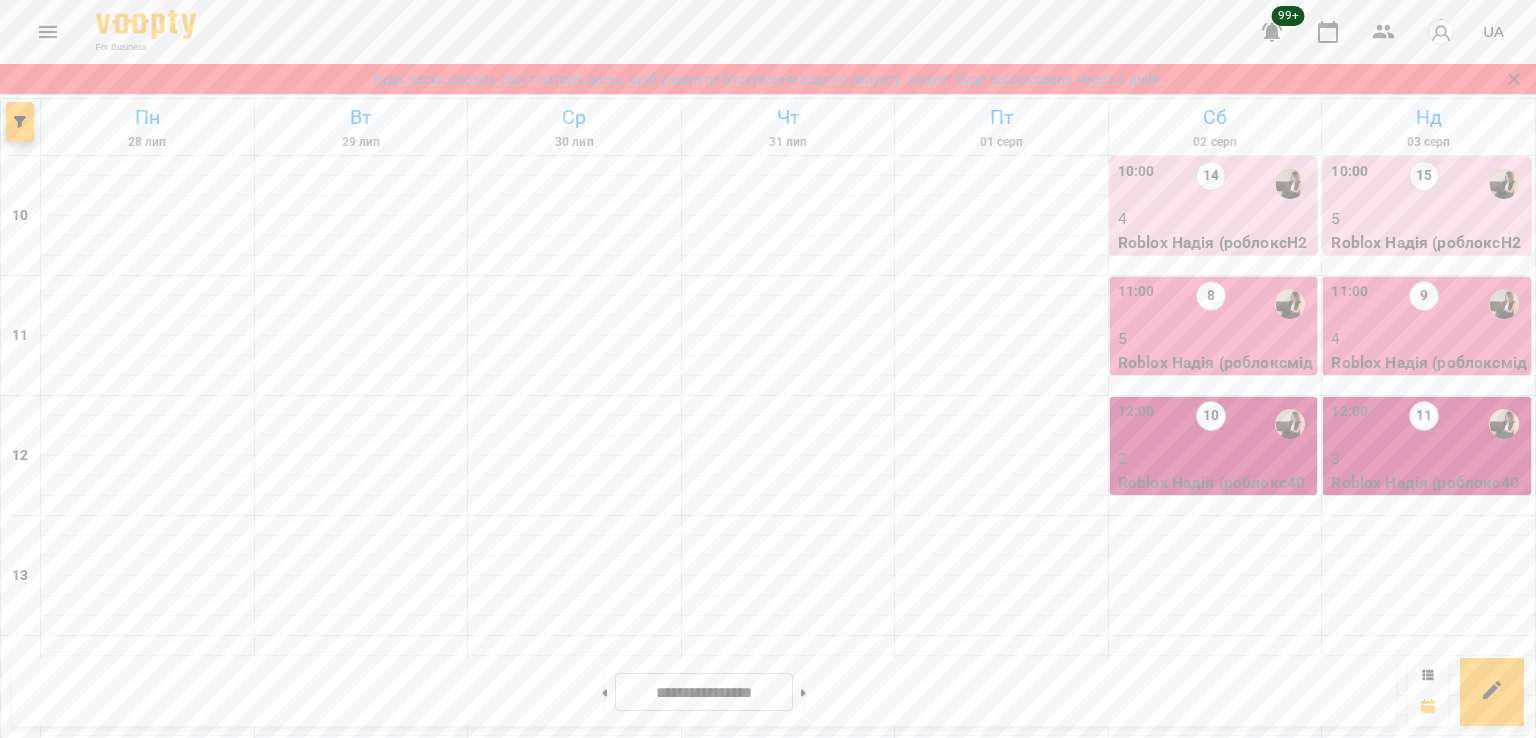 scroll, scrollTop: 700, scrollLeft: 0, axis: vertical 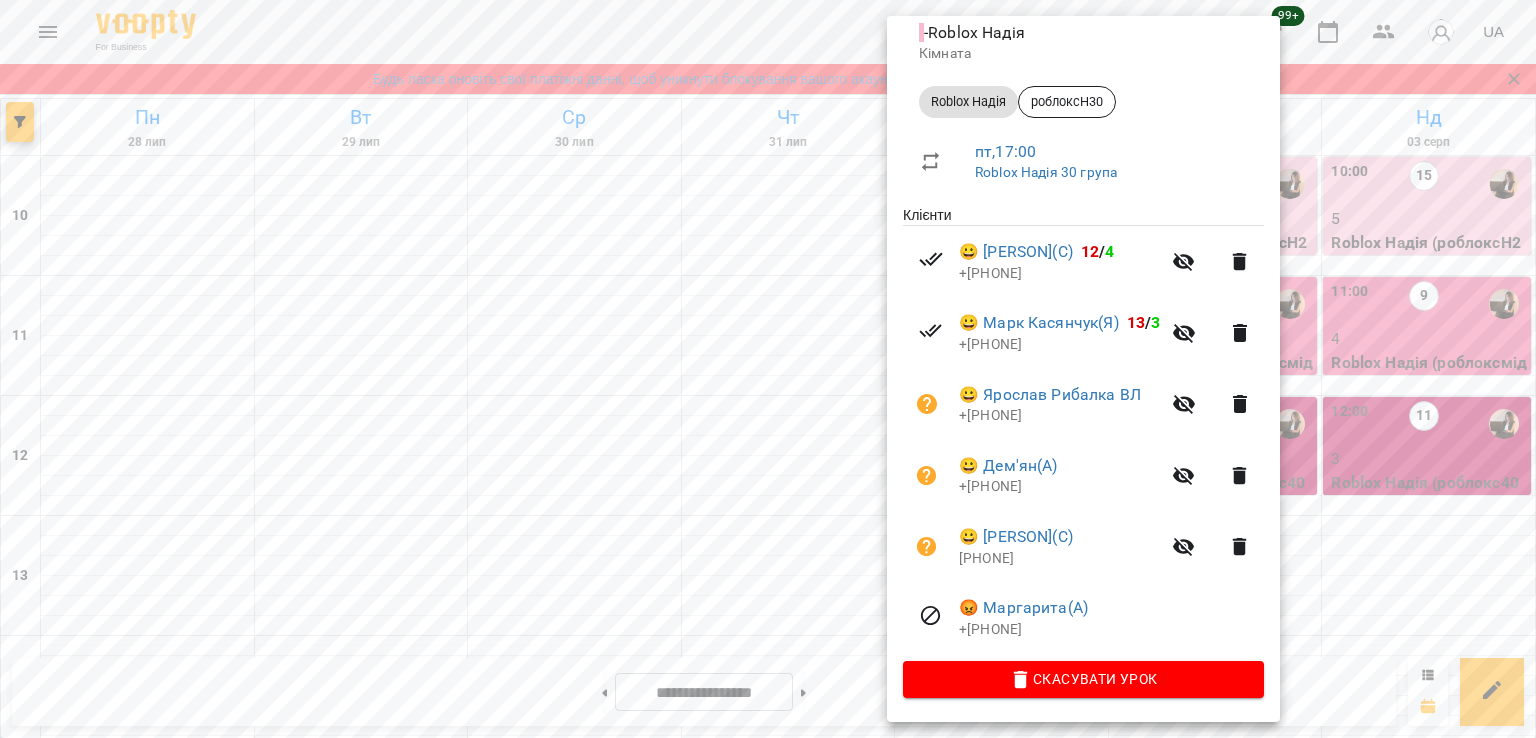 click at bounding box center (768, 369) 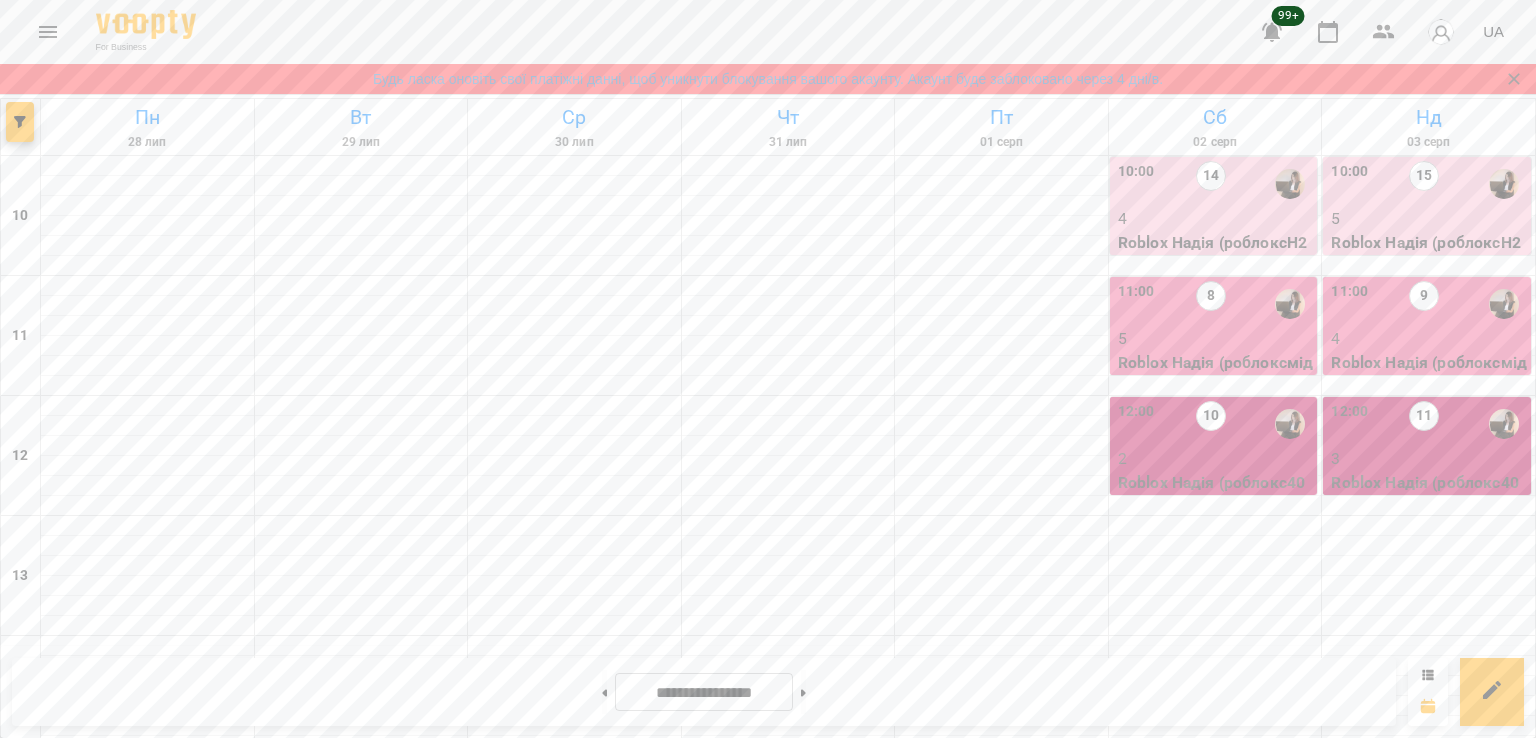 click on "5" at bounding box center [1002, 1059] 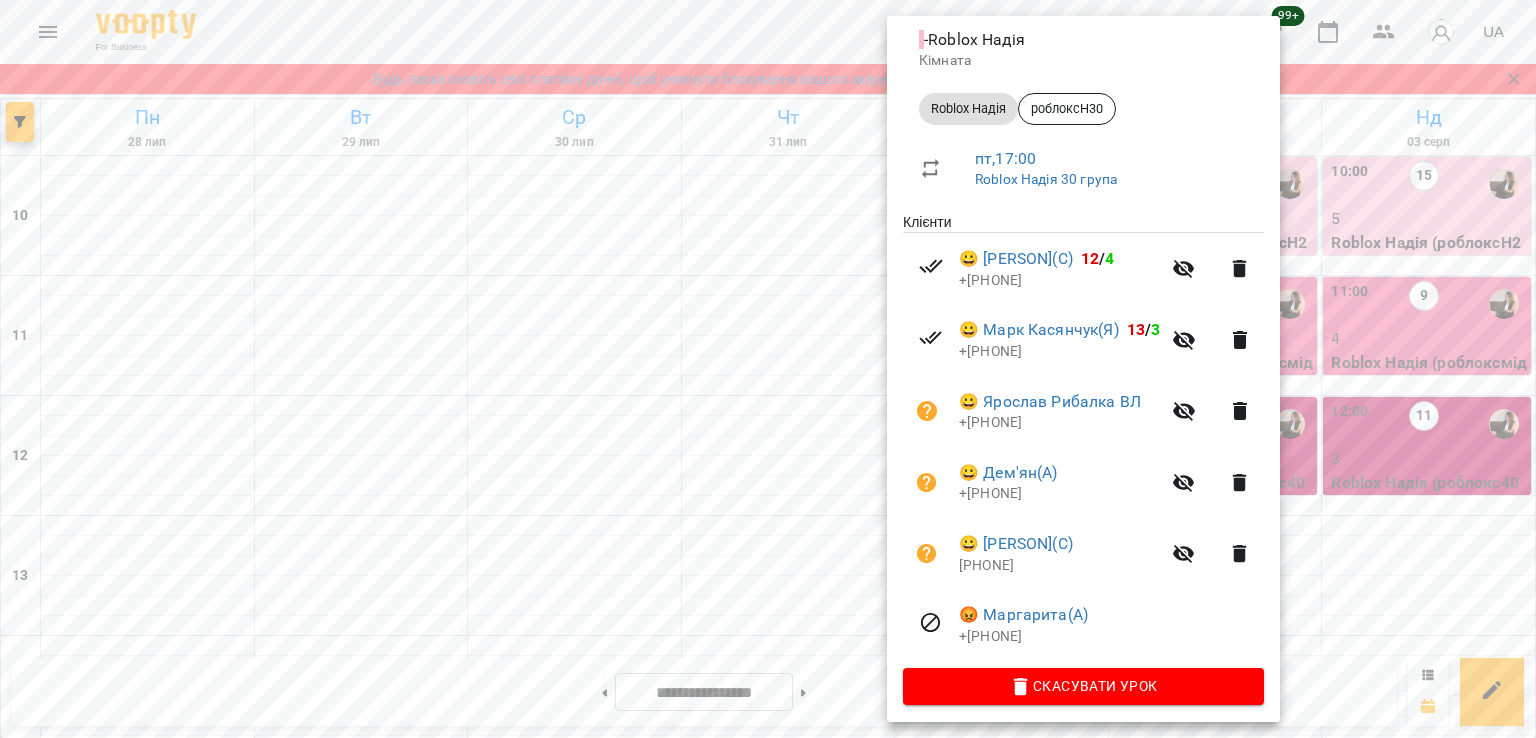 scroll, scrollTop: 242, scrollLeft: 0, axis: vertical 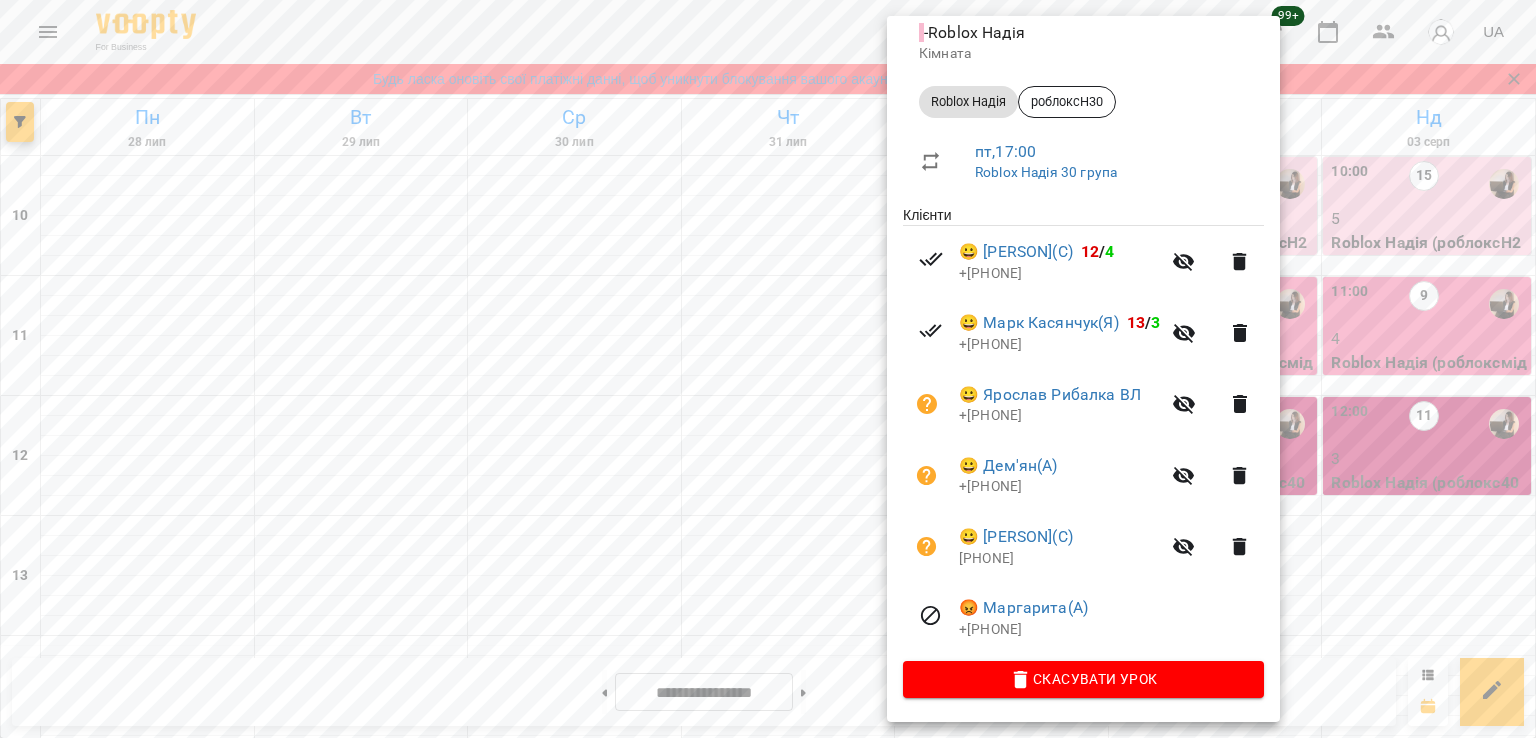 click at bounding box center [768, 369] 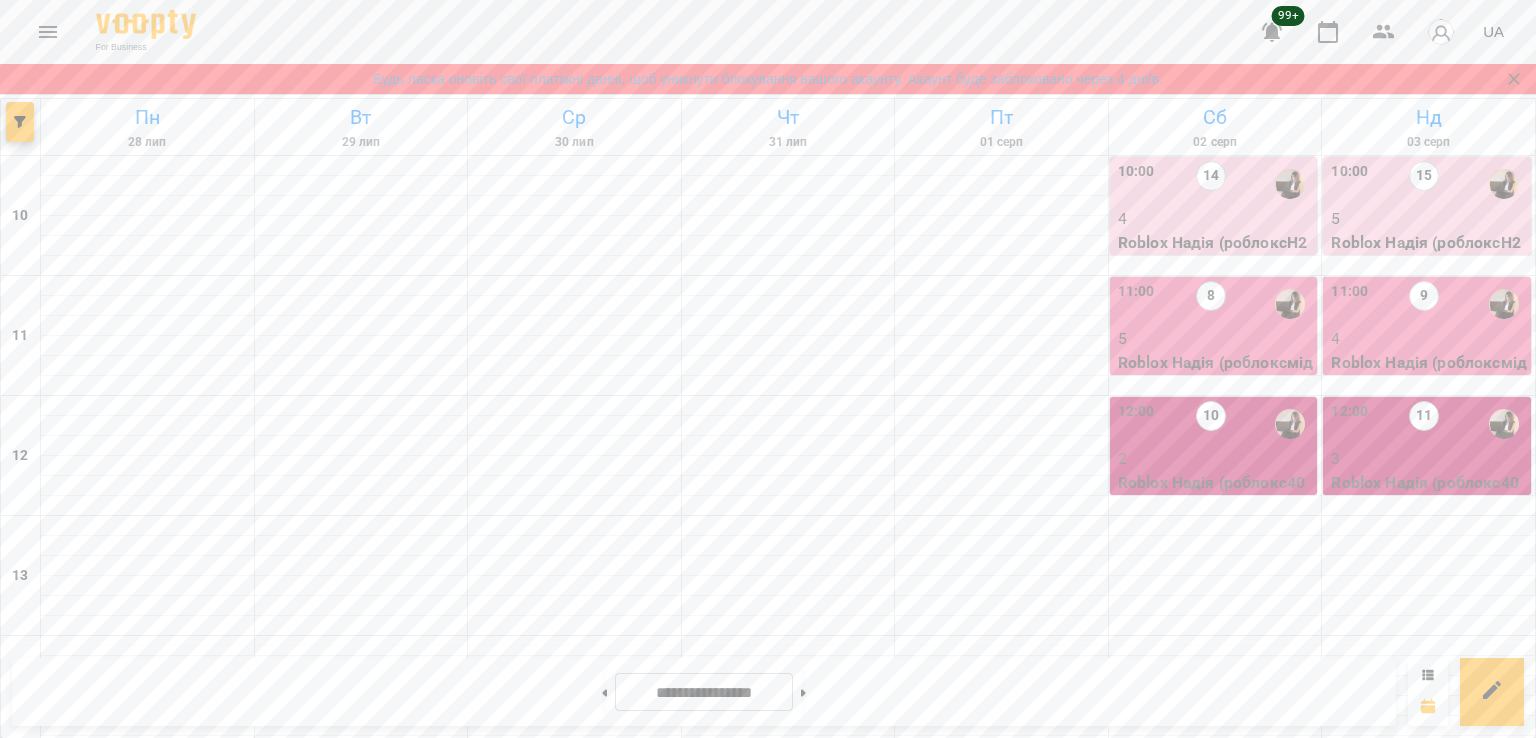 scroll, scrollTop: 900, scrollLeft: 0, axis: vertical 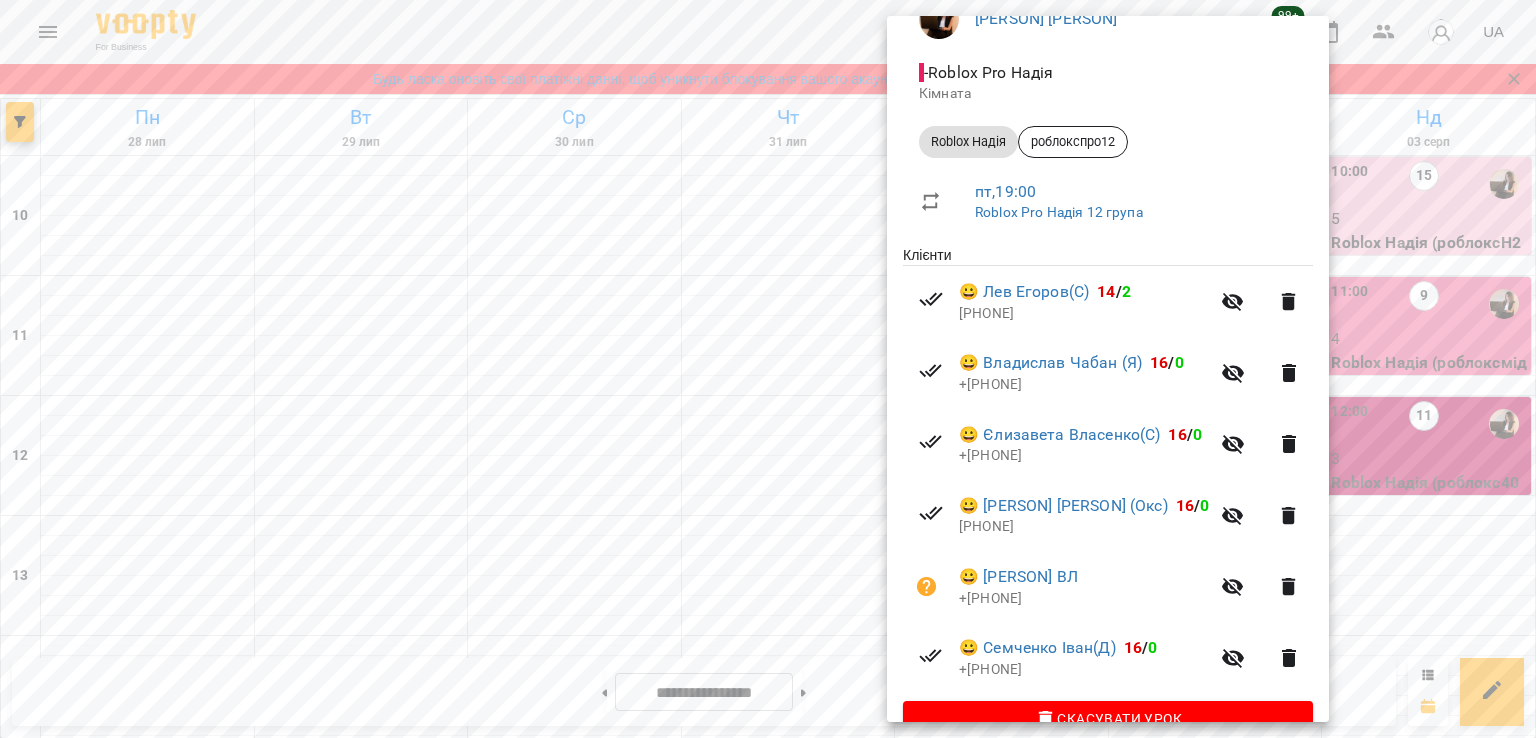 click on "[PHONE]" at bounding box center (1084, 314) 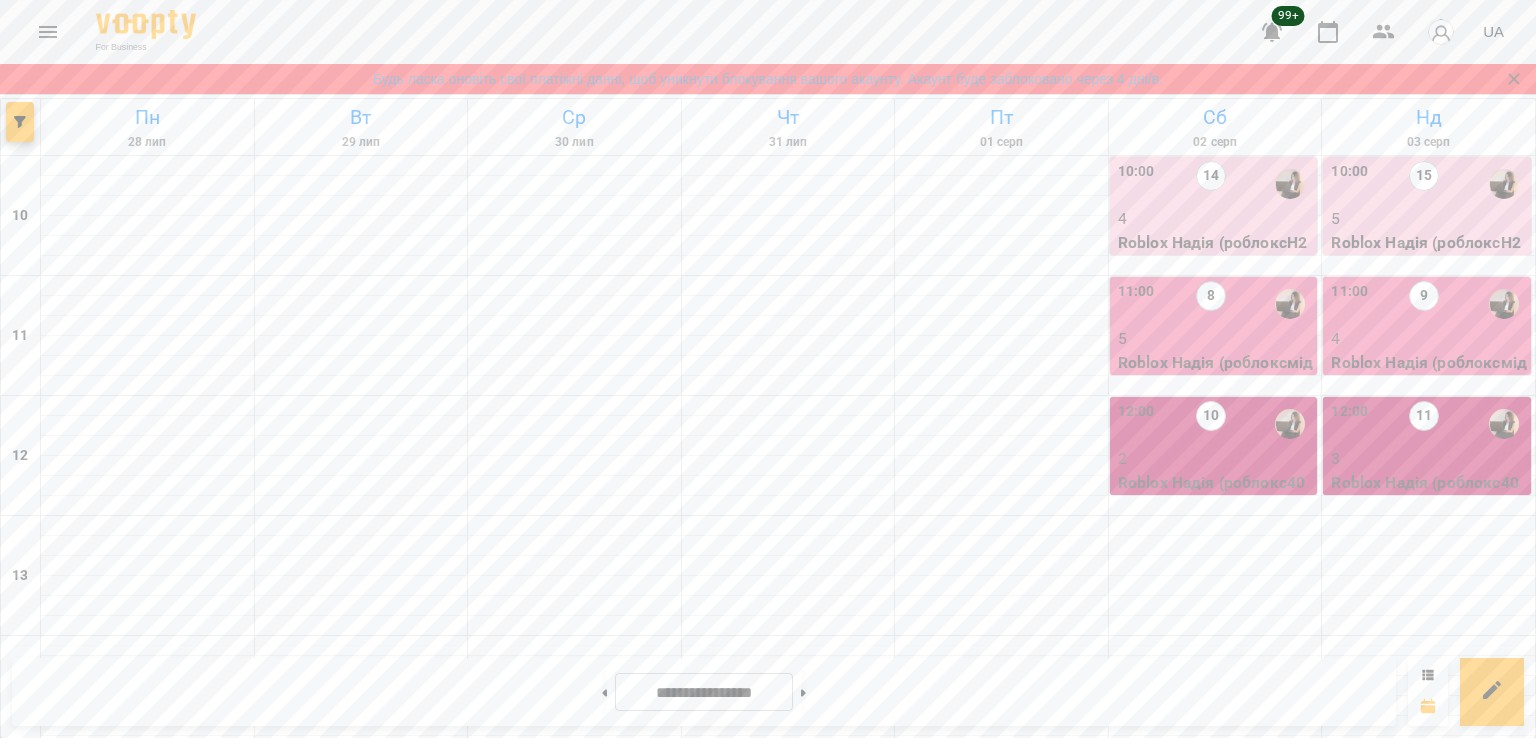 click on "Roblox Надія (роблокспро12)" at bounding box center [1002, 1334] 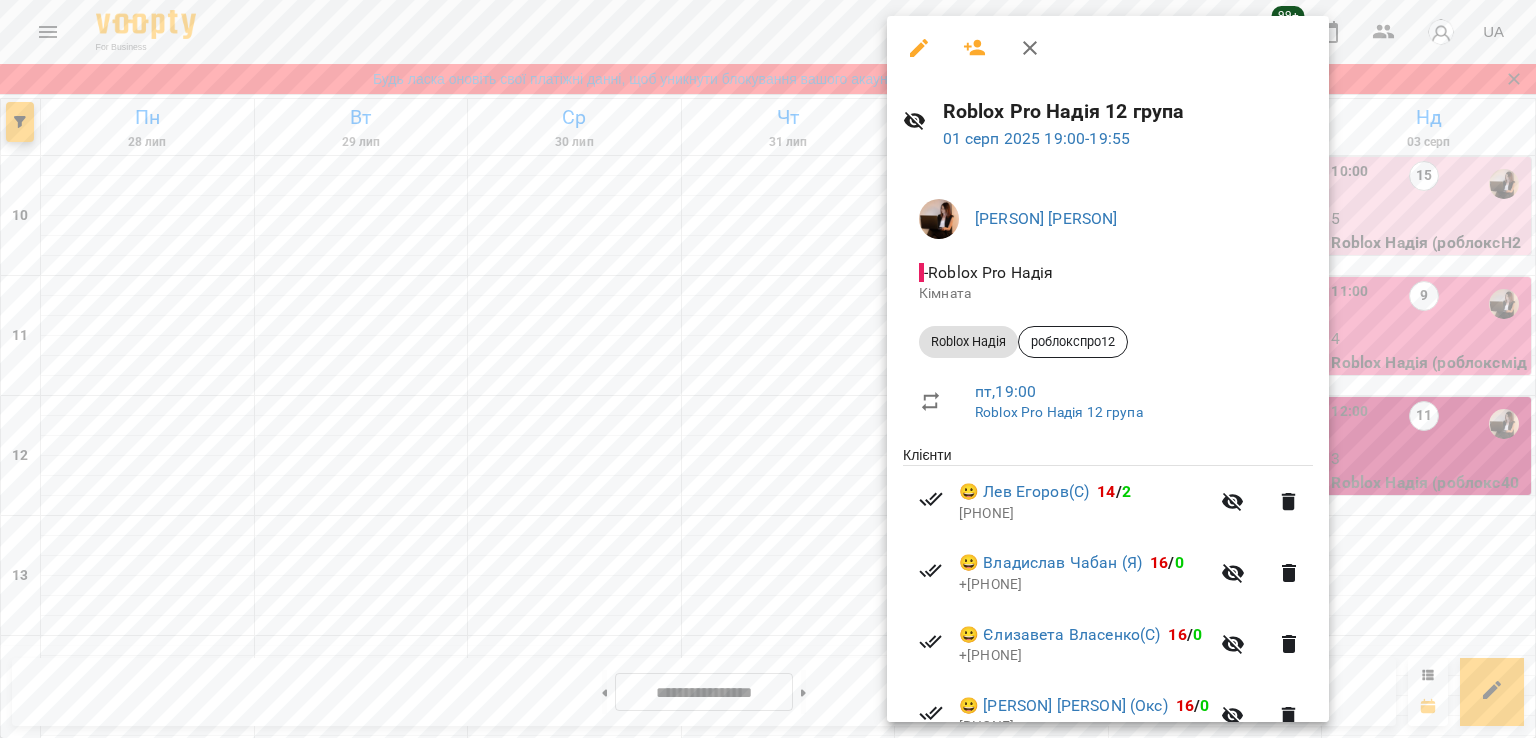 click at bounding box center (768, 369) 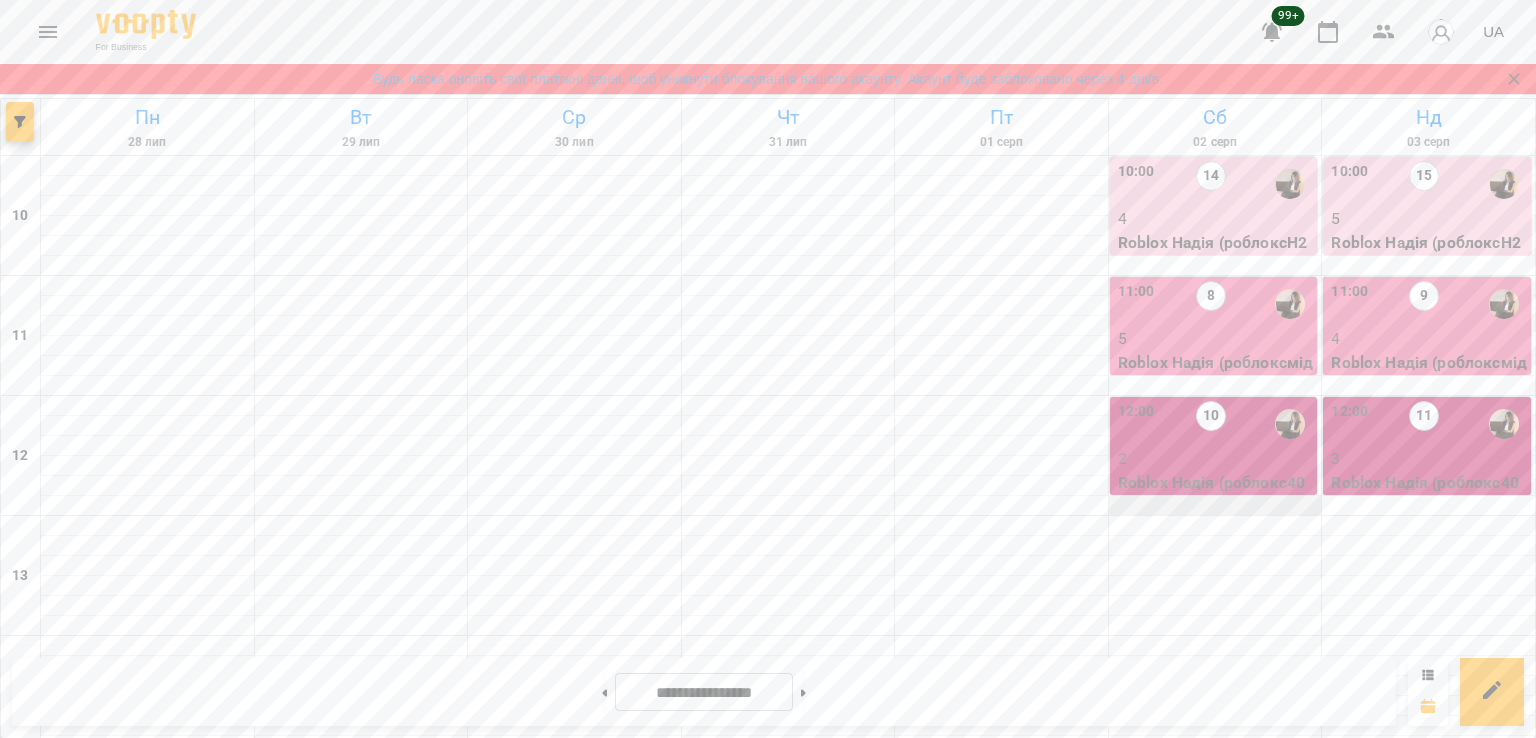 scroll, scrollTop: 0, scrollLeft: 0, axis: both 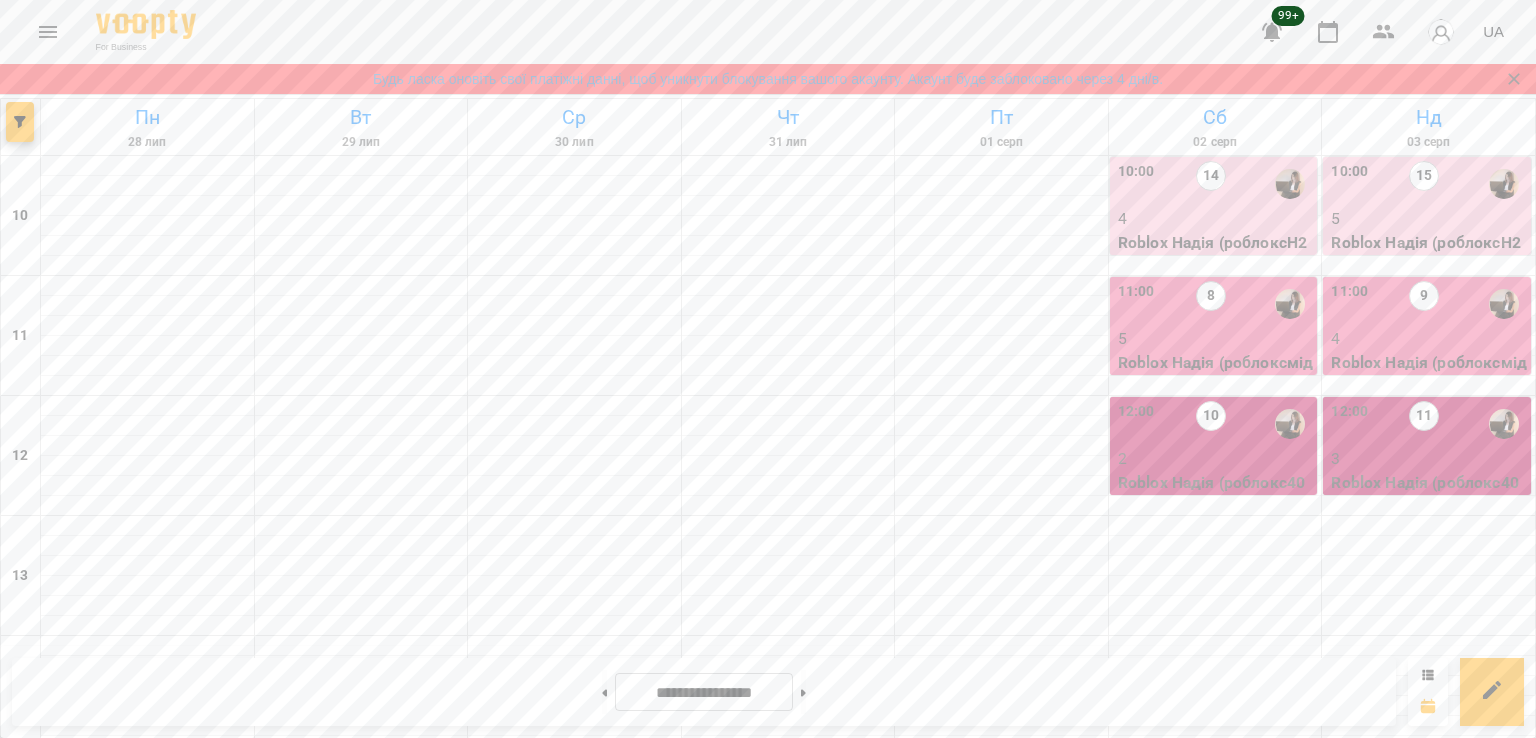click on "8" at bounding box center [1211, 304] 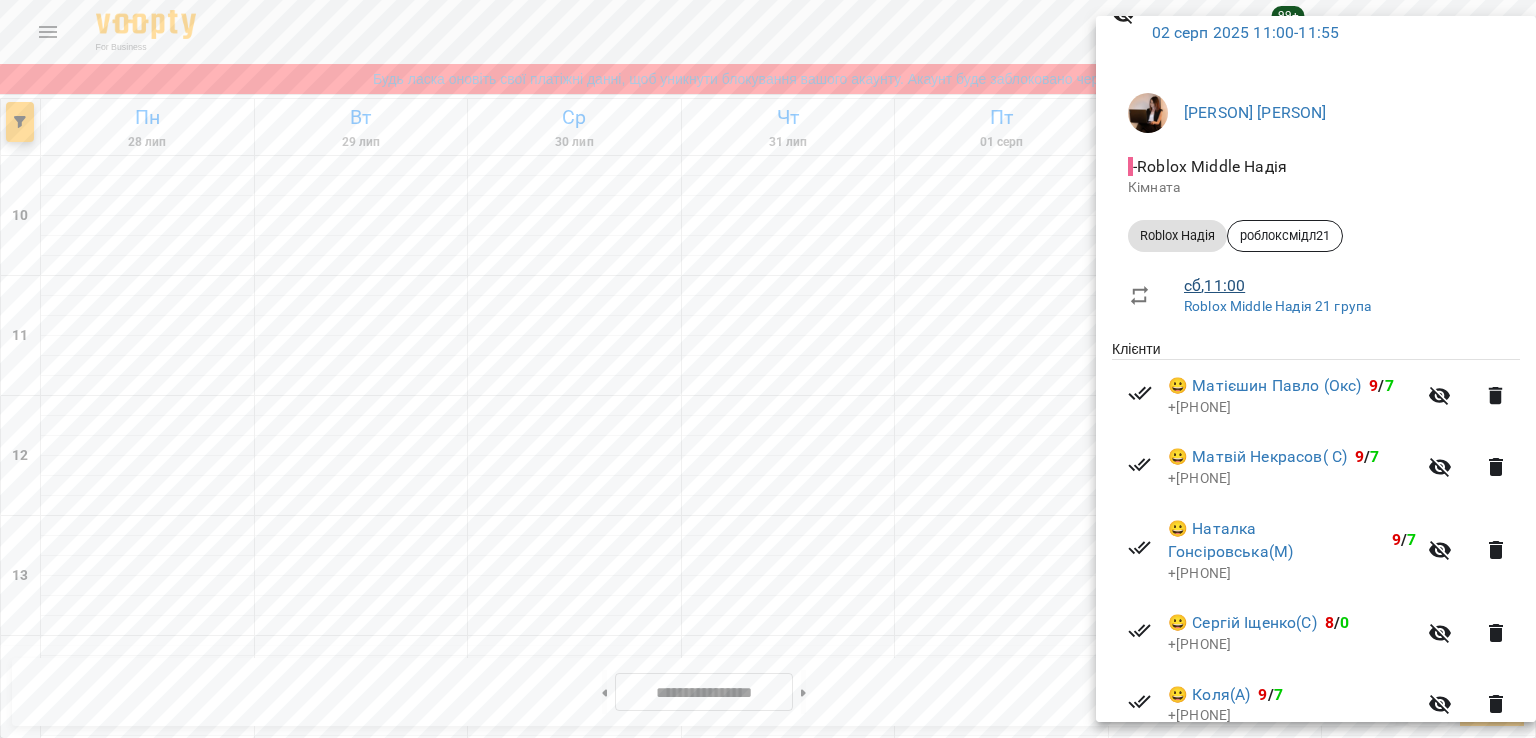 scroll, scrollTop: 266, scrollLeft: 0, axis: vertical 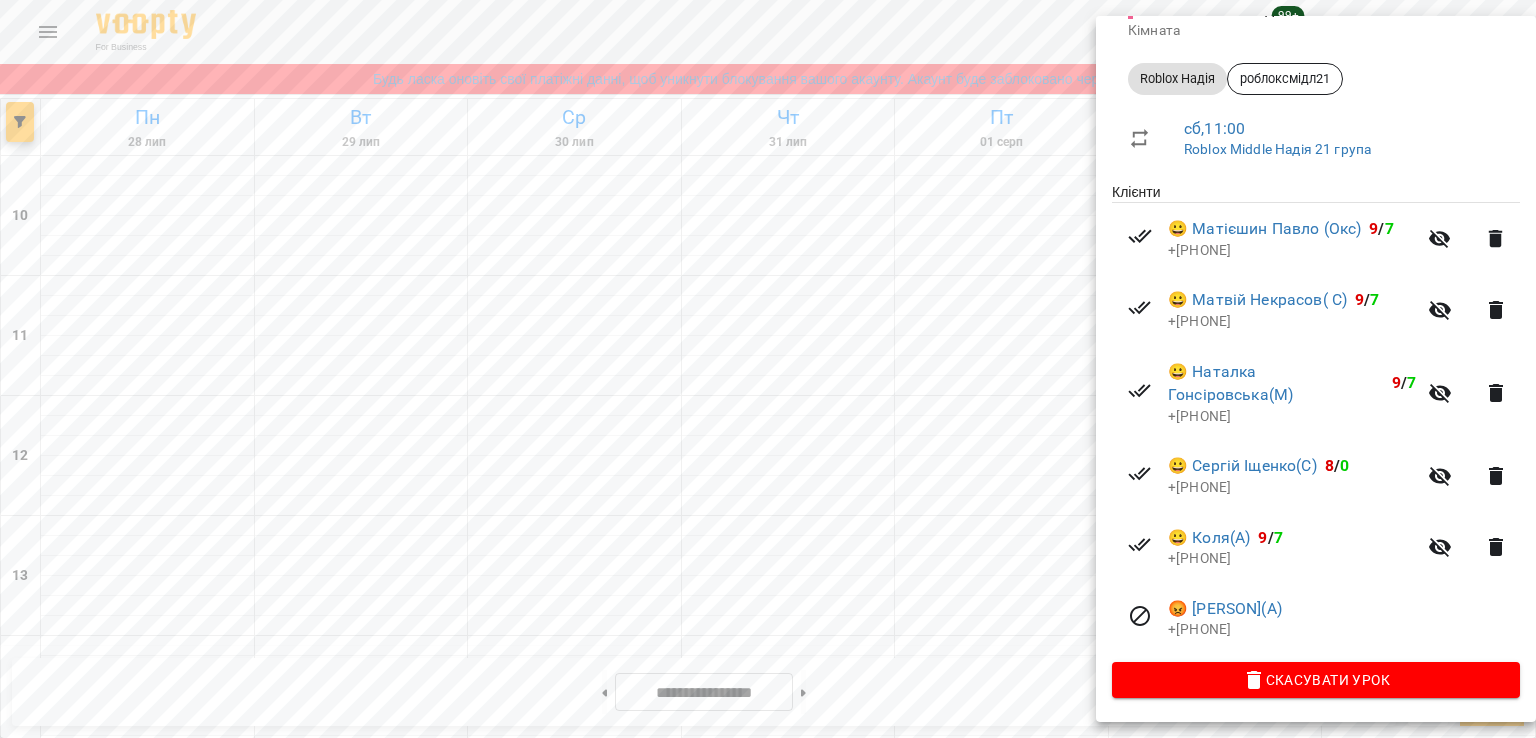 click at bounding box center [768, 369] 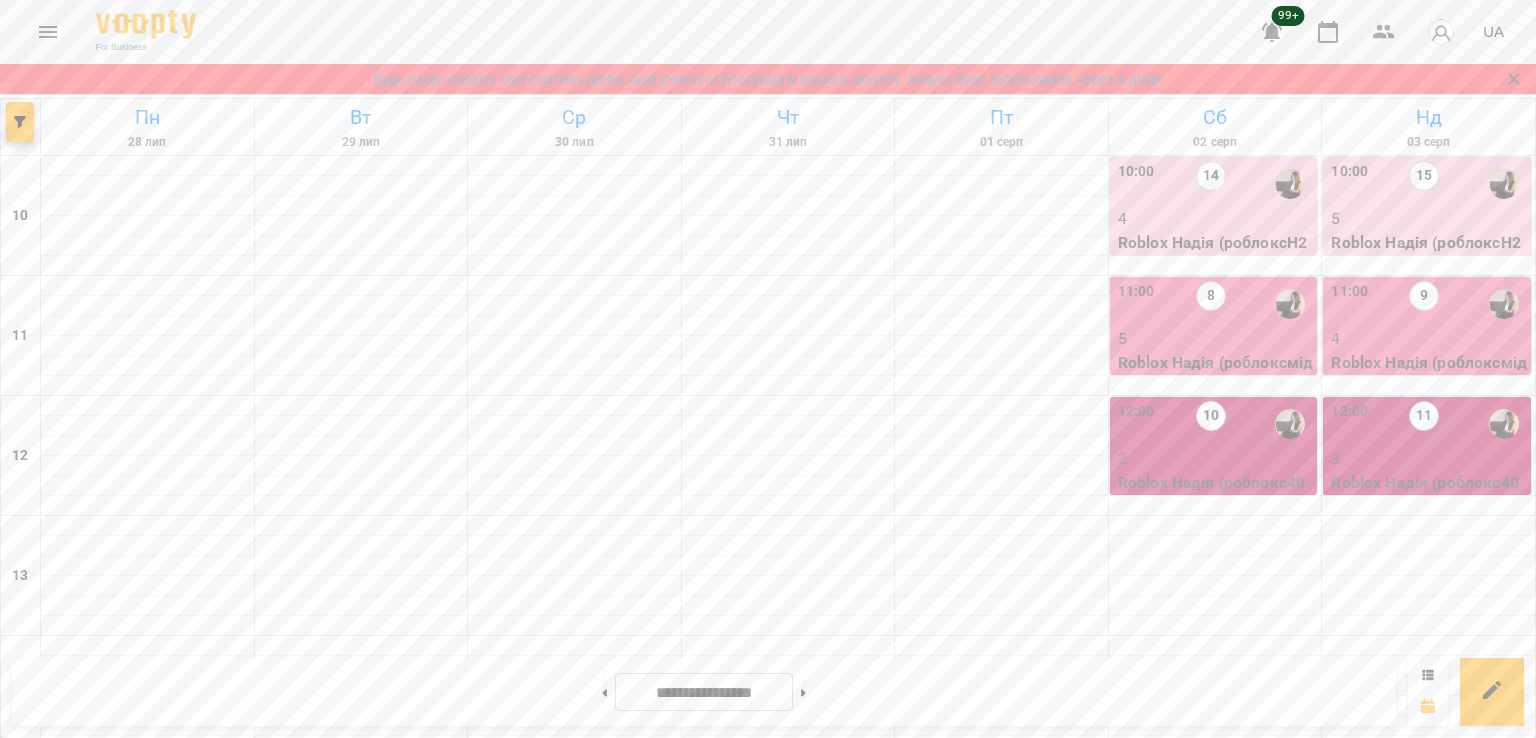 click on "9" at bounding box center [1424, 304] 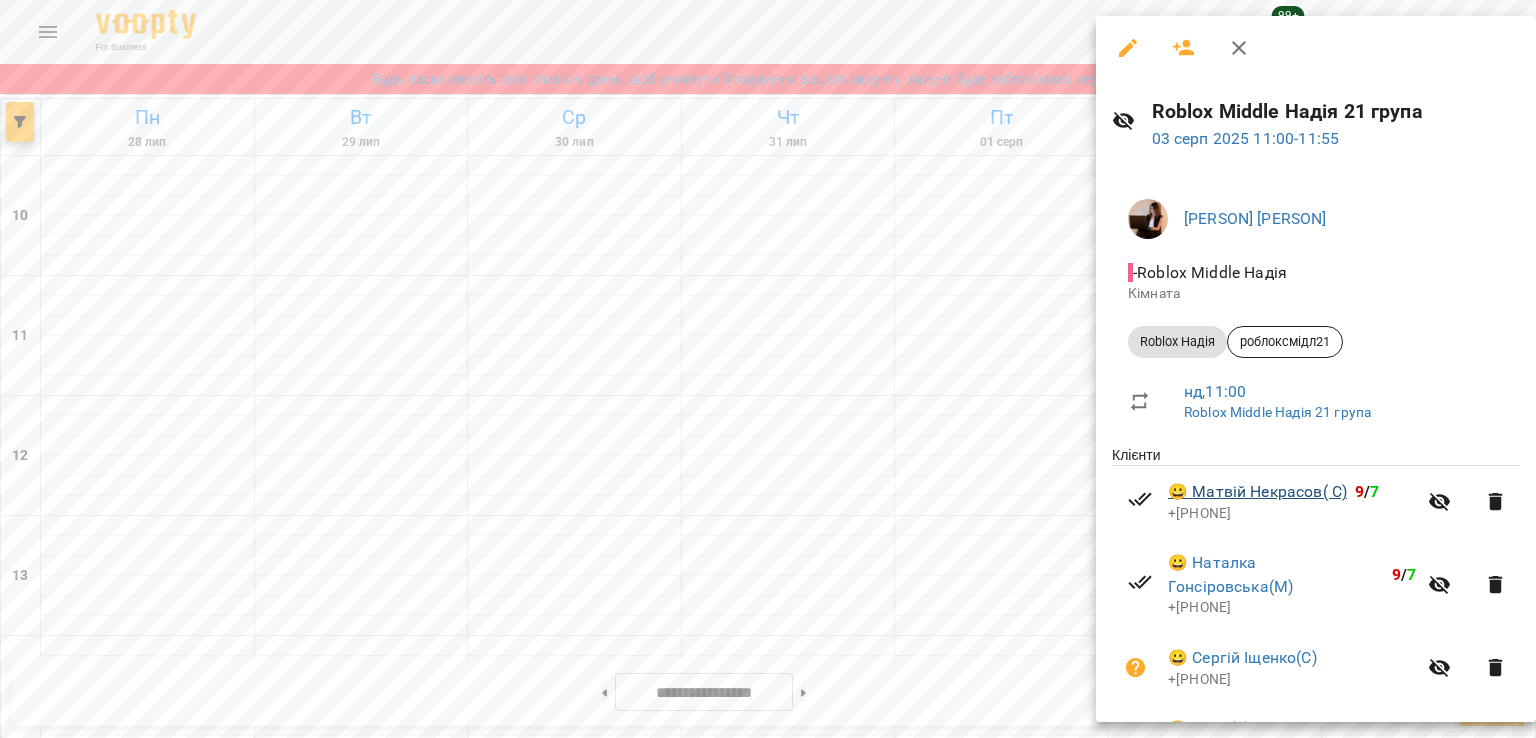 scroll, scrollTop: 266, scrollLeft: 0, axis: vertical 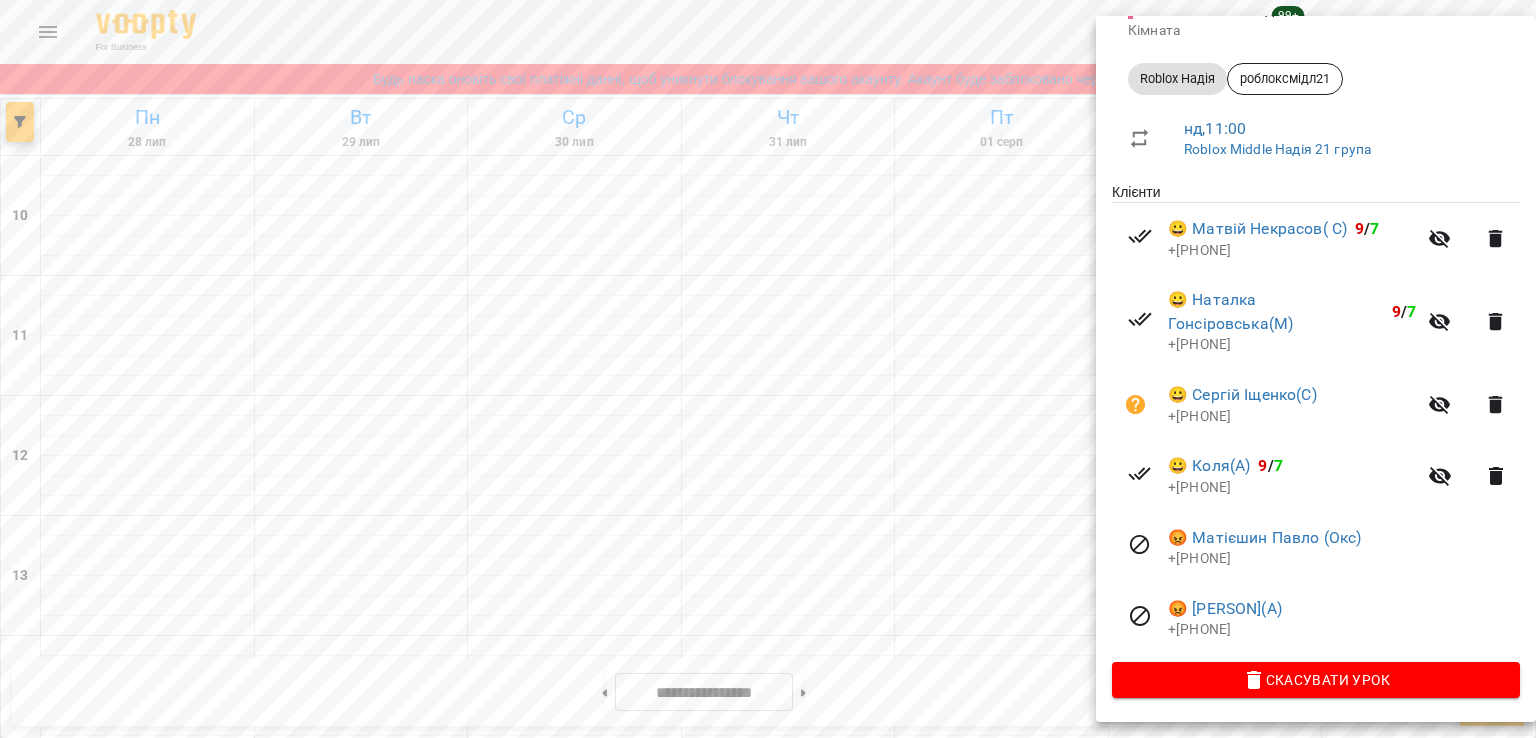 click at bounding box center (768, 369) 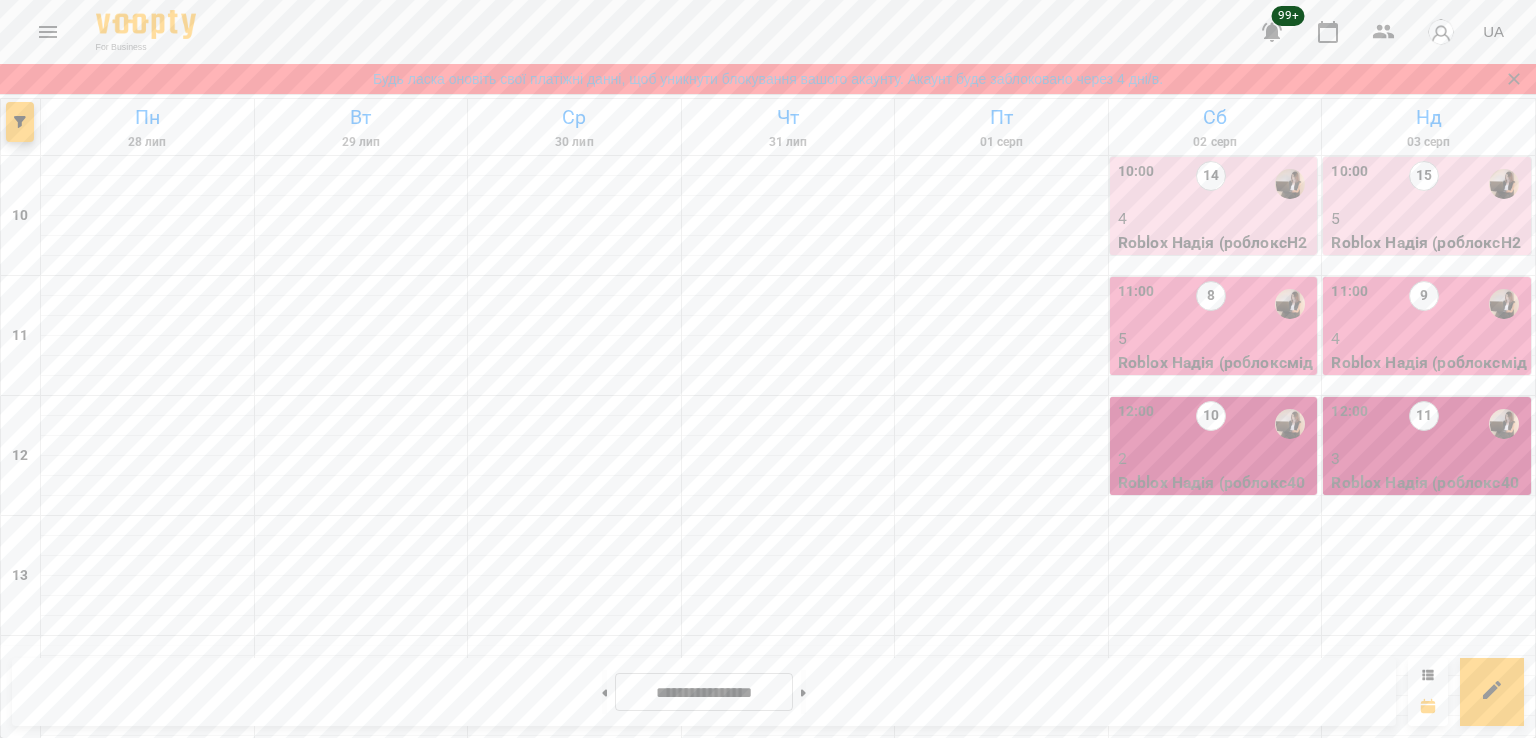 click on "9" at bounding box center (1424, 304) 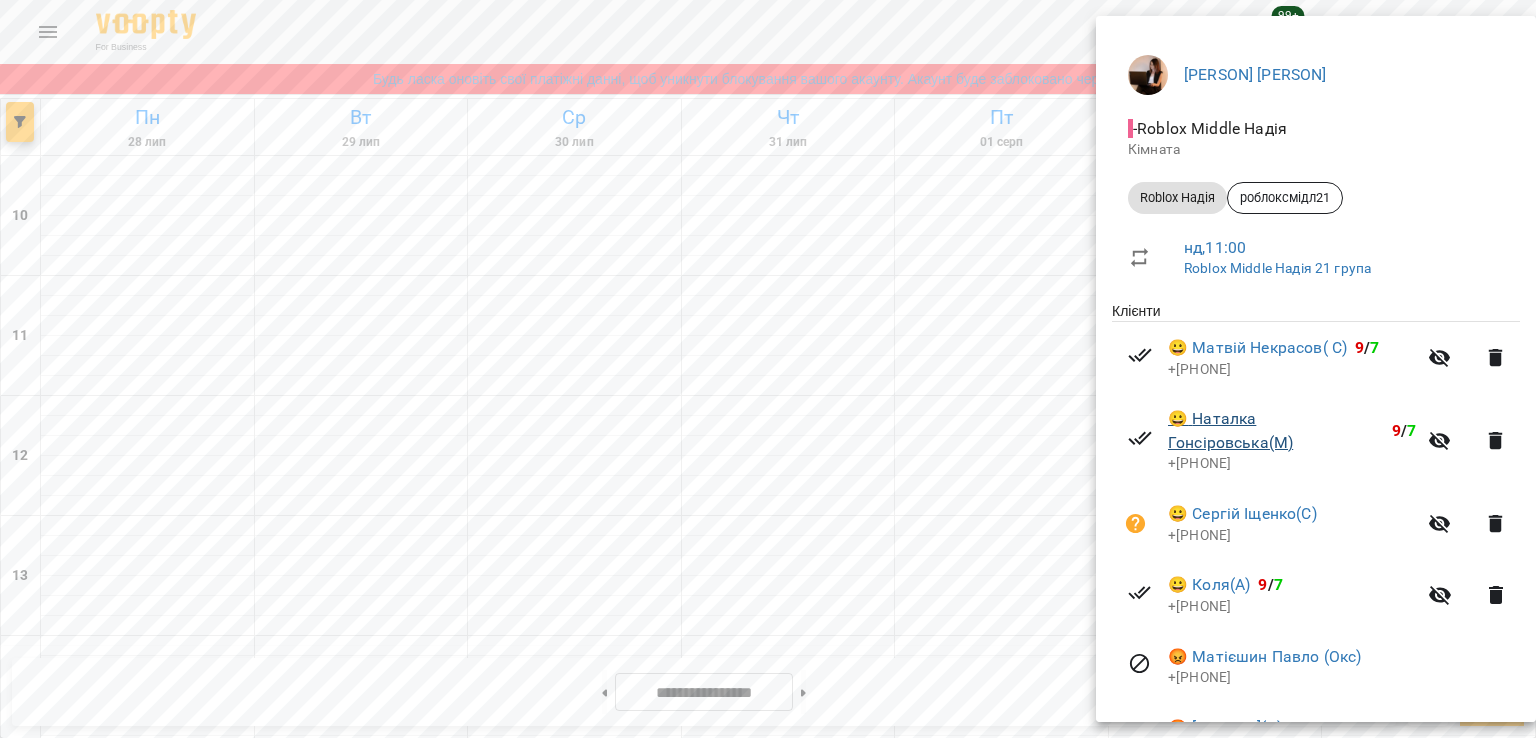 scroll, scrollTop: 266, scrollLeft: 0, axis: vertical 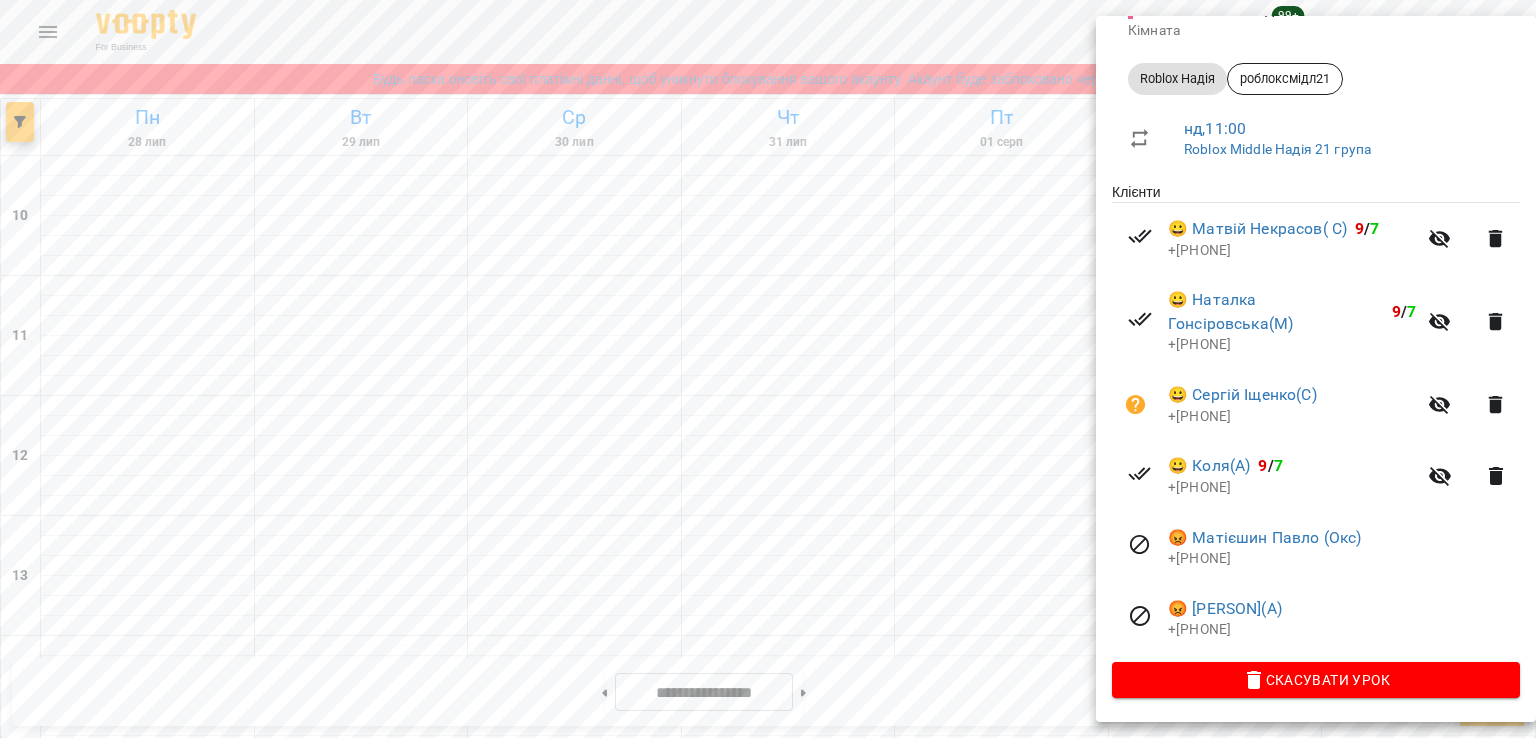 click on "+[PHONE]" at bounding box center (1292, 251) 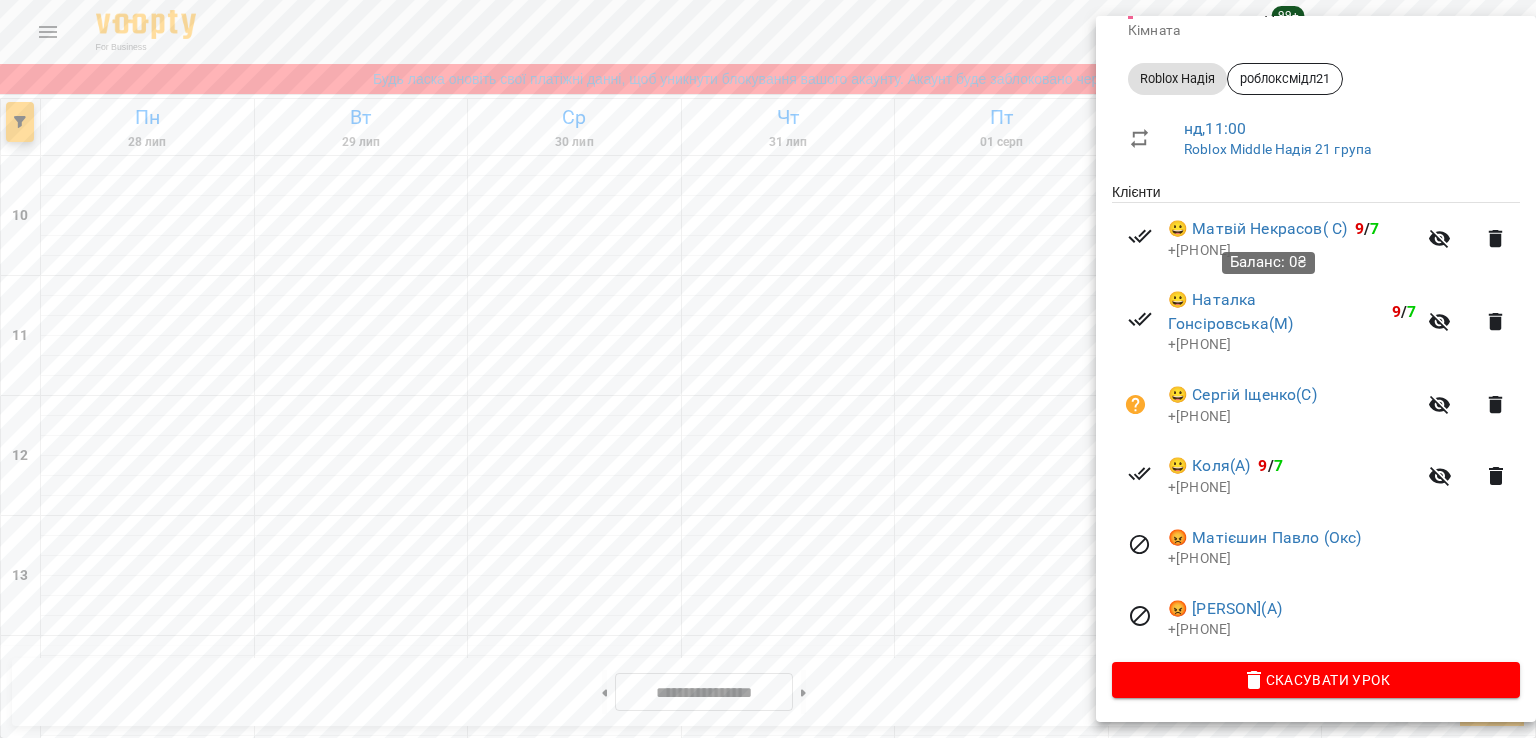 copy on "+[PHONE]" 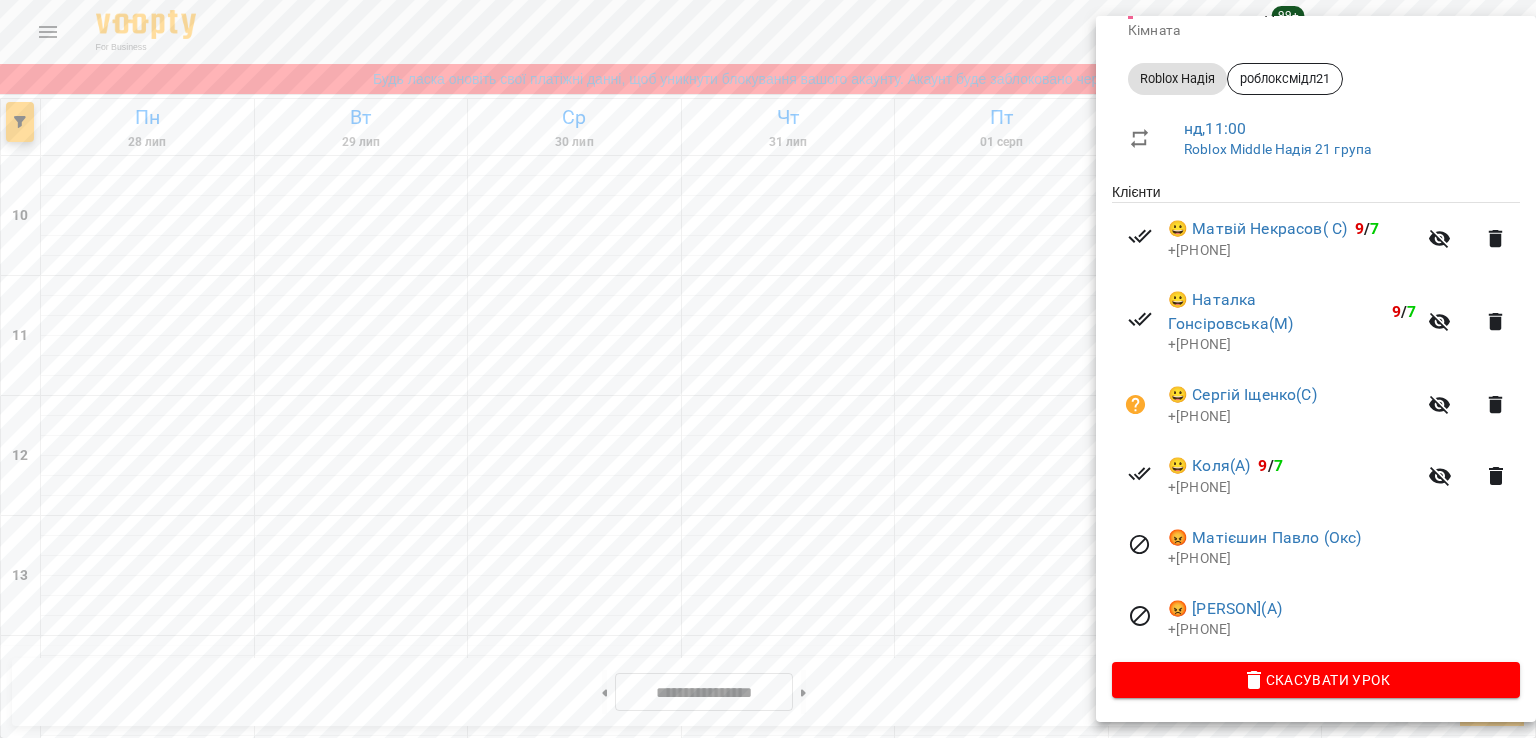 click at bounding box center (768, 369) 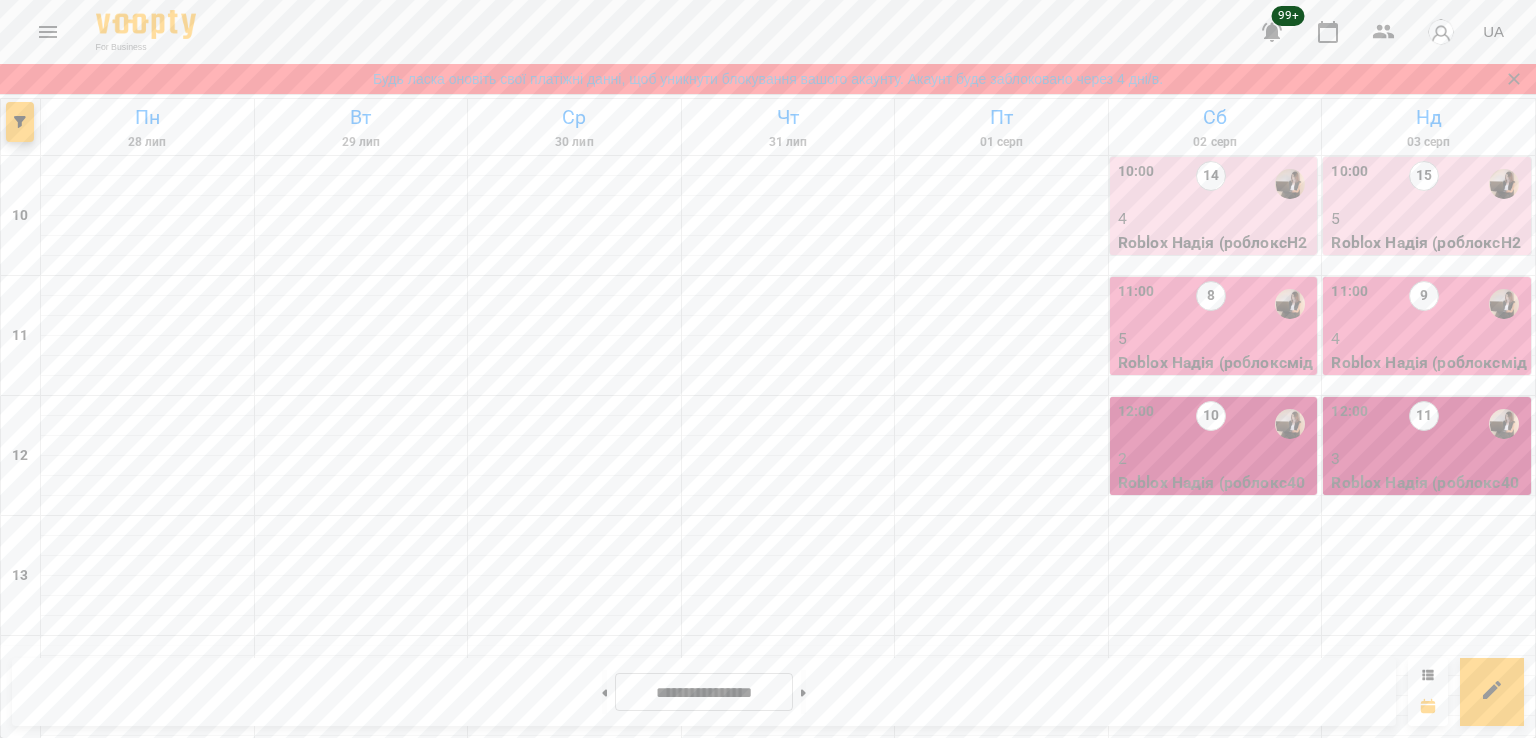 click on "10:00 15" at bounding box center (1429, 184) 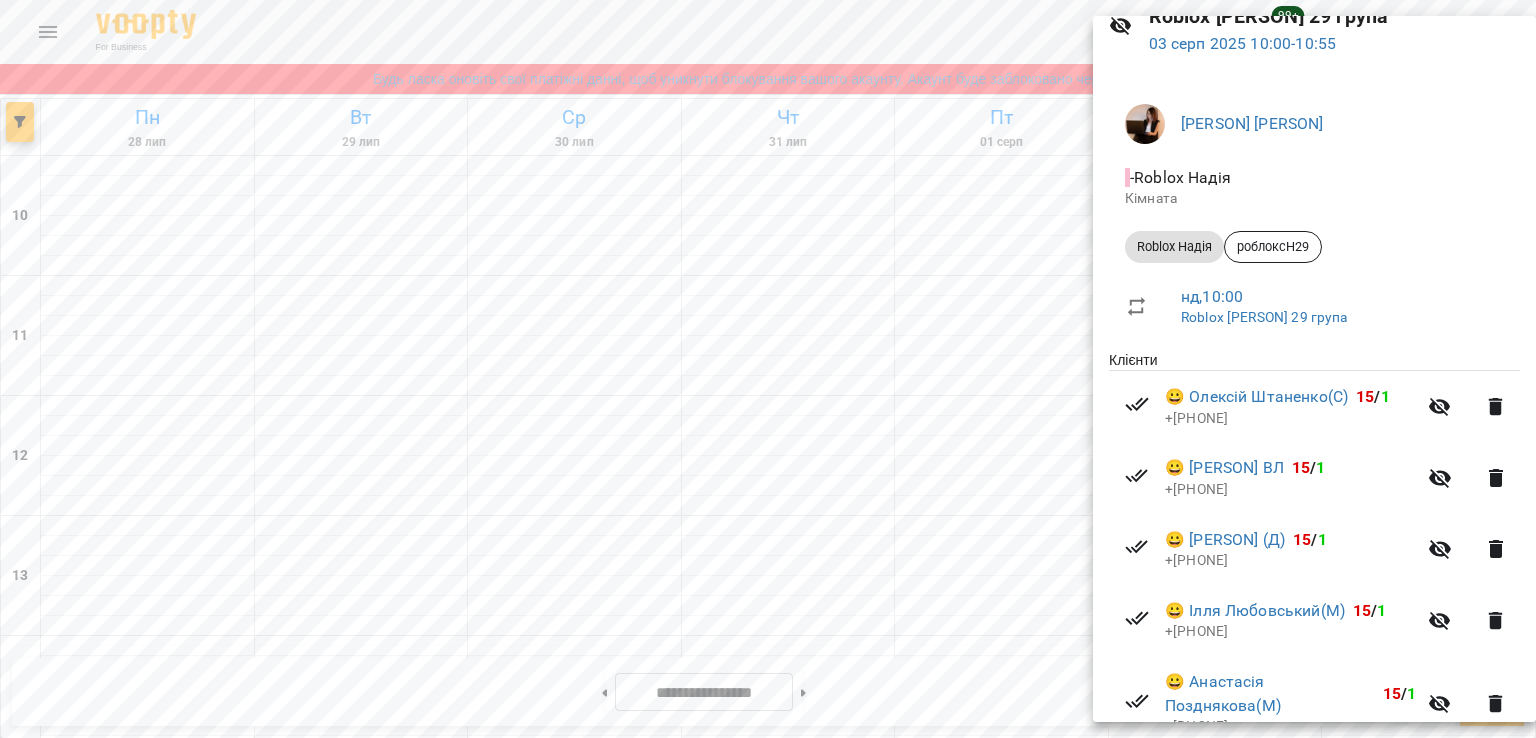 scroll, scrollTop: 266, scrollLeft: 0, axis: vertical 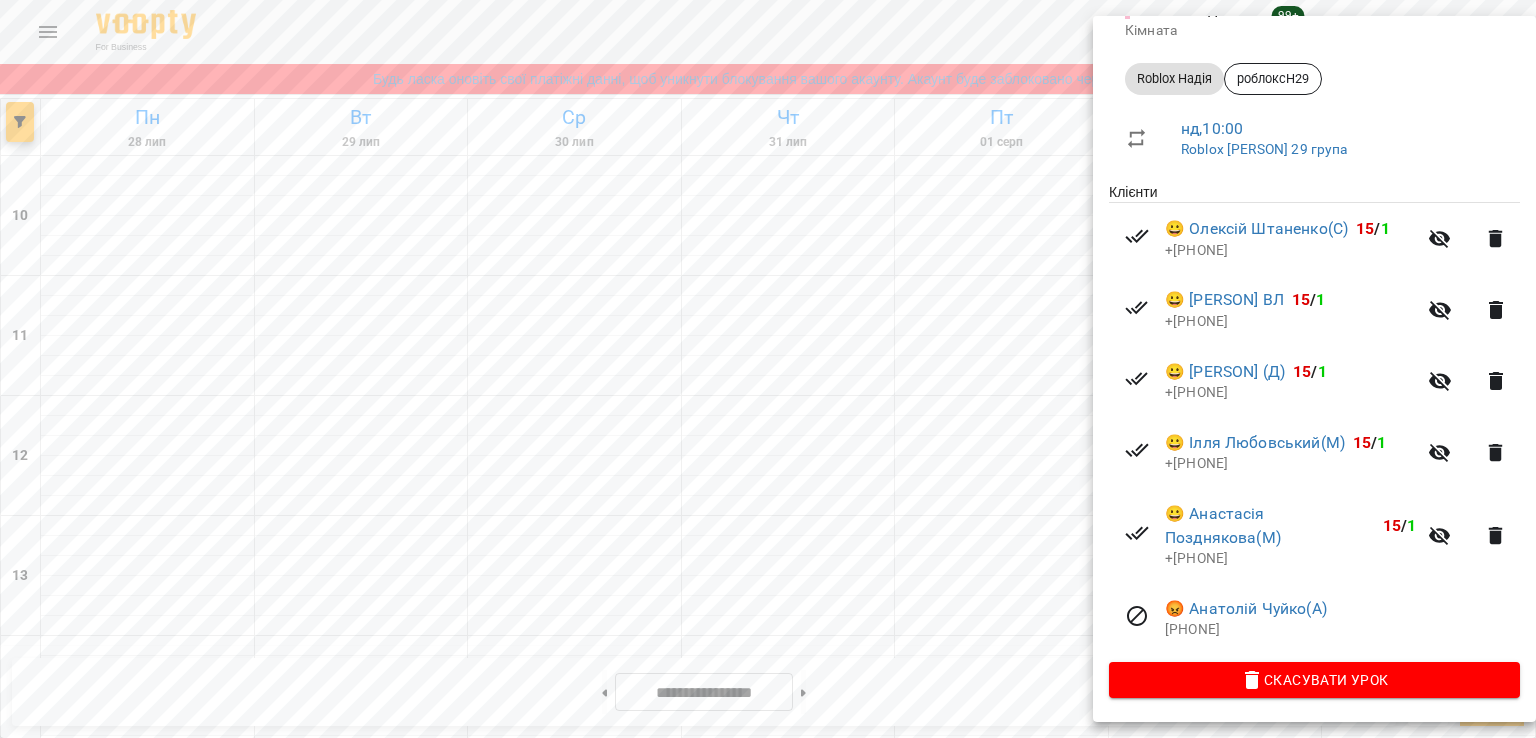 click on "+[PHONE]" at bounding box center [1290, 251] 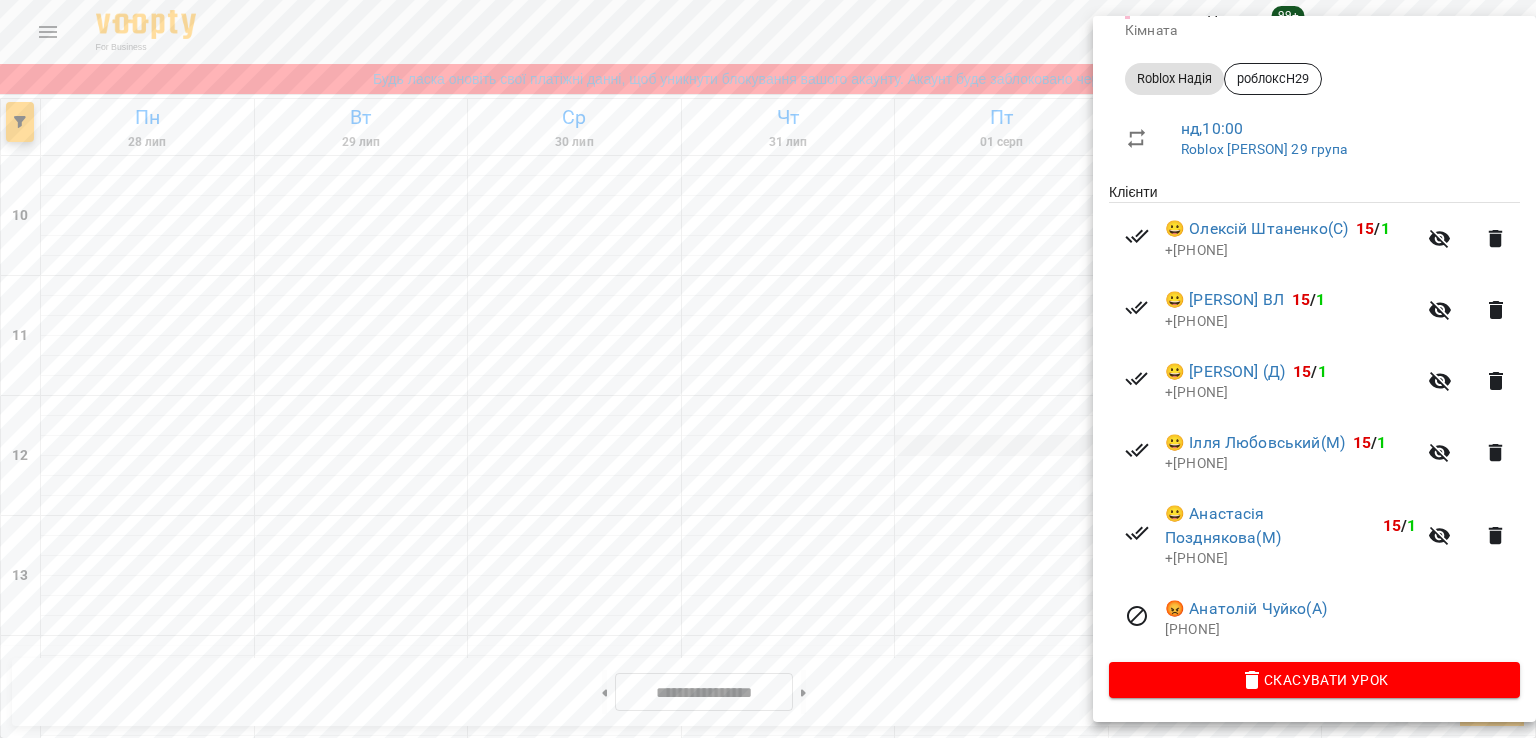 drag, startPoint x: 812, startPoint y: 449, endPoint x: 993, endPoint y: 441, distance: 181.17671 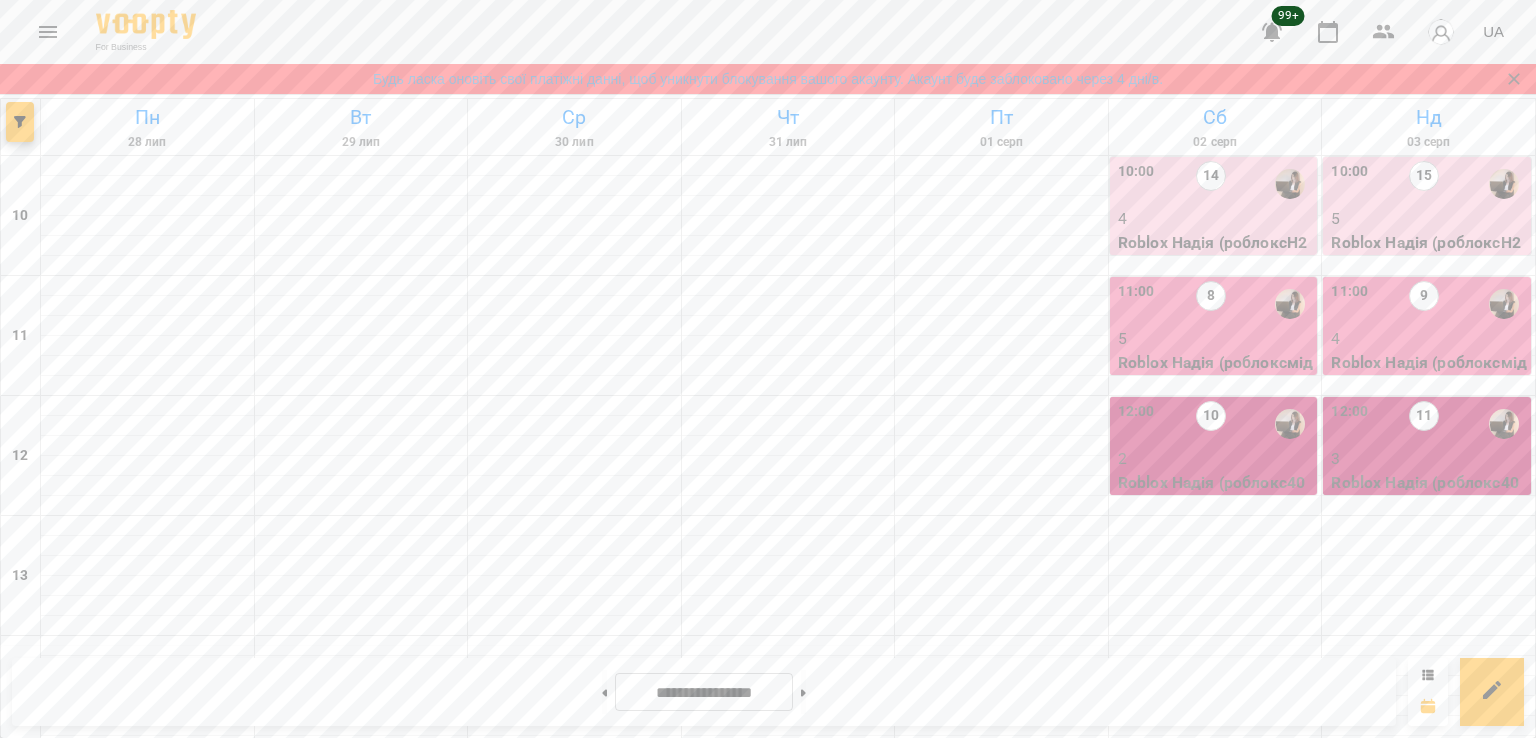 scroll, scrollTop: 1068, scrollLeft: 0, axis: vertical 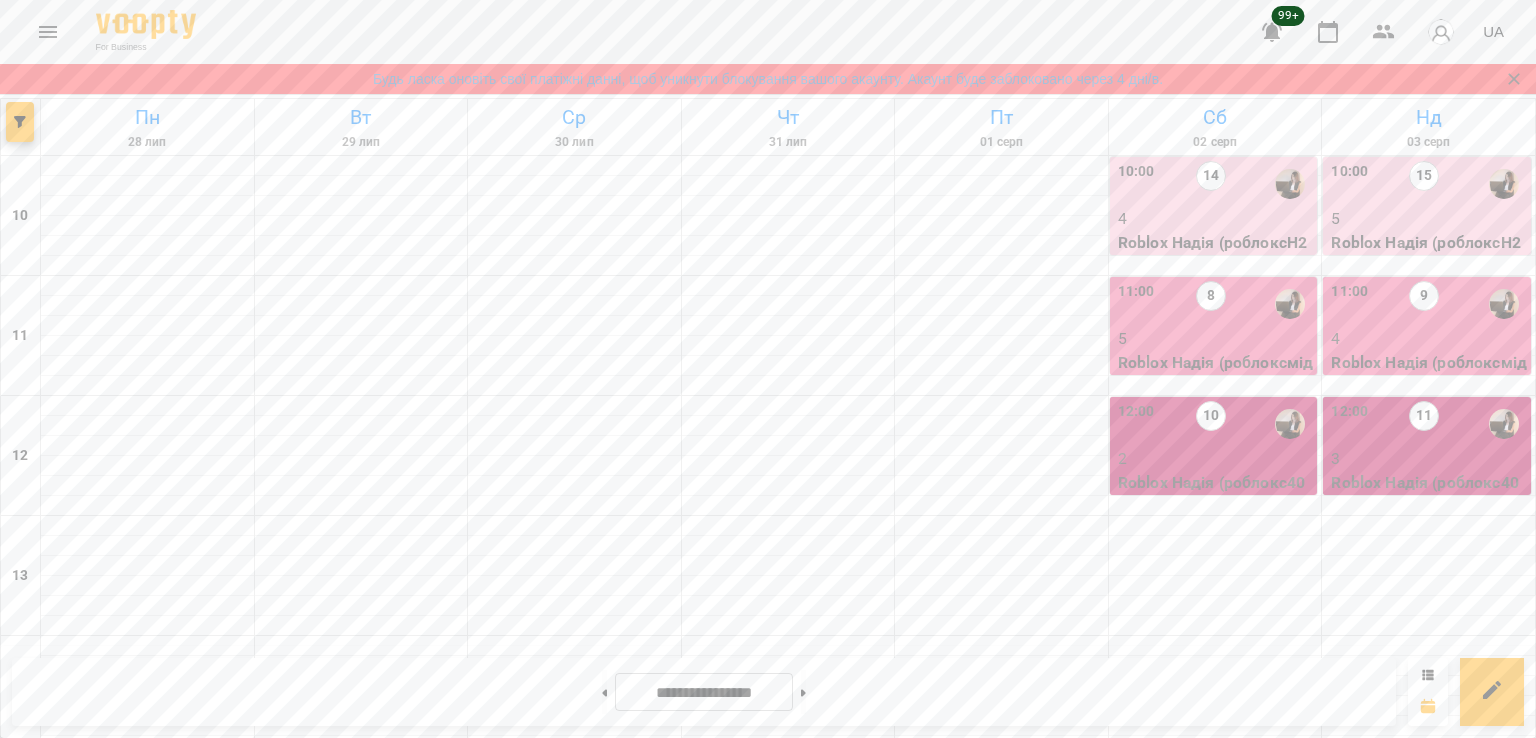 click on "4" at bounding box center (362, 1419) 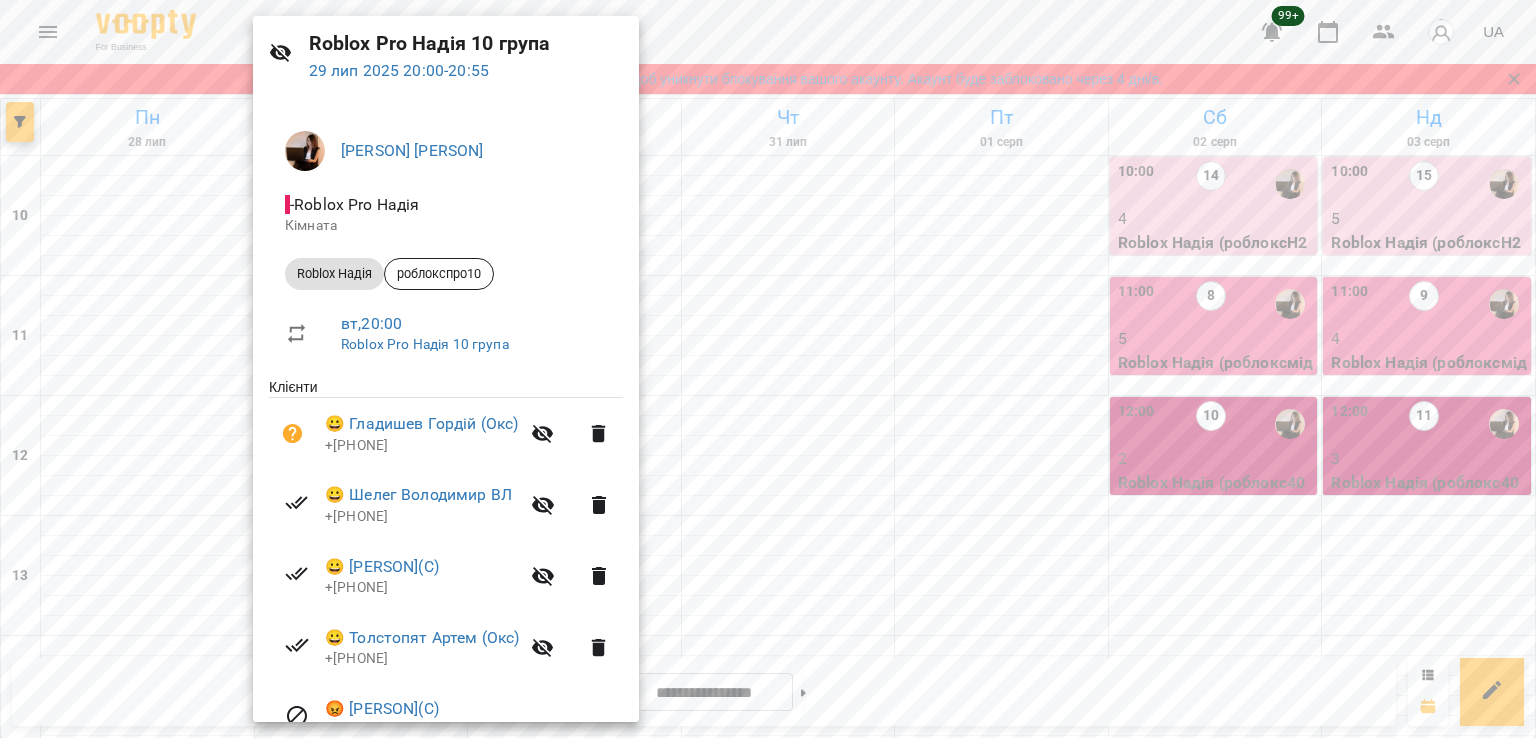 scroll, scrollTop: 171, scrollLeft: 0, axis: vertical 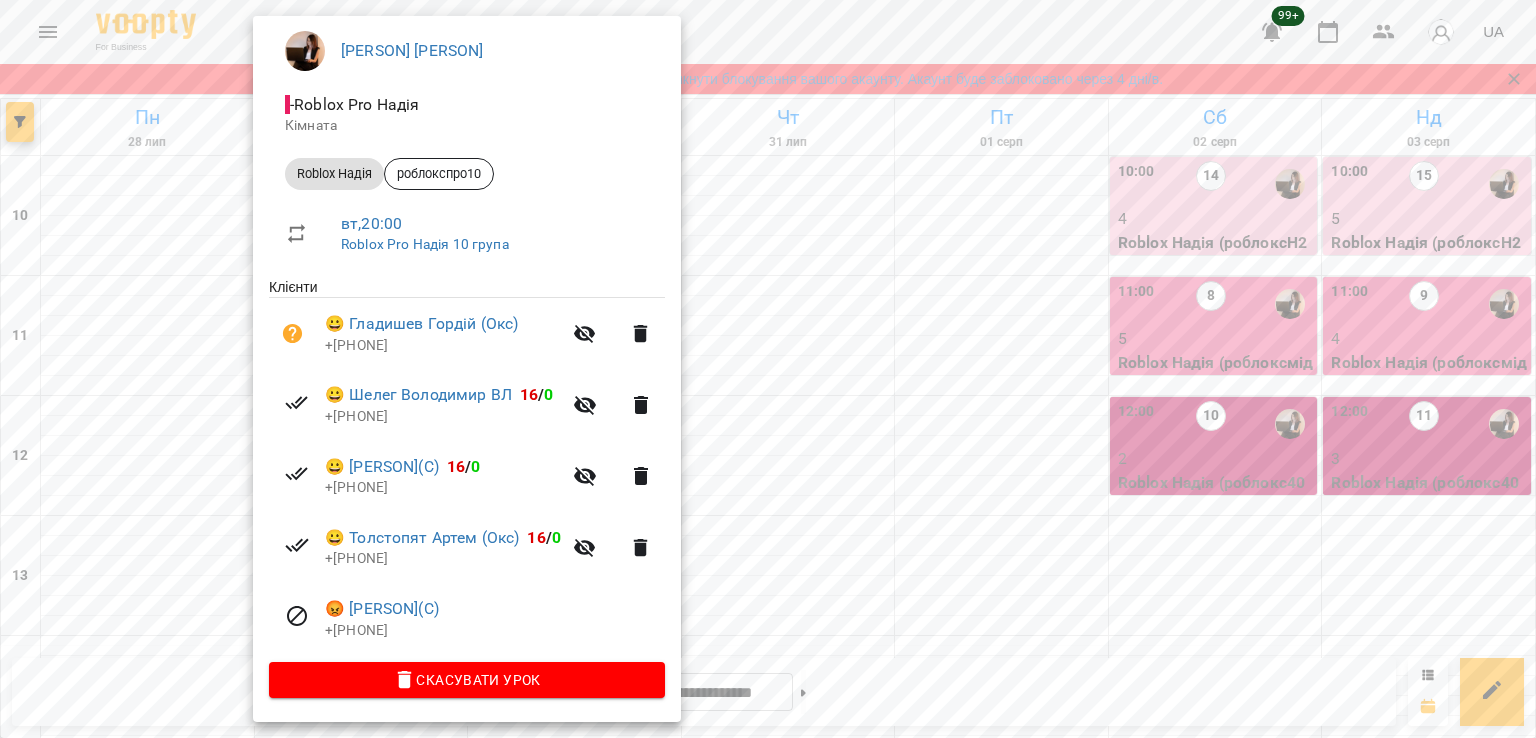 click at bounding box center [768, 369] 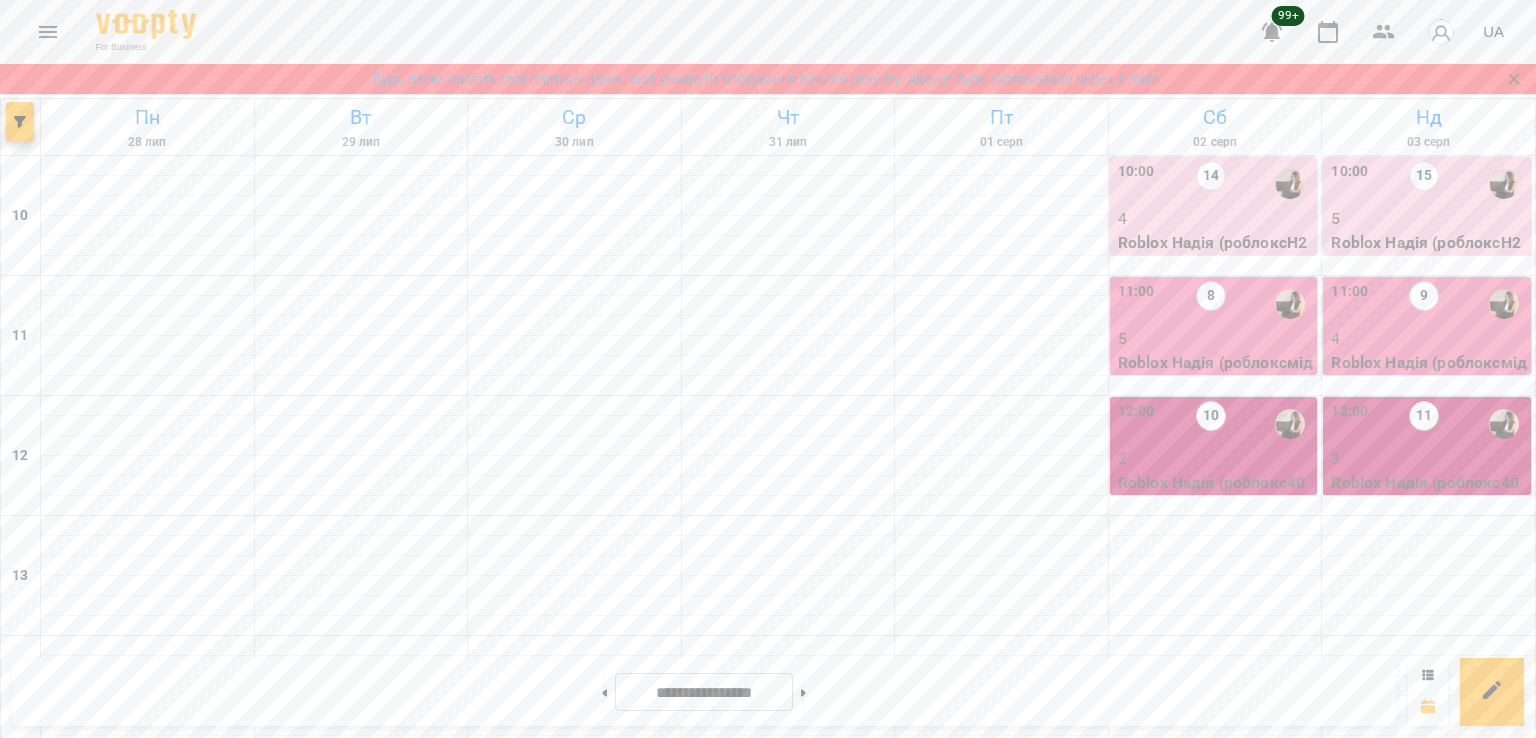 click on "20:00 16" at bounding box center (362, 1384) 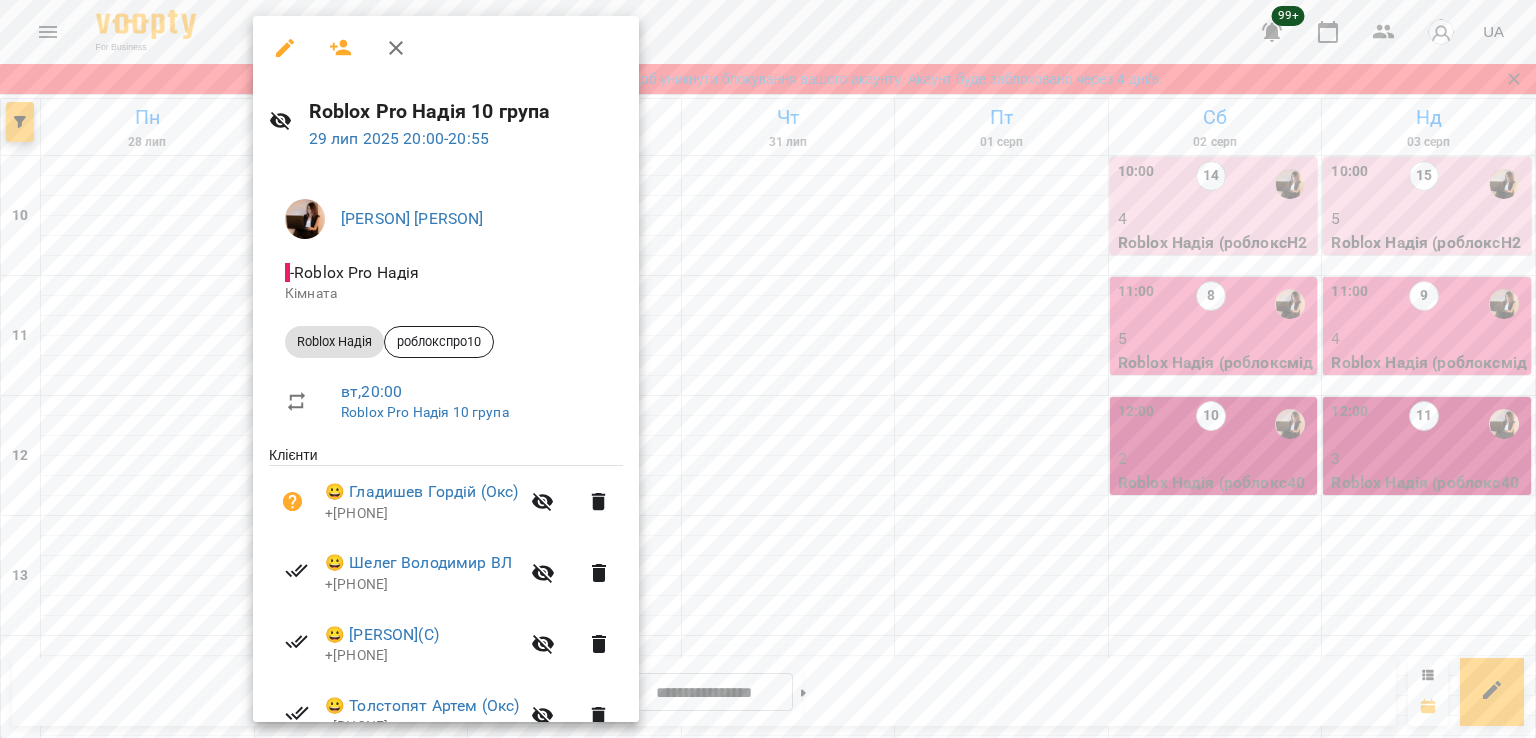 click at bounding box center [768, 369] 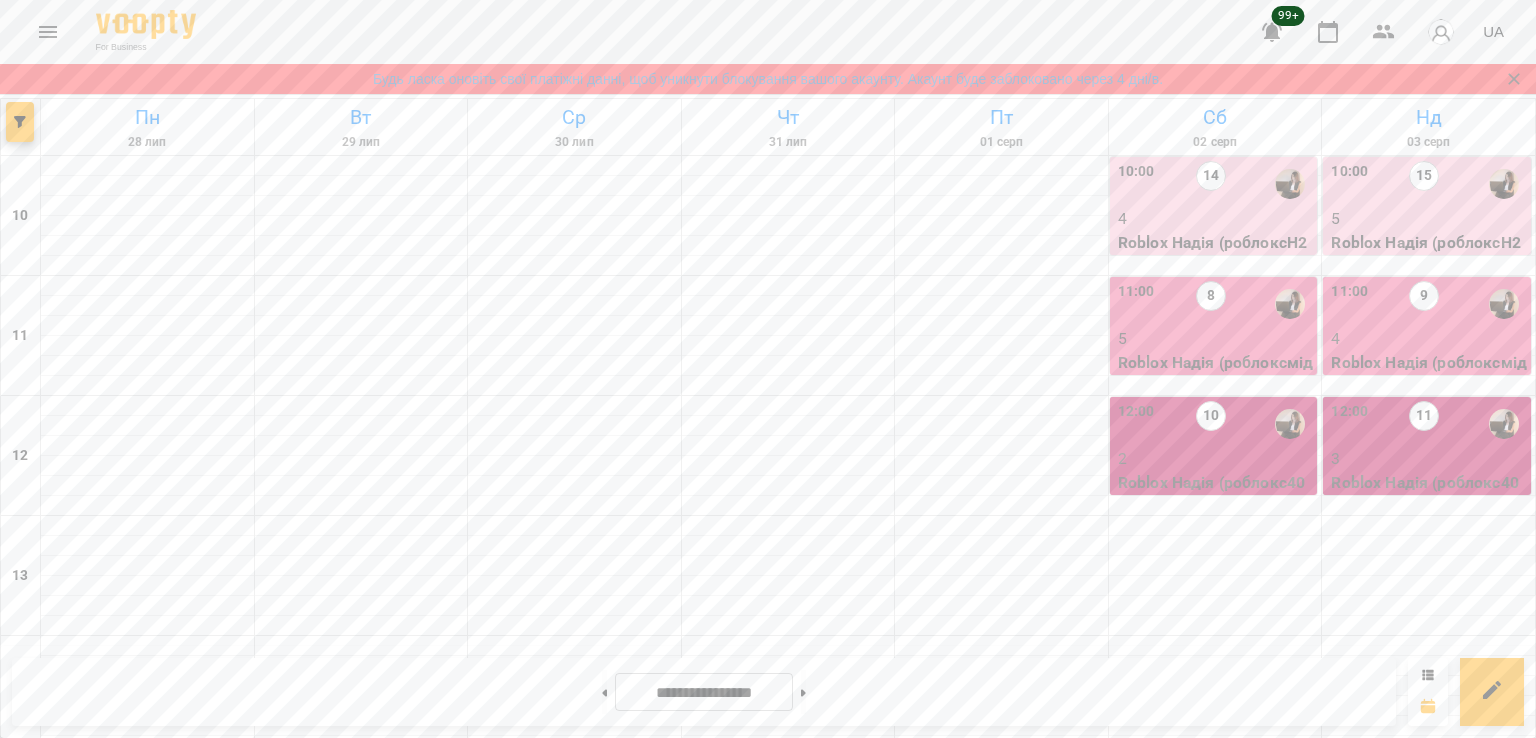 scroll, scrollTop: 868, scrollLeft: 0, axis: vertical 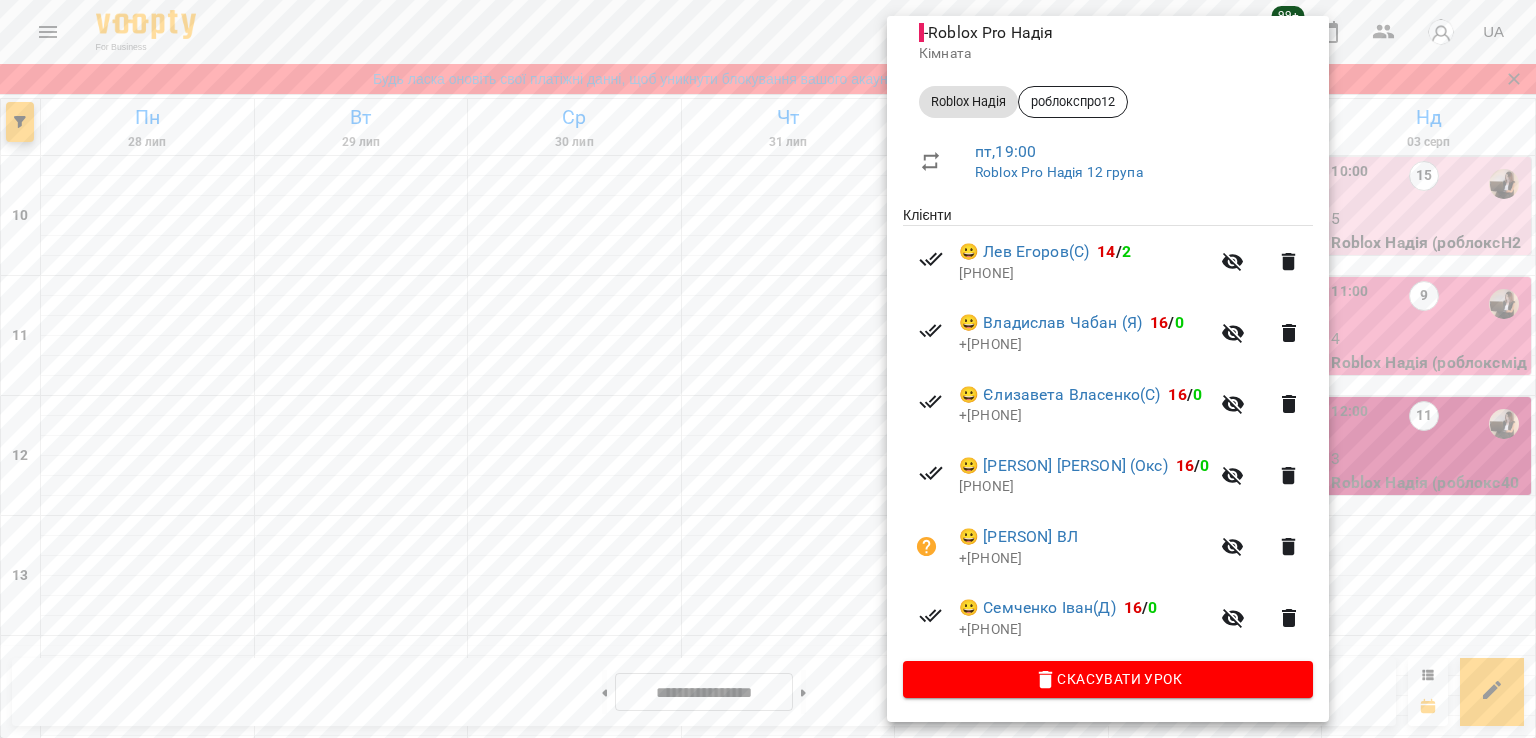 click at bounding box center (768, 369) 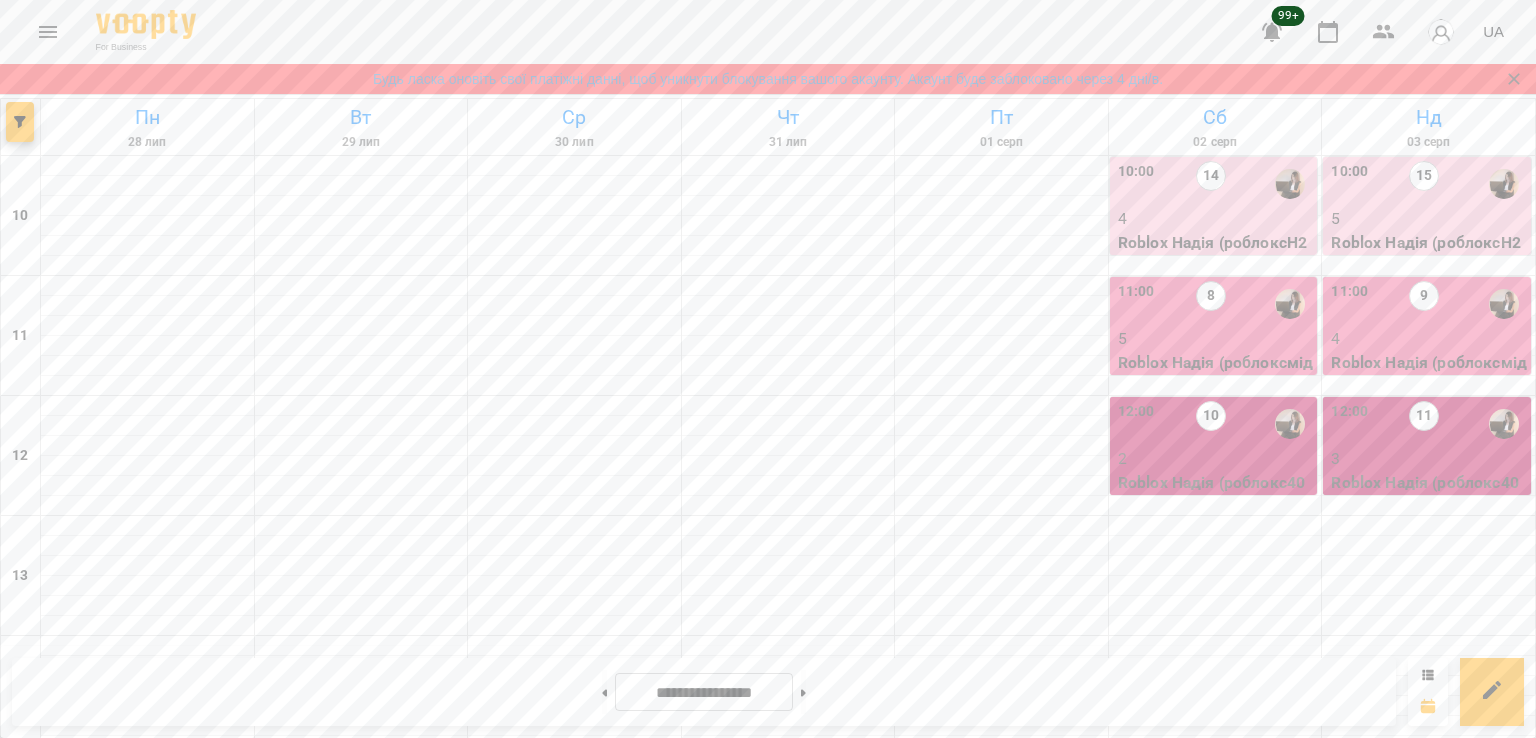scroll, scrollTop: 668, scrollLeft: 0, axis: vertical 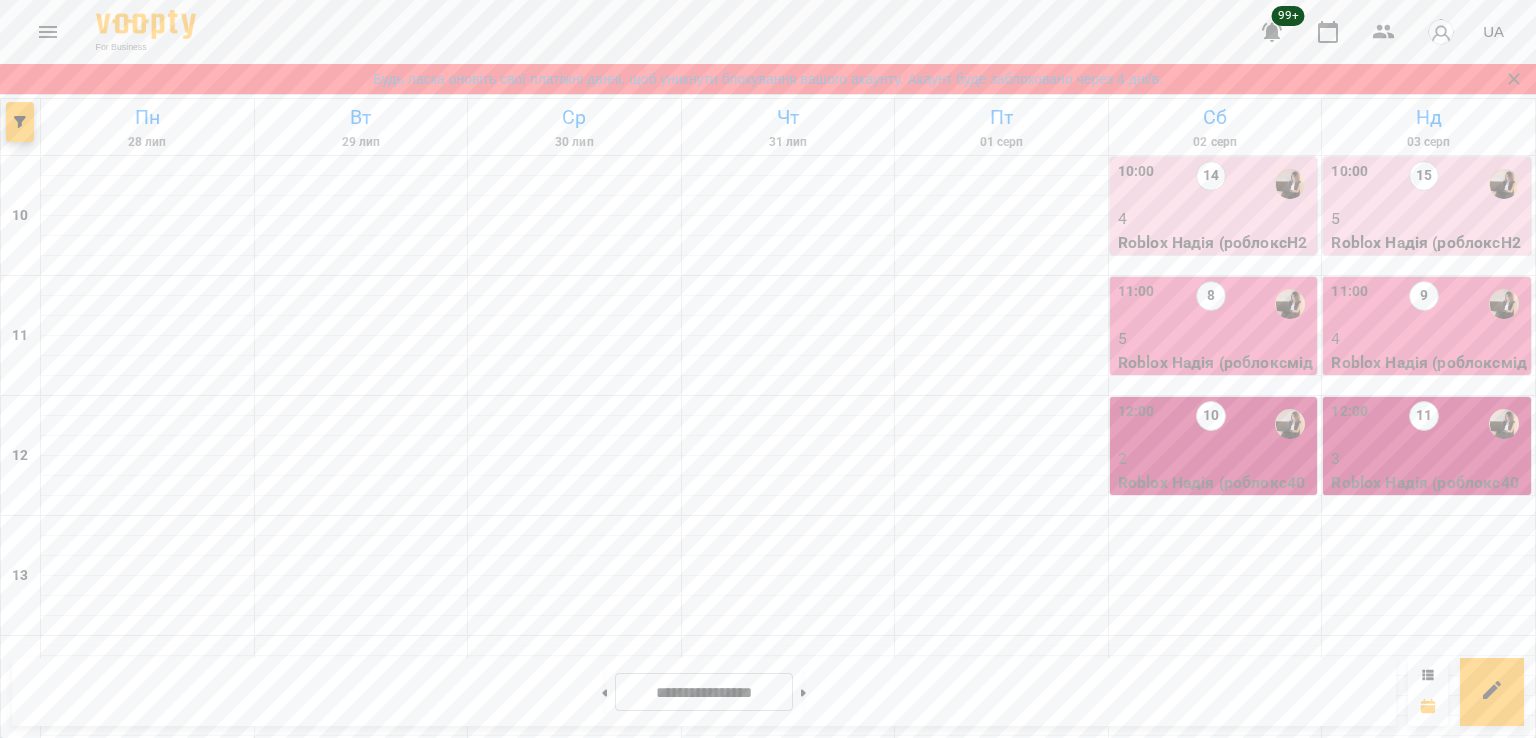 click on "2" at bounding box center (789, 1059) 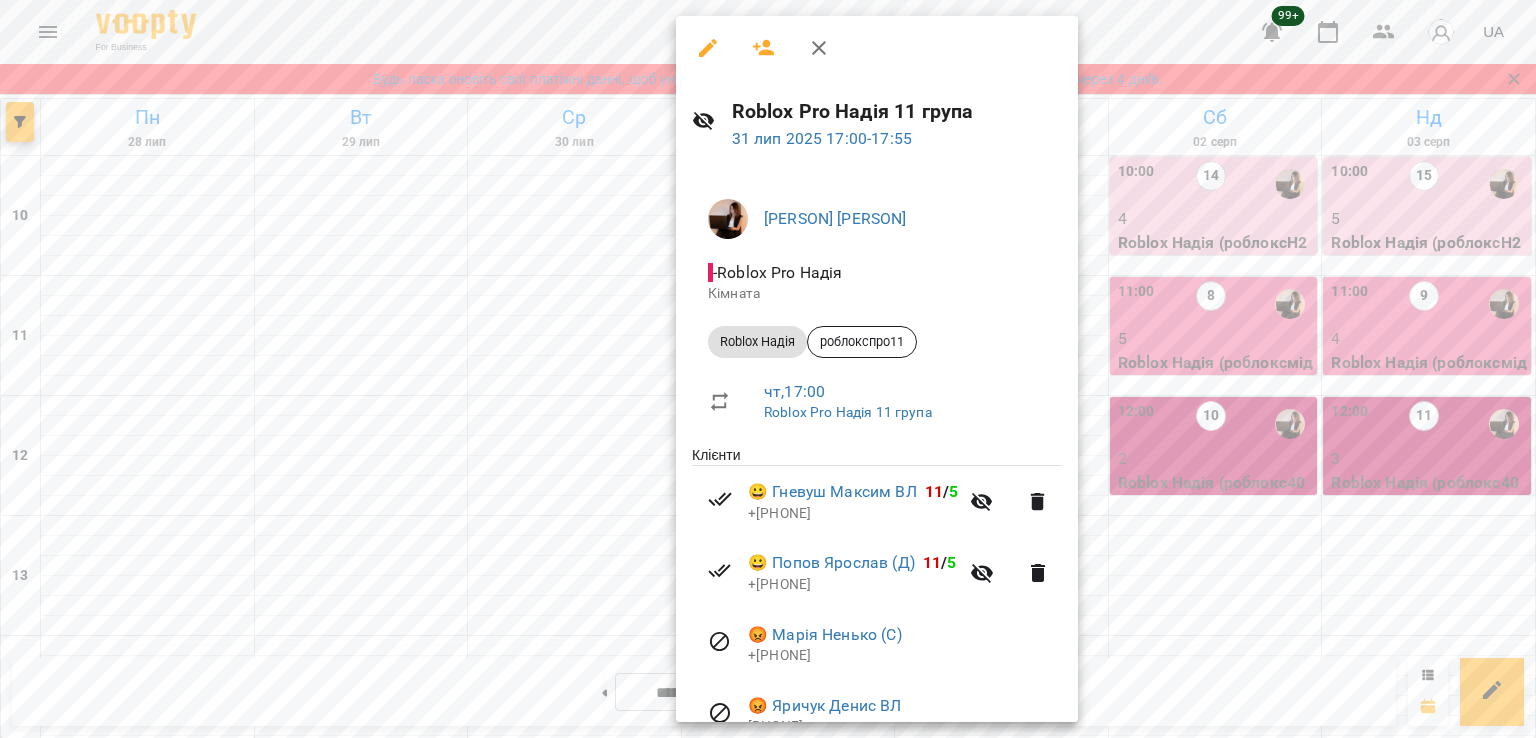 click at bounding box center [768, 369] 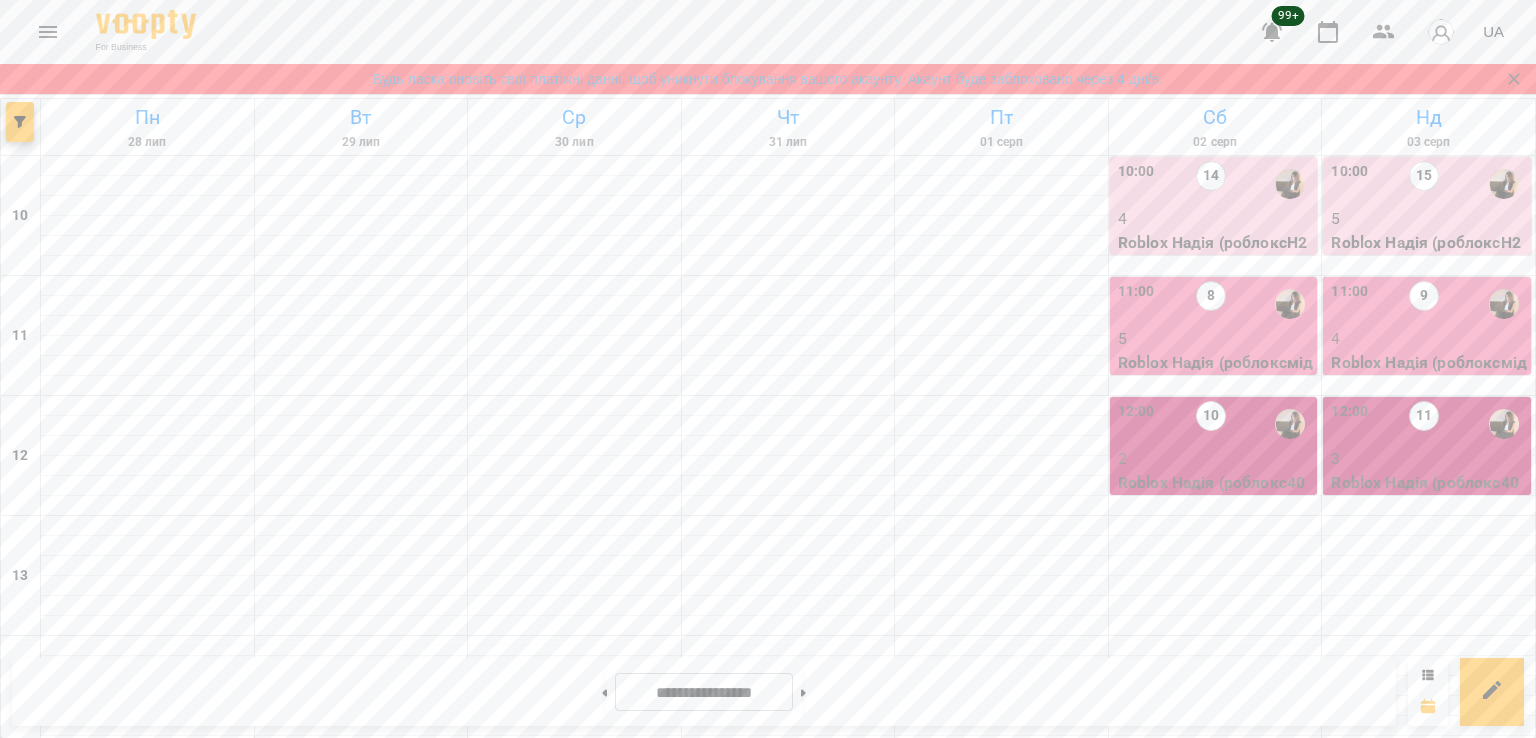scroll, scrollTop: 0, scrollLeft: 0, axis: both 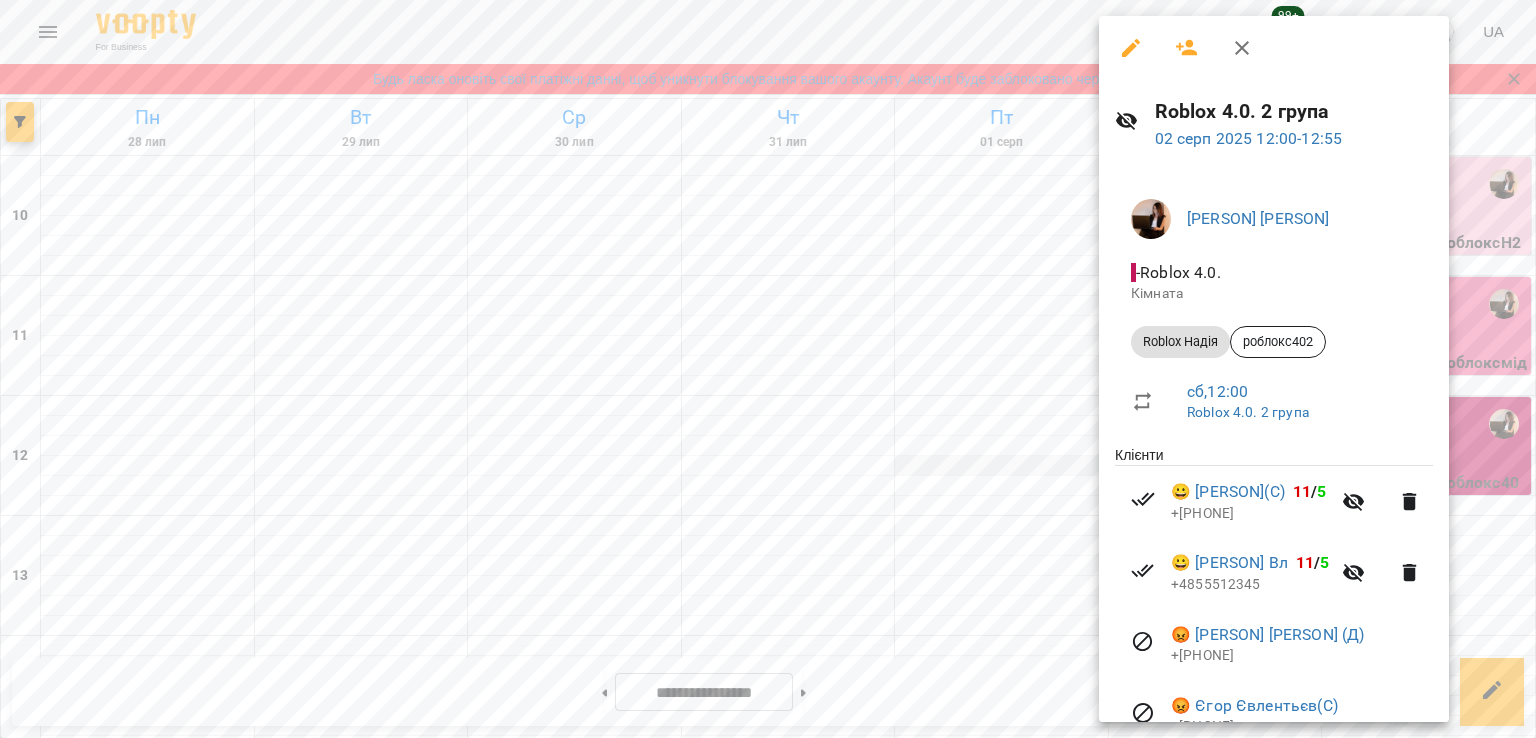 drag, startPoint x: 1005, startPoint y: 457, endPoint x: 1030, endPoint y: 456, distance: 25.019993 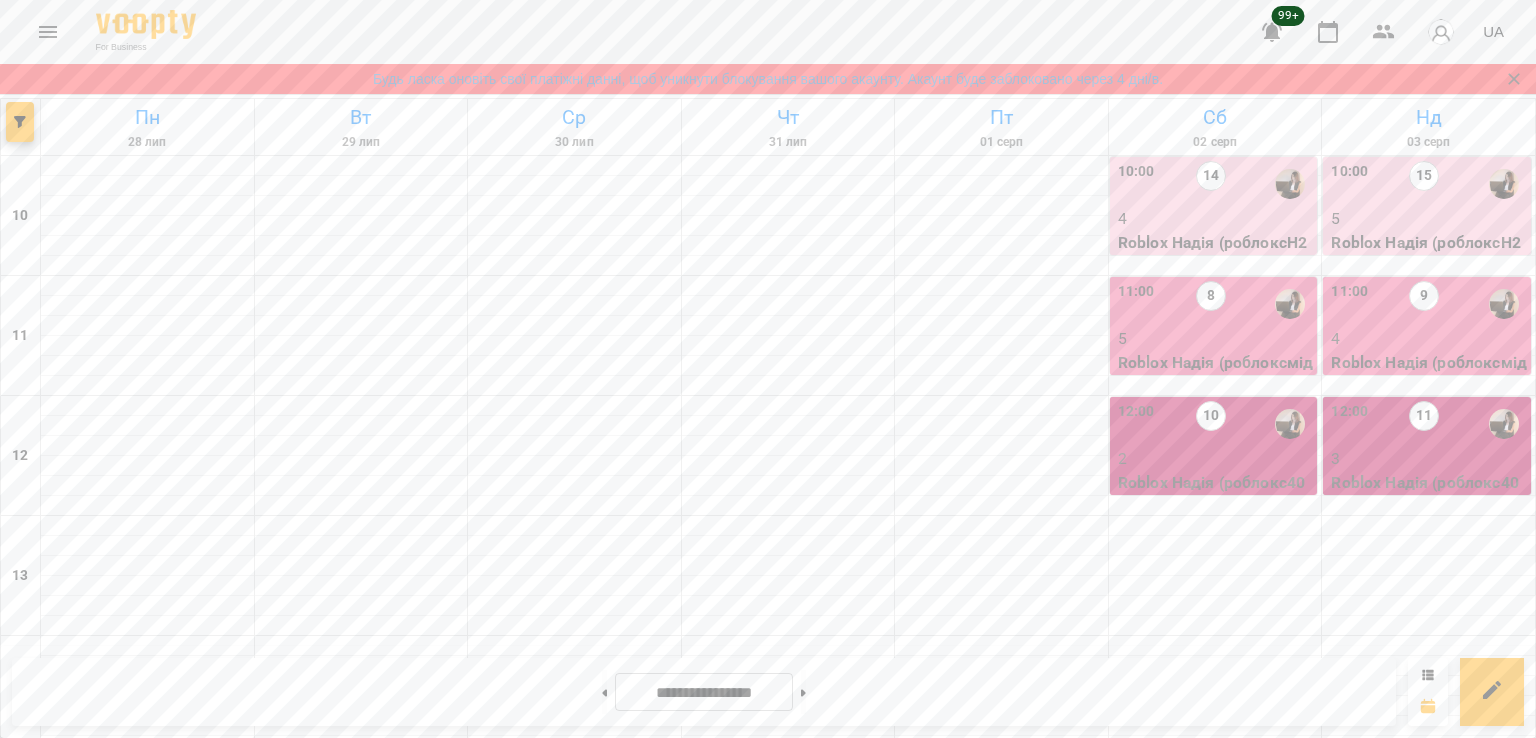 click on "Roblox Надія (роблоксмідл21)" at bounding box center (1216, 374) 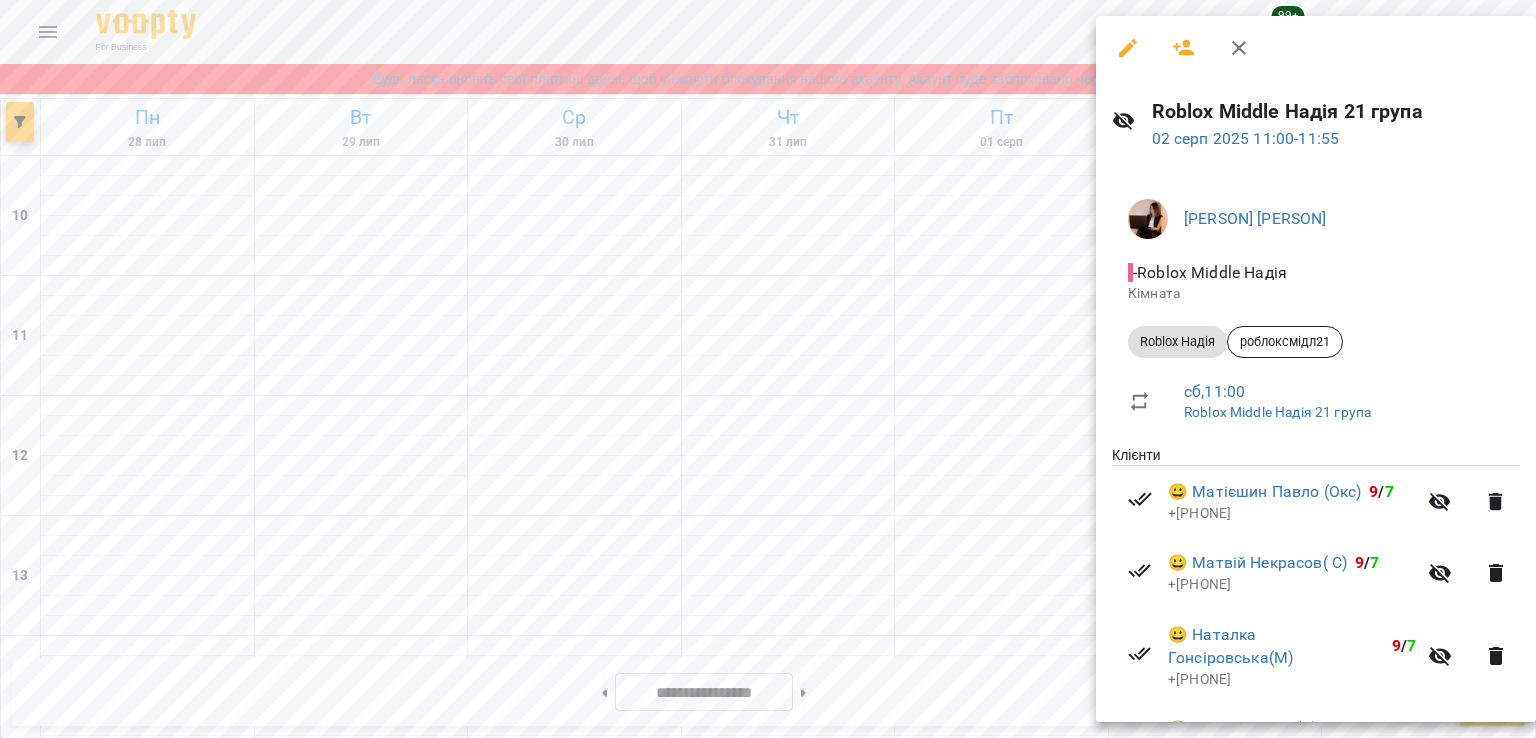 click at bounding box center [768, 369] 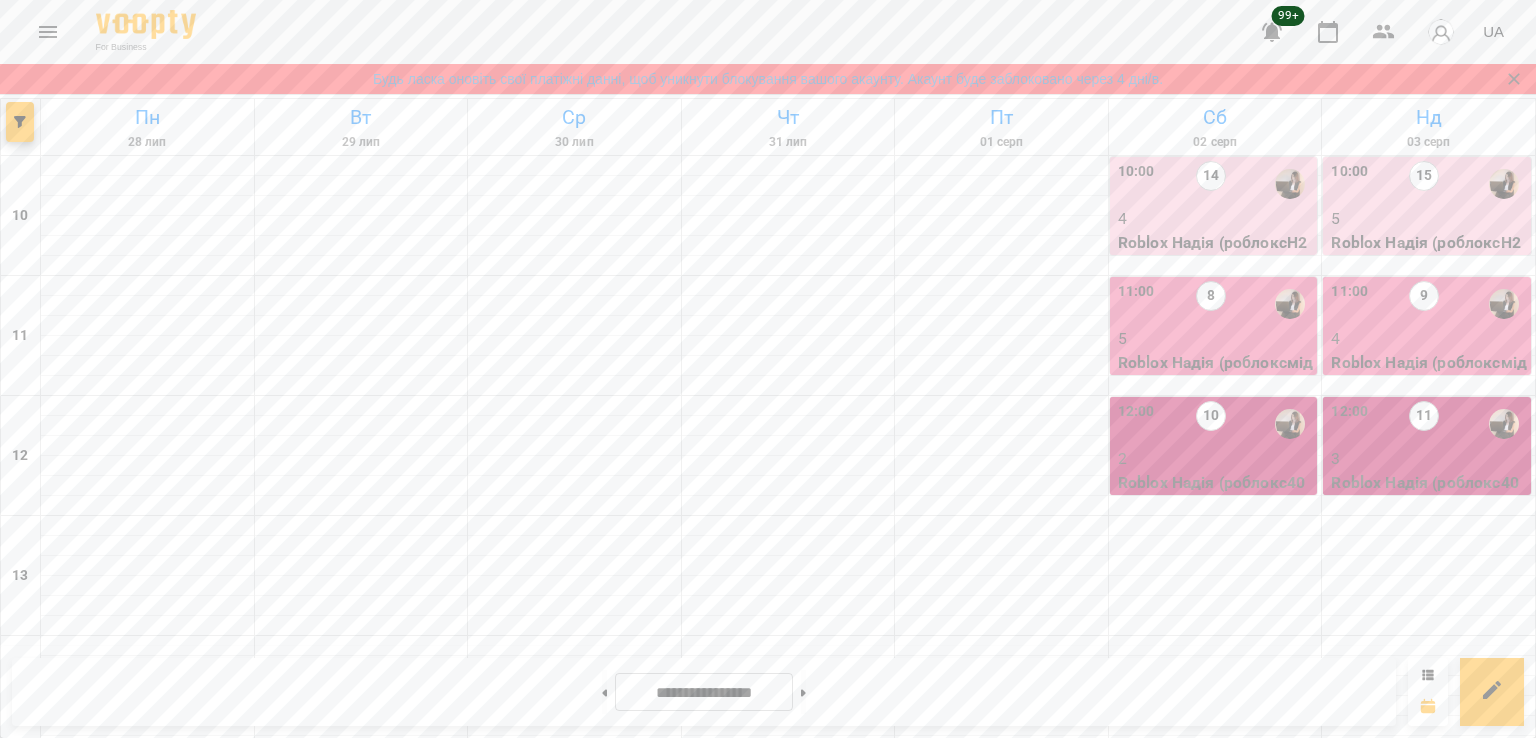 click on "10:00 14" at bounding box center (1216, 184) 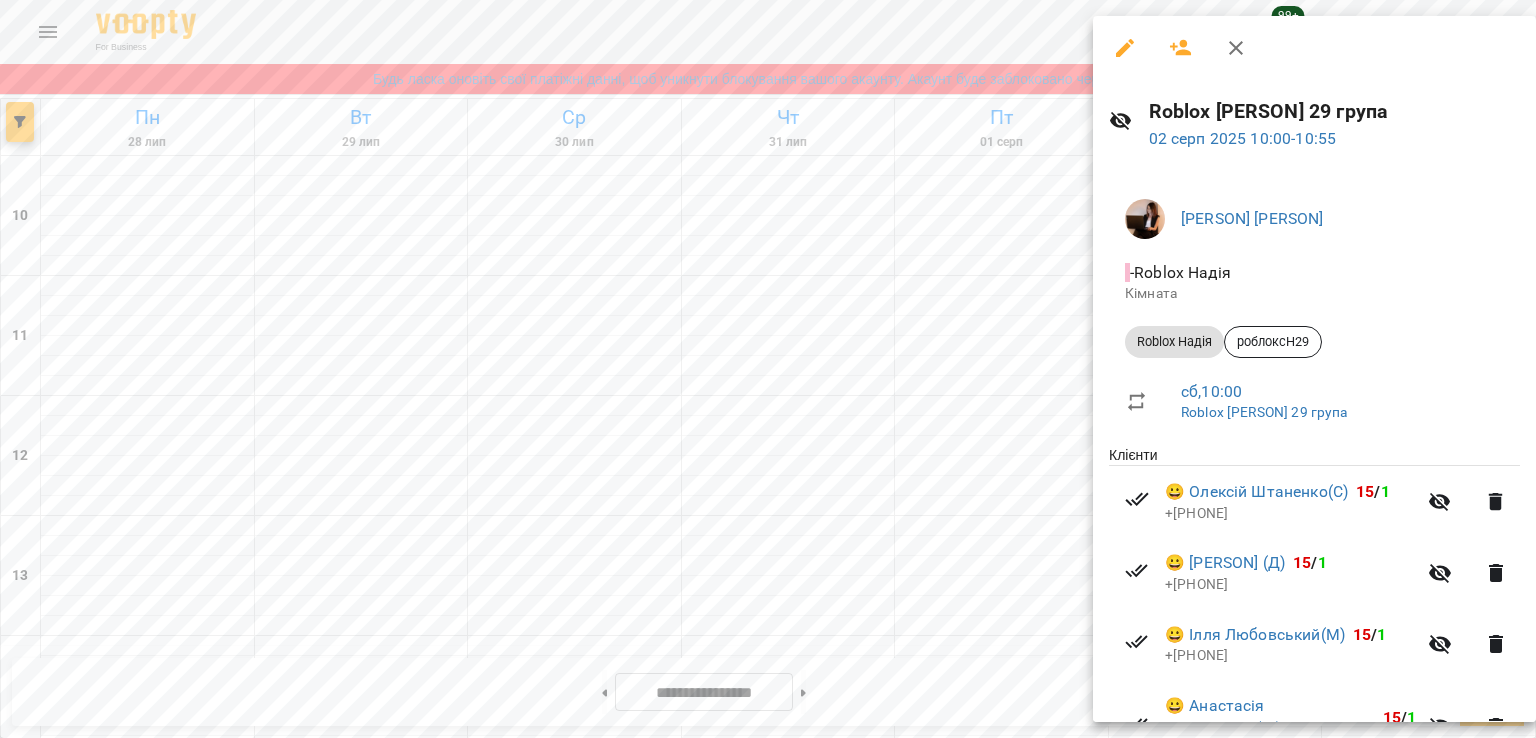 click at bounding box center (768, 369) 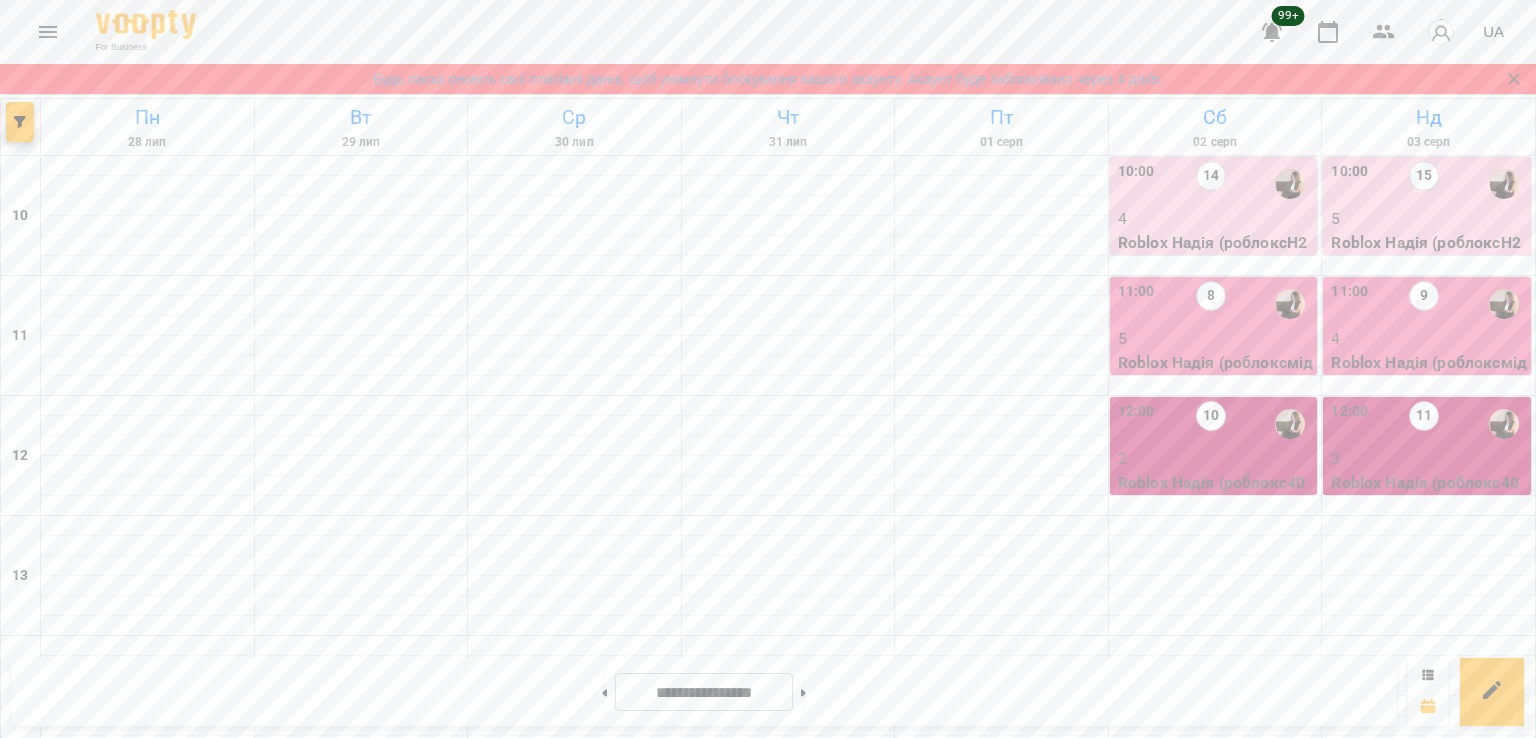 scroll, scrollTop: 800, scrollLeft: 0, axis: vertical 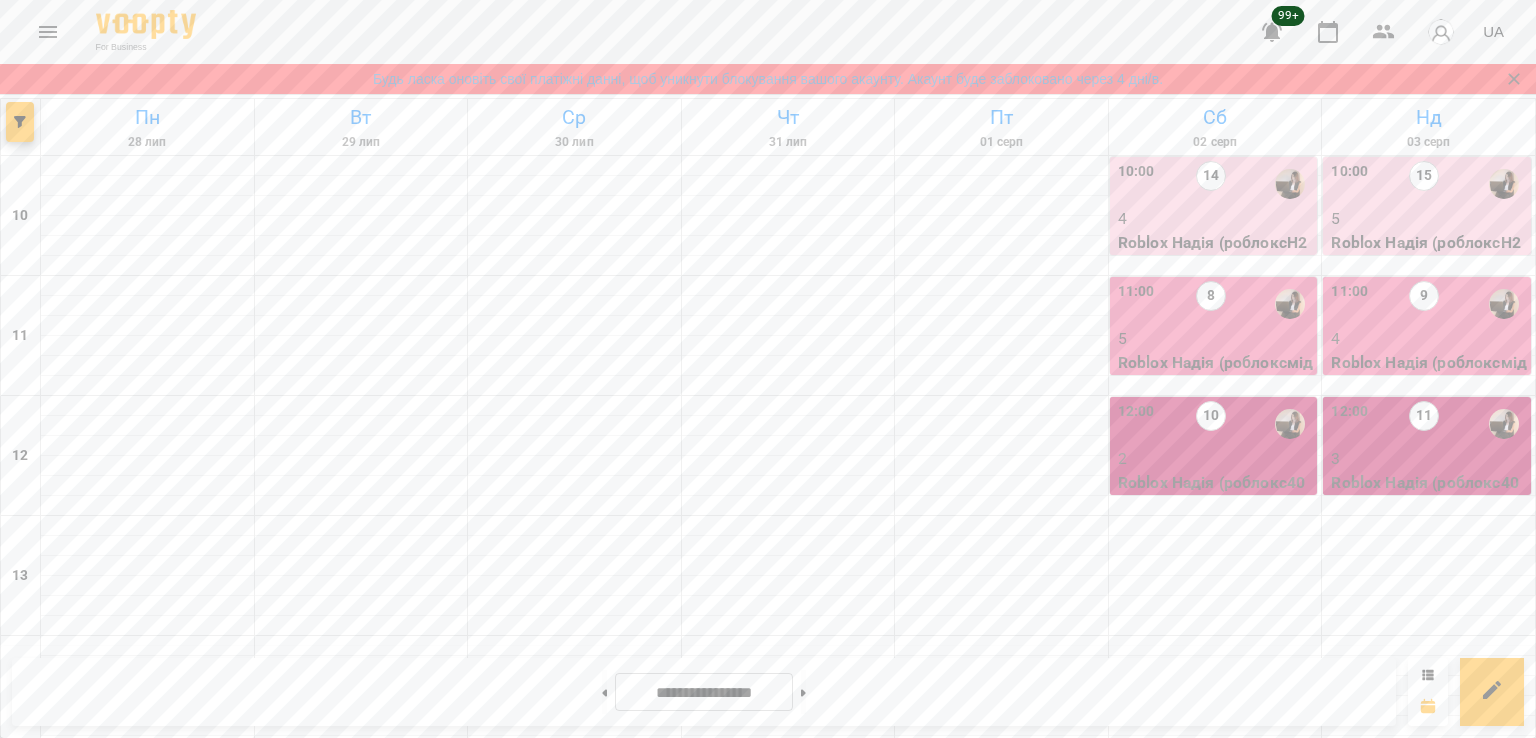 click on "2" at bounding box center [789, 1059] 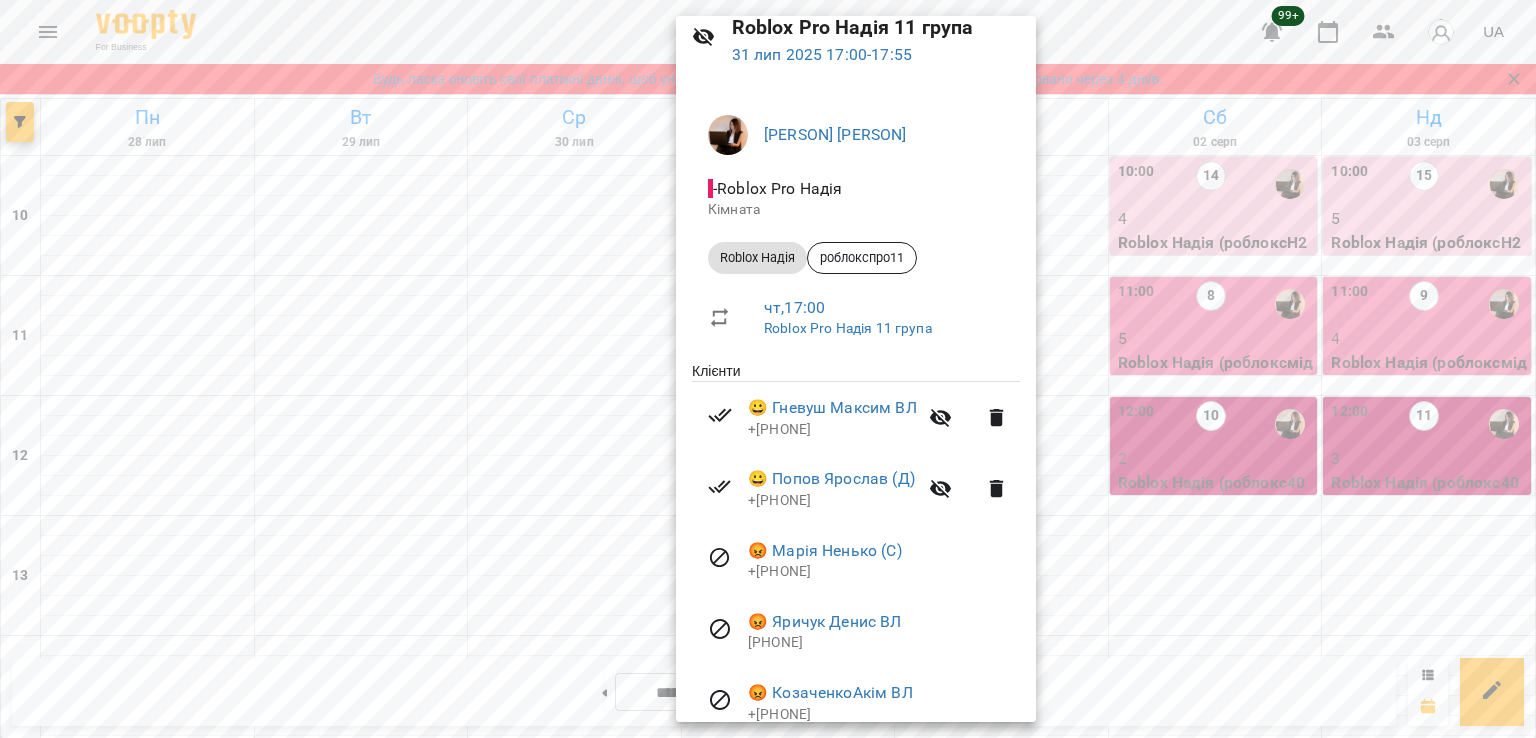 scroll, scrollTop: 171, scrollLeft: 0, axis: vertical 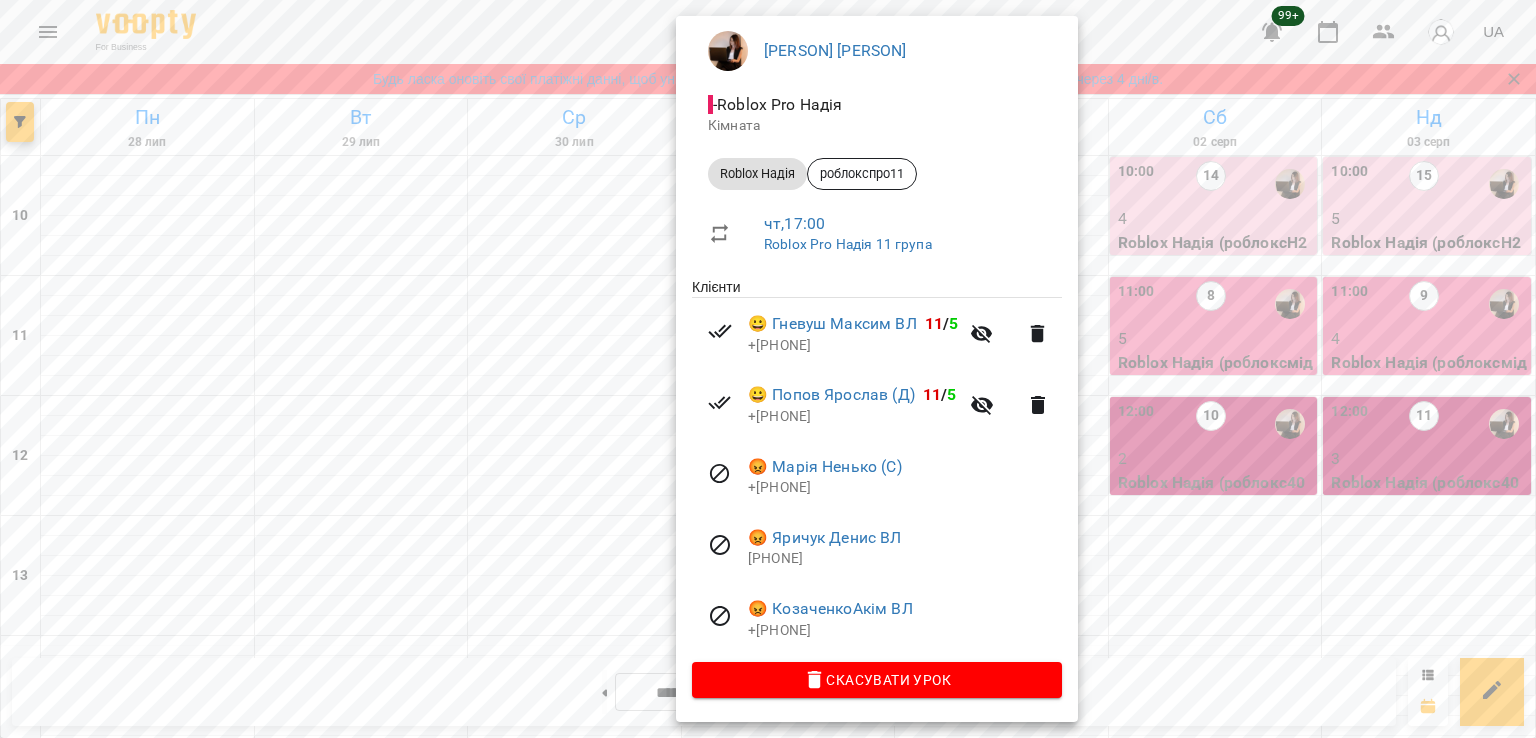 click at bounding box center [768, 369] 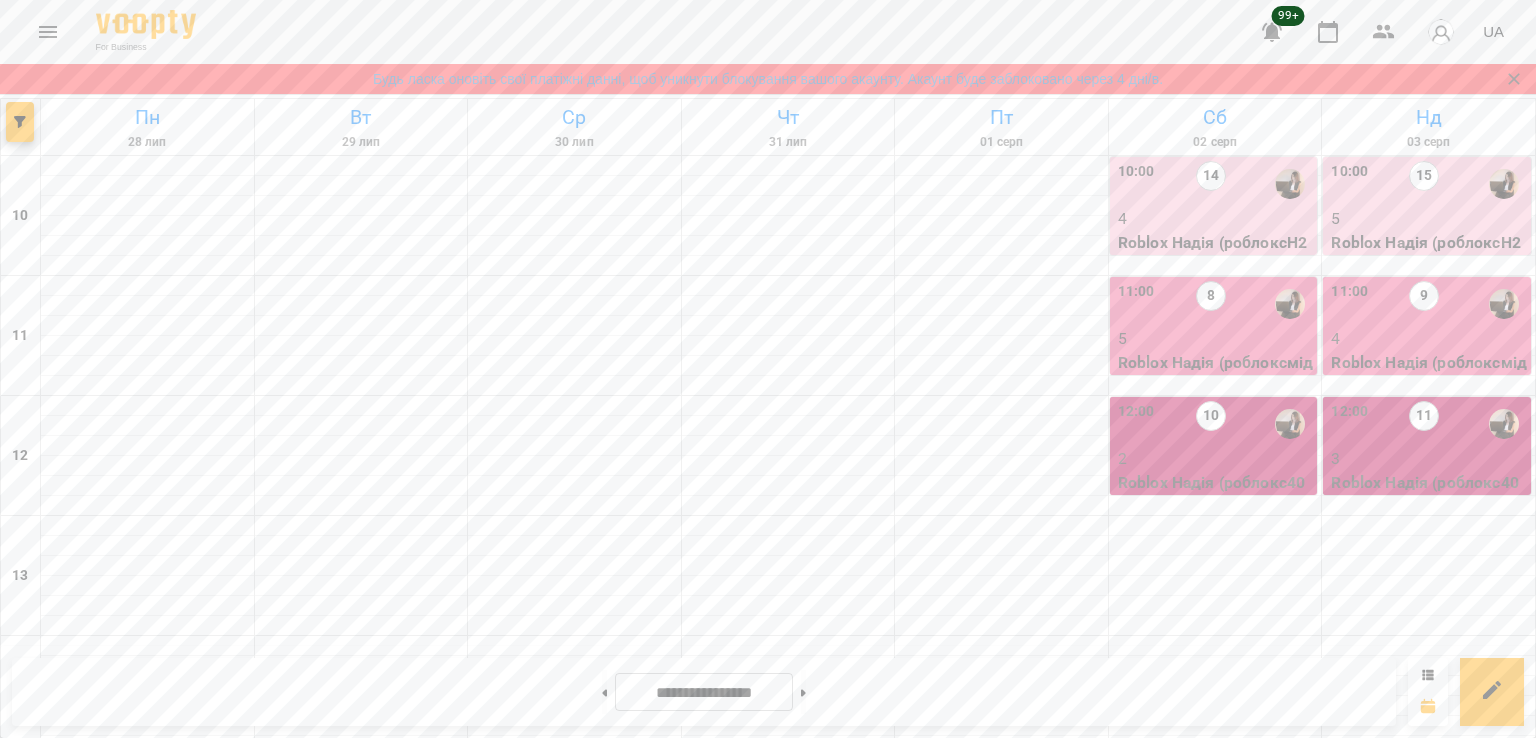 click on "4" at bounding box center [362, 1059] 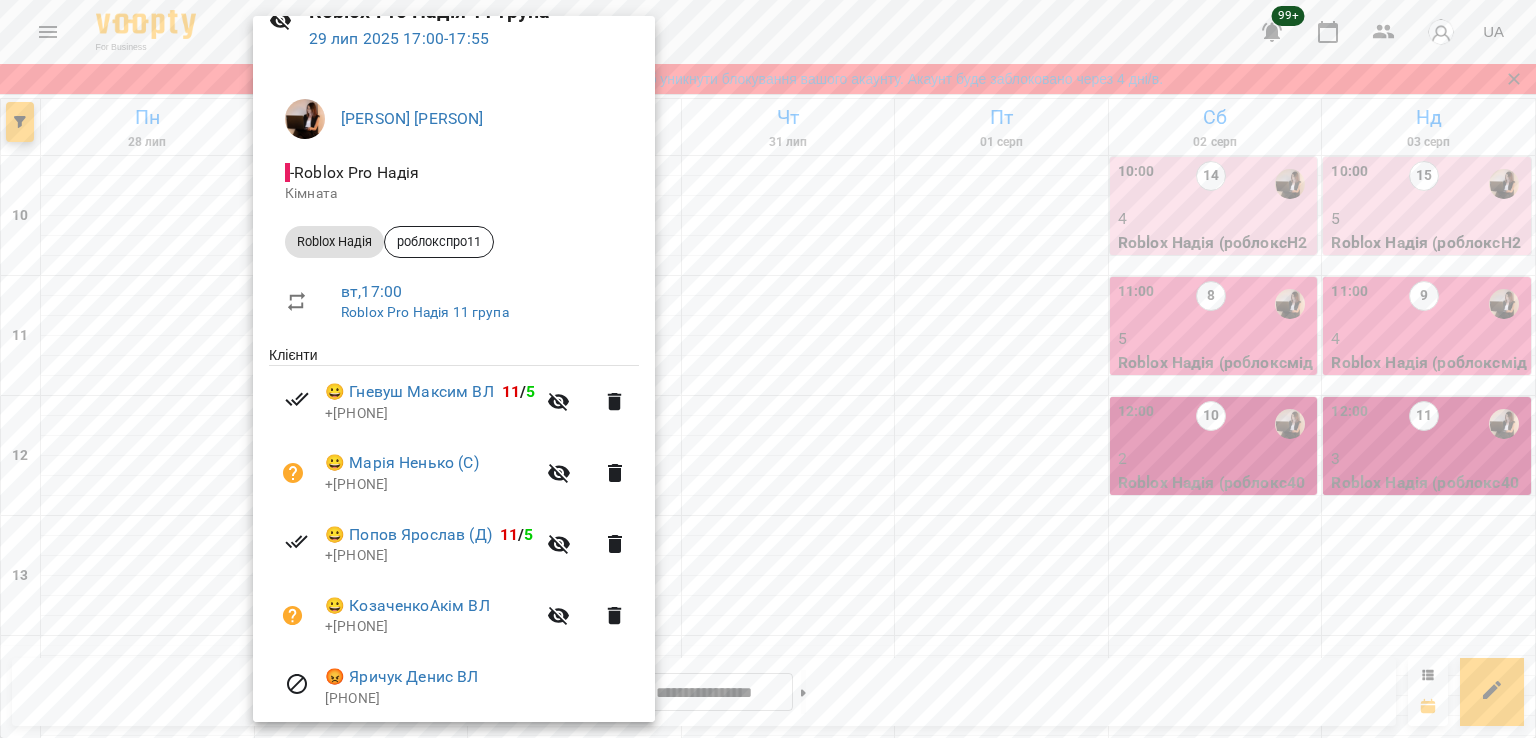 scroll, scrollTop: 171, scrollLeft: 0, axis: vertical 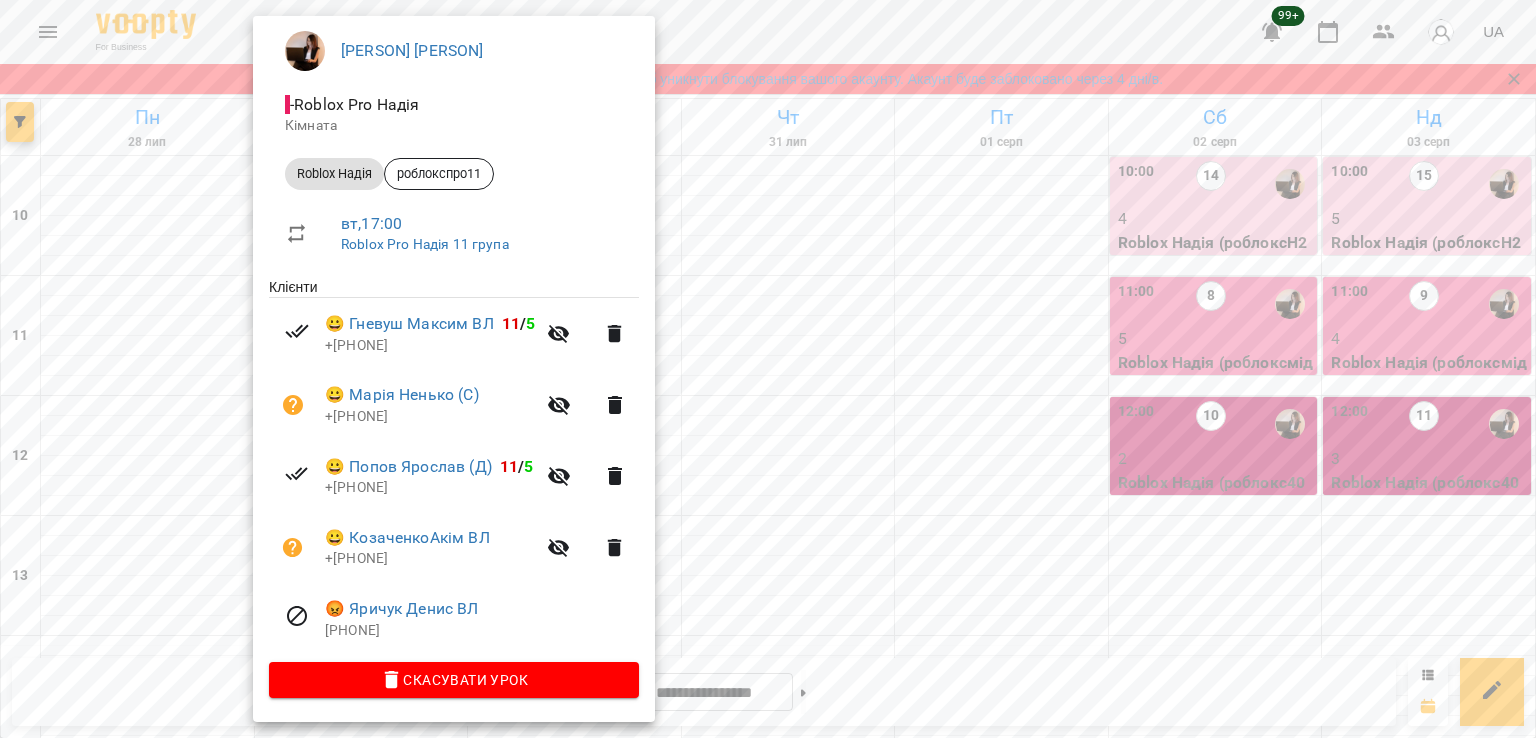 click at bounding box center [768, 369] 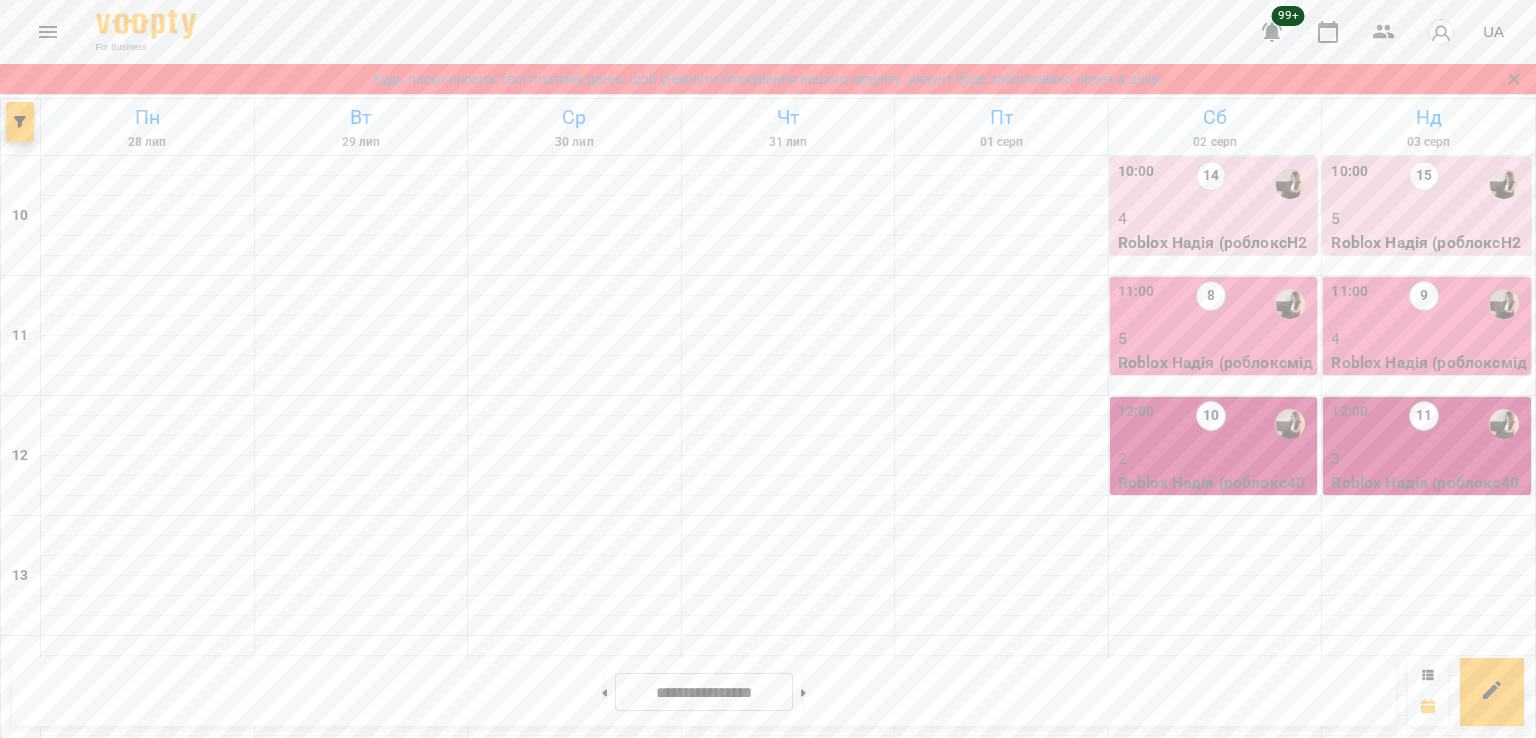 click on "11" at bounding box center (784, 1016) 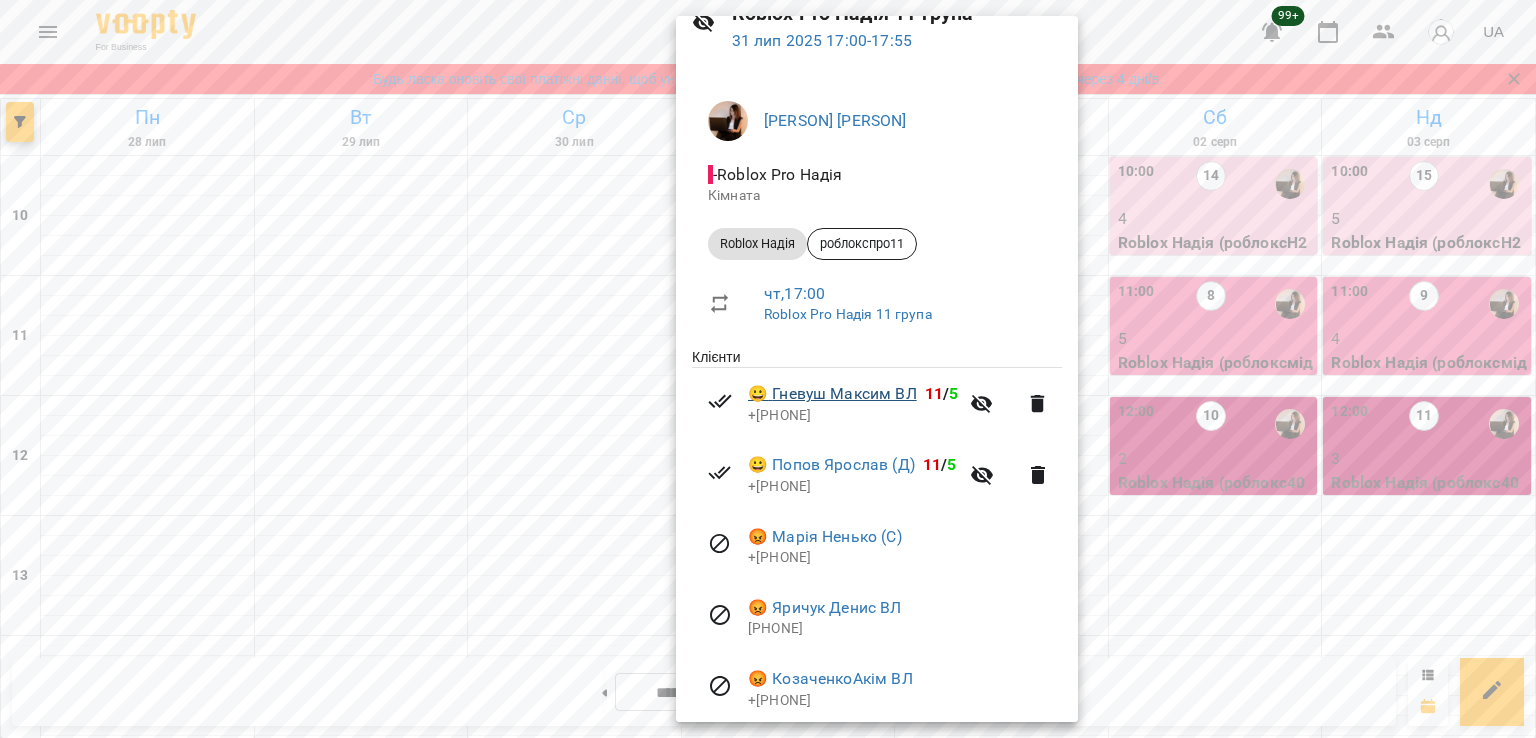 scroll, scrollTop: 171, scrollLeft: 0, axis: vertical 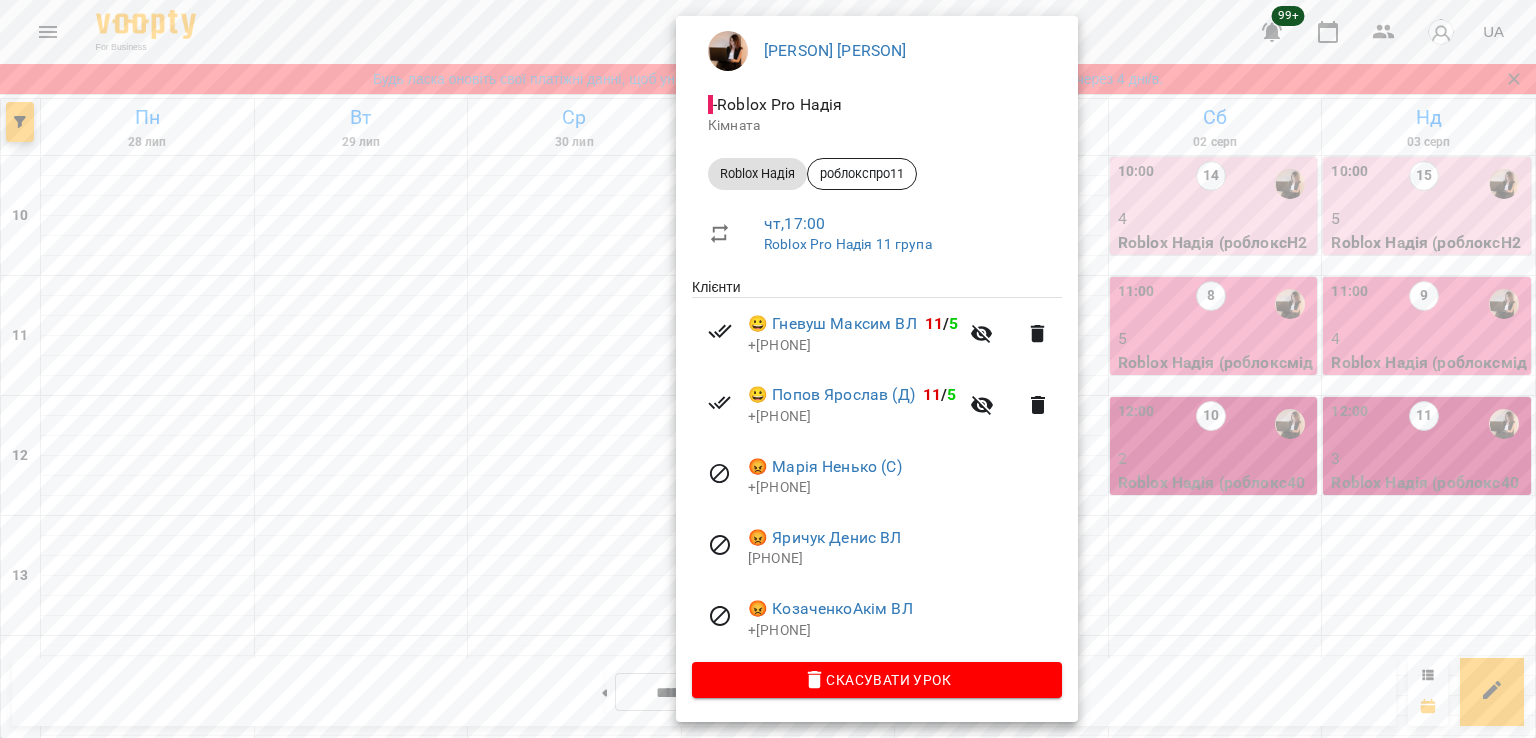 drag, startPoint x: 430, startPoint y: 287, endPoint x: 372, endPoint y: 221, distance: 87.86353 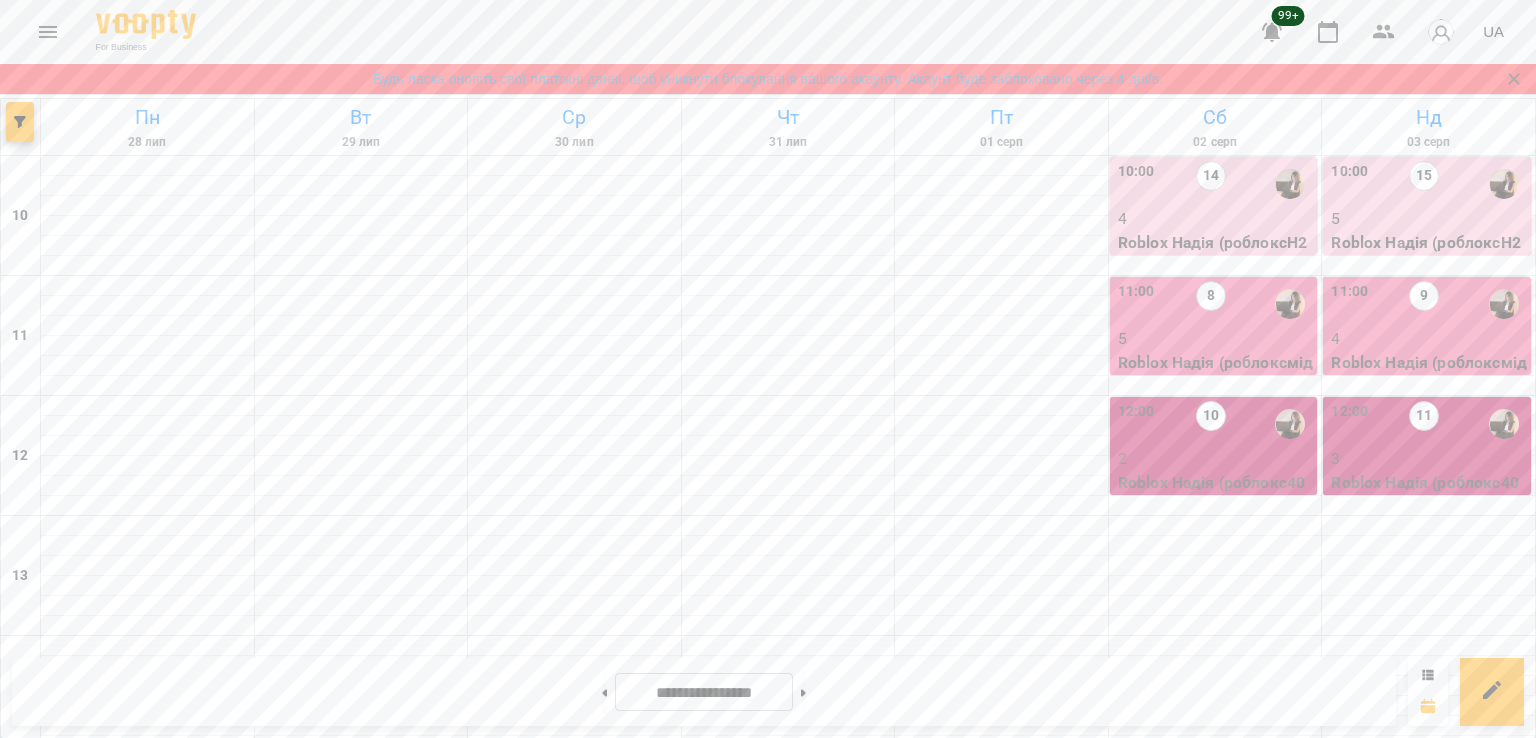 click on "19:00 16" at bounding box center (1002, 1264) 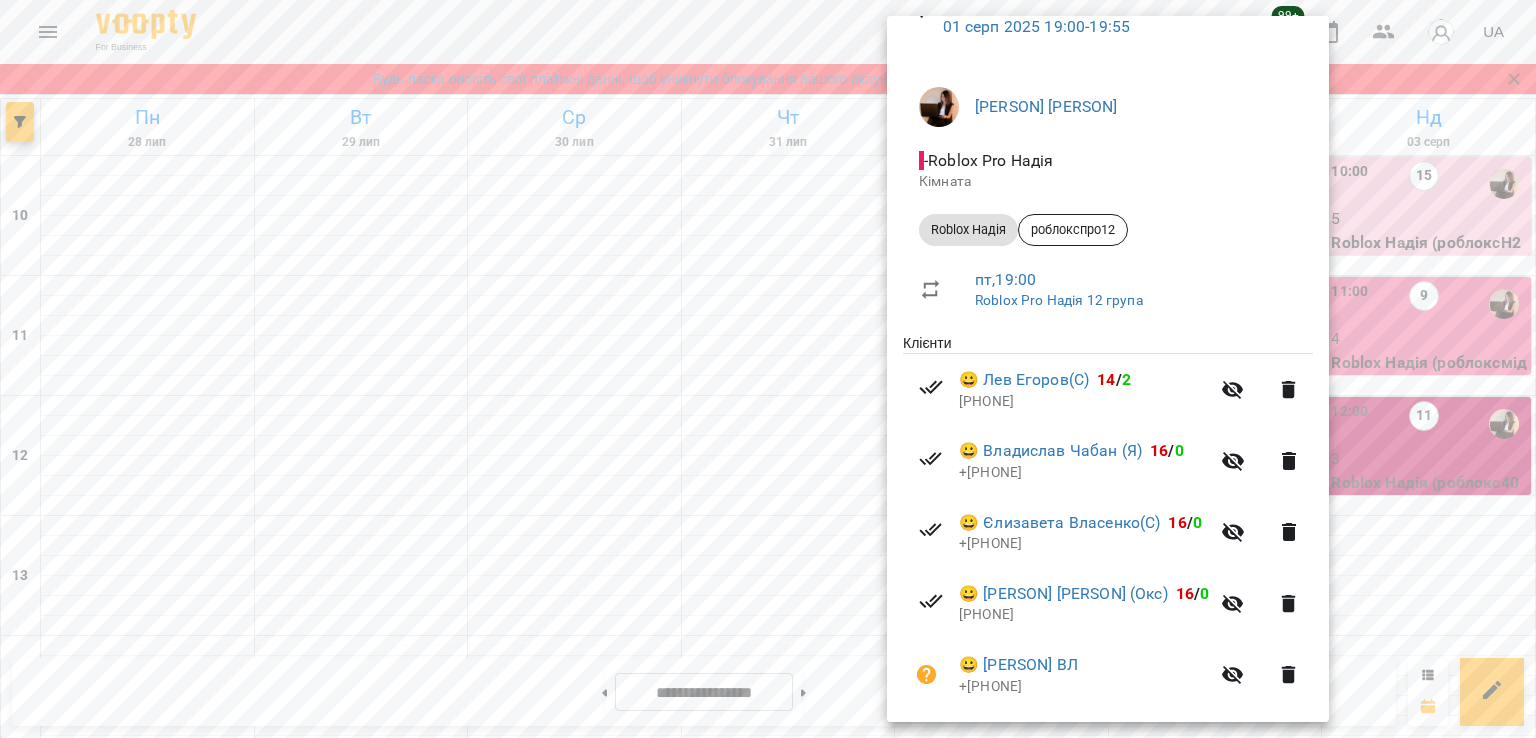 scroll, scrollTop: 242, scrollLeft: 0, axis: vertical 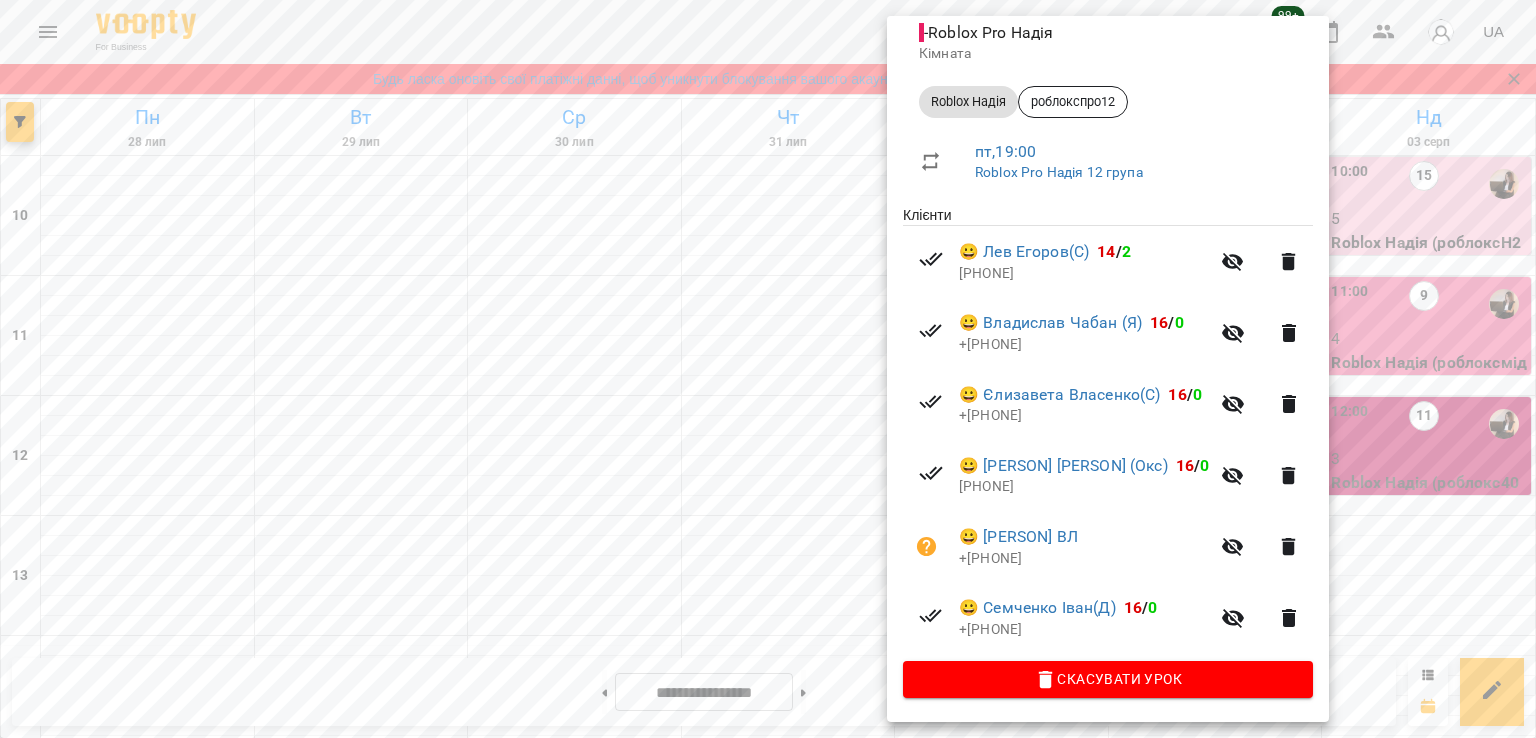 click at bounding box center (768, 369) 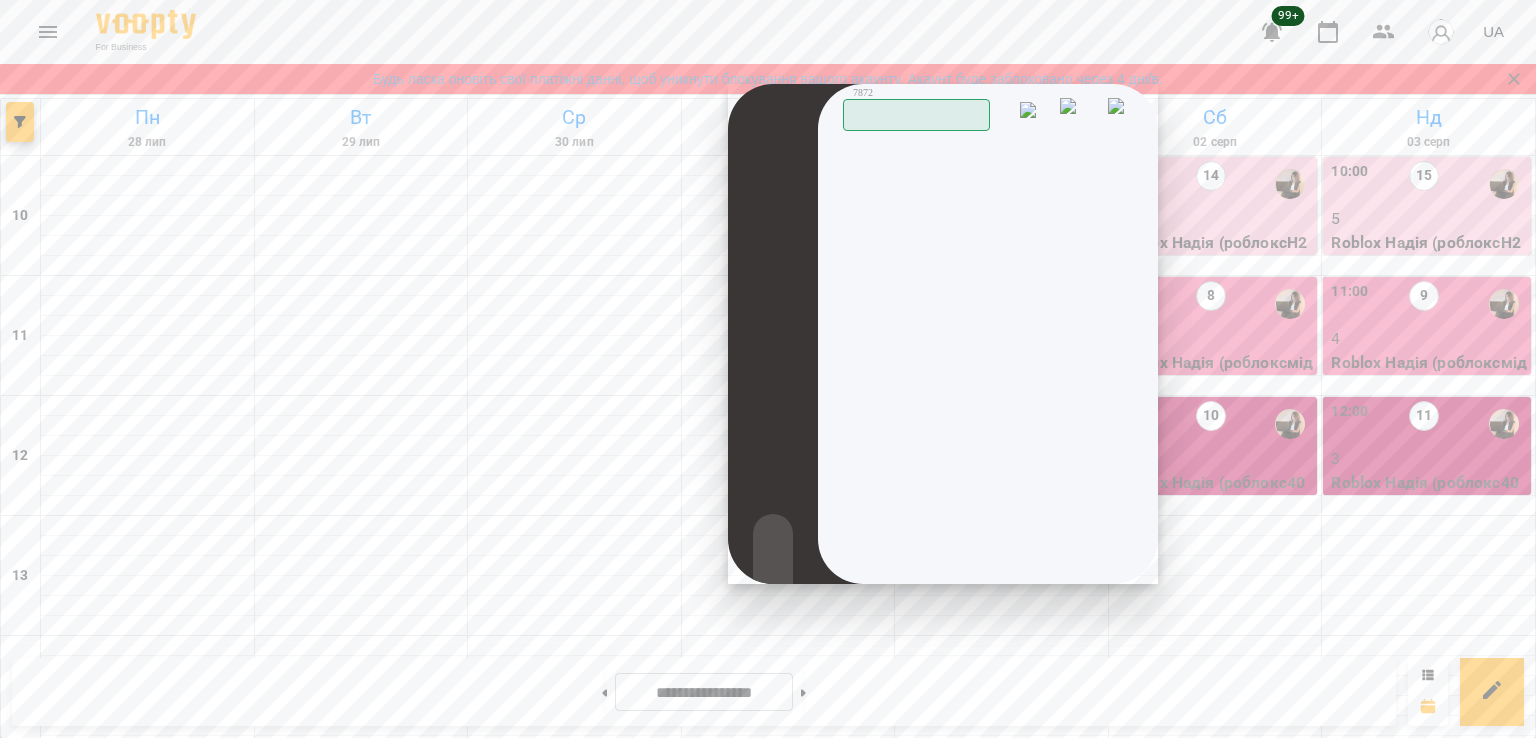 click on "19:00 15" at bounding box center [575, 1264] 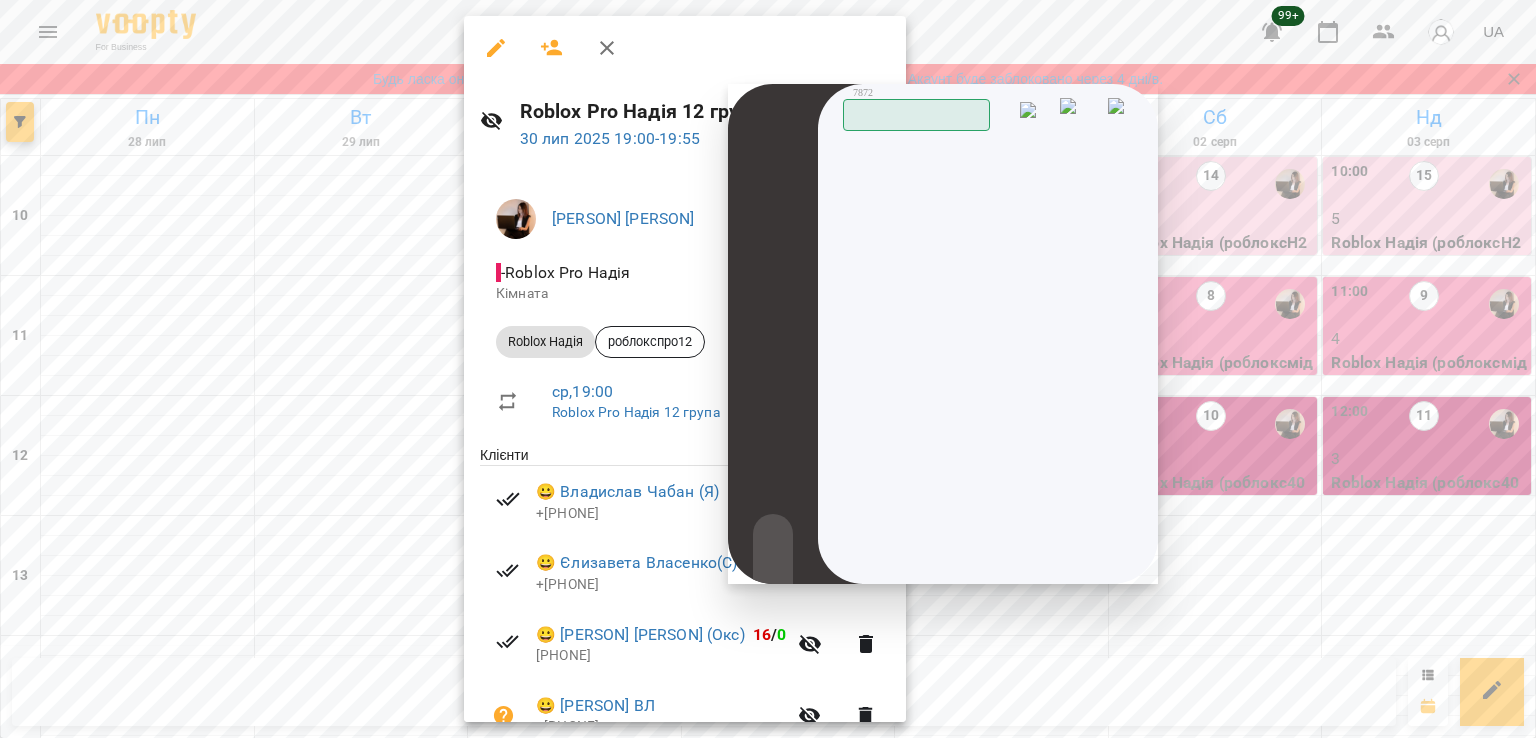 click at bounding box center (1122, 113) 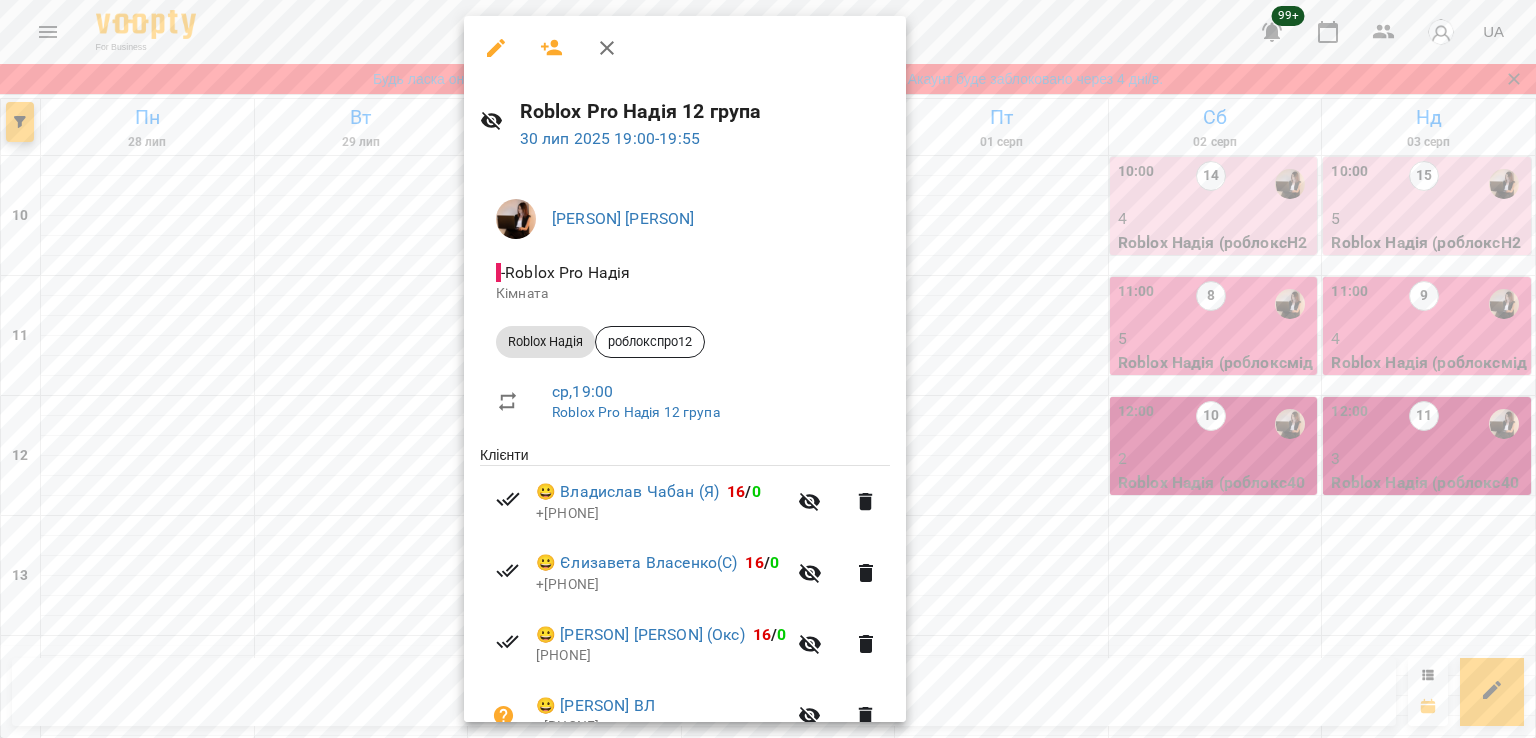 drag, startPoint x: 1007, startPoint y: 433, endPoint x: 1040, endPoint y: 461, distance: 43.27817 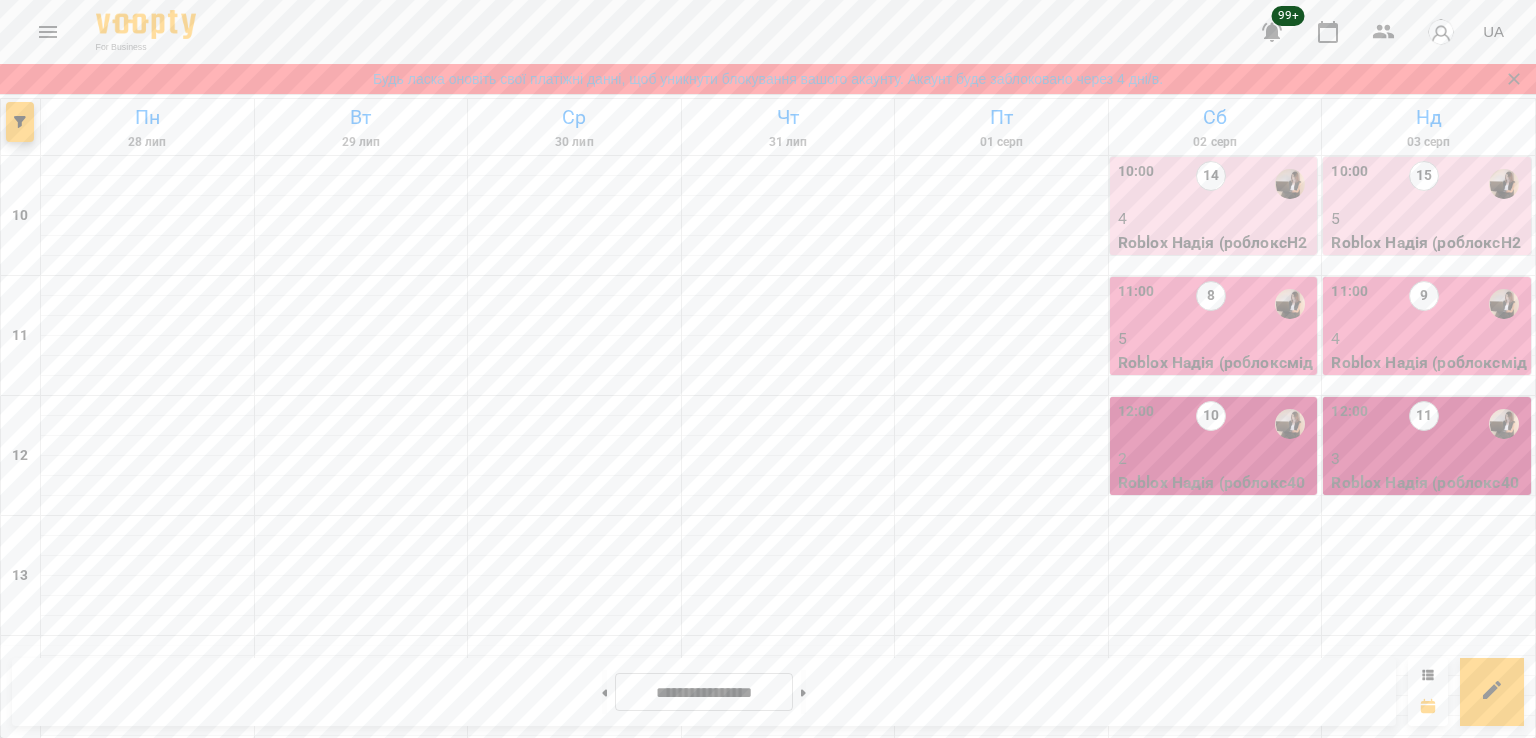 click on "6" at bounding box center [1002, 1299] 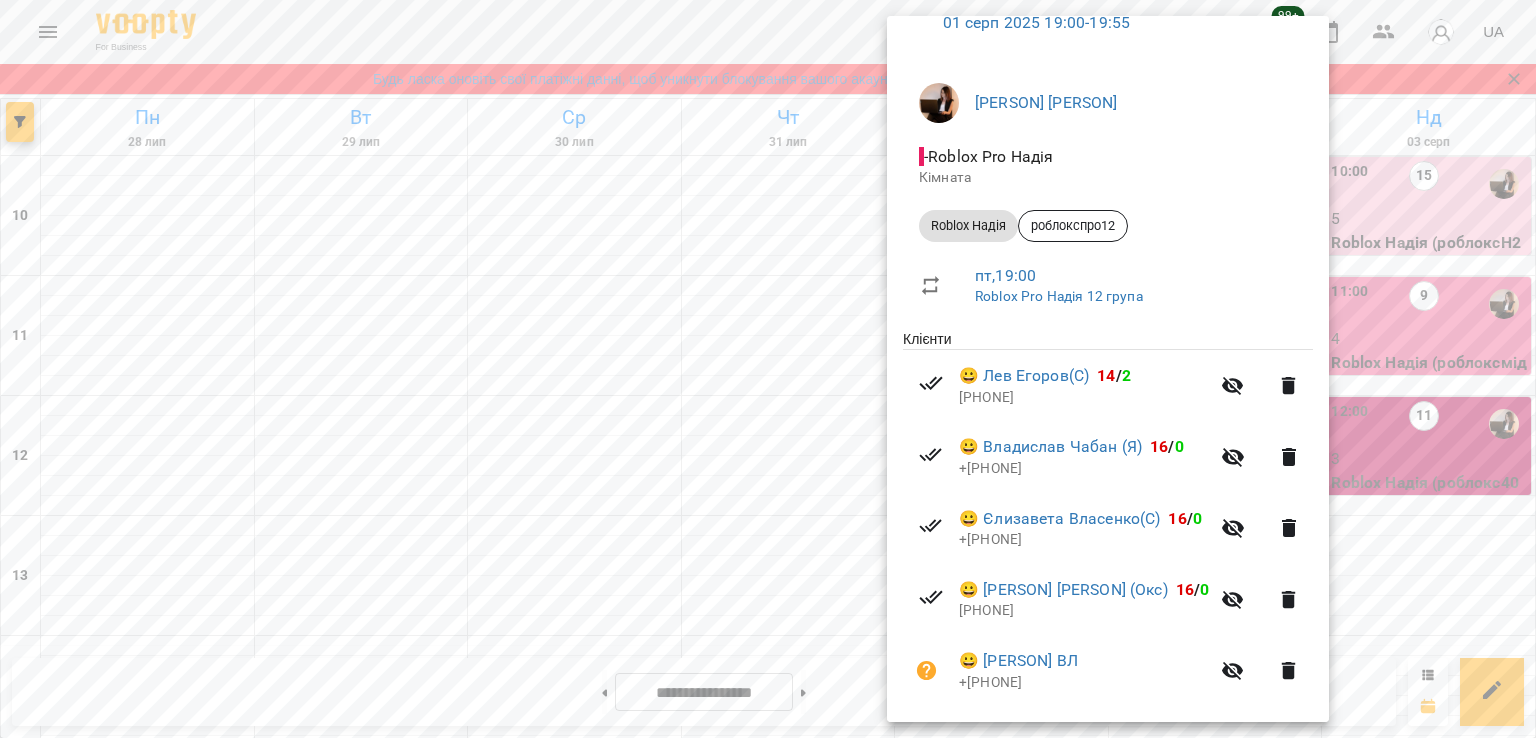 scroll, scrollTop: 0, scrollLeft: 0, axis: both 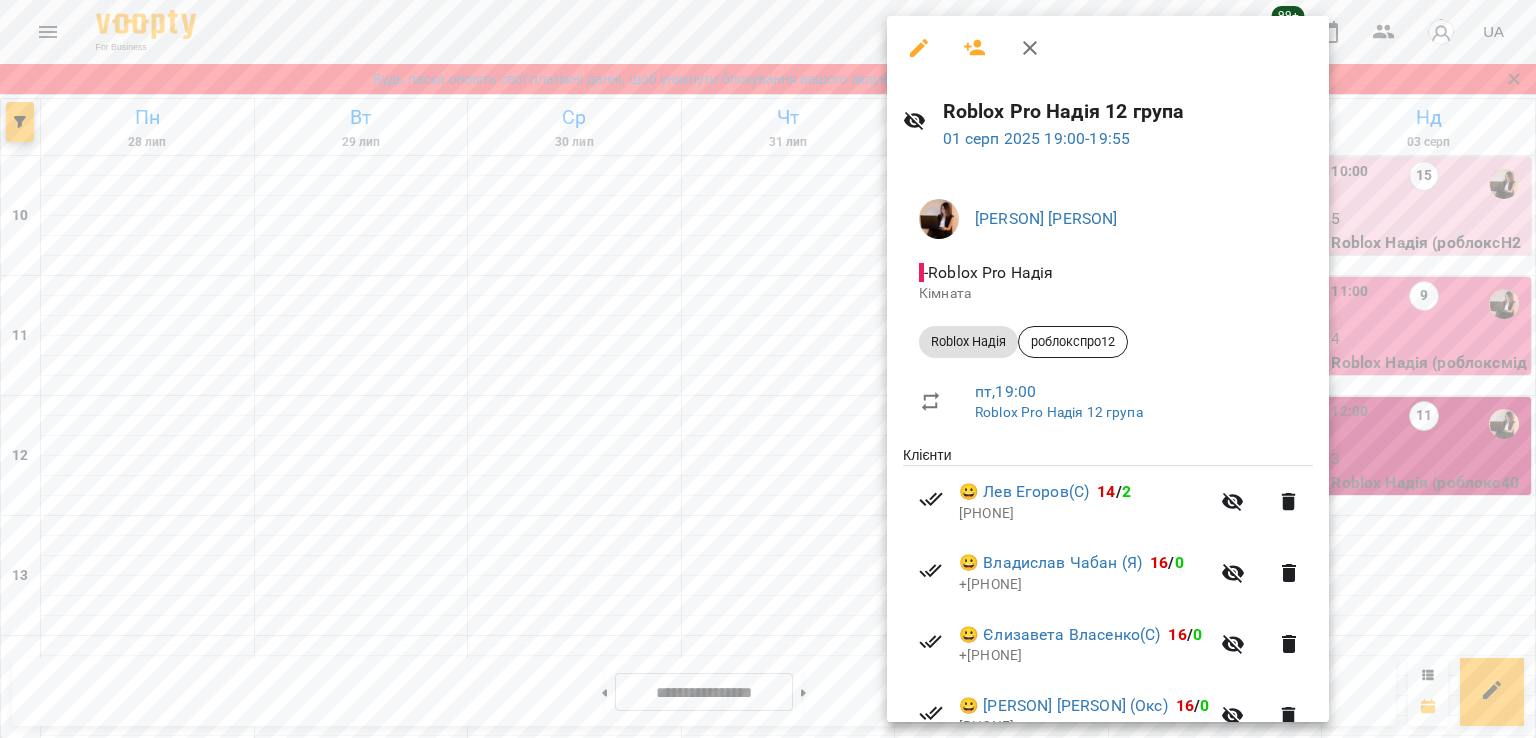 click at bounding box center [768, 369] 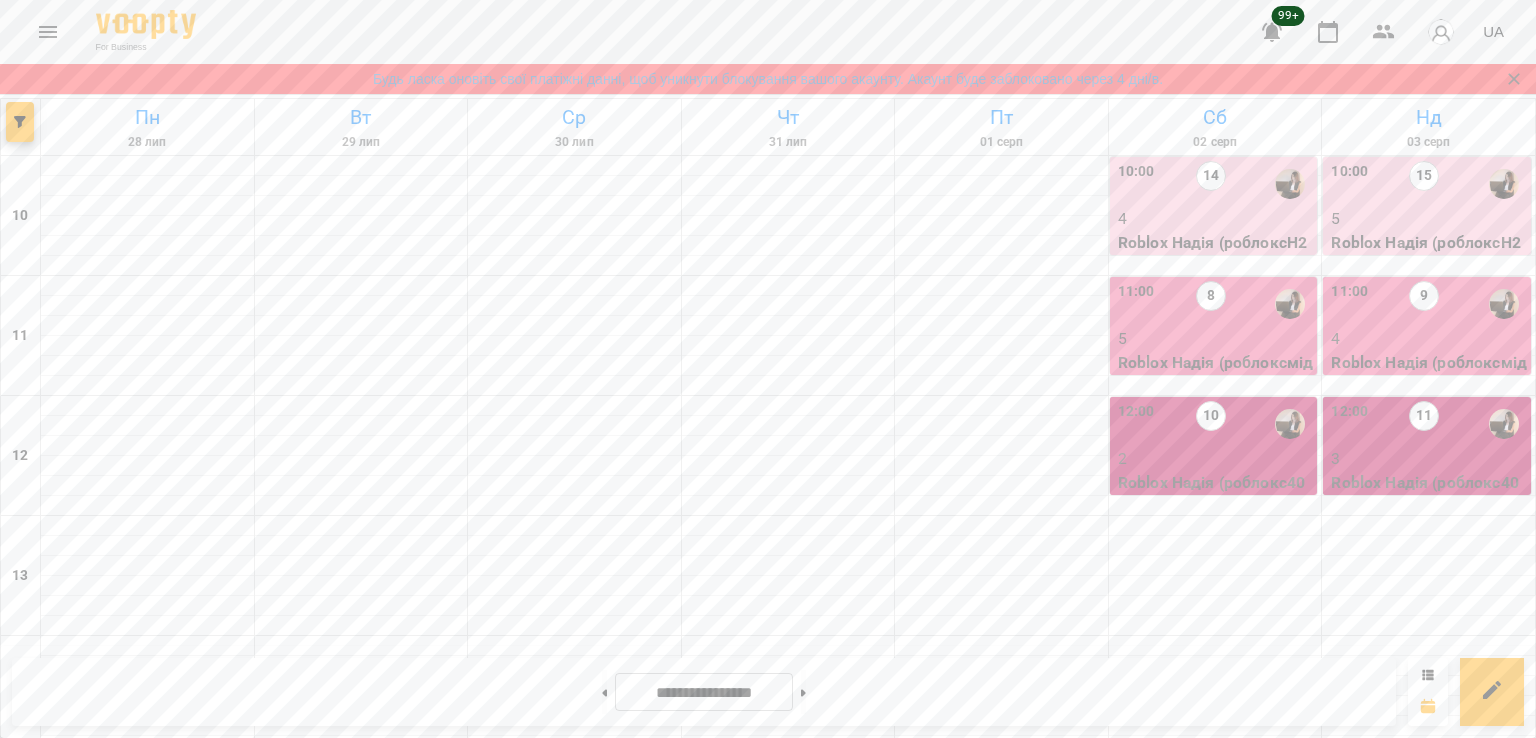 click on "6" at bounding box center [1002, 1299] 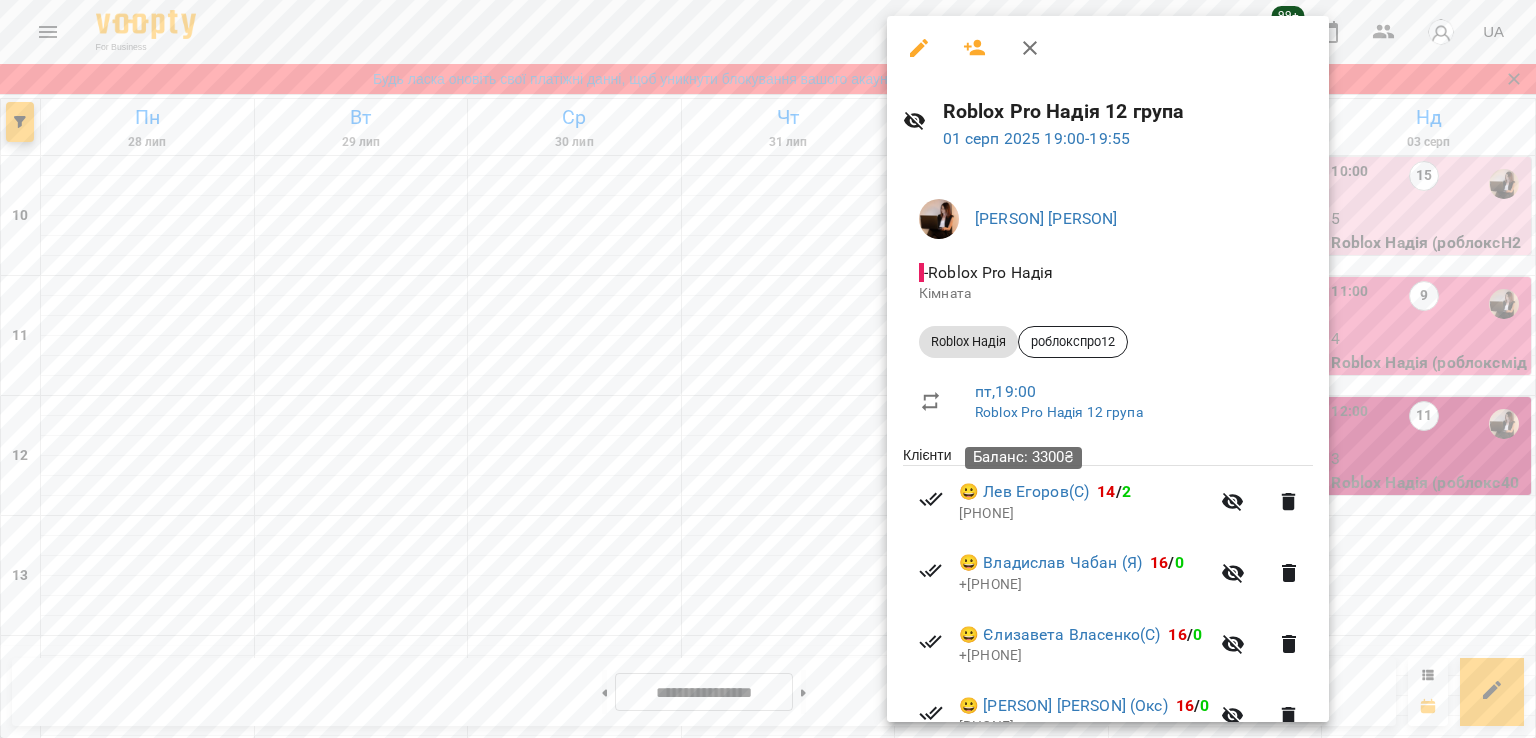 drag, startPoint x: 903, startPoint y: 505, endPoint x: 879, endPoint y: 493, distance: 26.832815 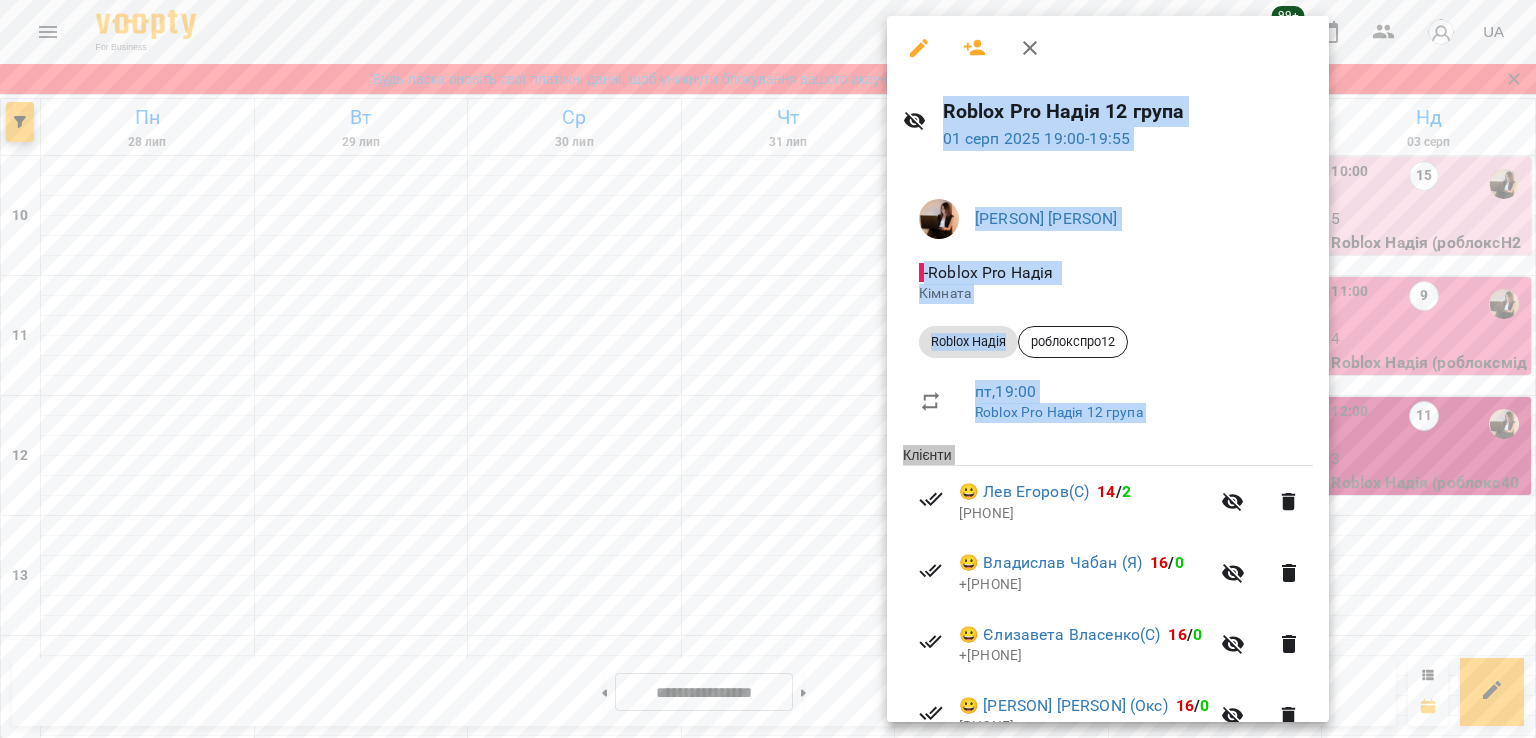 click at bounding box center [768, 369] 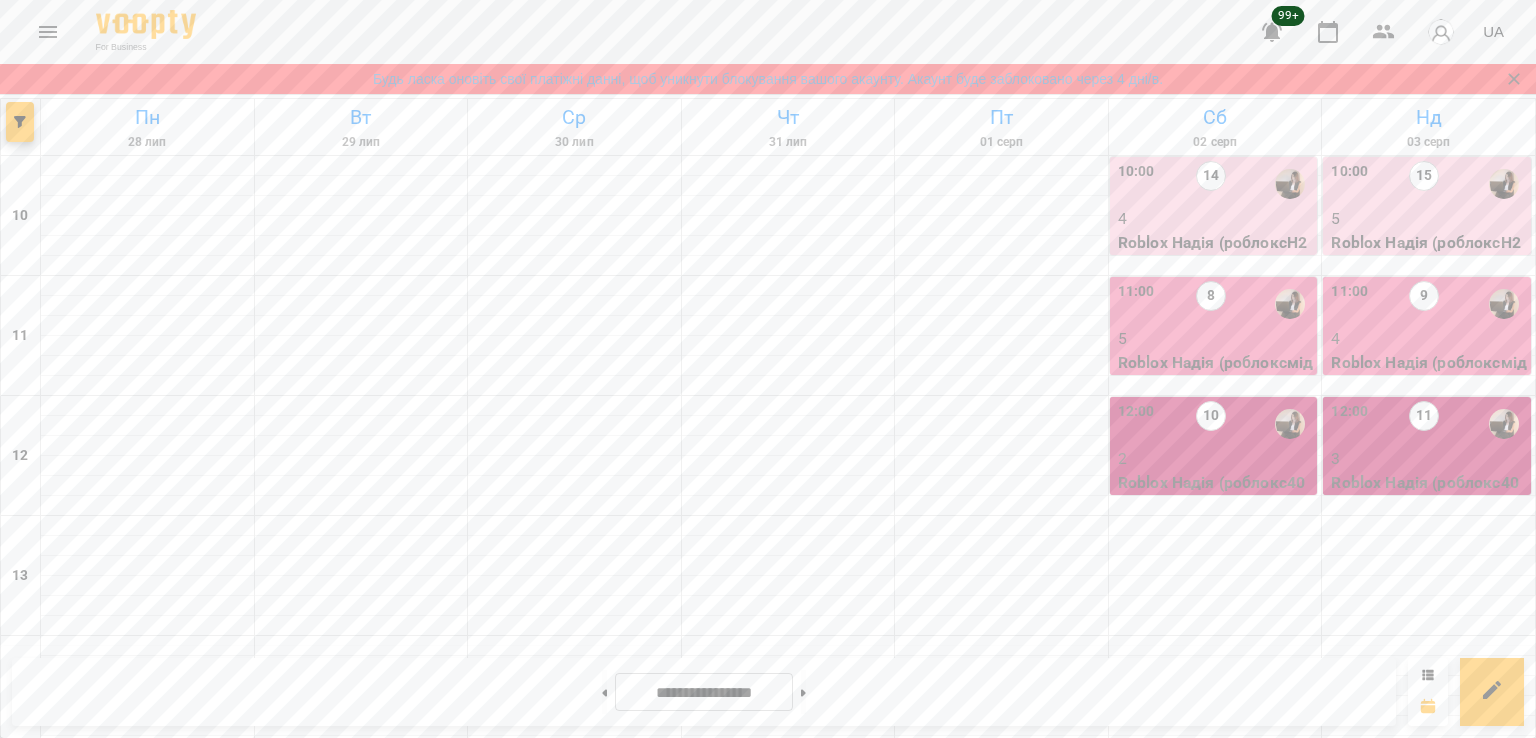 click on "2" at bounding box center (789, 1059) 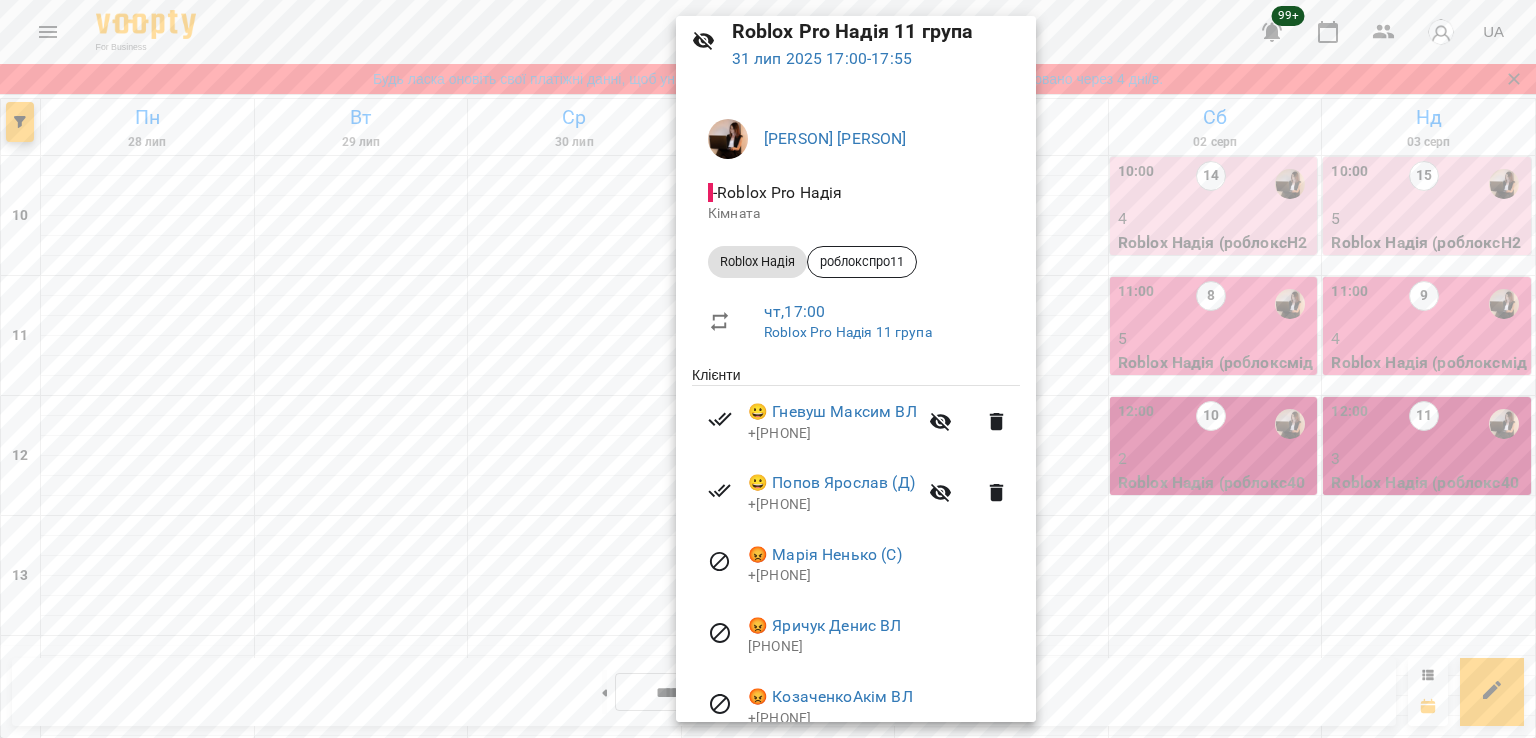 scroll, scrollTop: 171, scrollLeft: 0, axis: vertical 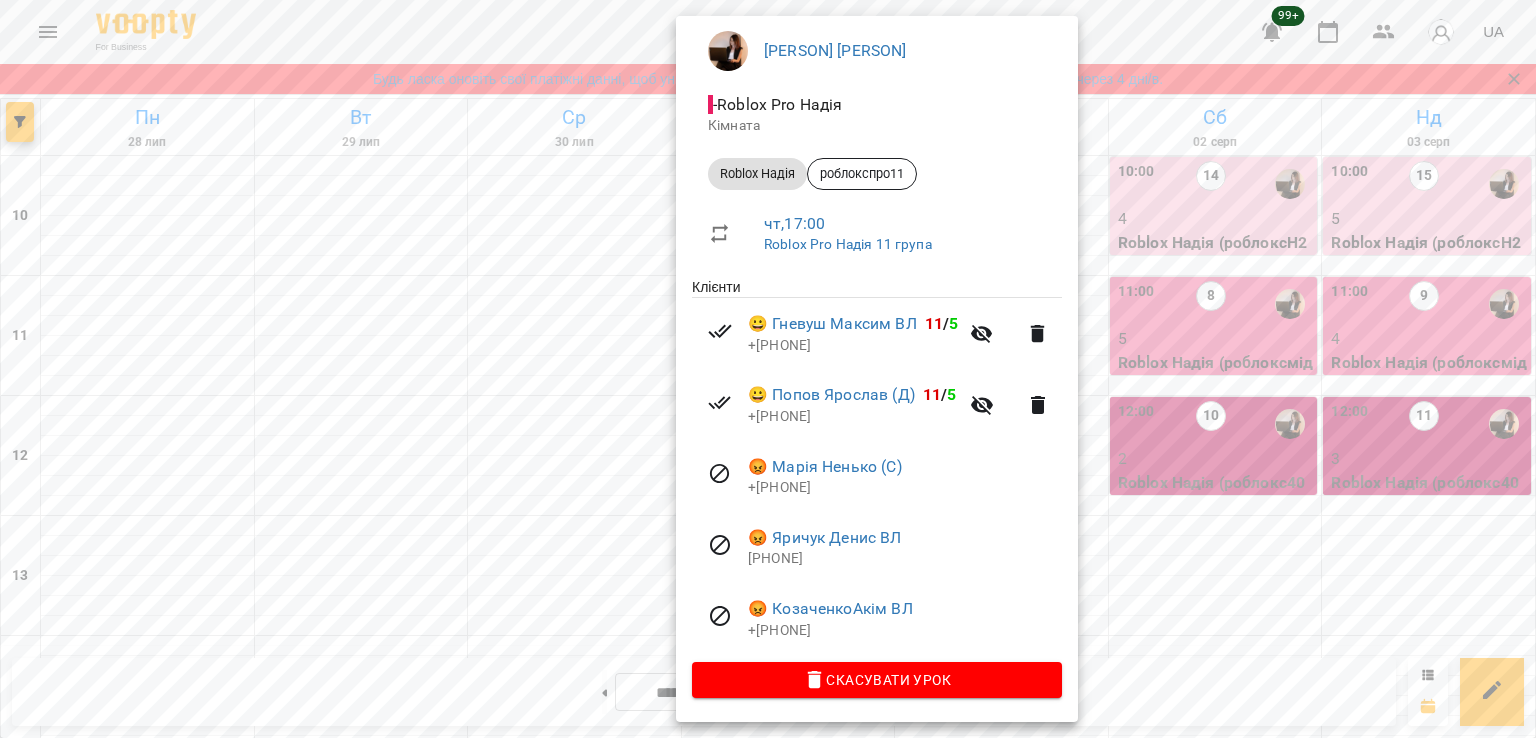 click at bounding box center (768, 369) 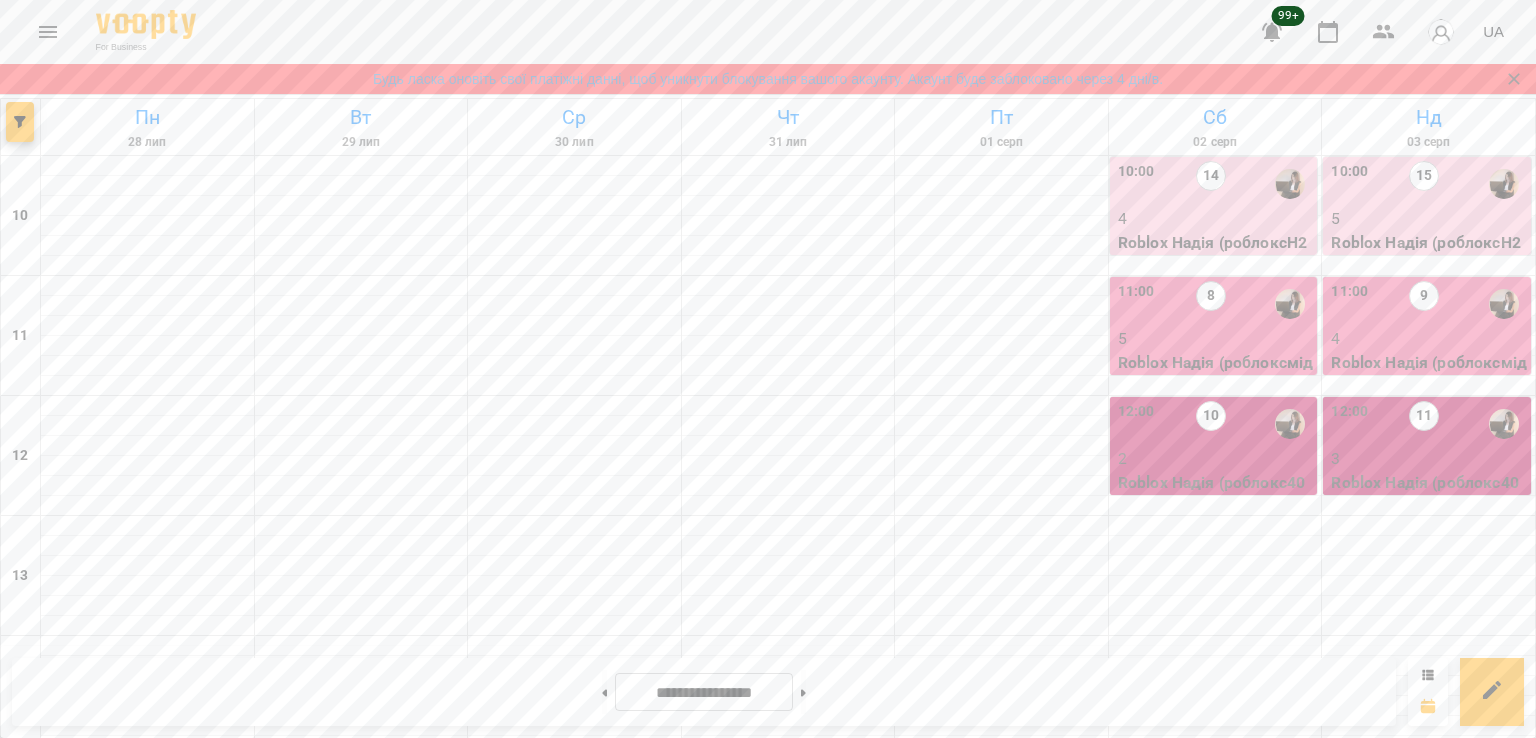 click on "17:00 11" at bounding box center [148, 1024] 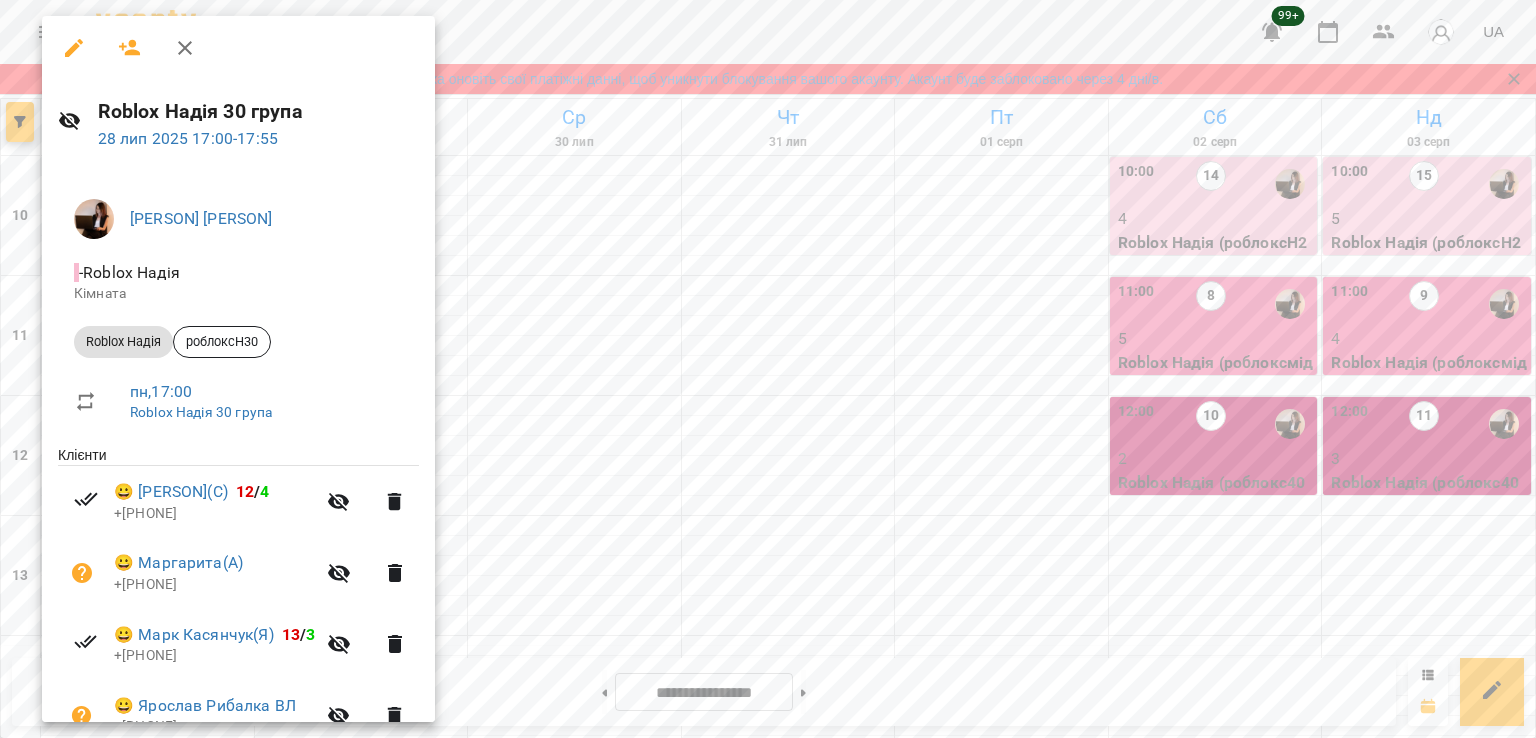 click at bounding box center (768, 369) 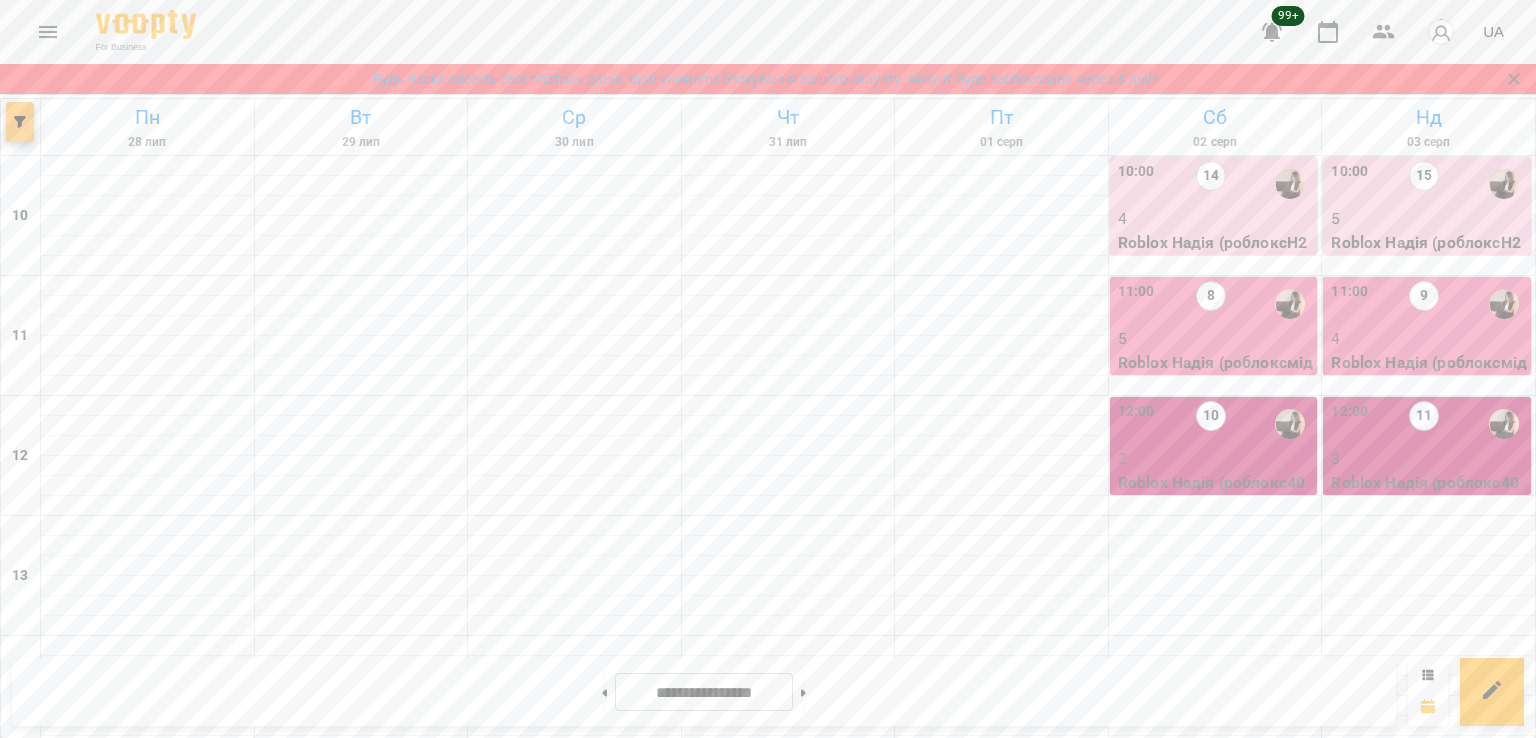 click at bounding box center (20, 122) 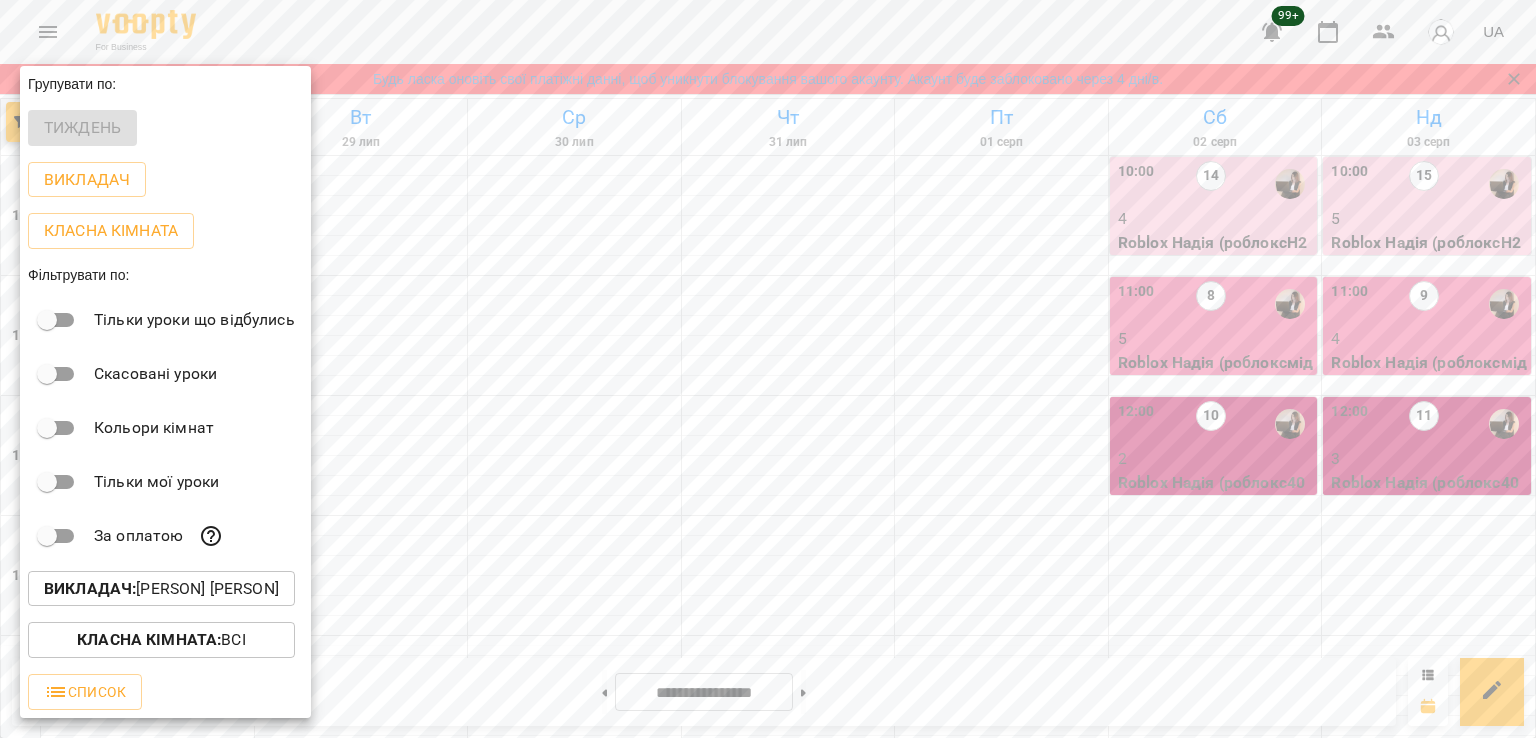 click on "Викладач :  [PERSON]" at bounding box center (161, 589) 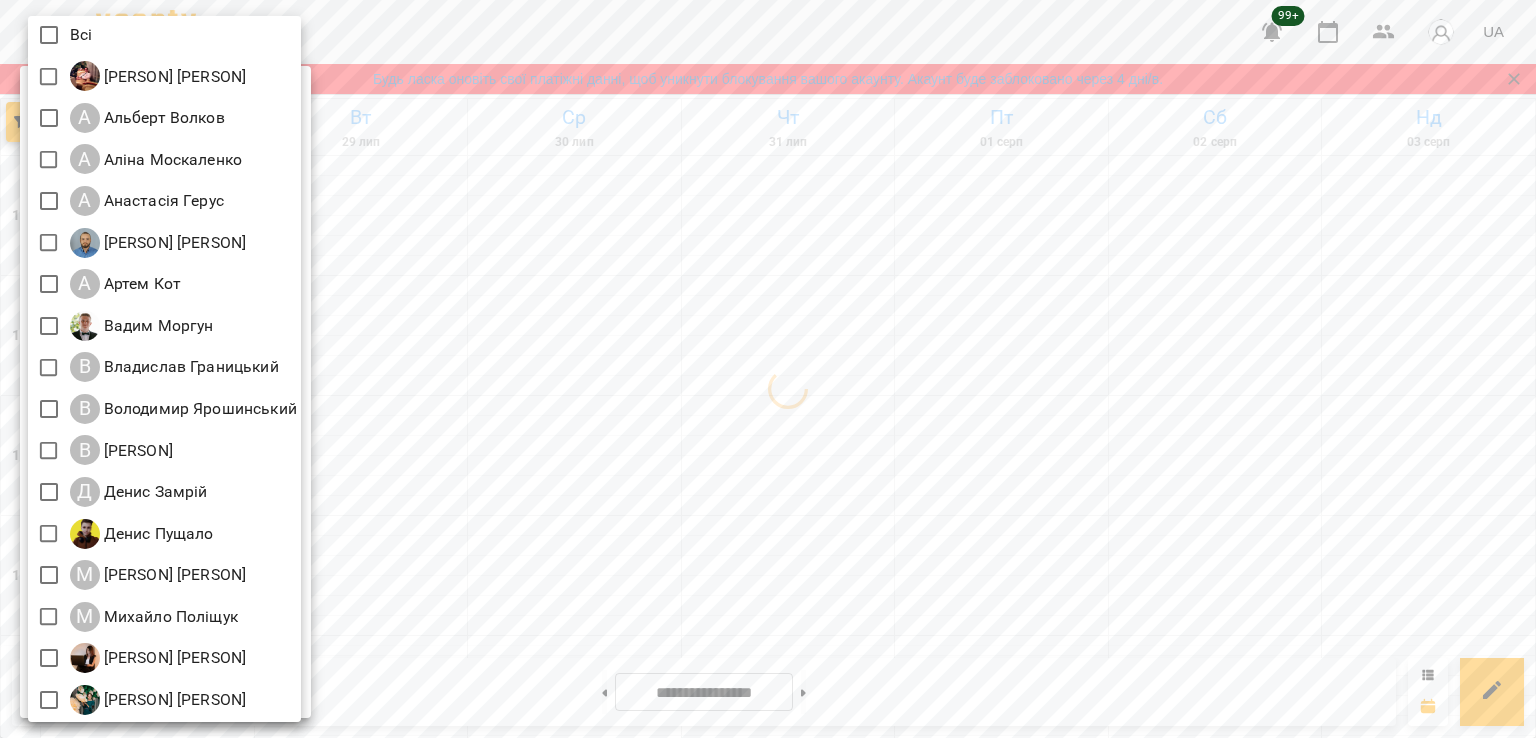 scroll, scrollTop: 0, scrollLeft: 0, axis: both 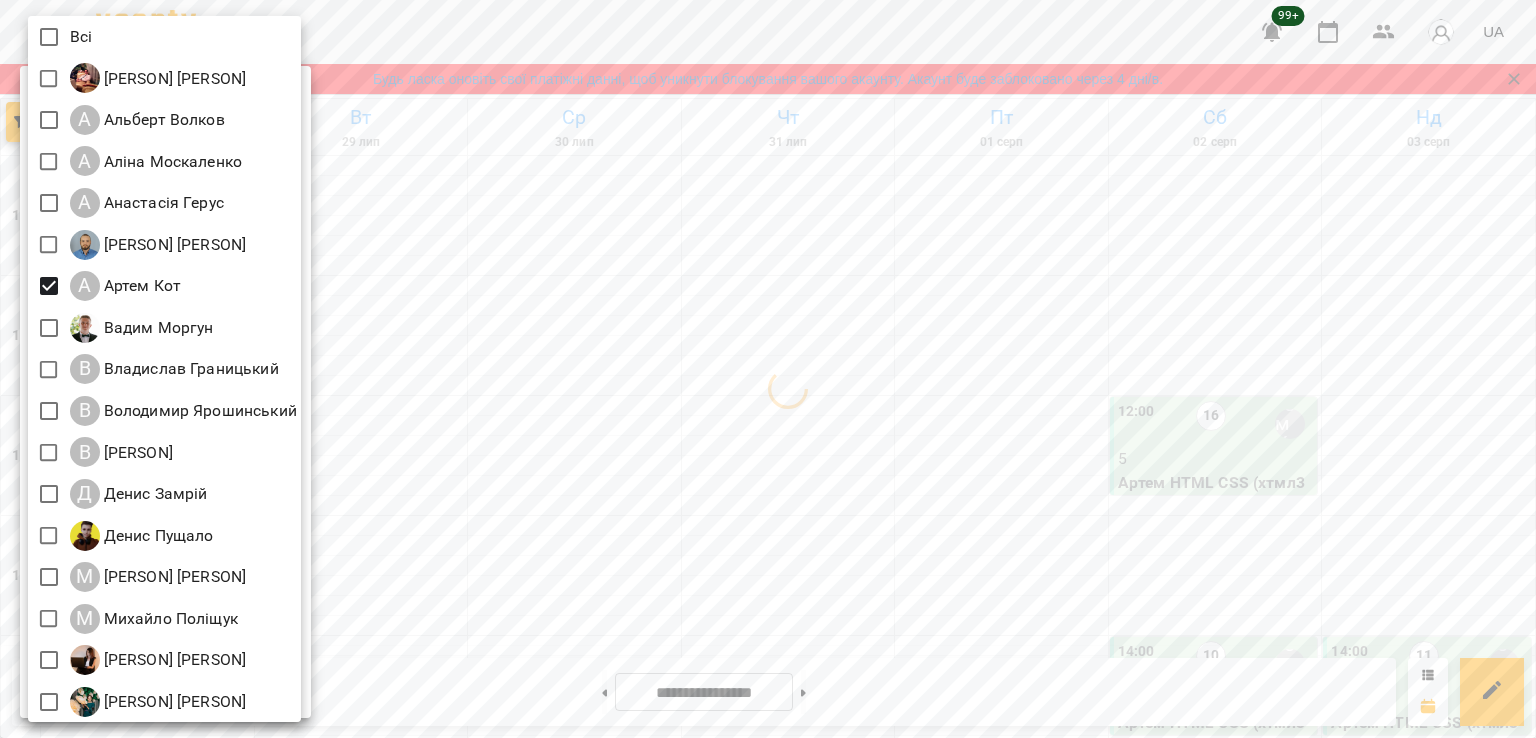 click at bounding box center [768, 369] 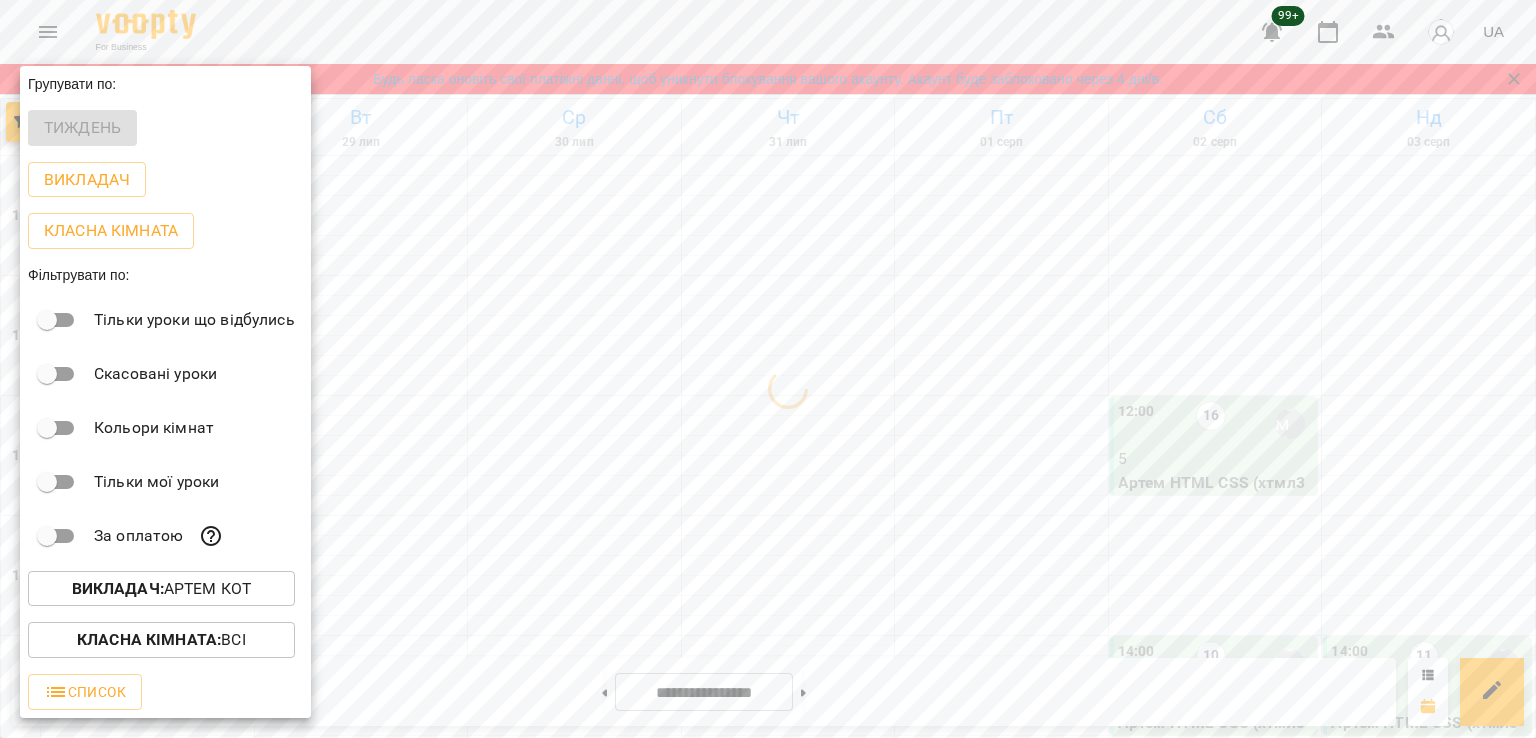click at bounding box center (768, 369) 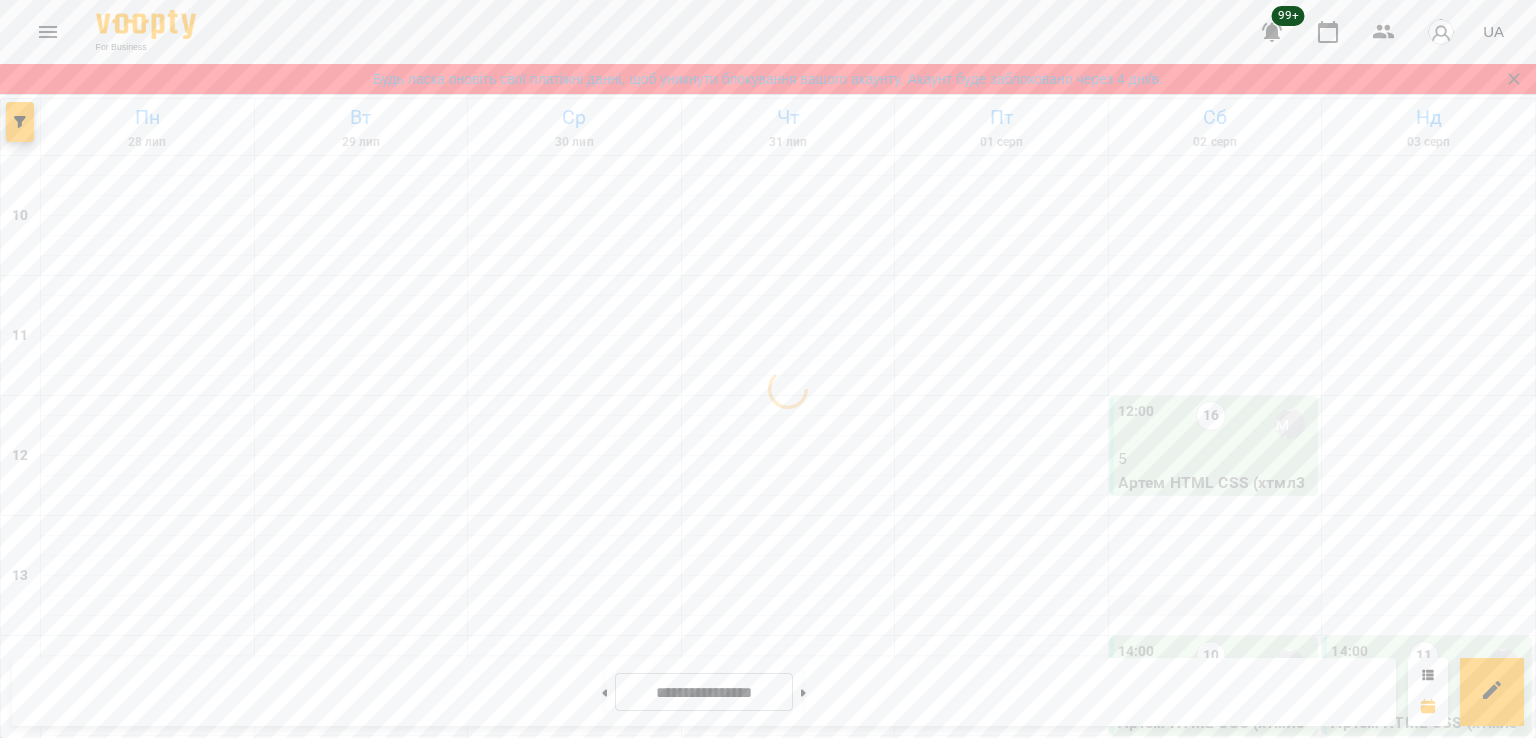 scroll, scrollTop: 200, scrollLeft: 0, axis: vertical 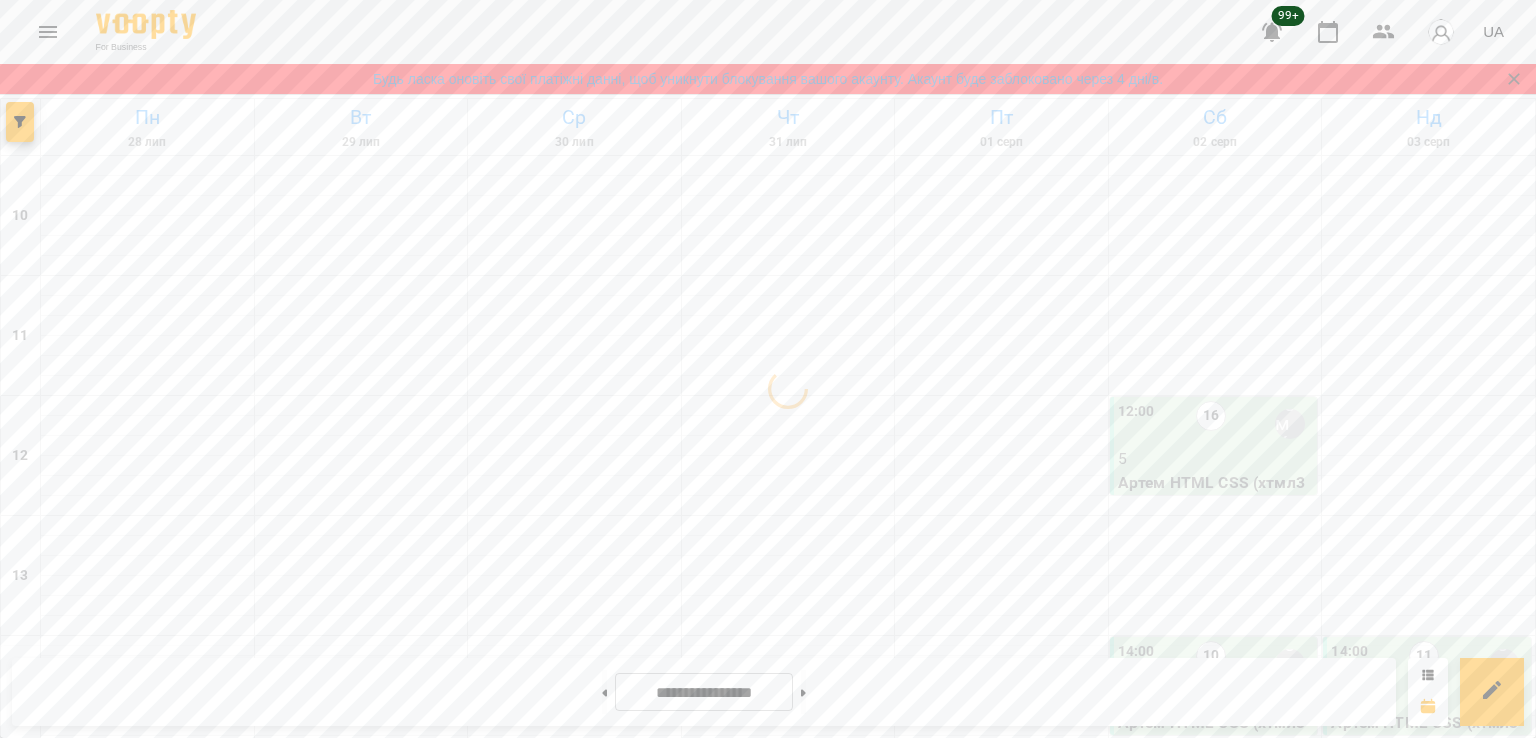 click on "16" at bounding box center (1211, 416) 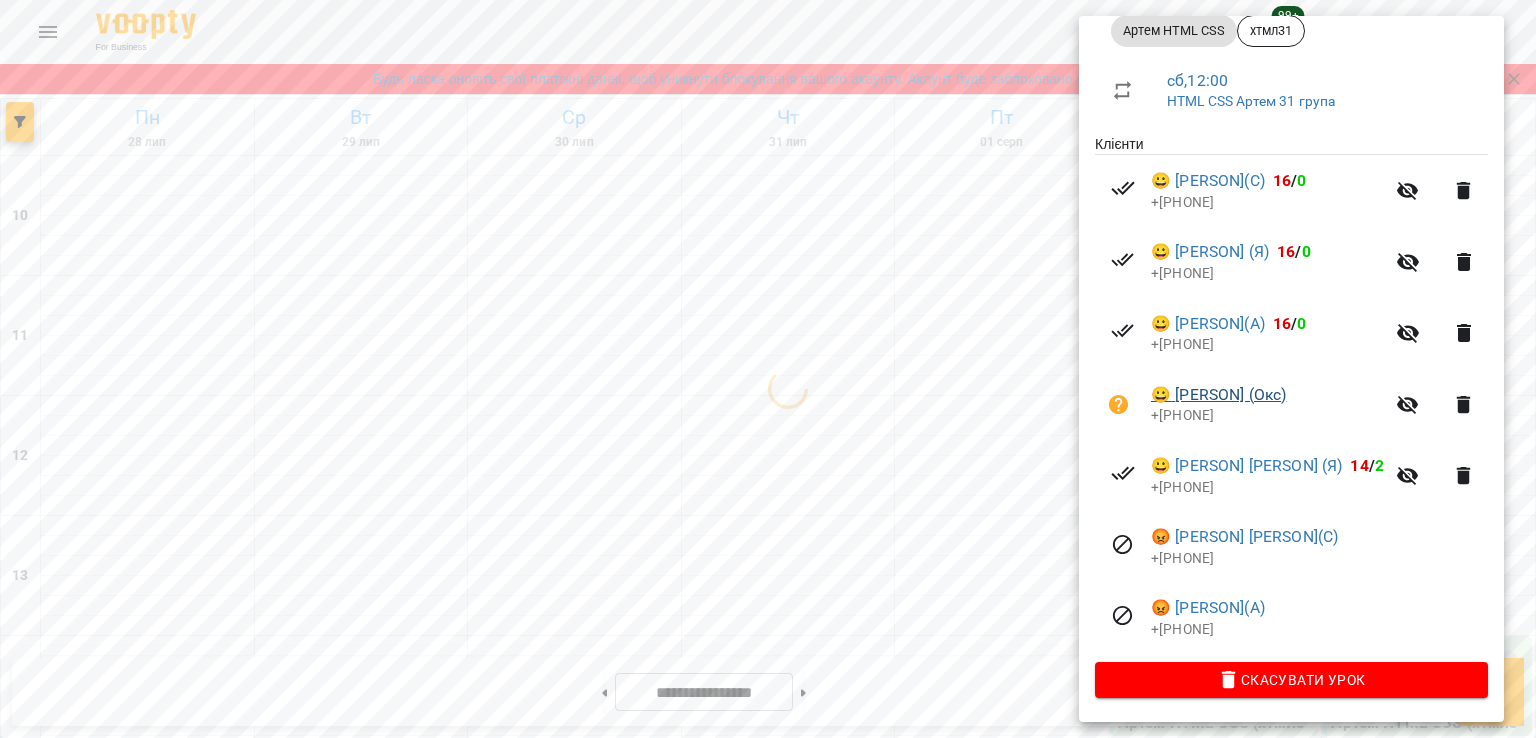 scroll, scrollTop: 337, scrollLeft: 0, axis: vertical 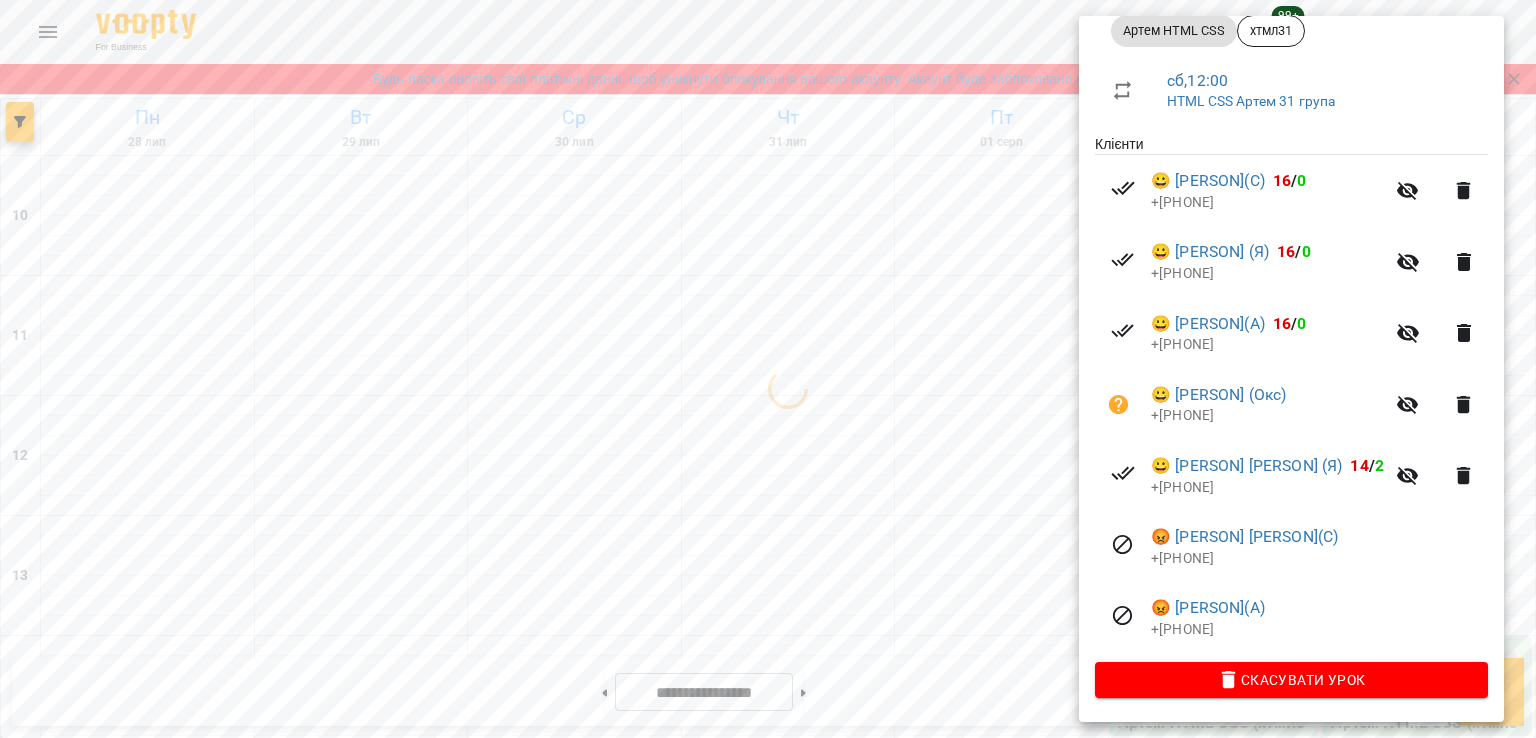 drag, startPoint x: 687, startPoint y: 461, endPoint x: 685, endPoint y: 481, distance: 20.09975 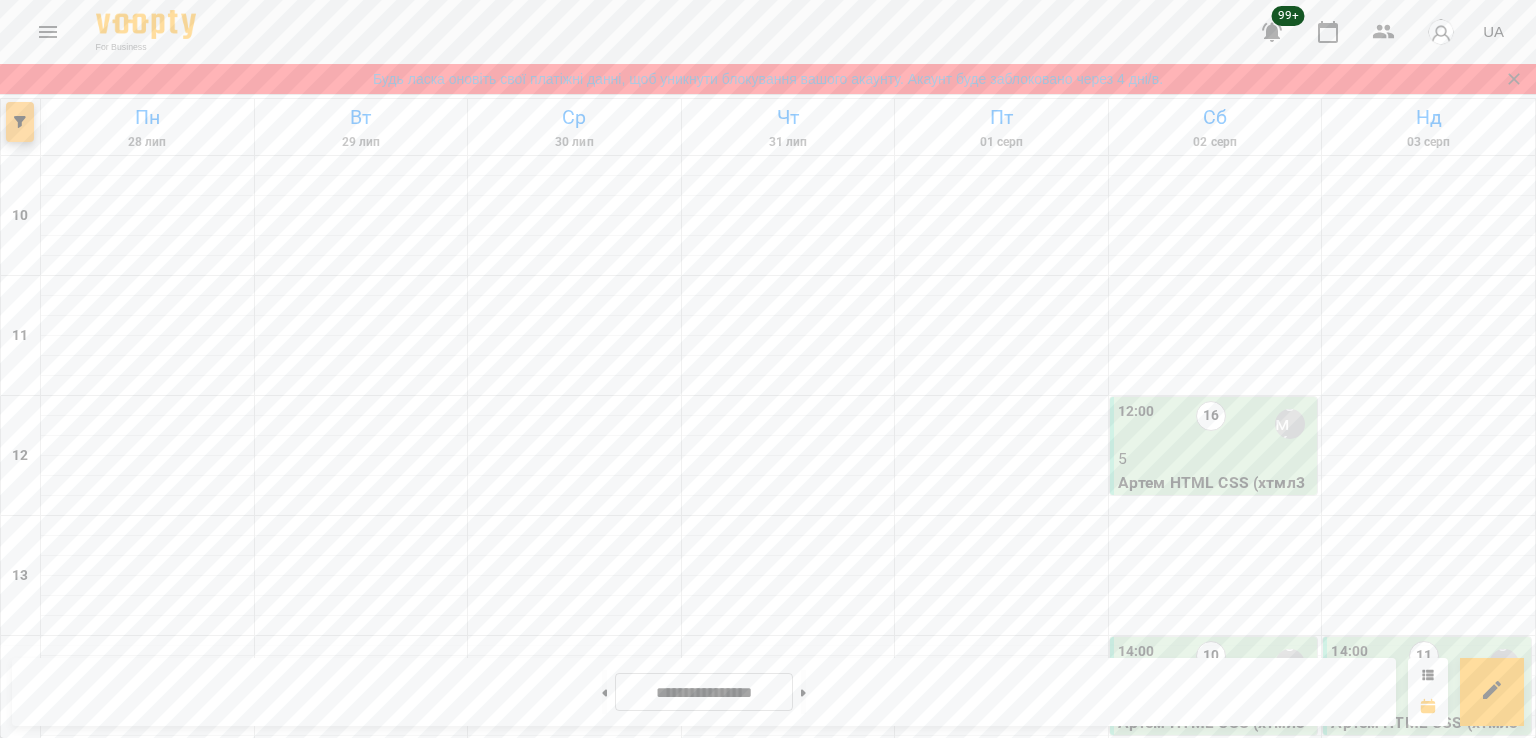 click 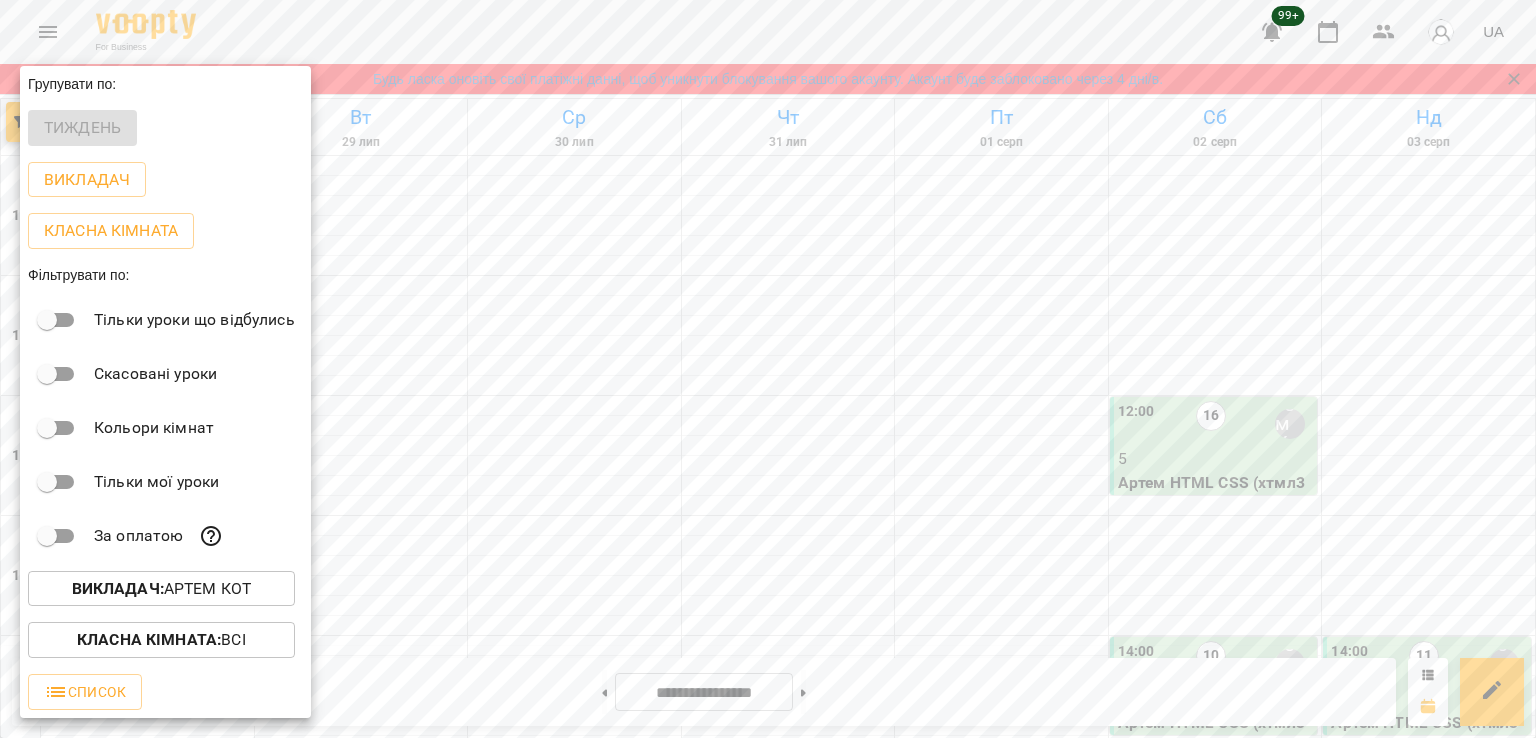 click on "Викладач :  [PERSON]" at bounding box center [161, 589] 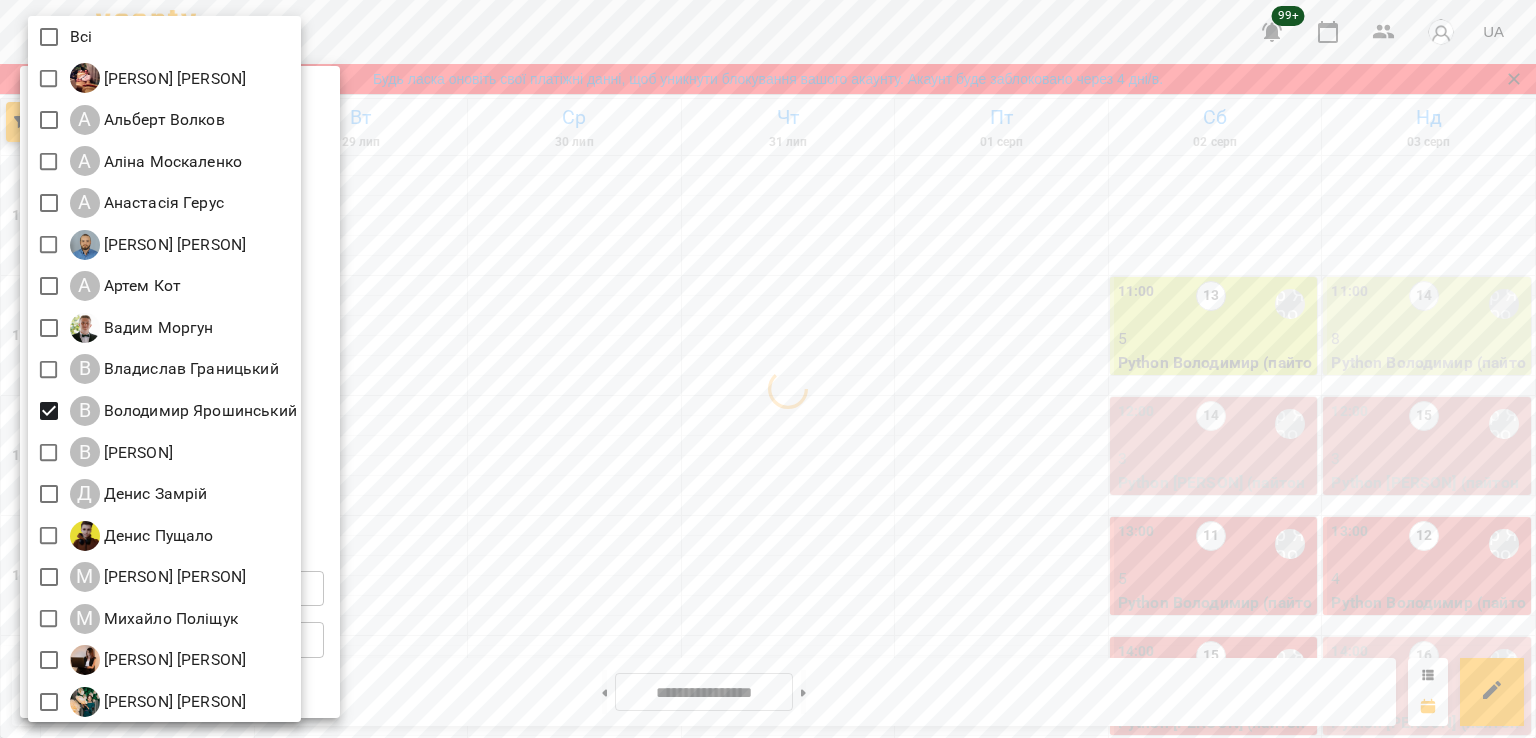 click at bounding box center [768, 369] 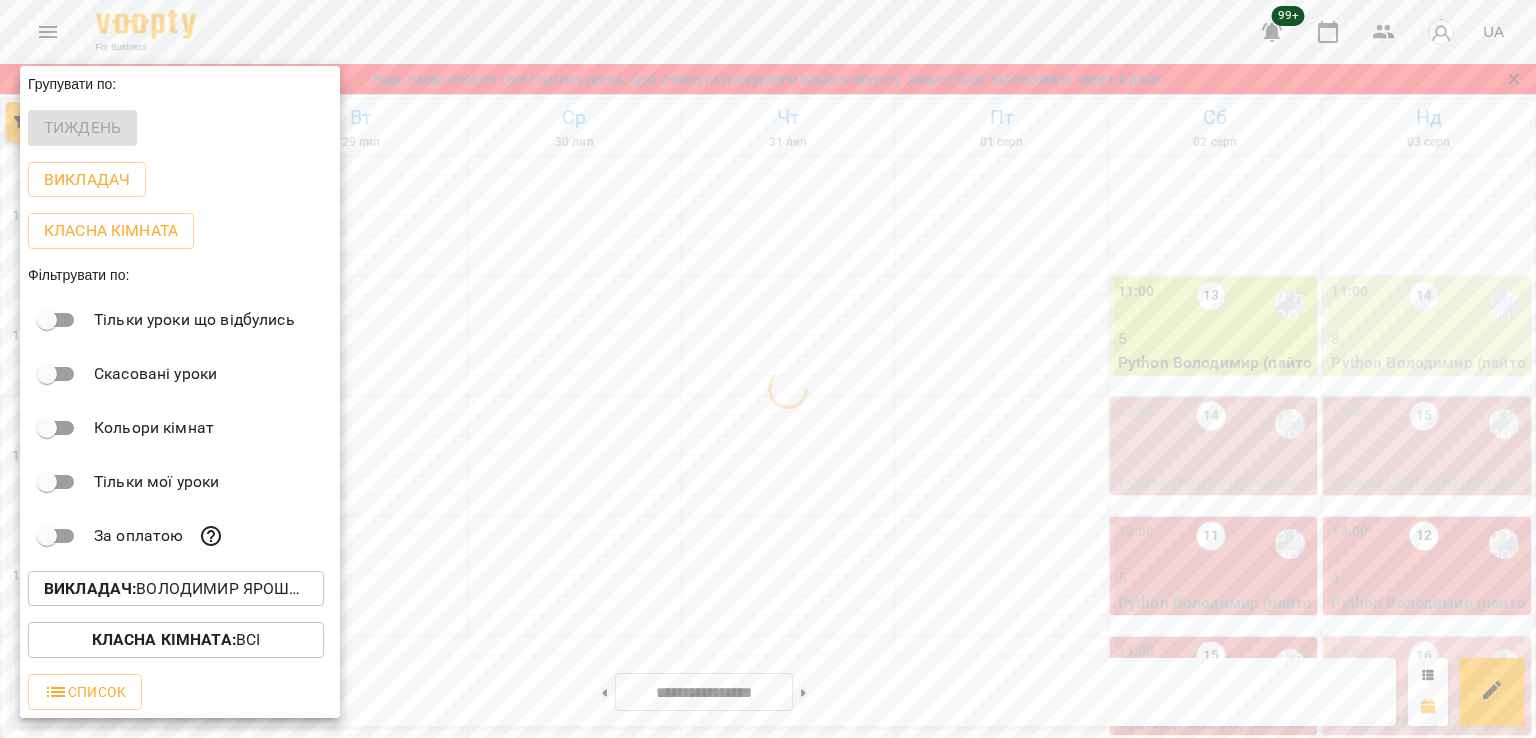 click at bounding box center (768, 369) 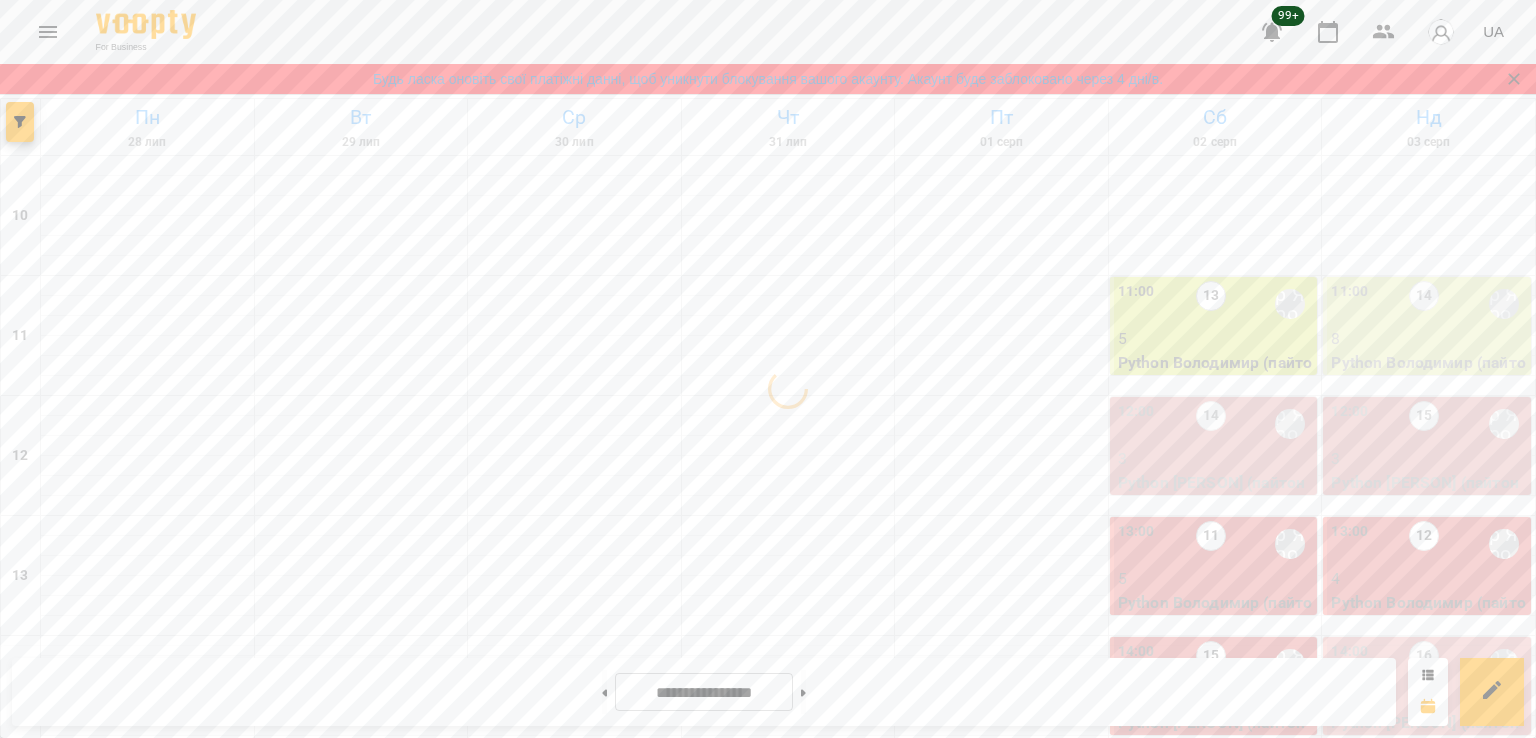 scroll, scrollTop: 800, scrollLeft: 0, axis: vertical 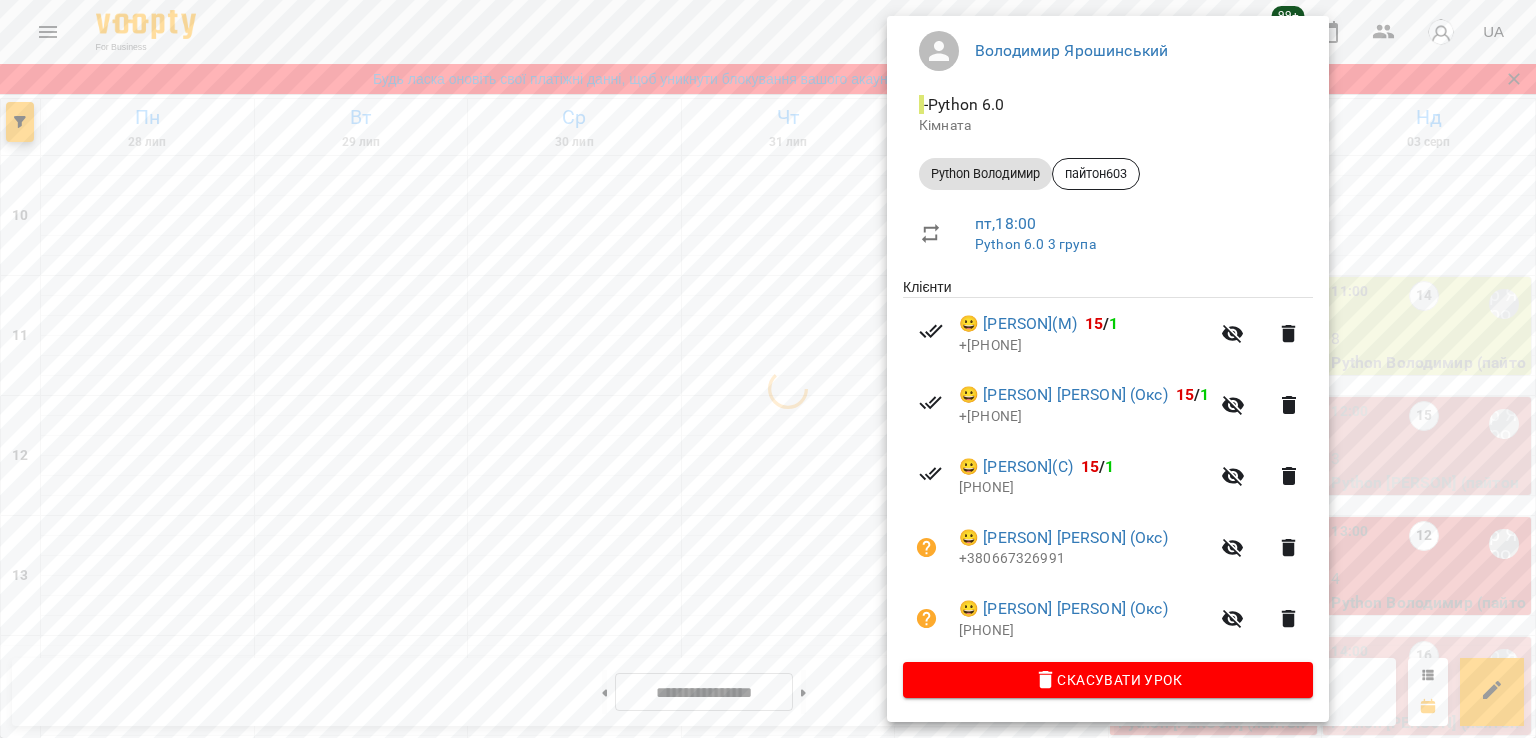 drag, startPoint x: 664, startPoint y: 371, endPoint x: 536, endPoint y: 320, distance: 137.78607 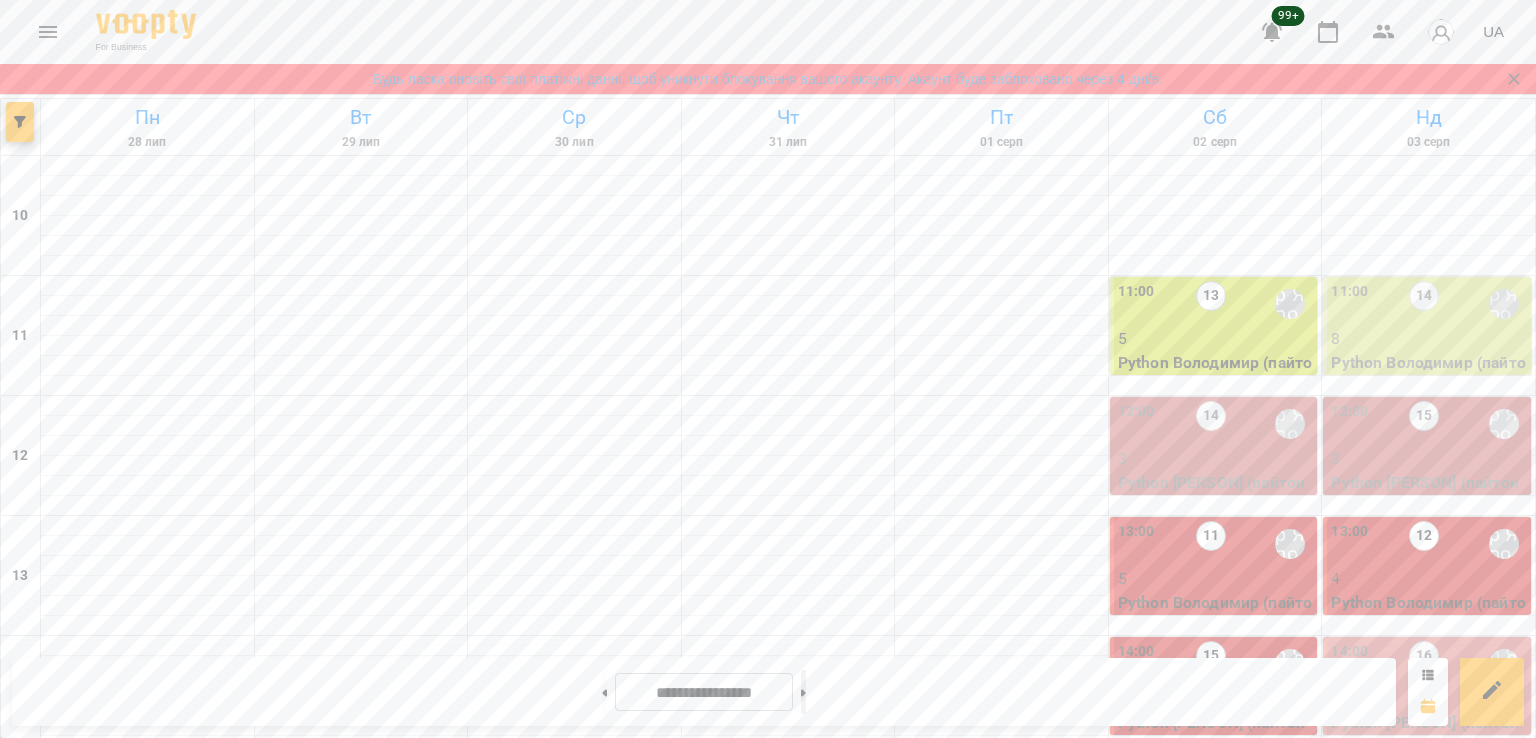 click at bounding box center (803, 692) 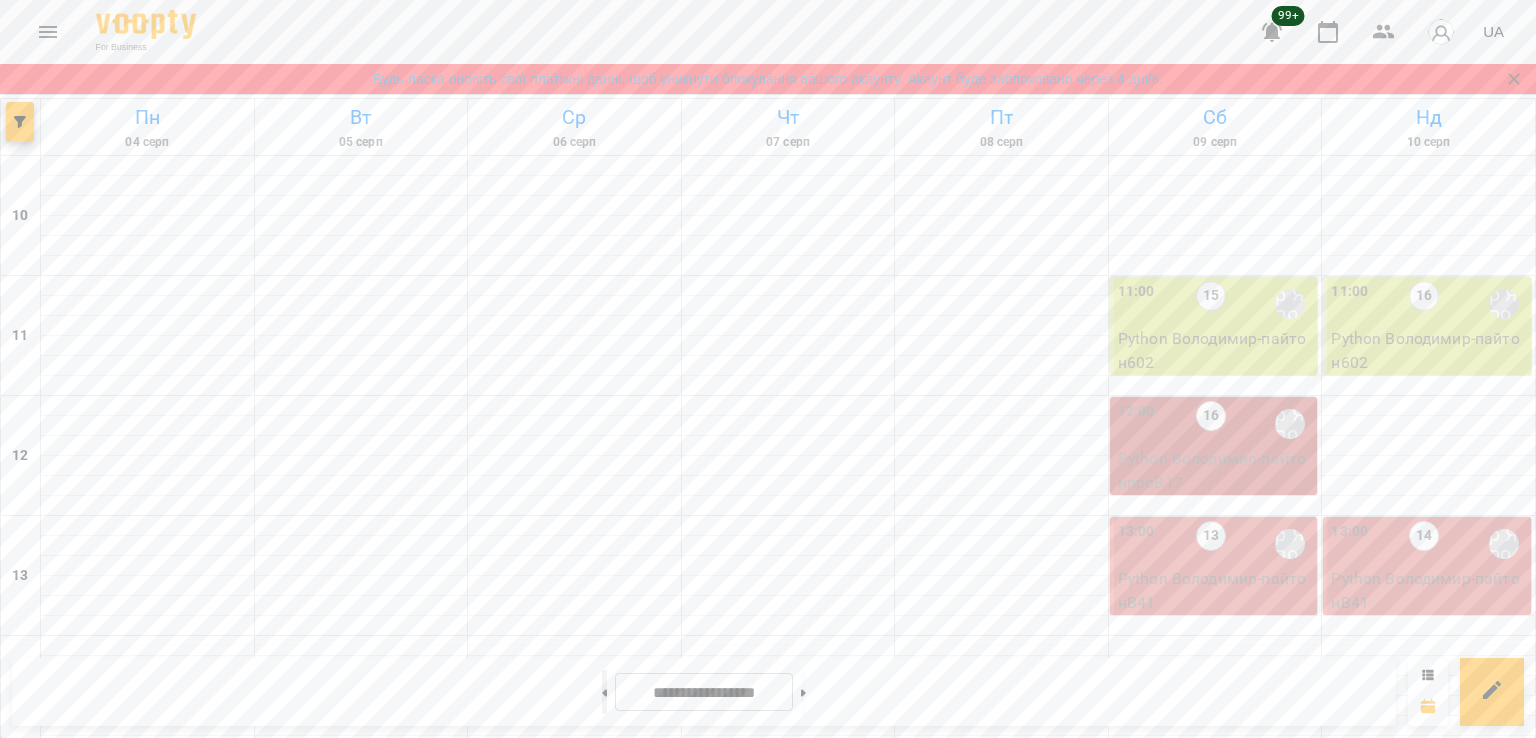 click 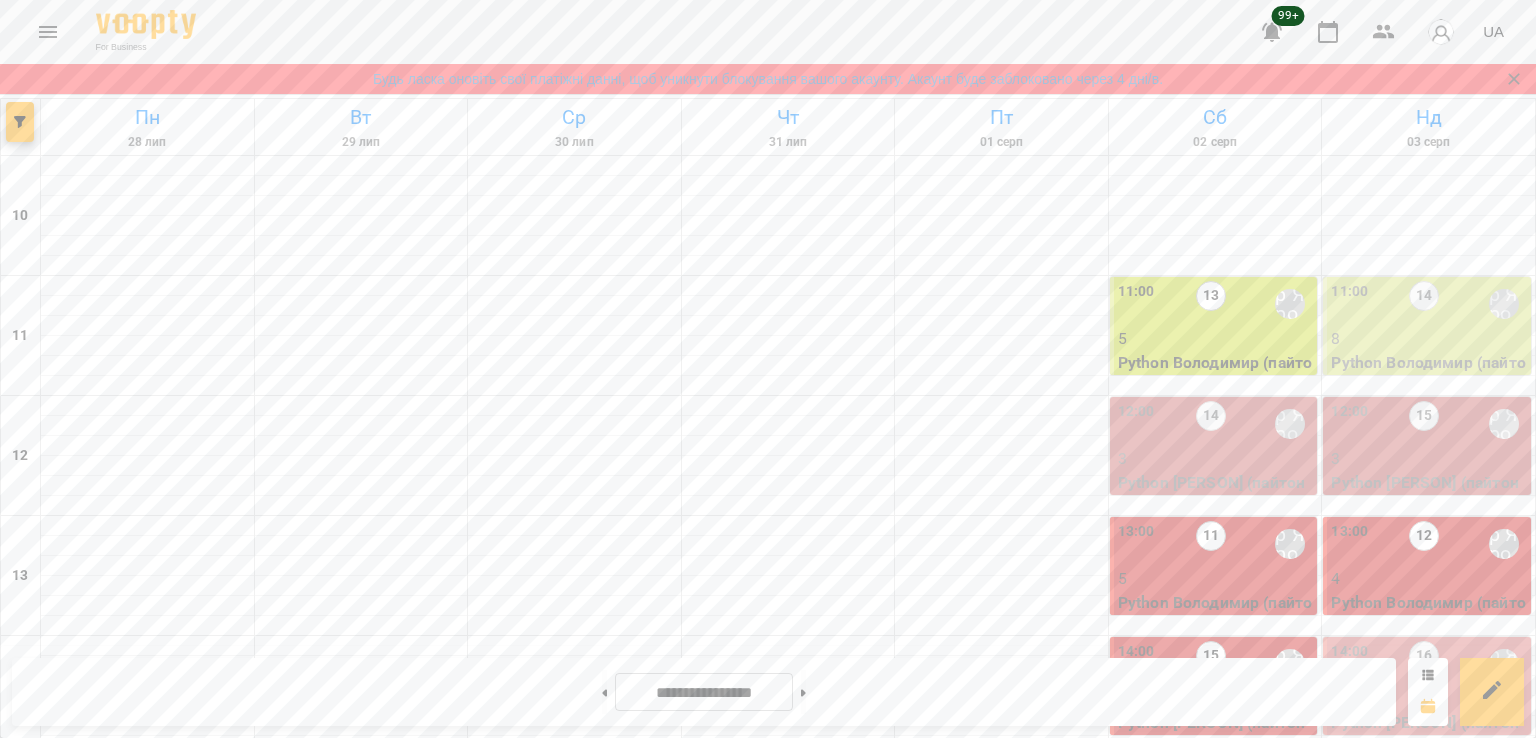 scroll, scrollTop: 168, scrollLeft: 0, axis: vertical 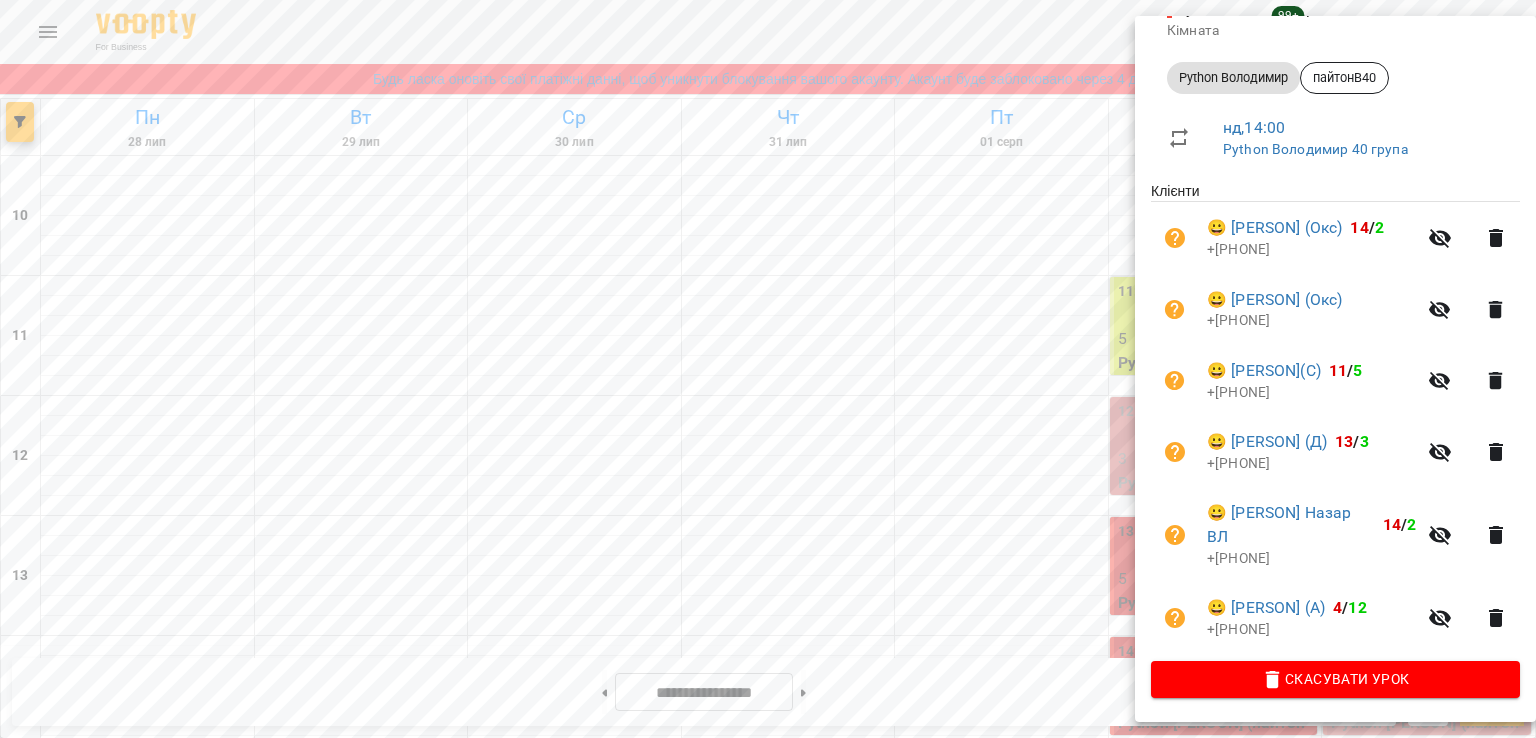 click at bounding box center [768, 369] 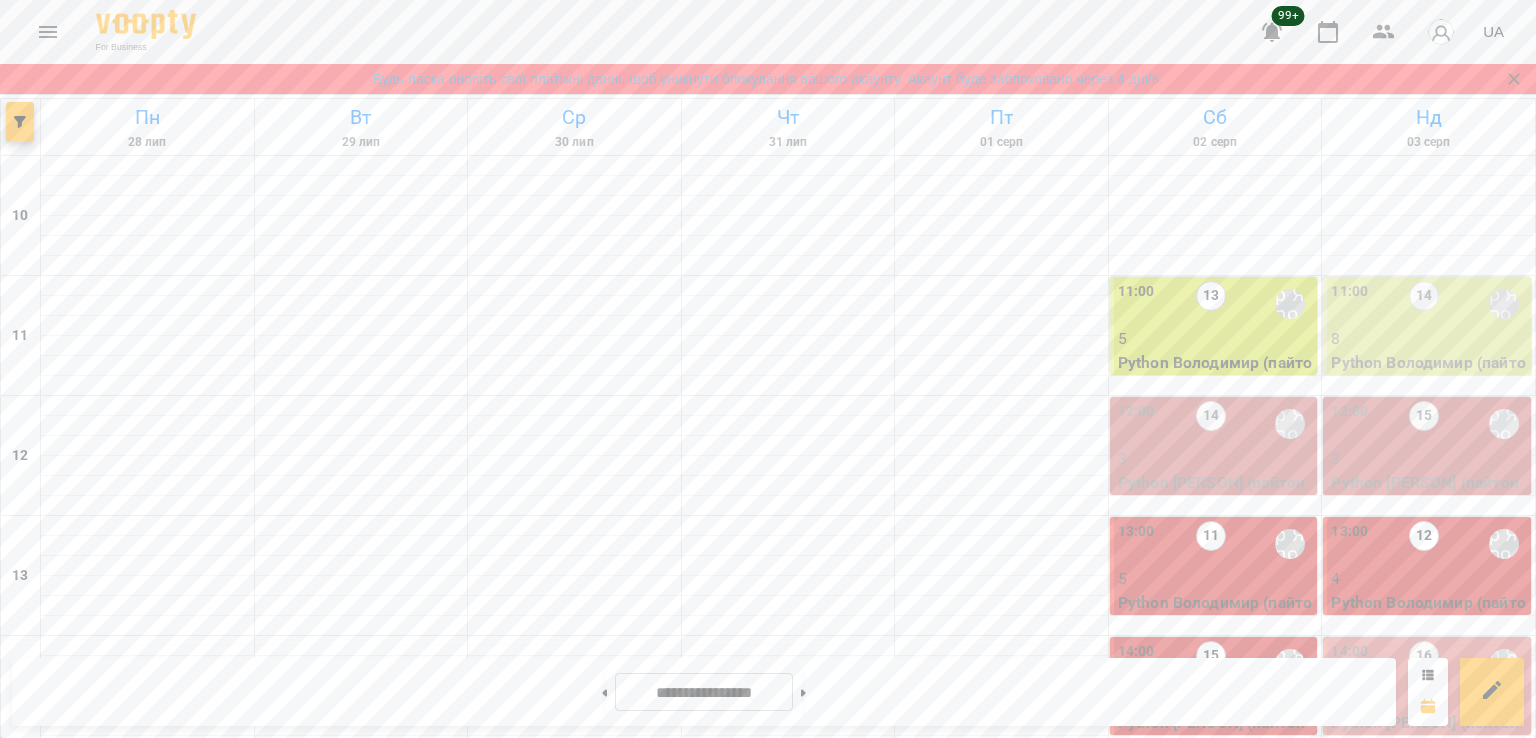 click on "16" at bounding box center [1424, 664] 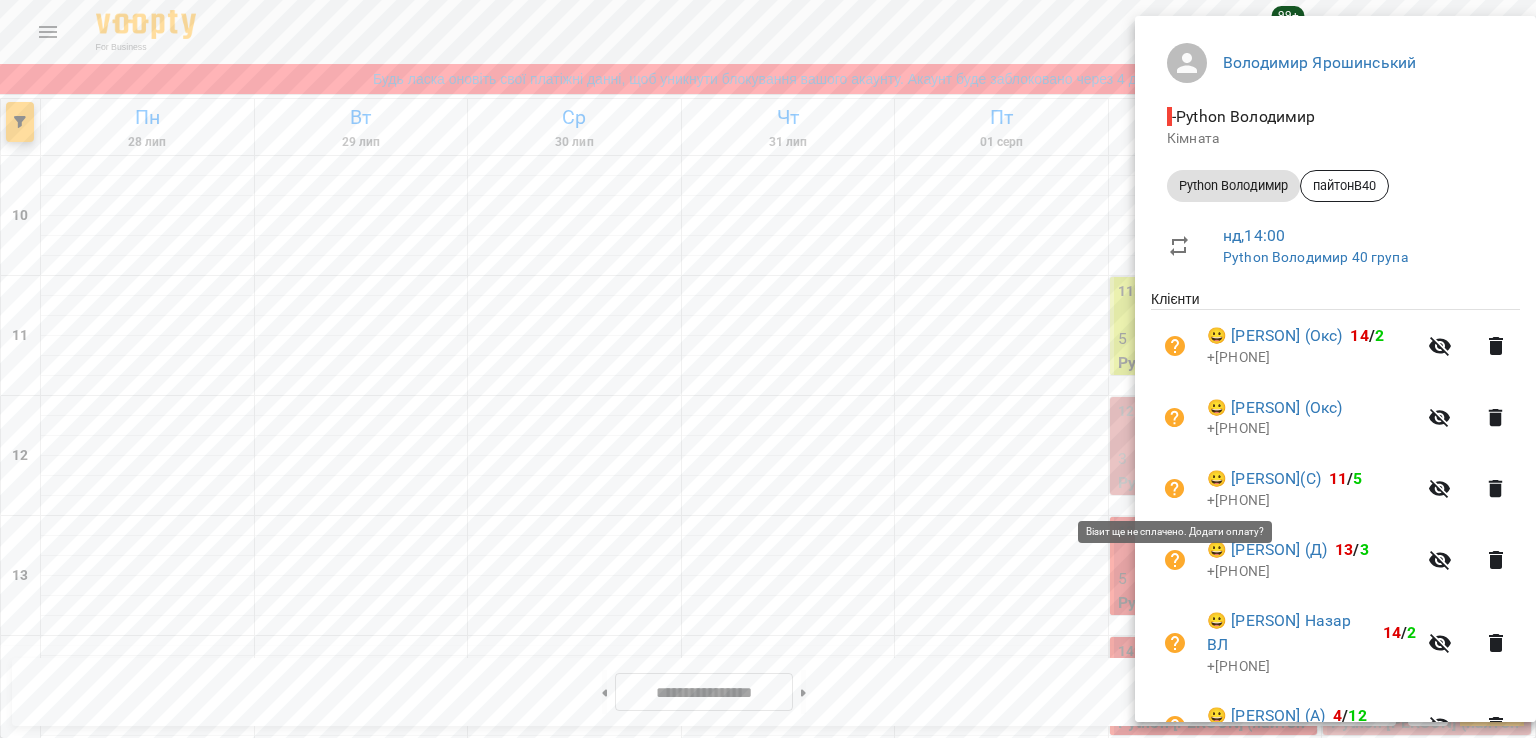 scroll, scrollTop: 313, scrollLeft: 0, axis: vertical 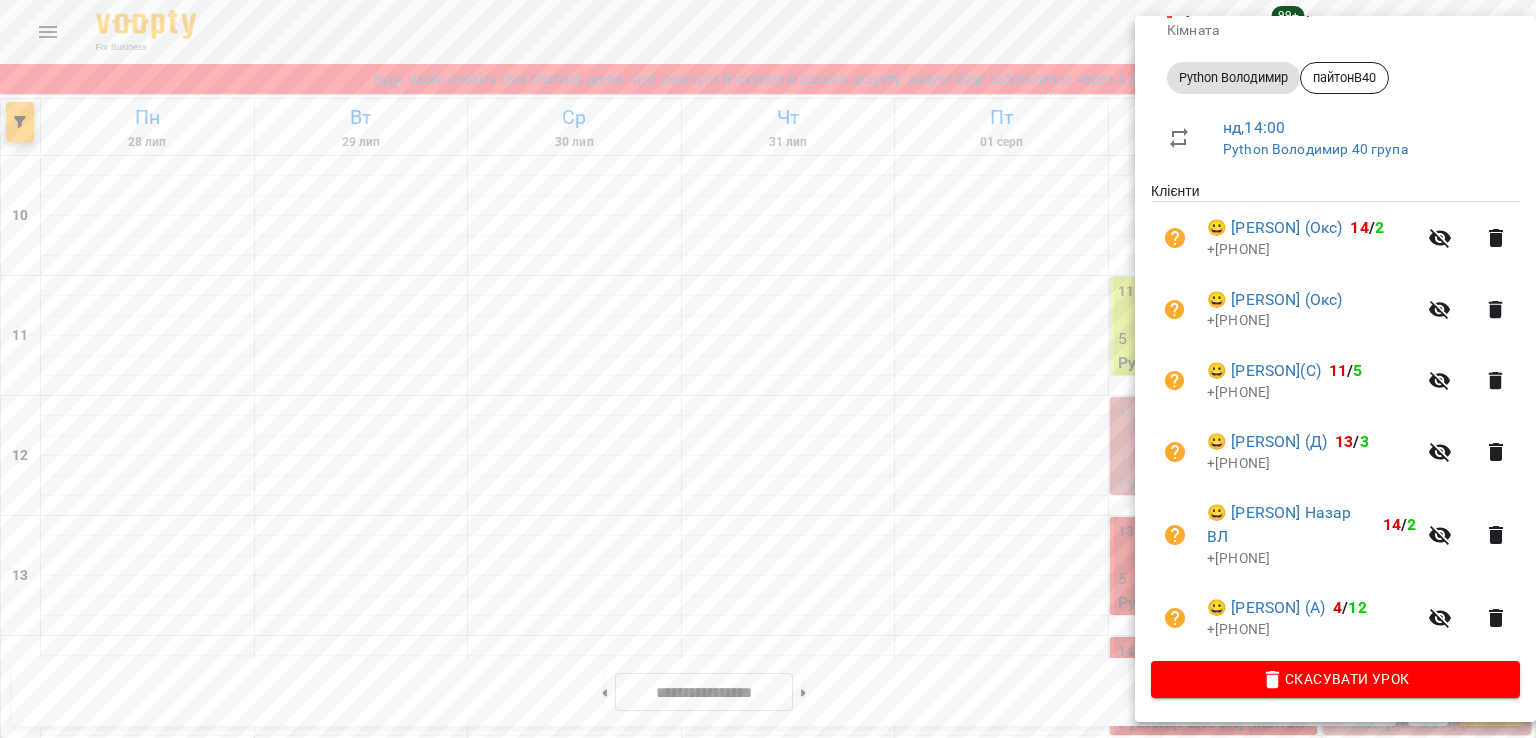 click at bounding box center [768, 369] 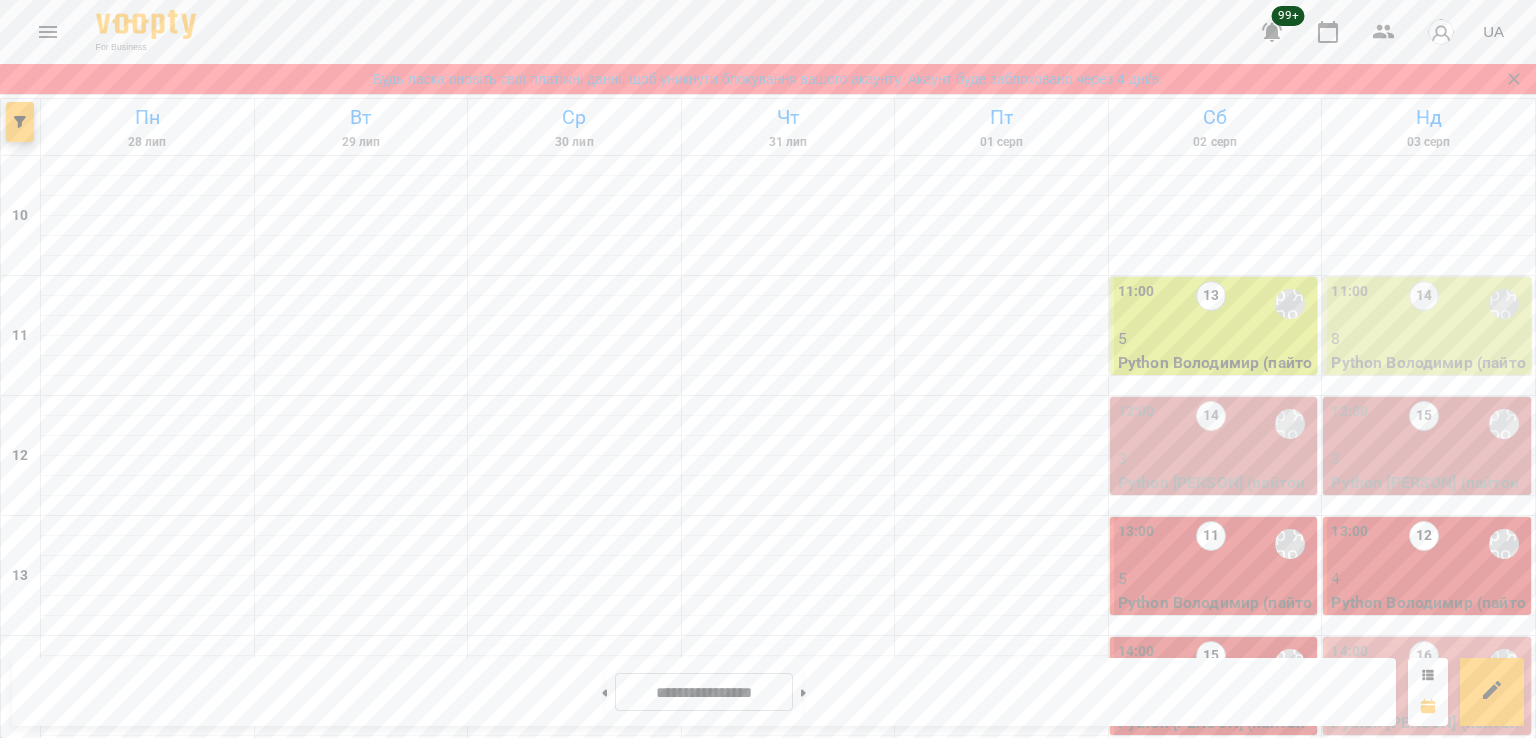 click on "4" at bounding box center (1216, 699) 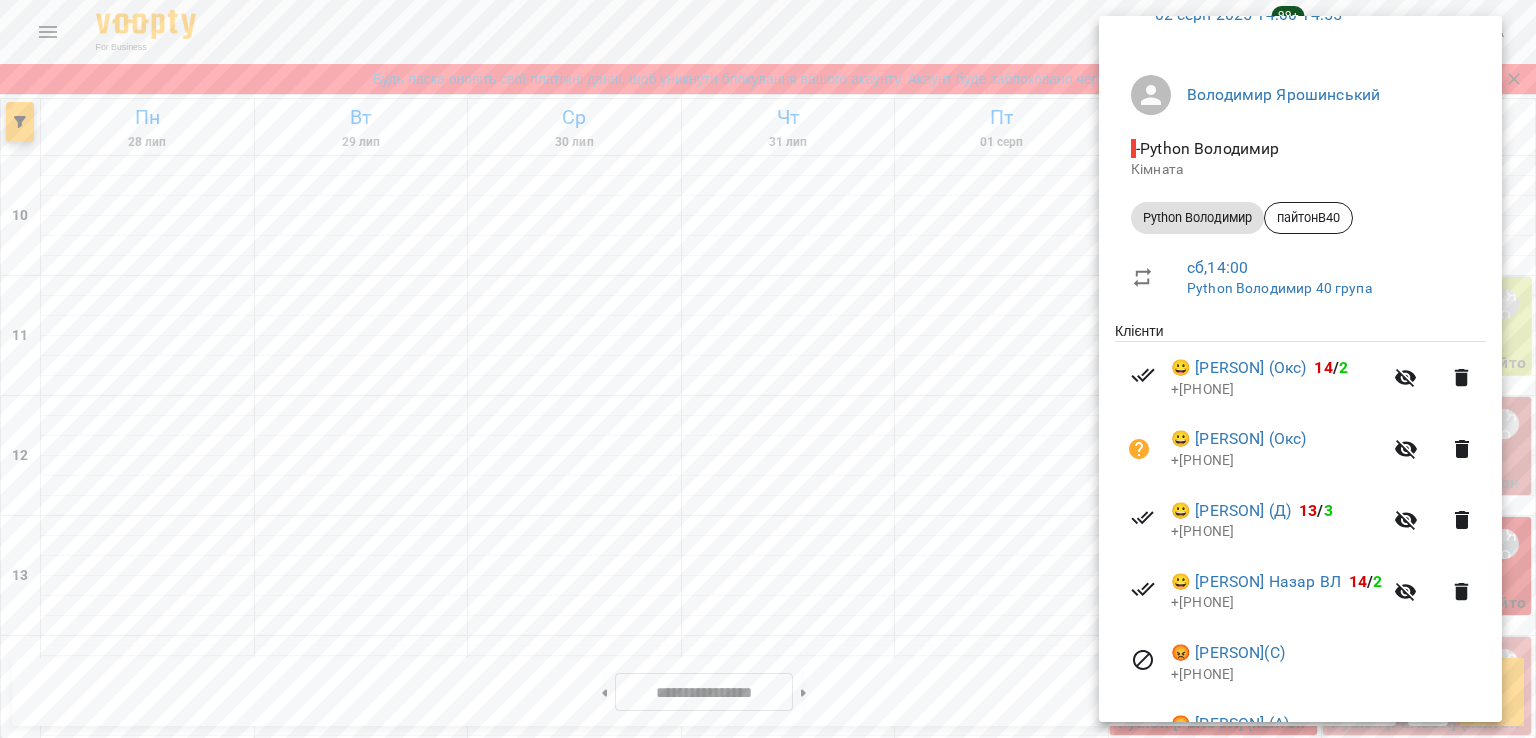 scroll, scrollTop: 242, scrollLeft: 0, axis: vertical 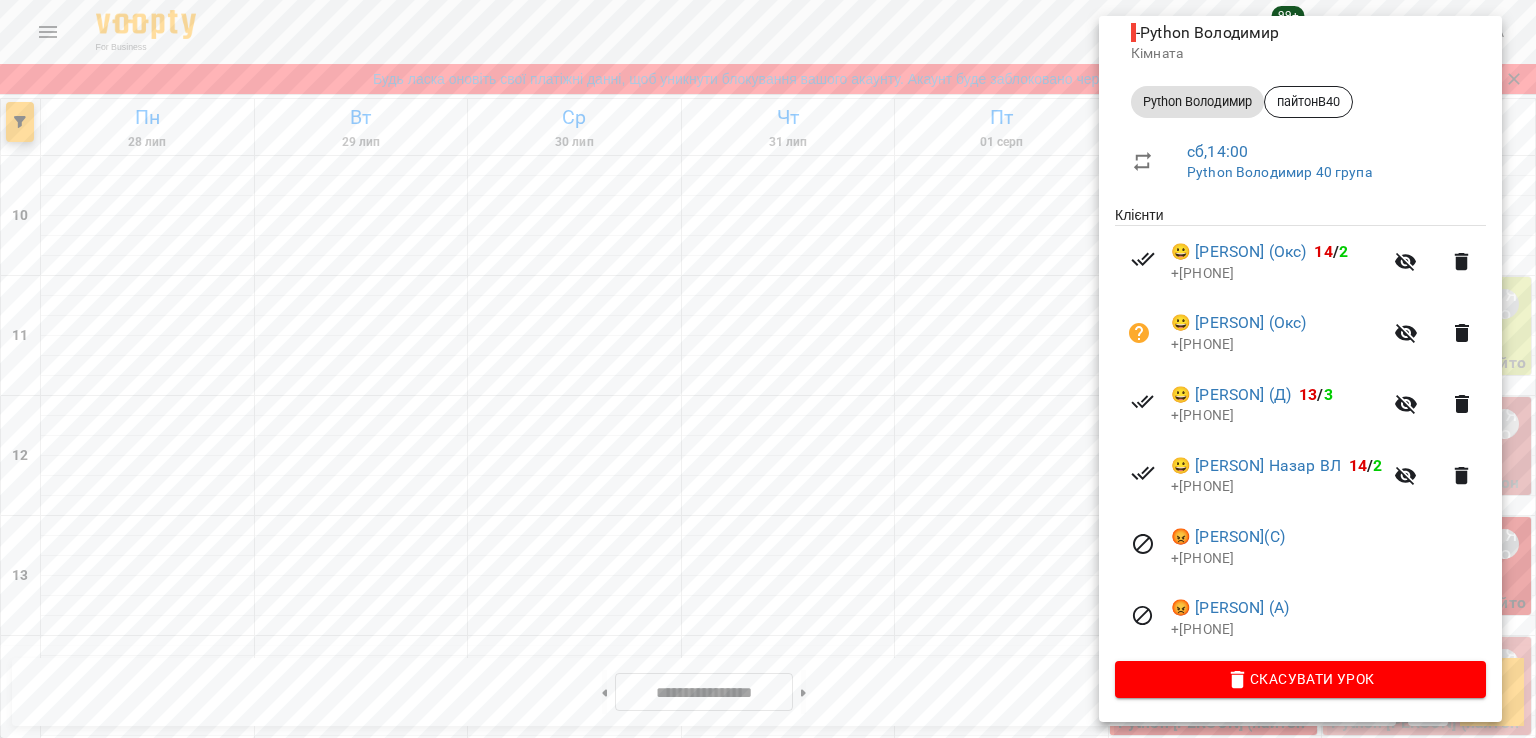 click at bounding box center (768, 369) 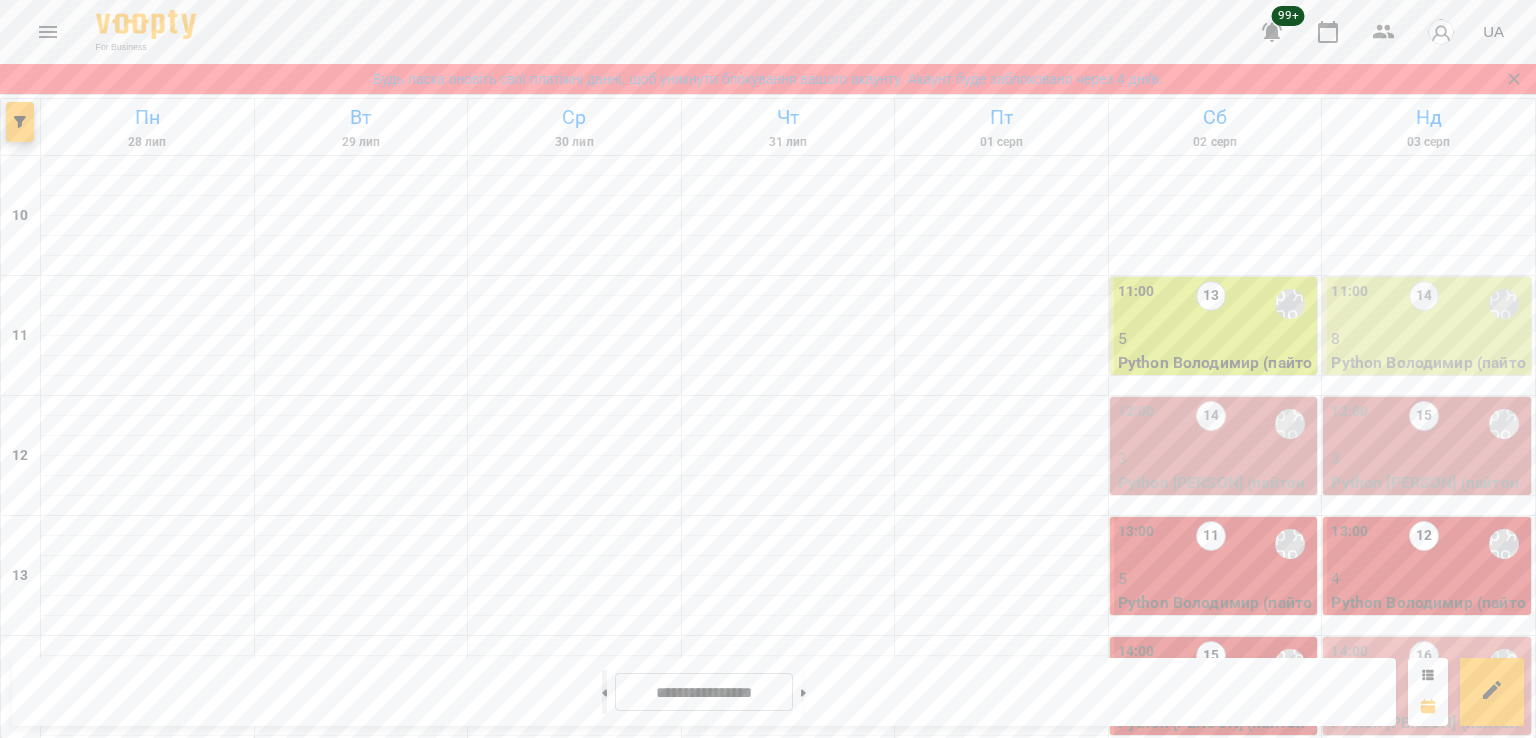 click at bounding box center [604, 692] 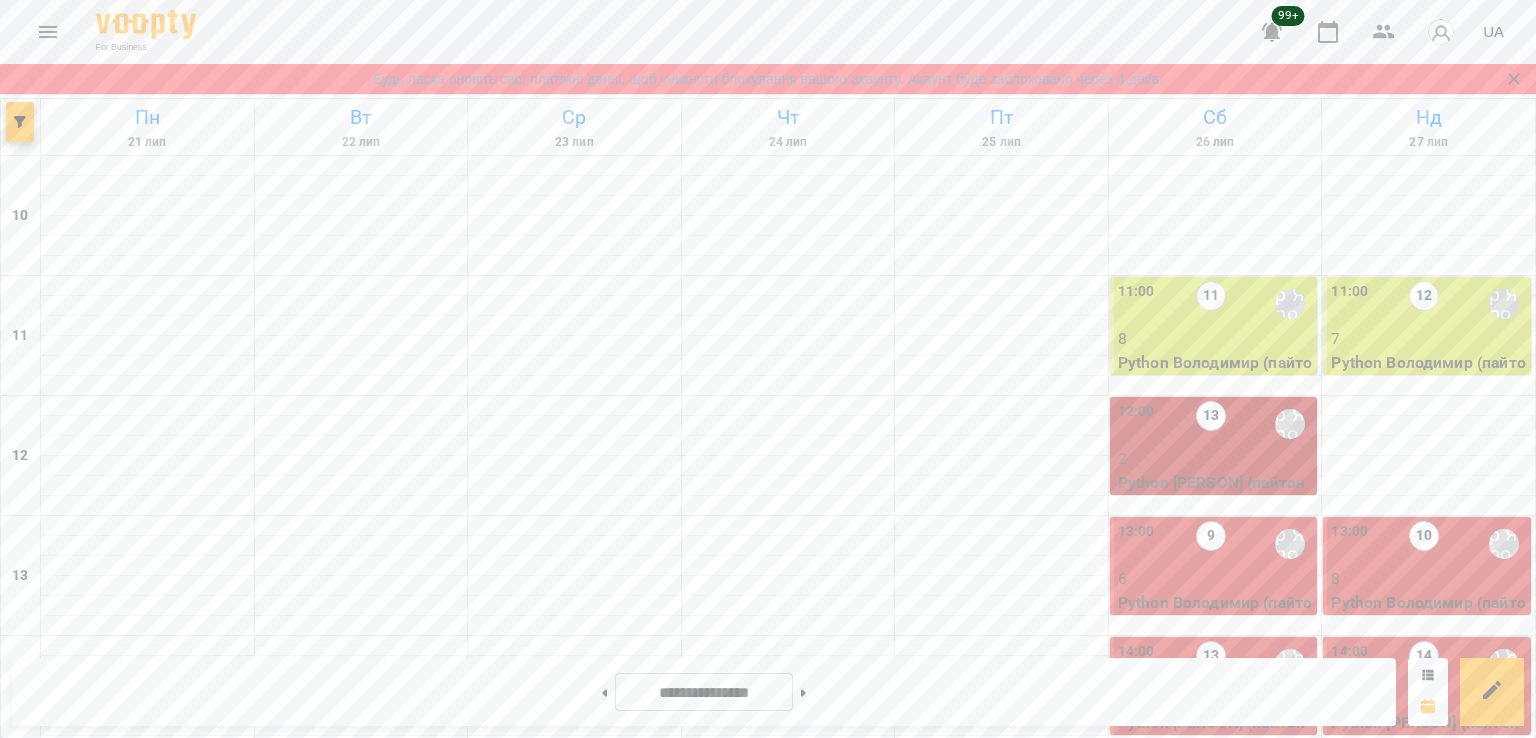 click on "Python [PERSON] (пайтонВ40)" at bounding box center (1429, 734) 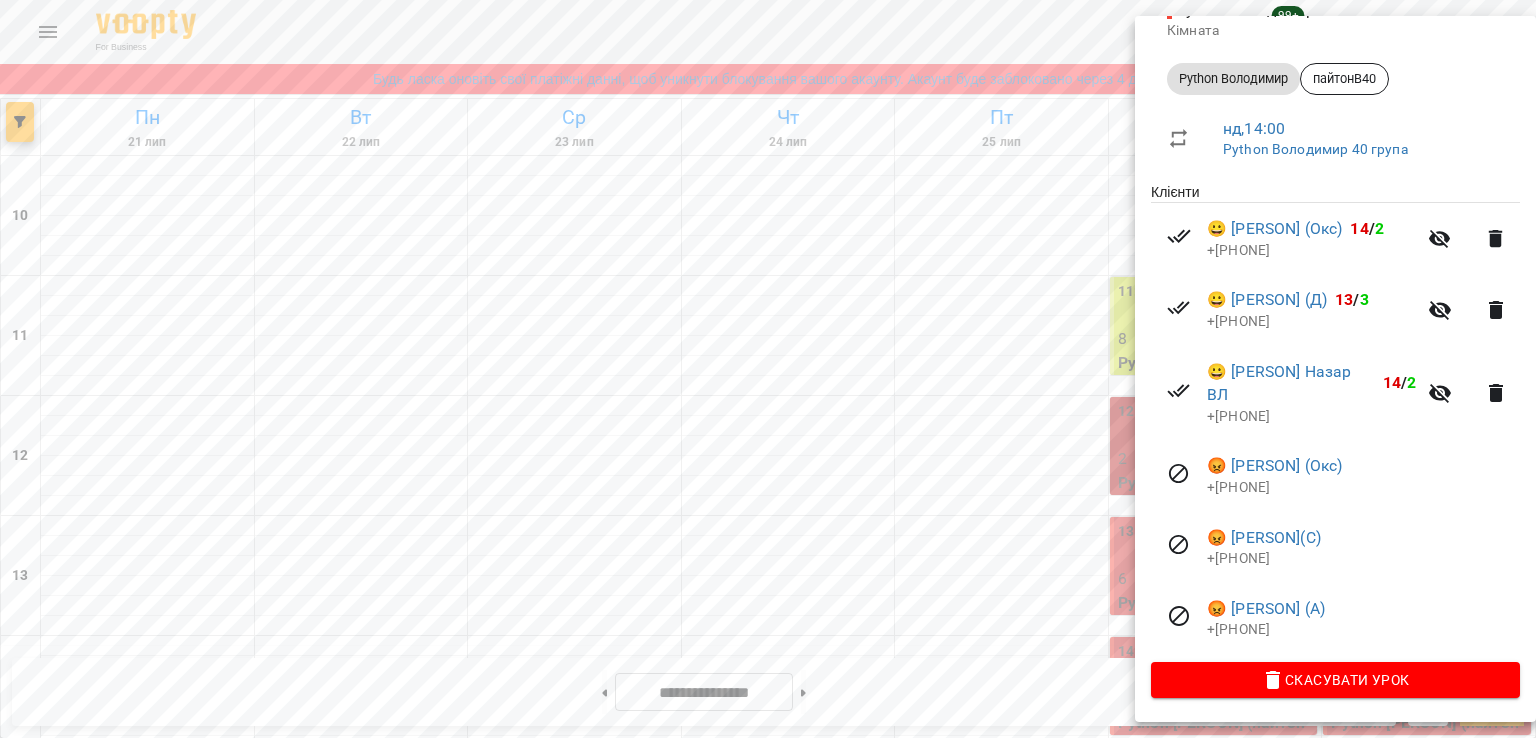 scroll, scrollTop: 289, scrollLeft: 0, axis: vertical 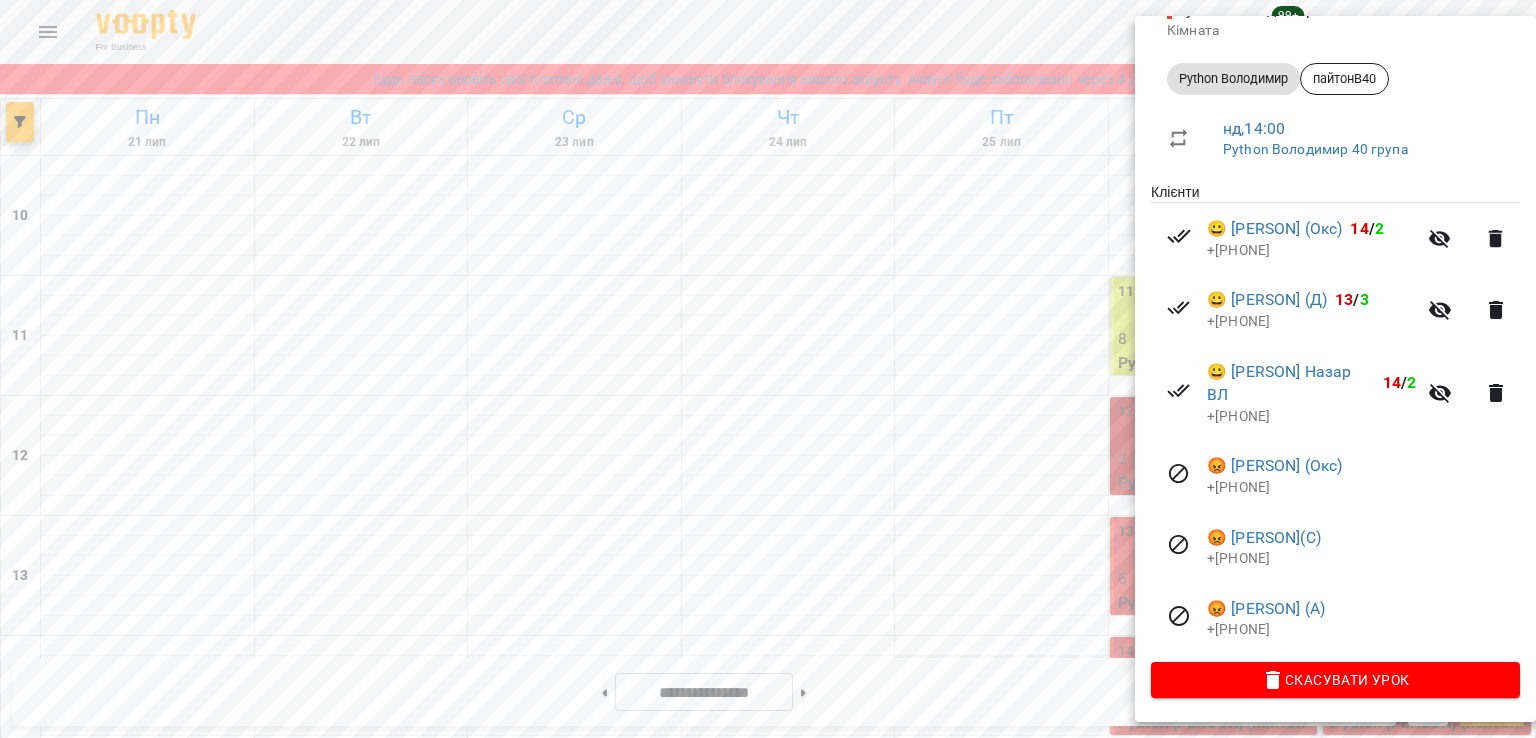 drag, startPoint x: 1008, startPoint y: 505, endPoint x: 1077, endPoint y: 496, distance: 69.58448 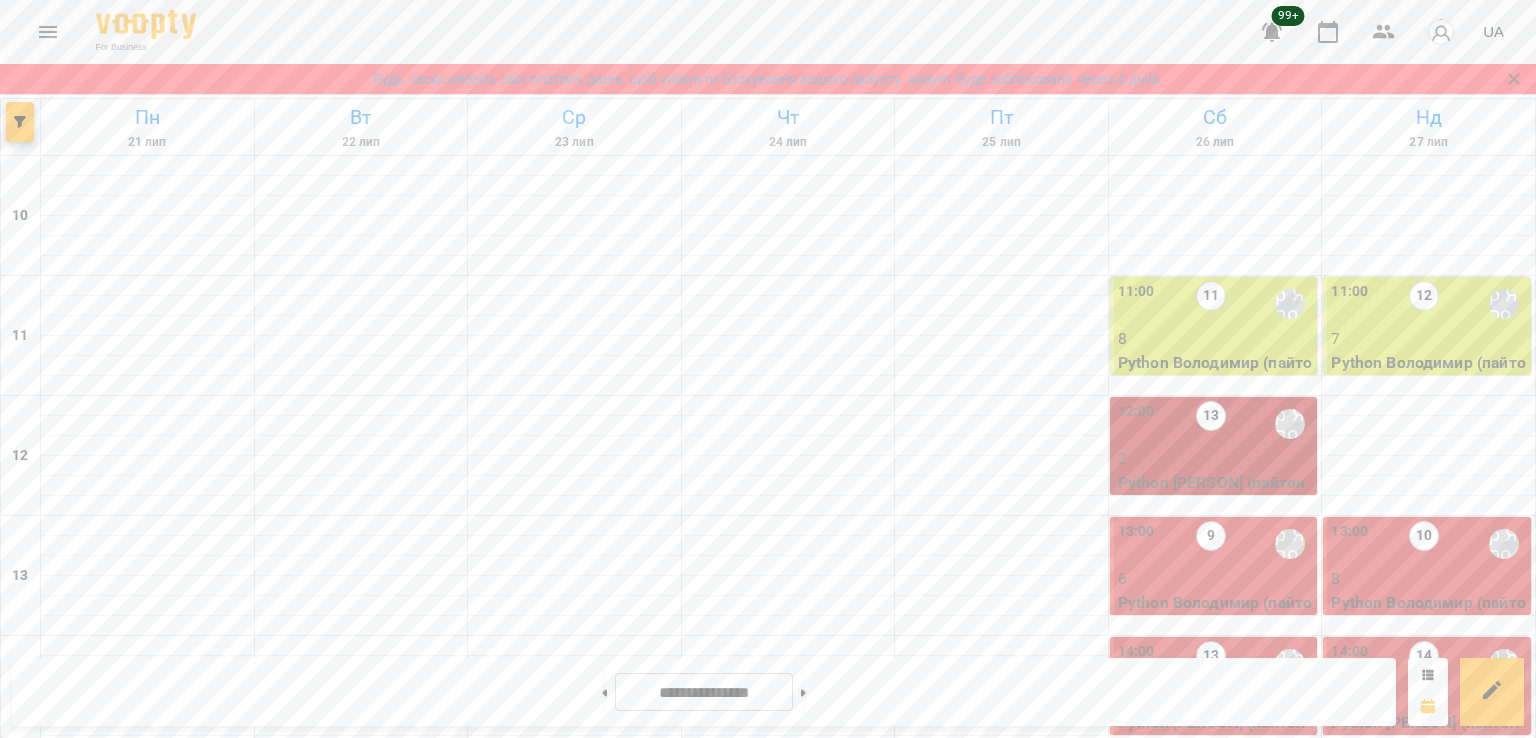 click on "14:00" at bounding box center (1136, 664) 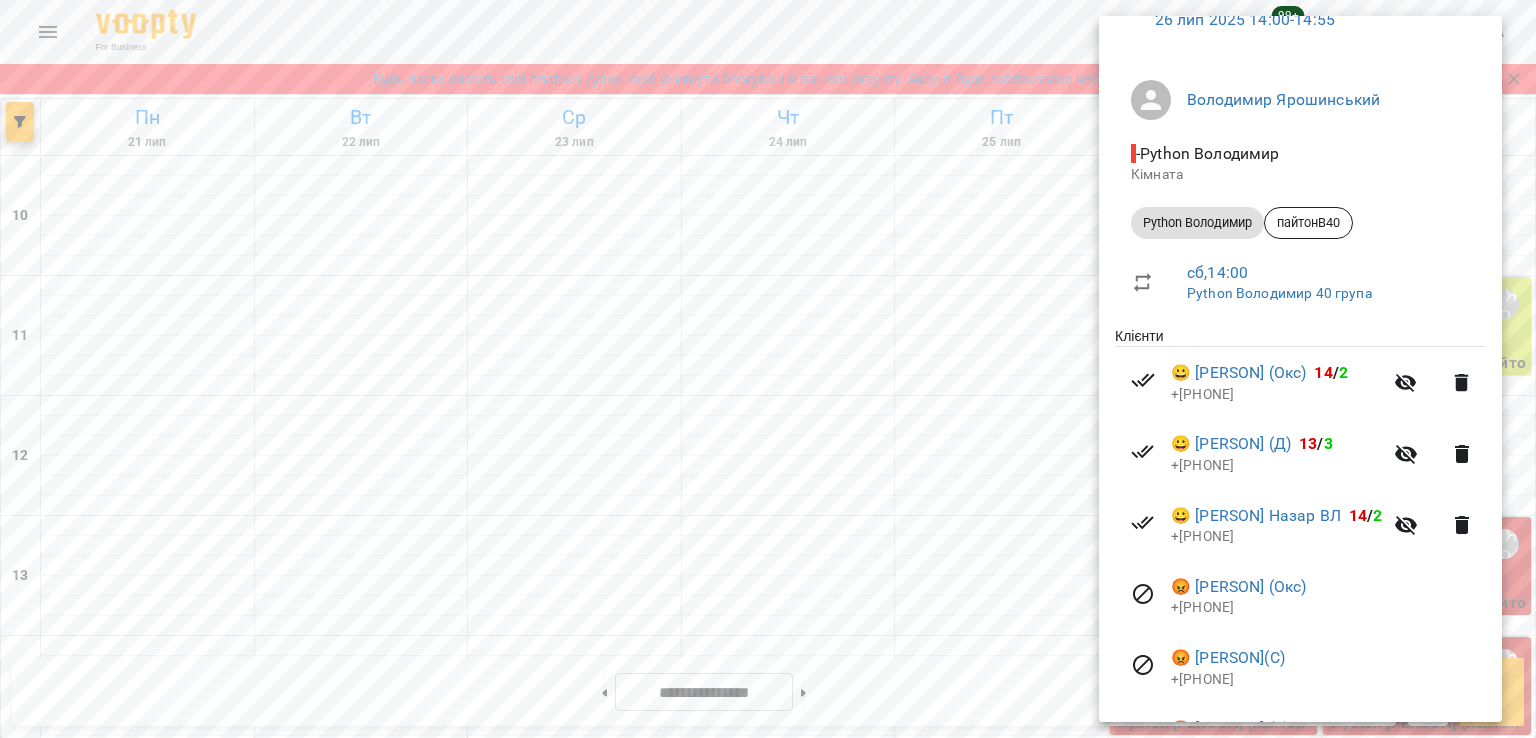 scroll, scrollTop: 242, scrollLeft: 0, axis: vertical 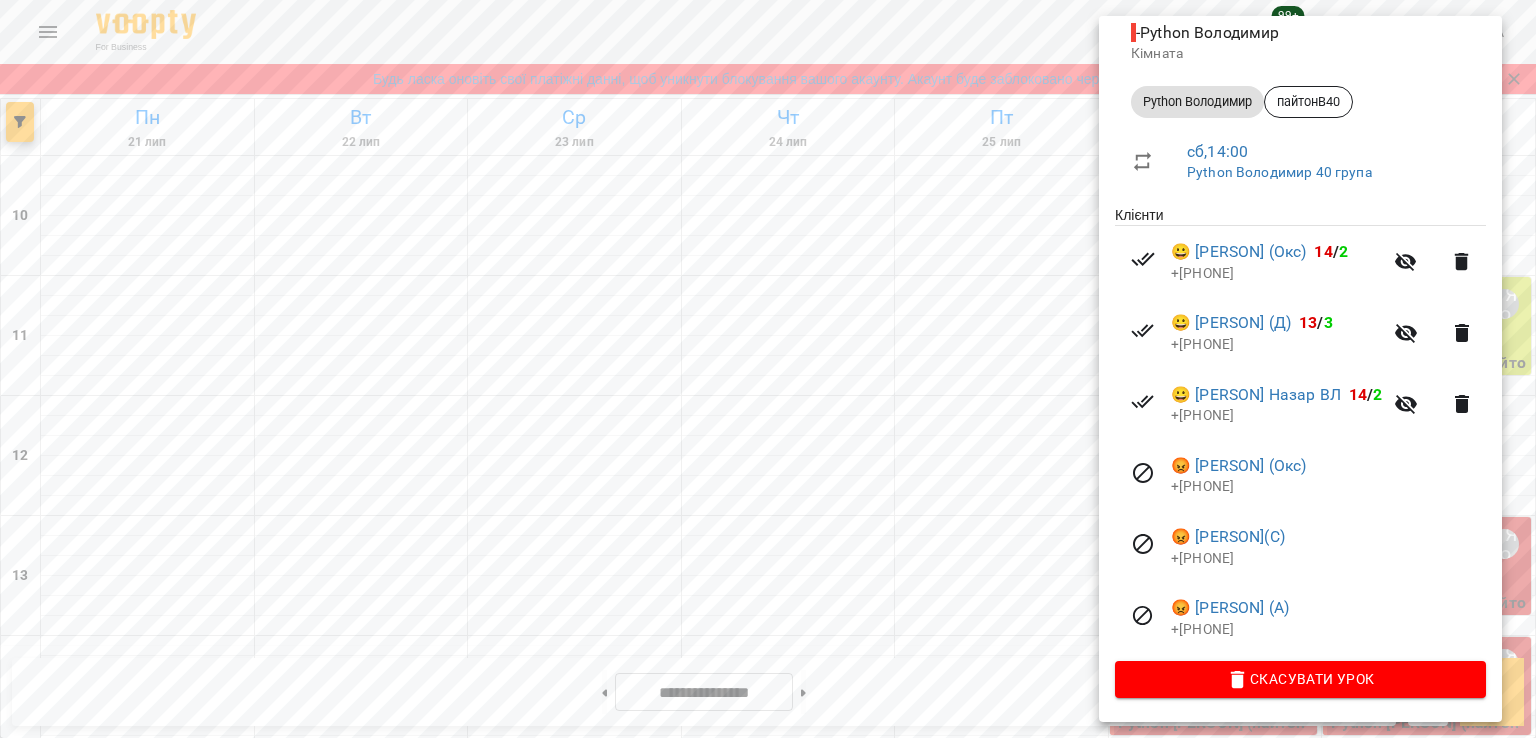 click at bounding box center (768, 369) 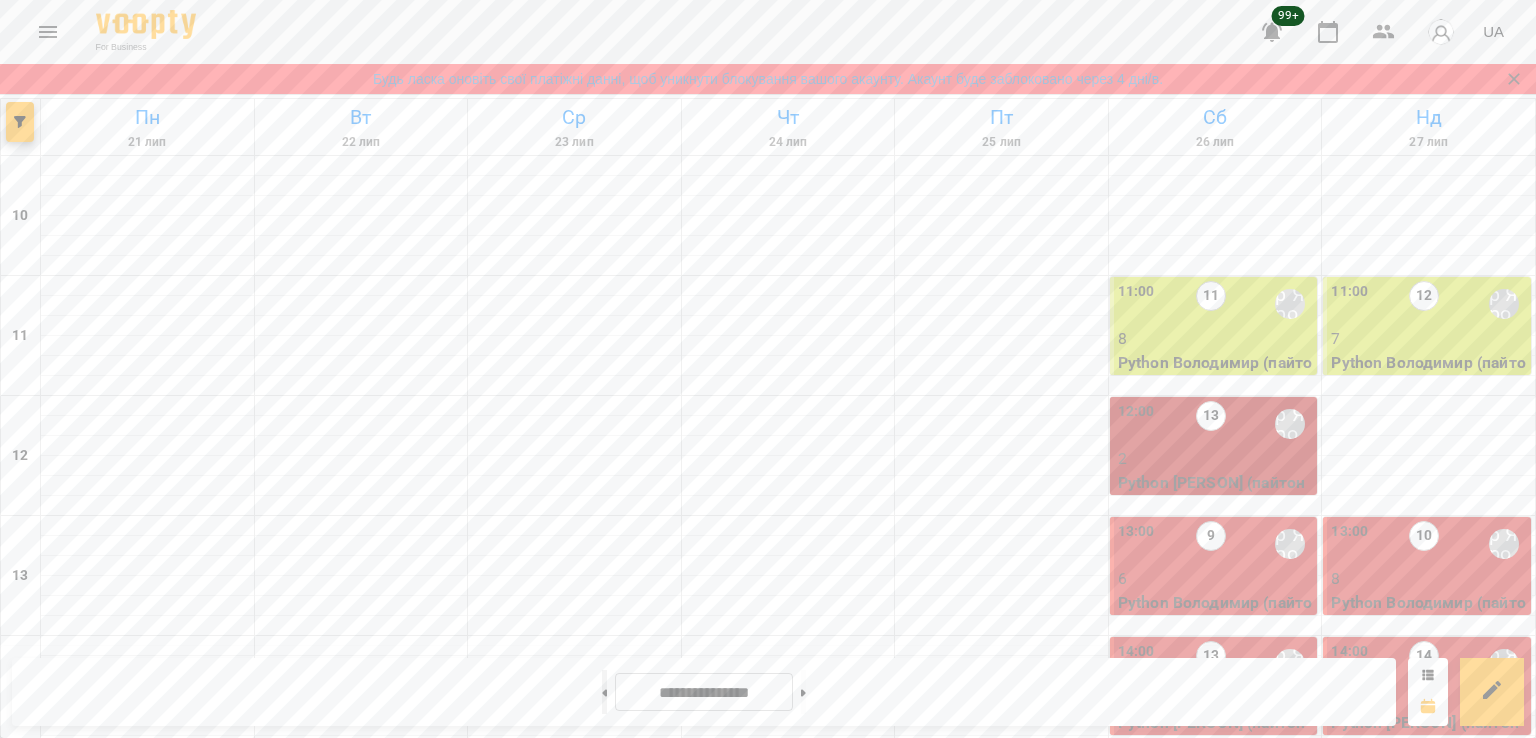 click at bounding box center [604, 692] 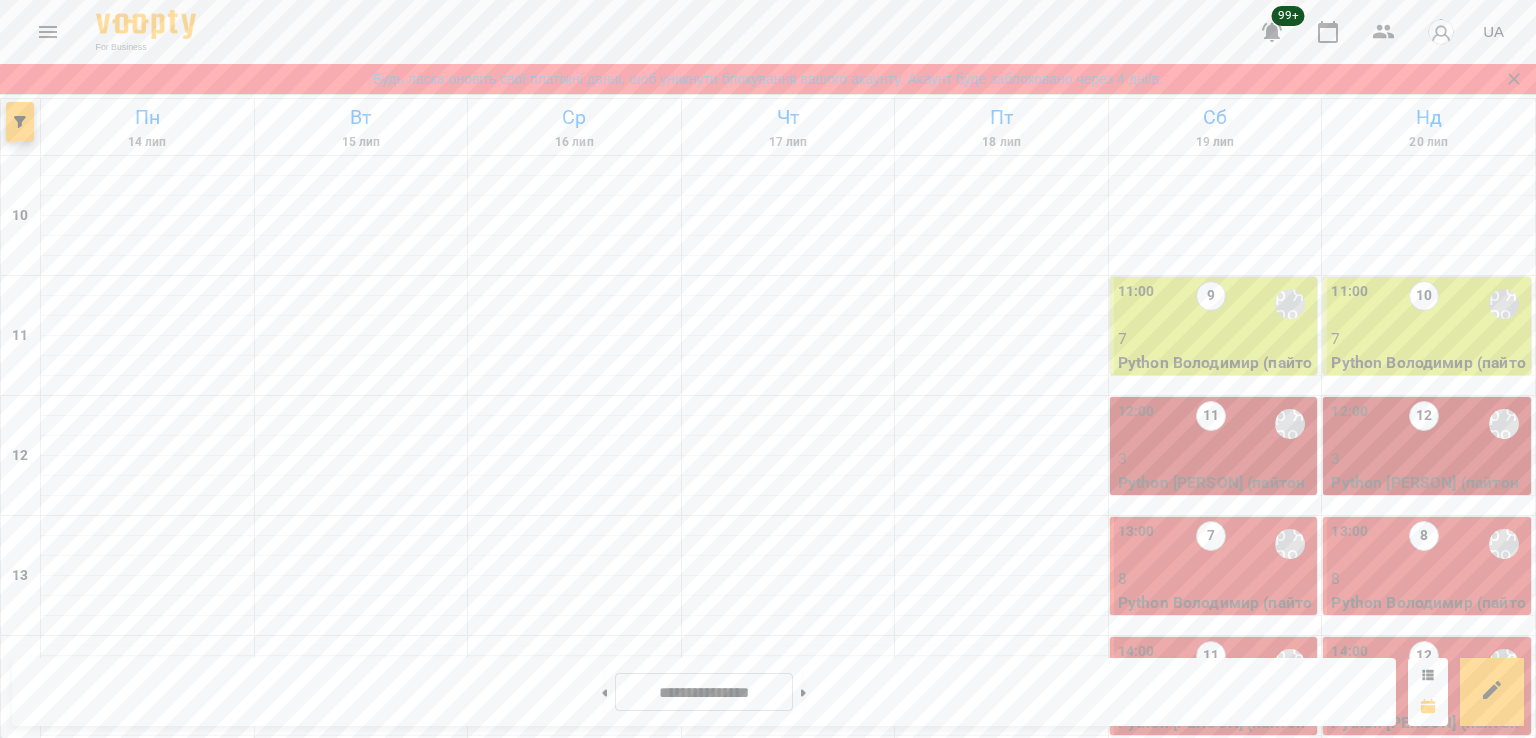 click on "4" at bounding box center [1429, 699] 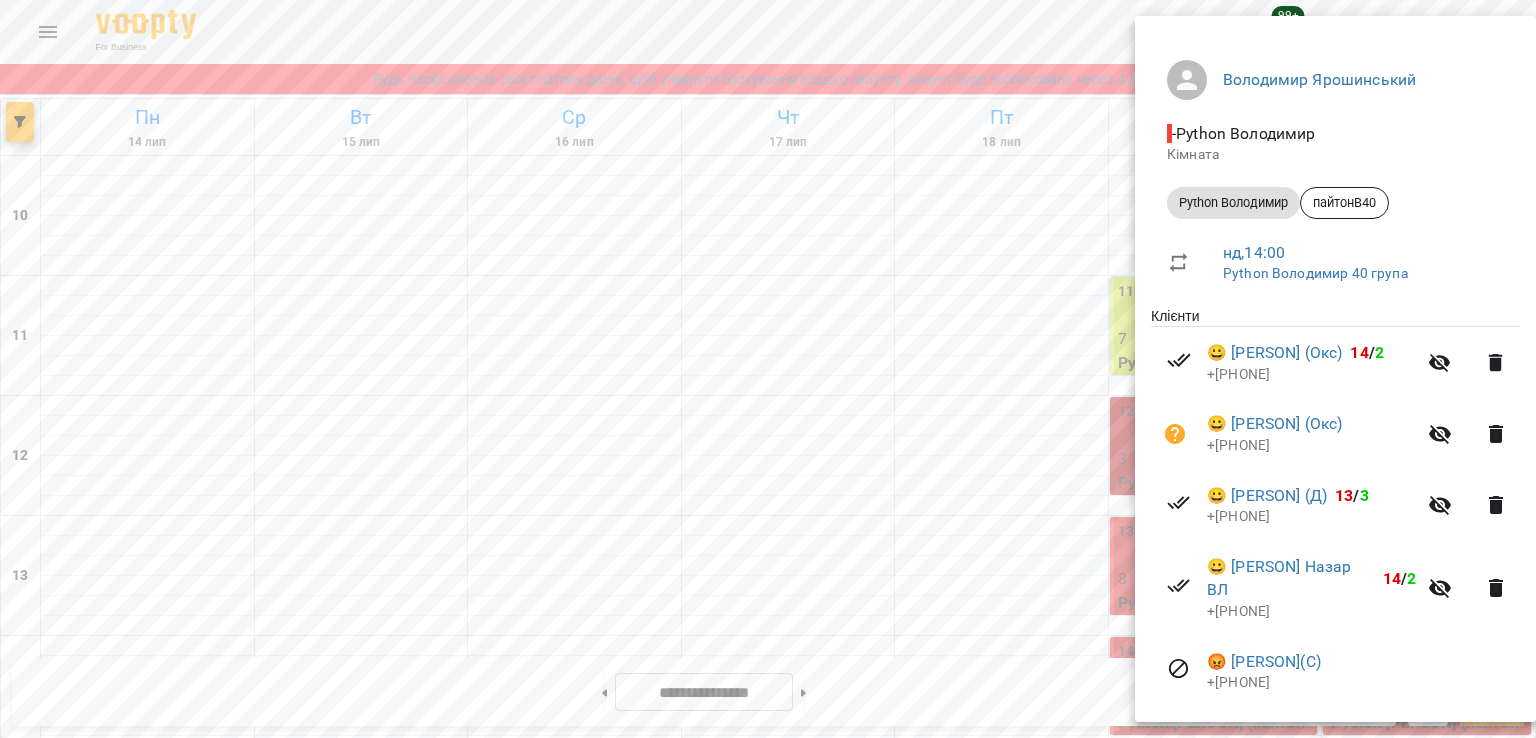 scroll, scrollTop: 289, scrollLeft: 0, axis: vertical 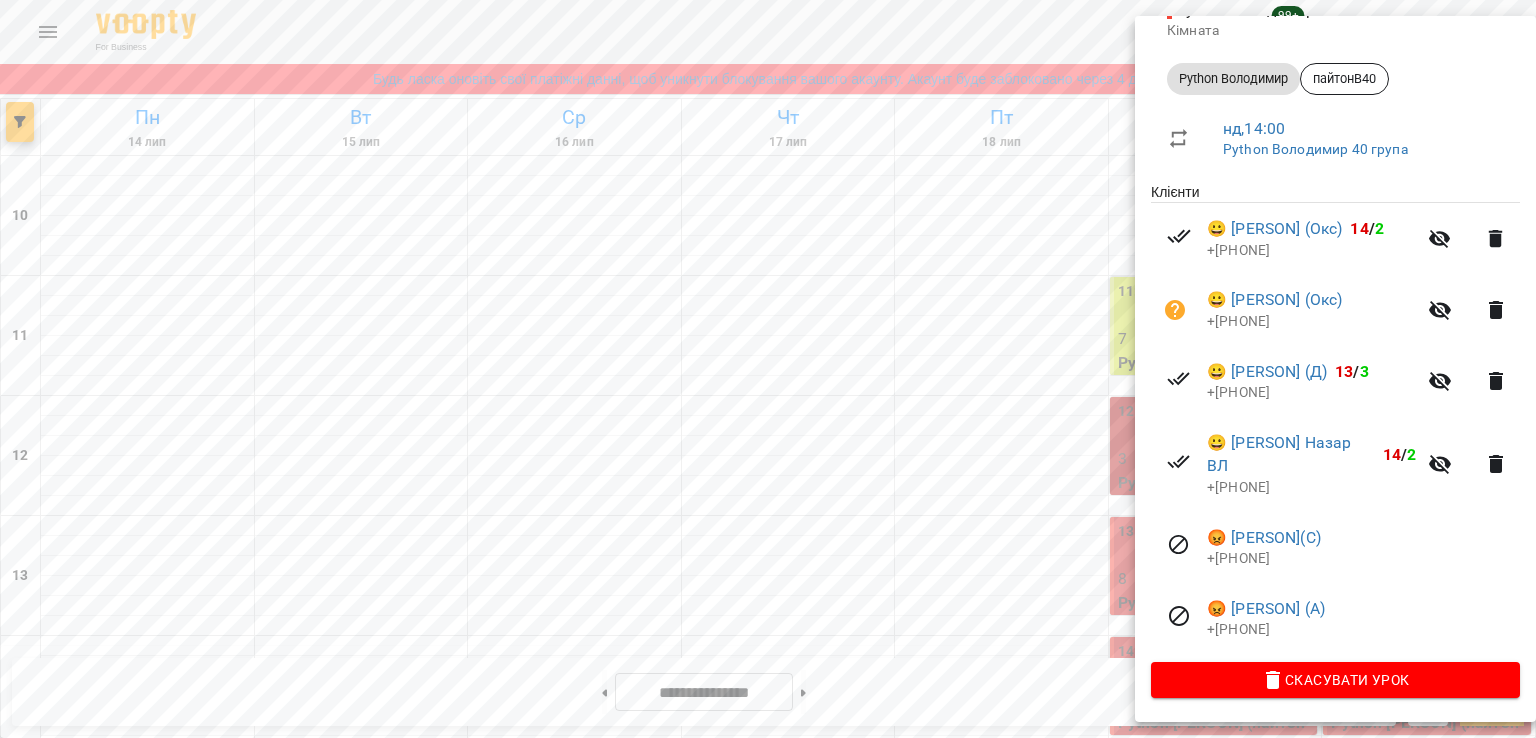 click at bounding box center [768, 369] 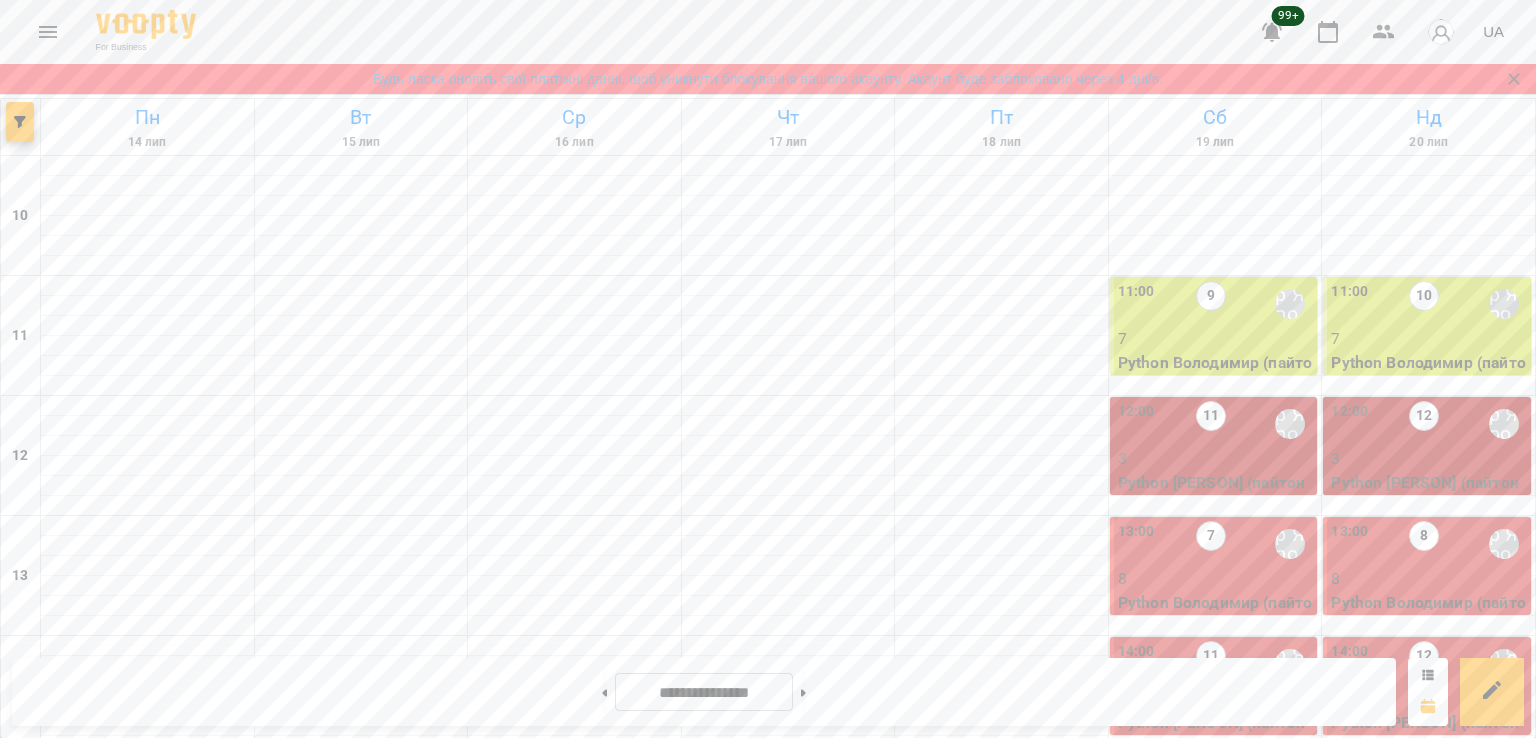 click on "6" at bounding box center (1216, 699) 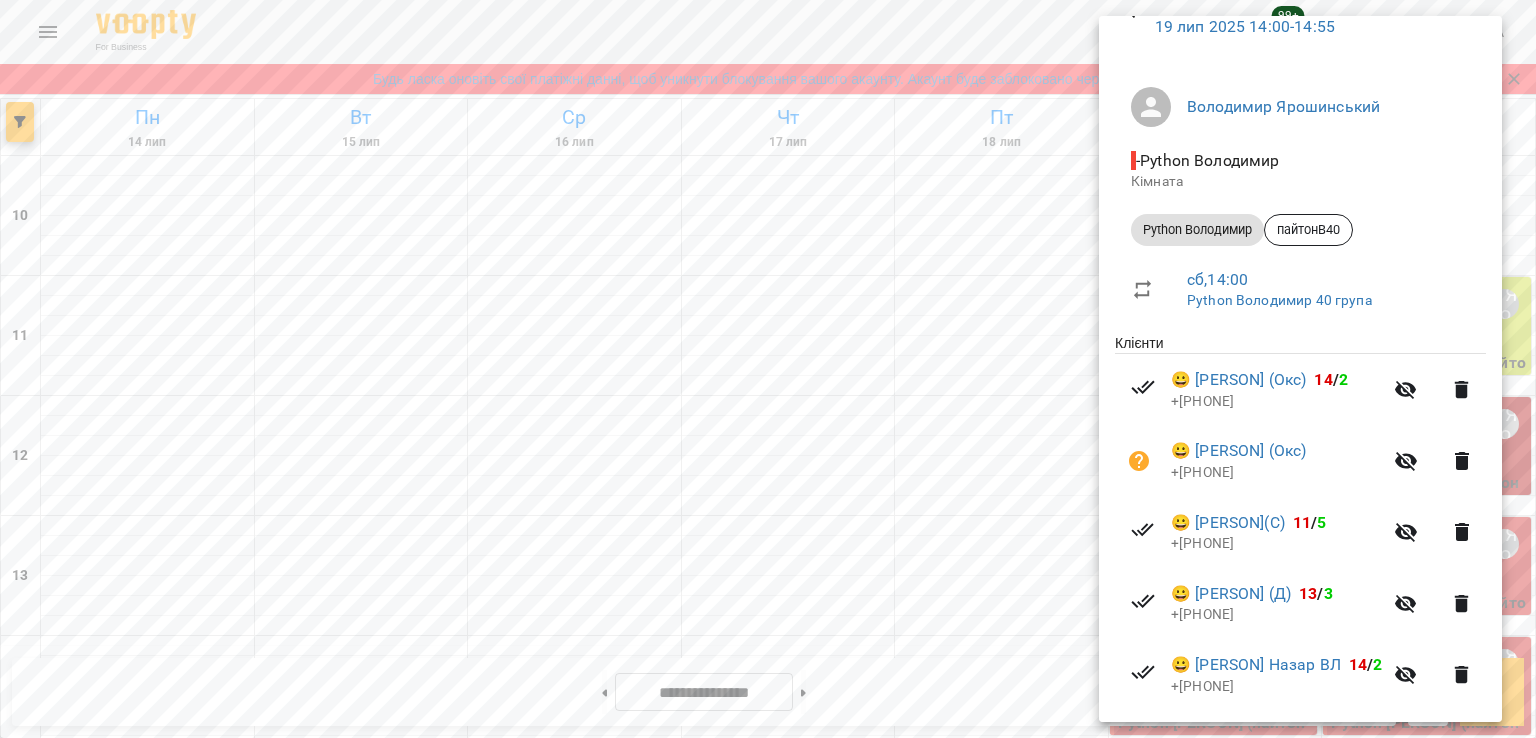 scroll, scrollTop: 242, scrollLeft: 0, axis: vertical 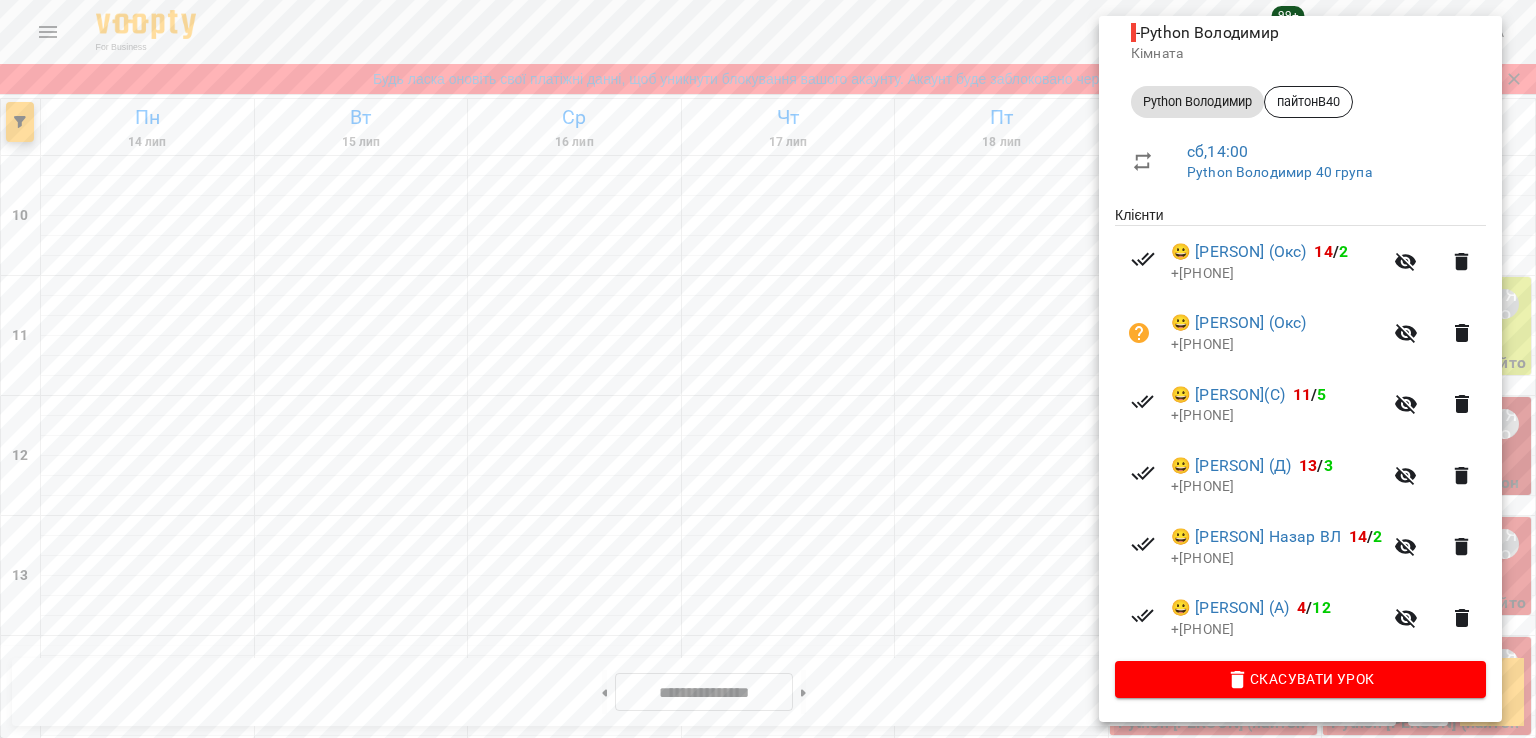 click at bounding box center [768, 369] 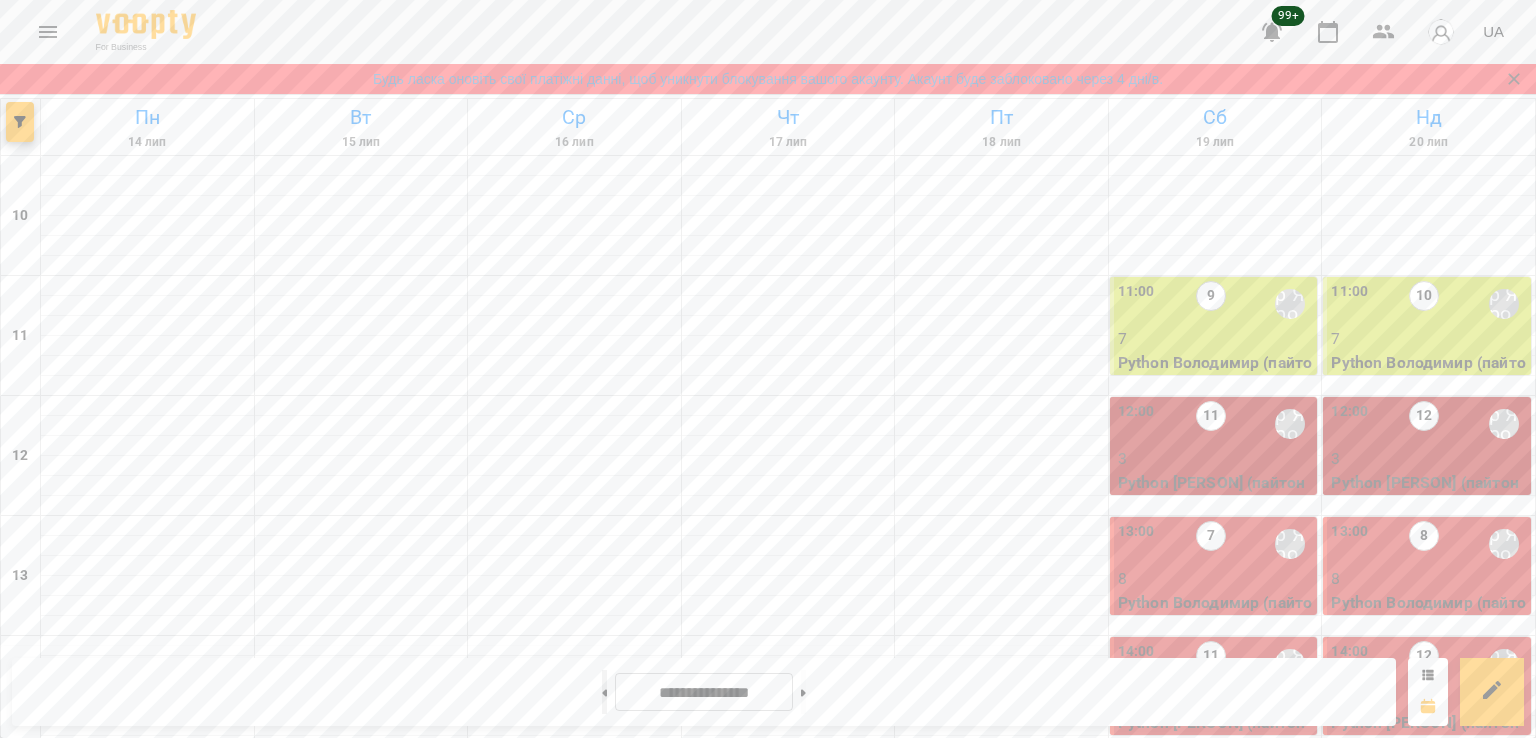 click at bounding box center [604, 692] 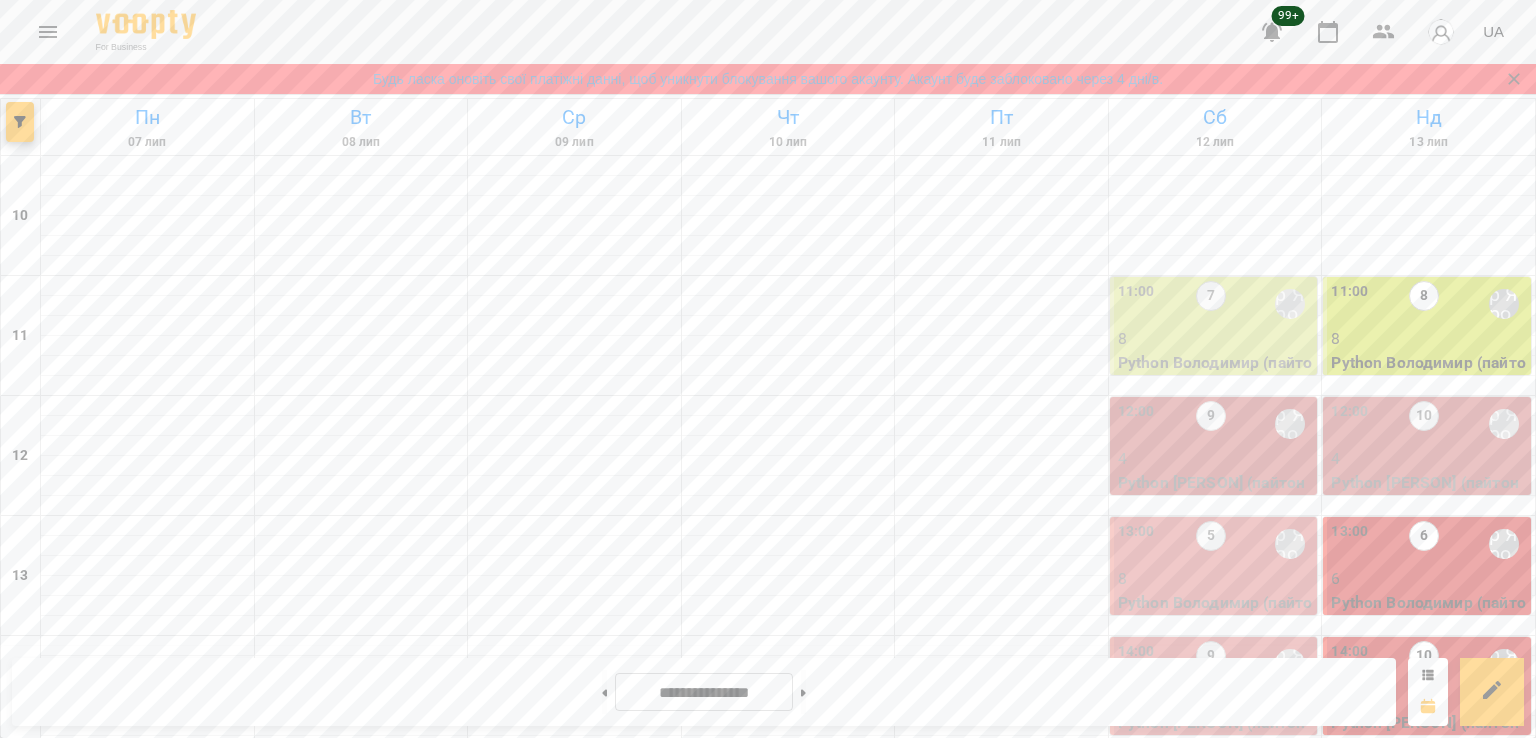 click on "3" at bounding box center [1429, 699] 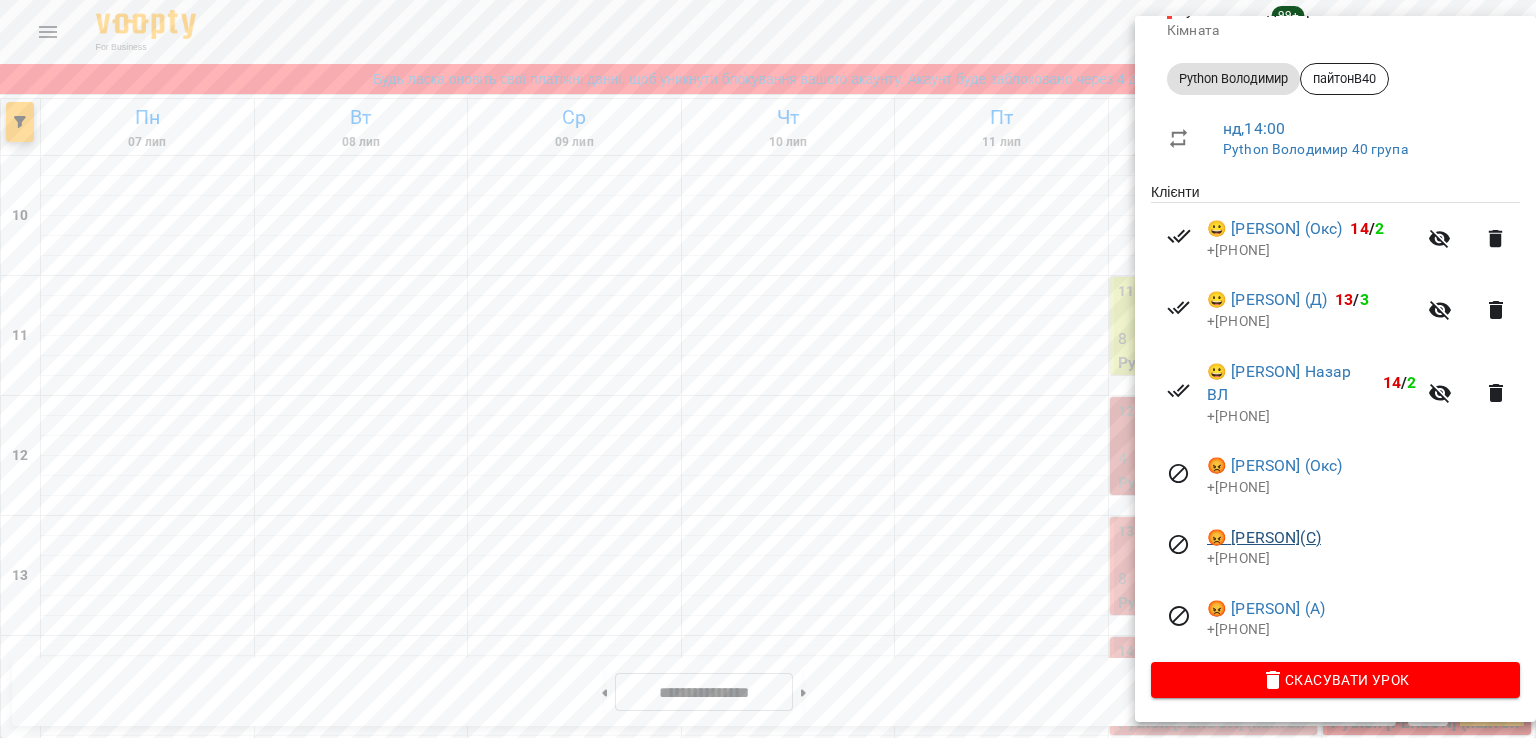 scroll, scrollTop: 289, scrollLeft: 0, axis: vertical 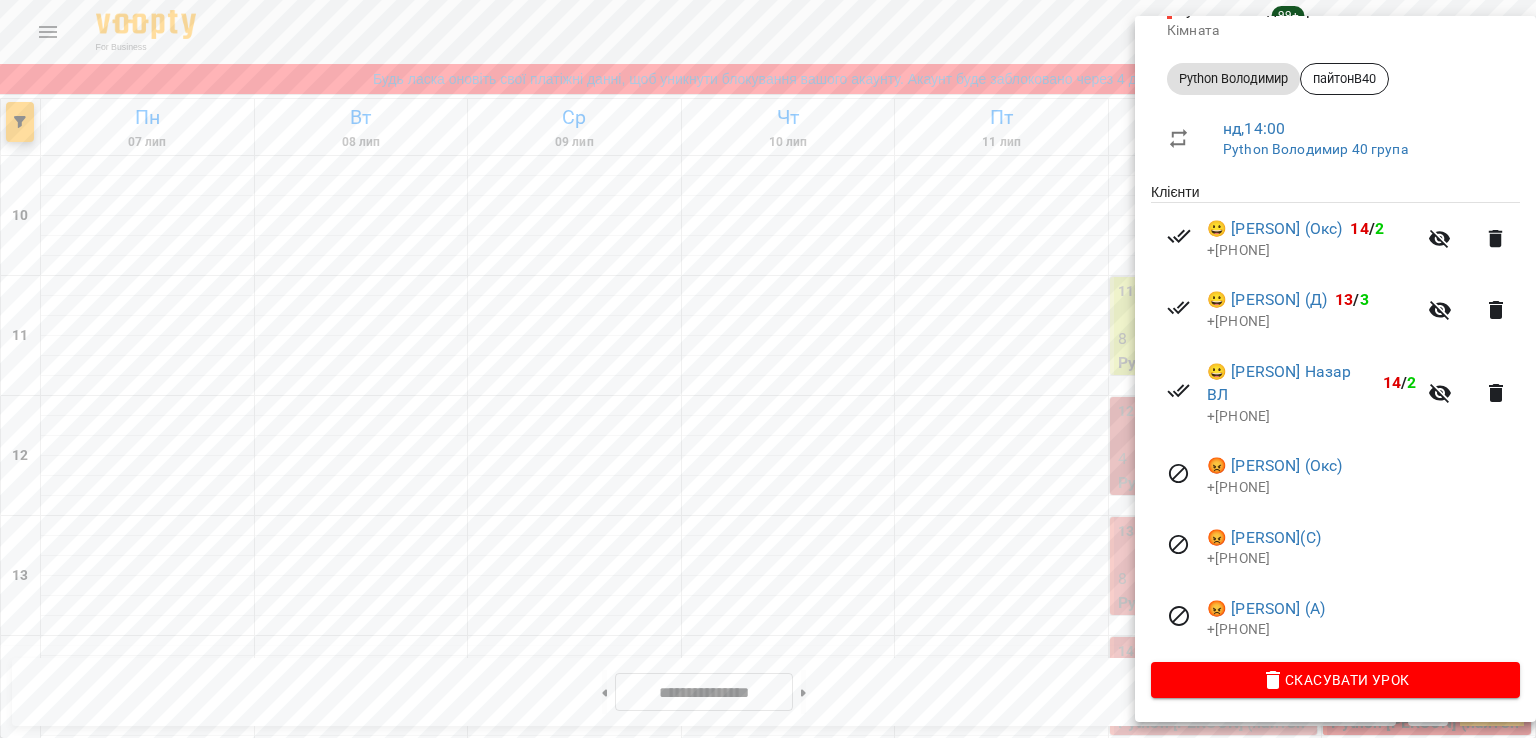 drag, startPoint x: 1028, startPoint y: 509, endPoint x: 1064, endPoint y: 522, distance: 38.27532 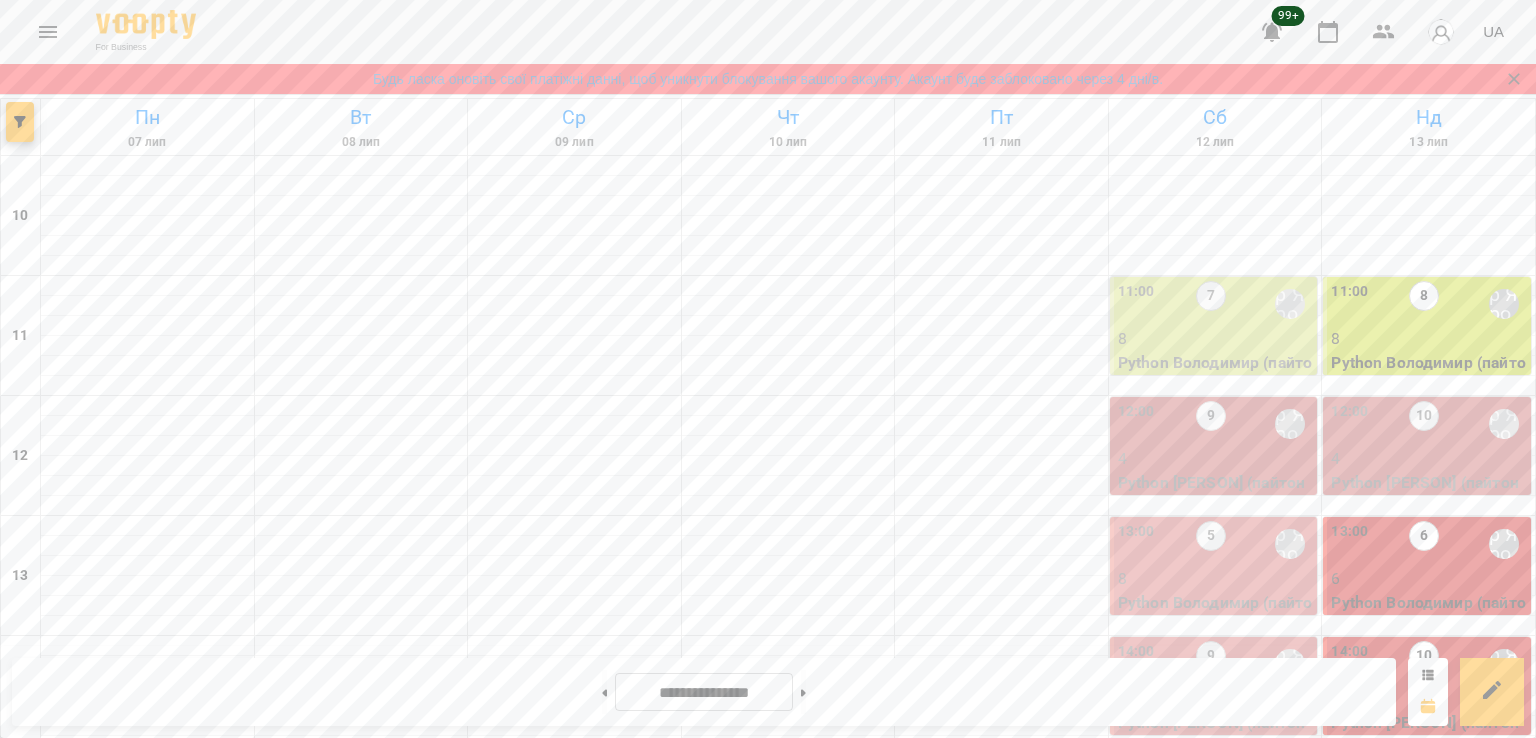 click on "6" at bounding box center [1216, 699] 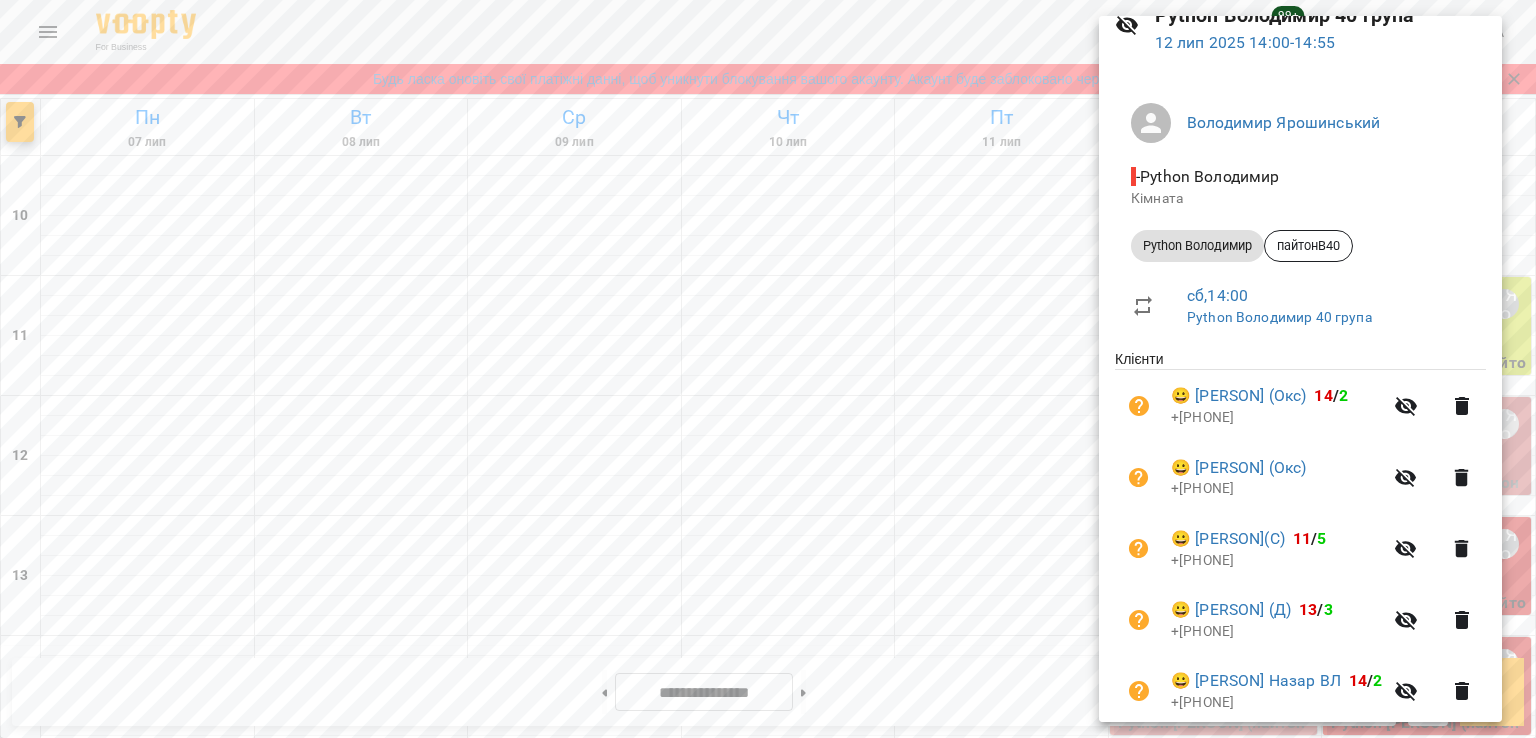 scroll, scrollTop: 243, scrollLeft: 0, axis: vertical 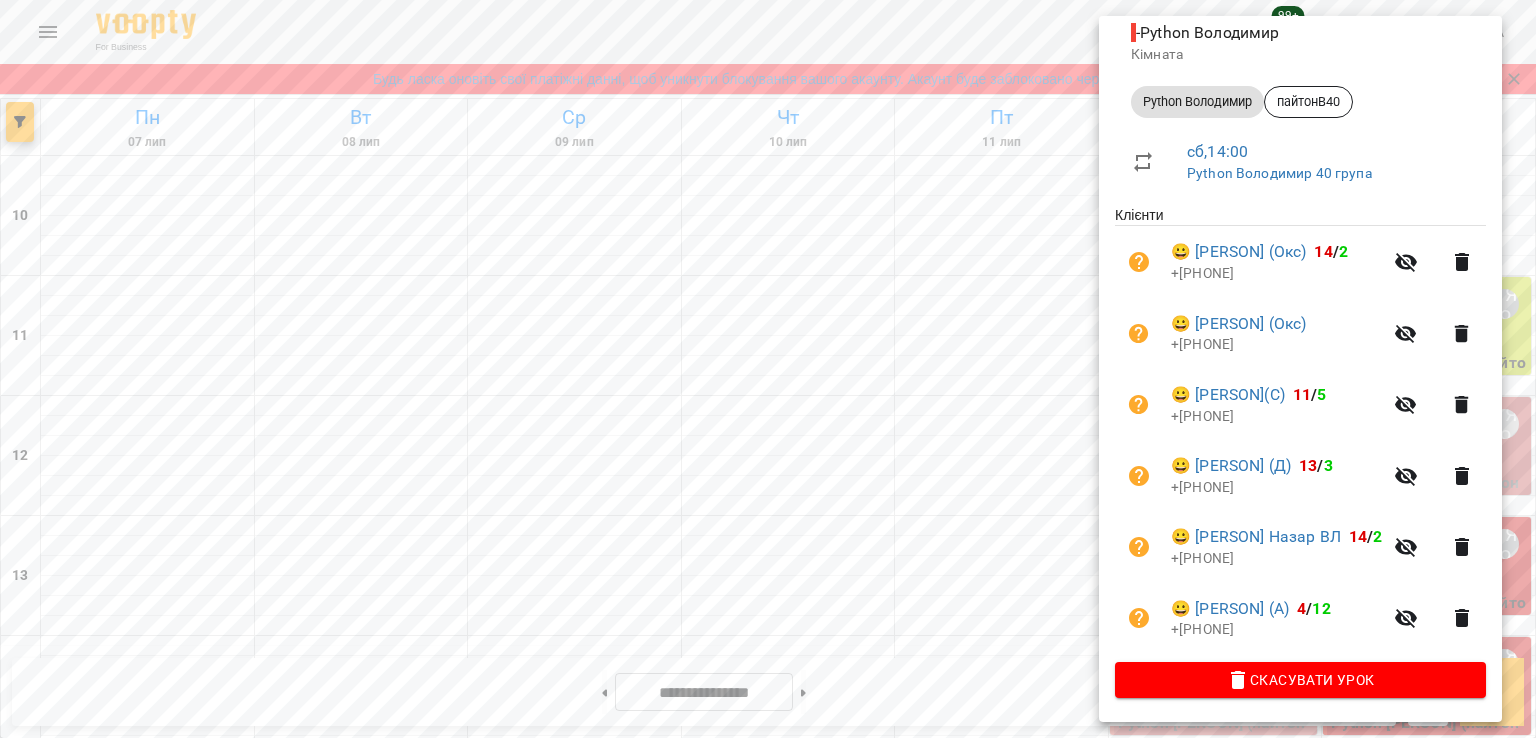 click at bounding box center (768, 369) 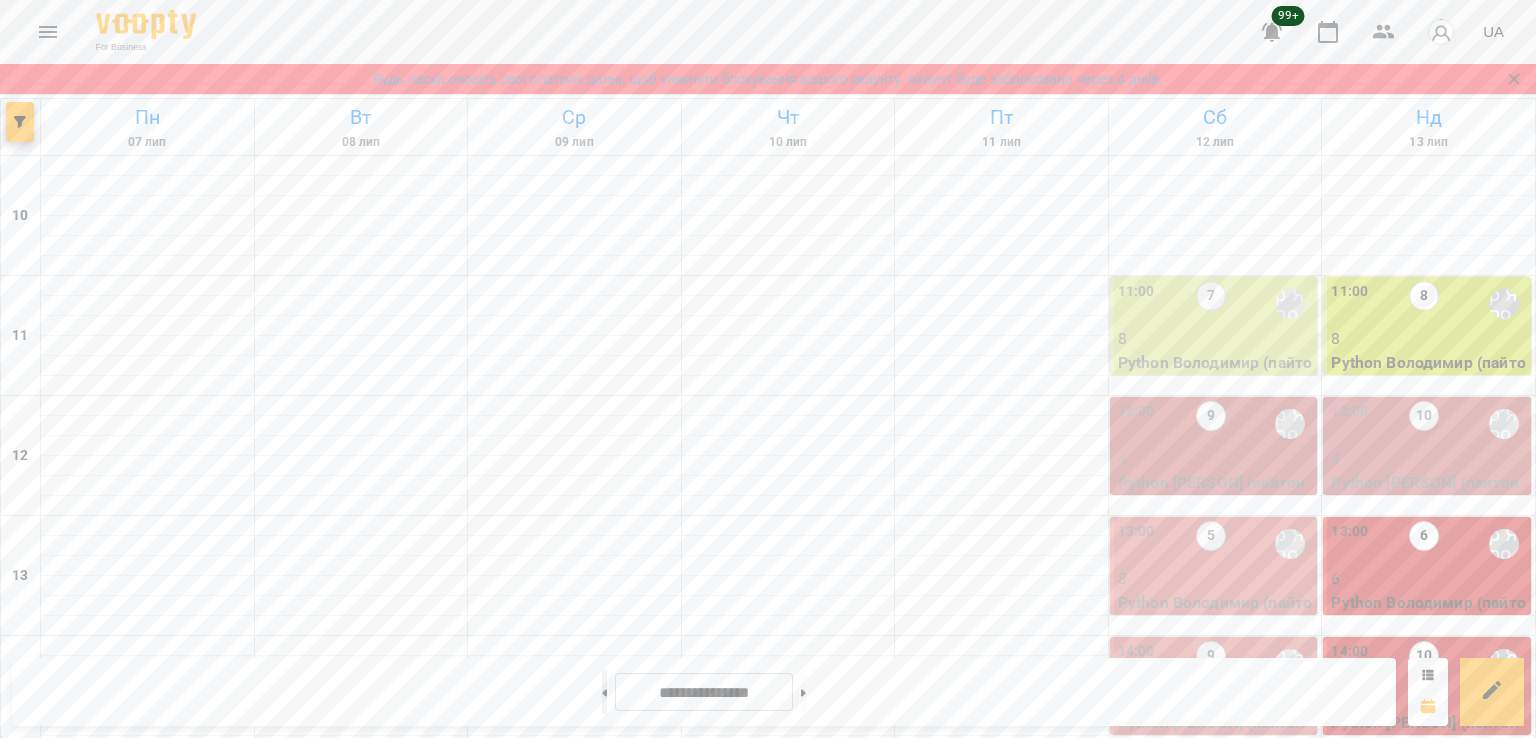 click 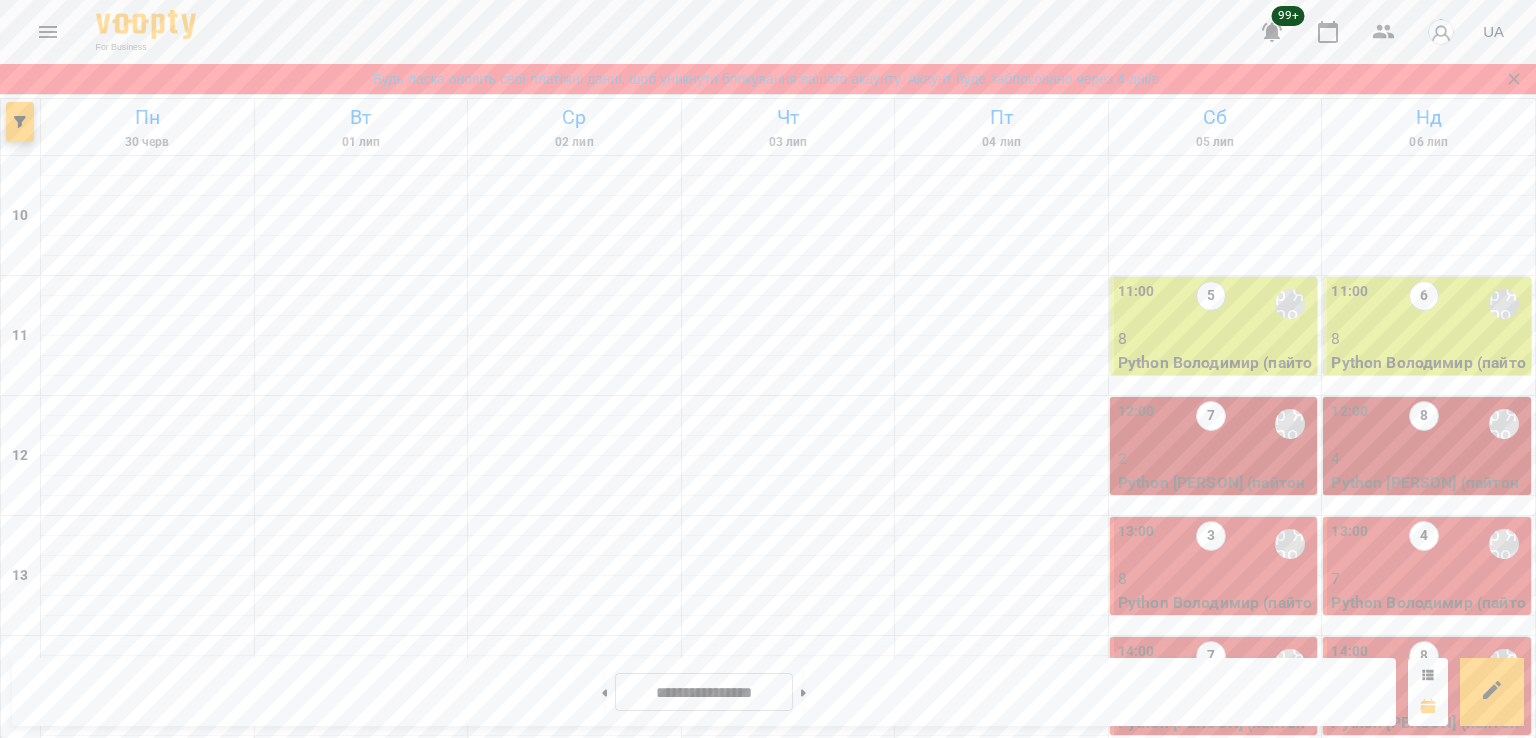 click on "6" at bounding box center (1429, 699) 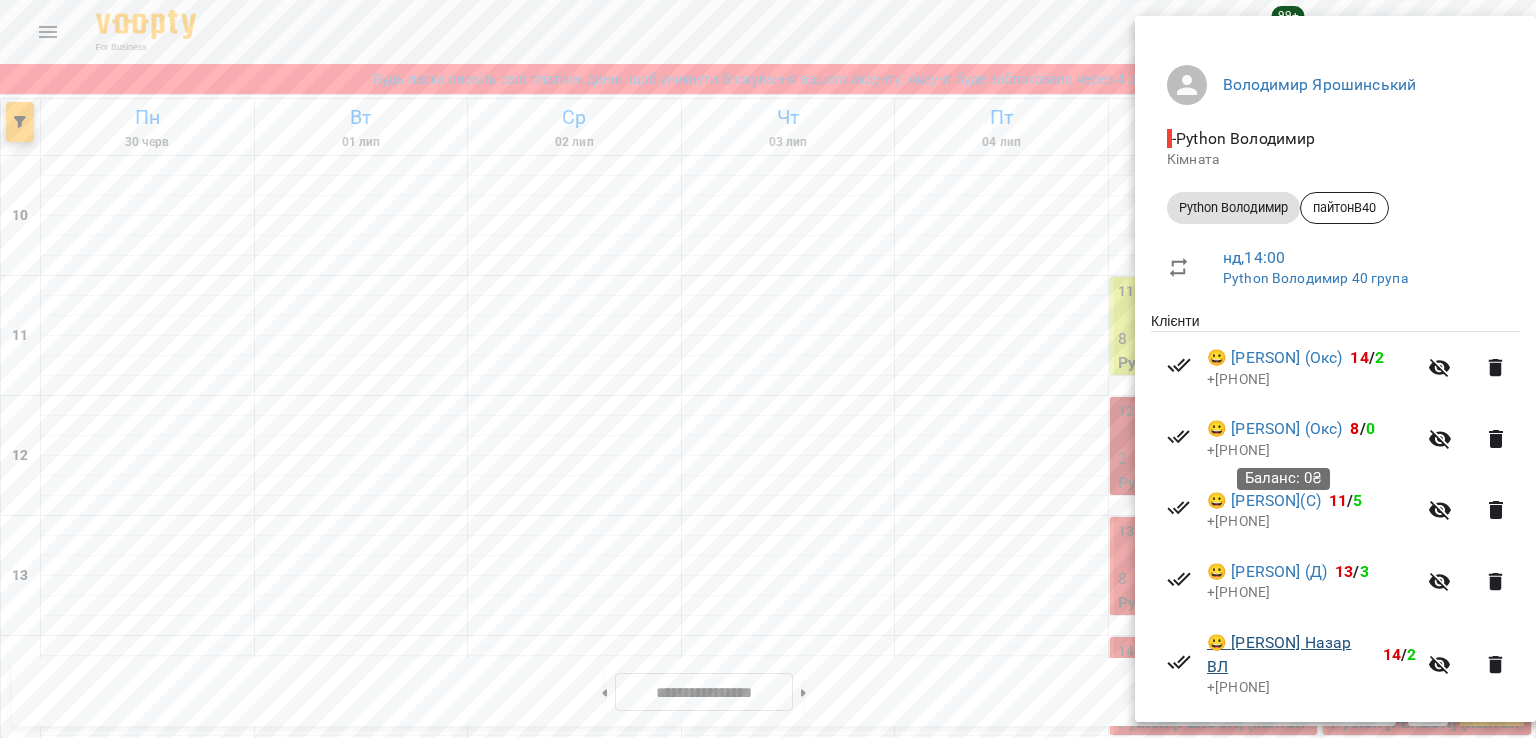 scroll, scrollTop: 336, scrollLeft: 0, axis: vertical 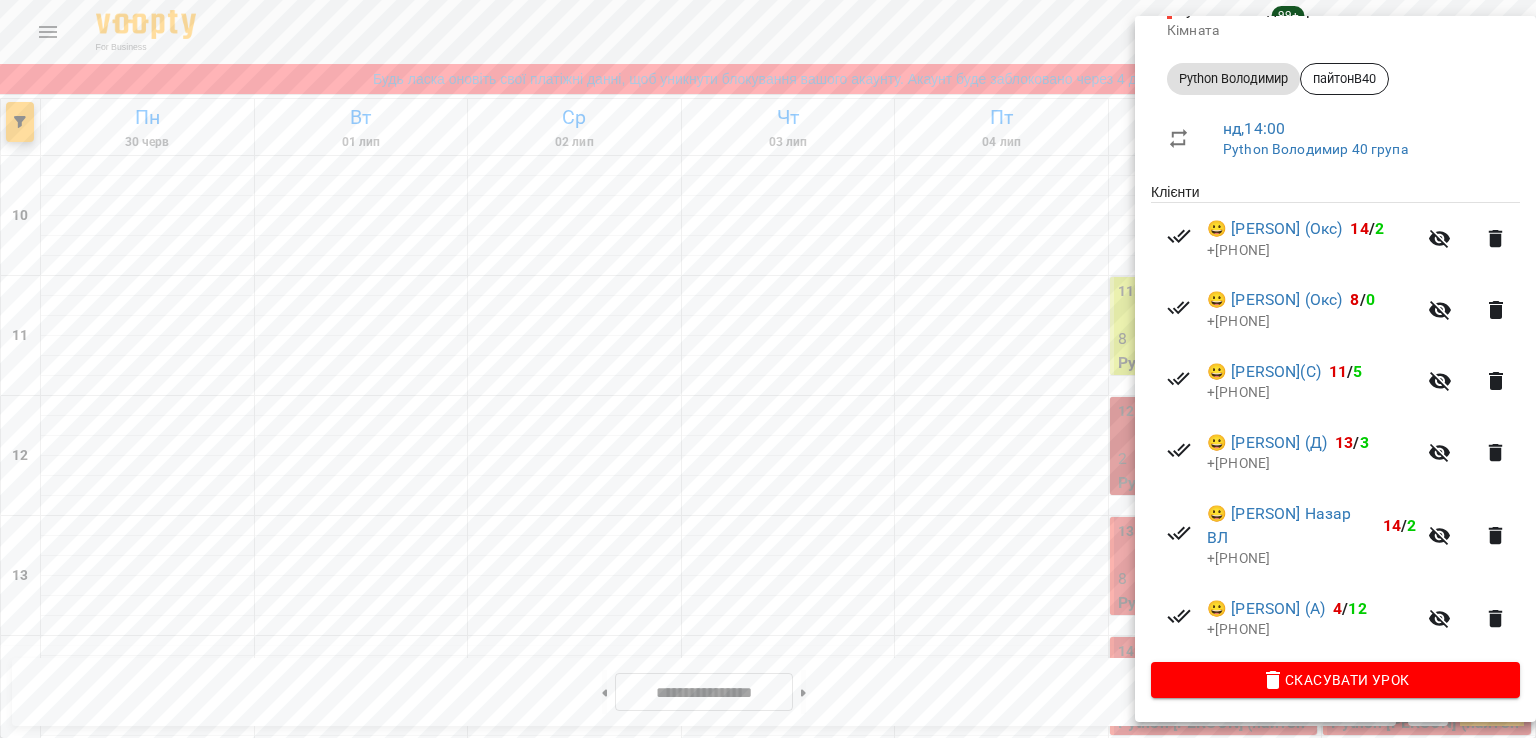 drag, startPoint x: 1052, startPoint y: 517, endPoint x: 1064, endPoint y: 523, distance: 13.416408 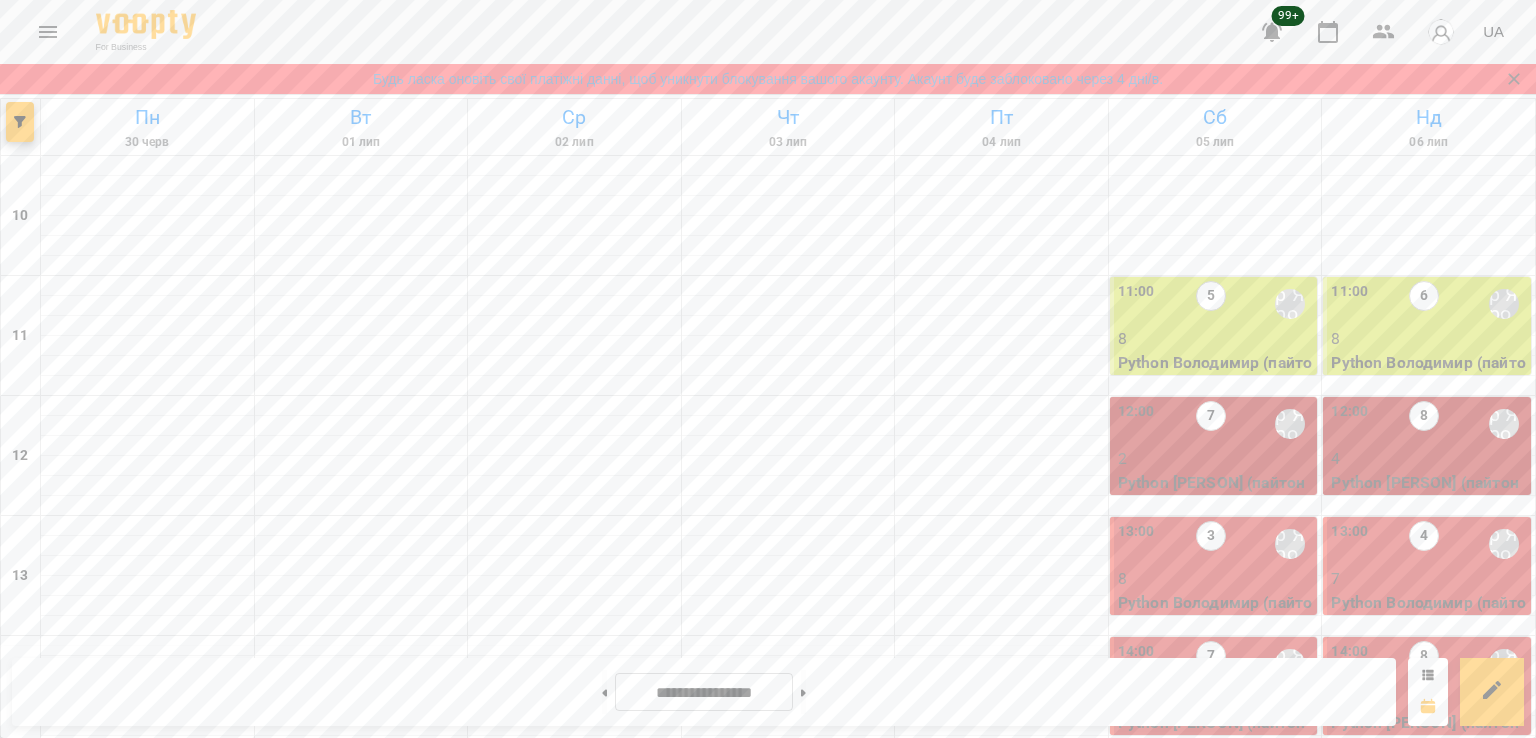 click on "3" at bounding box center [1216, 699] 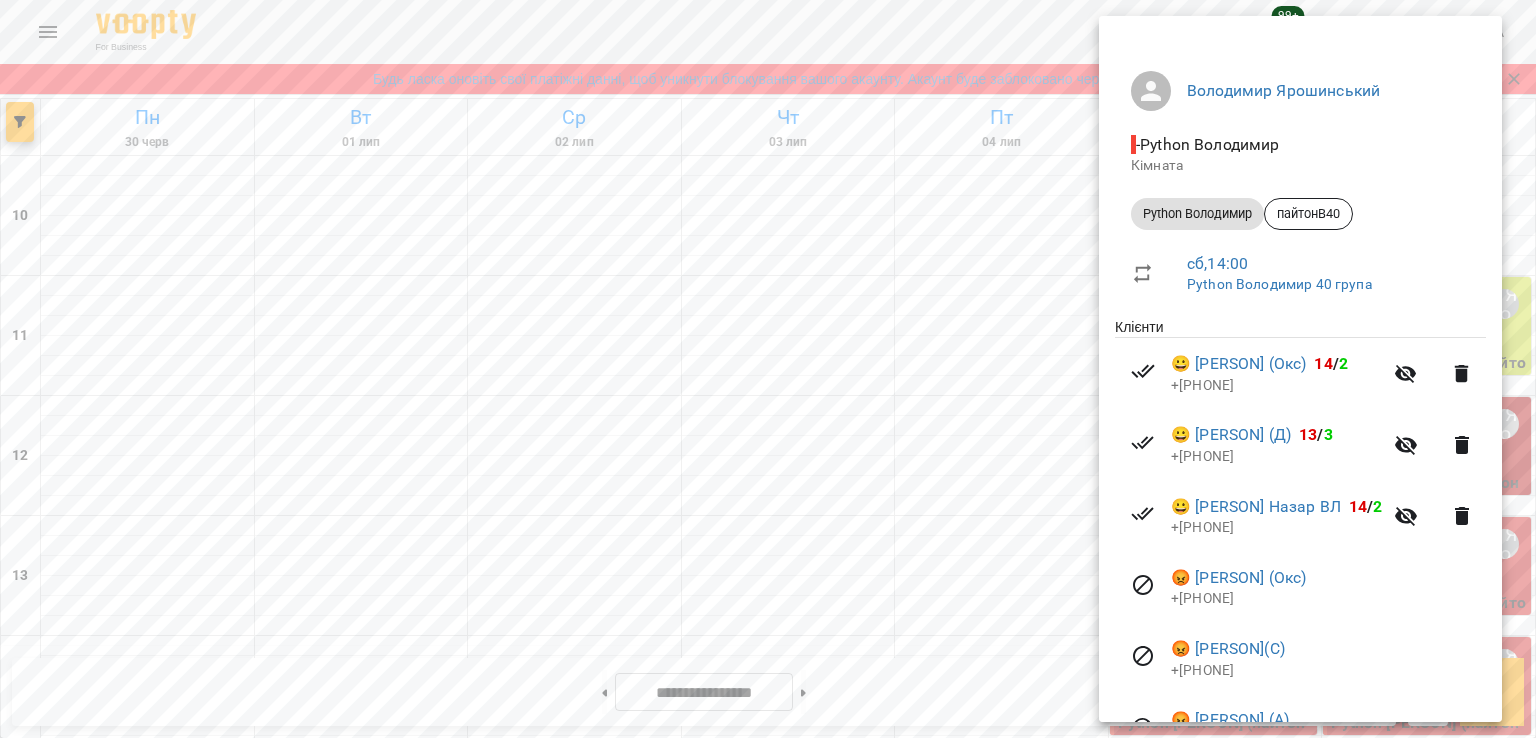 scroll, scrollTop: 242, scrollLeft: 0, axis: vertical 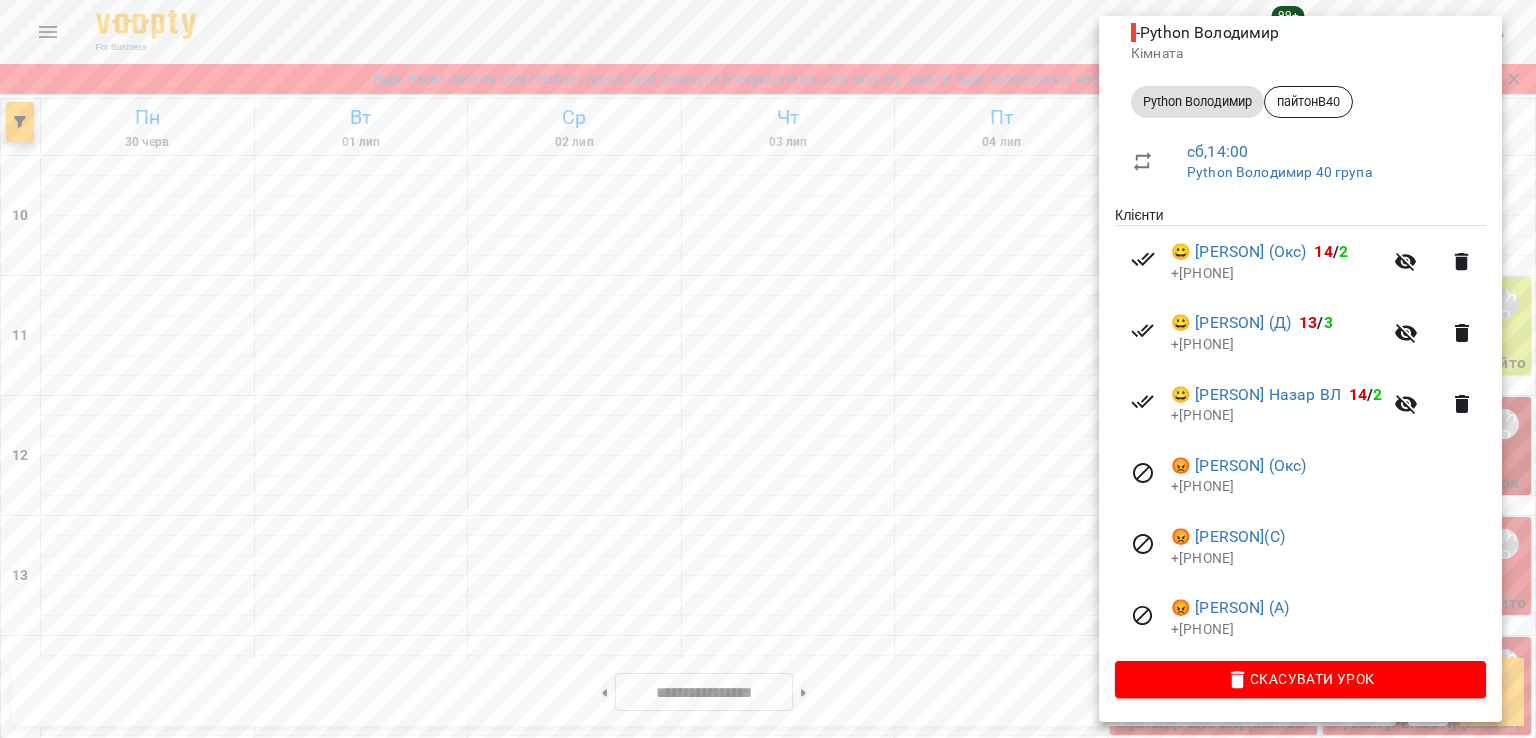 click at bounding box center [768, 369] 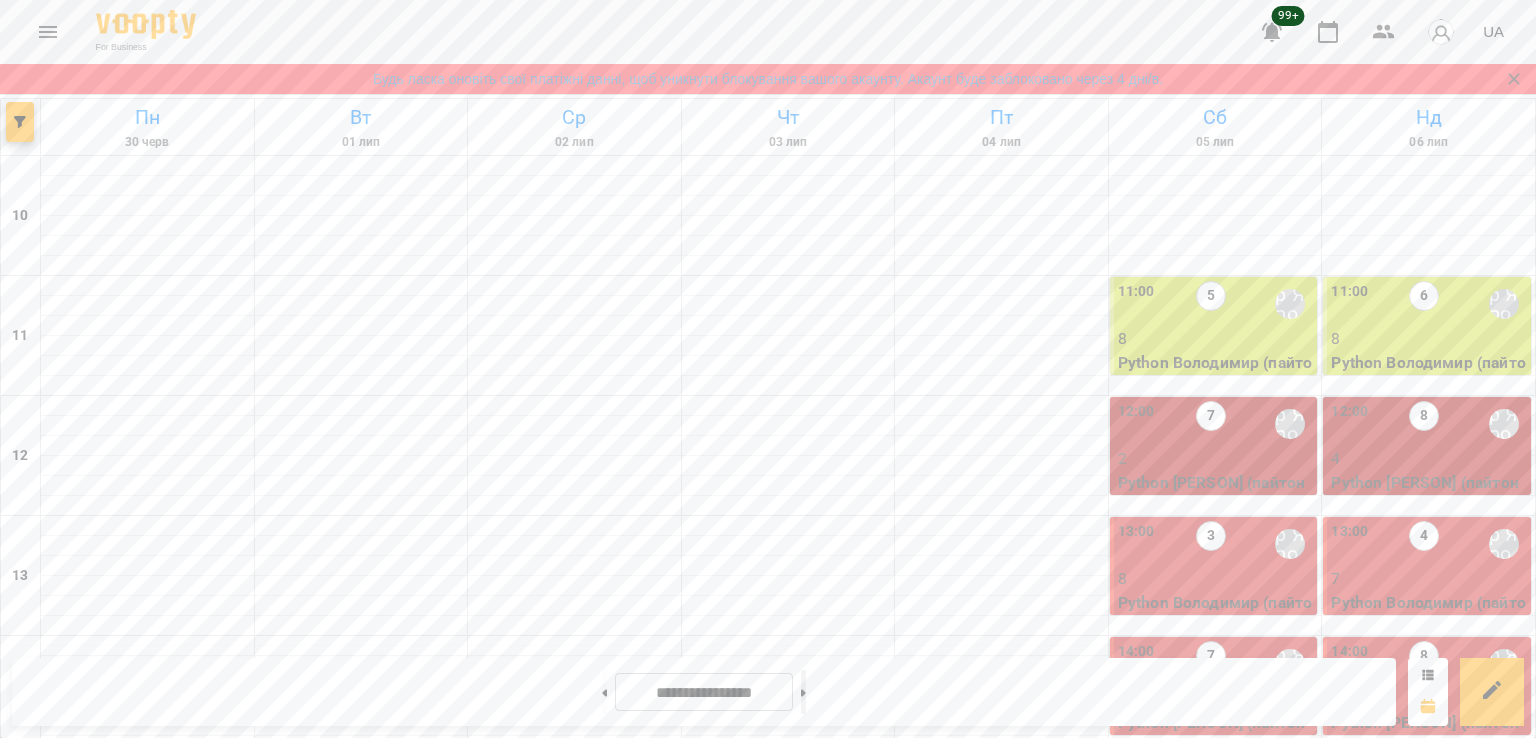 click at bounding box center (803, 692) 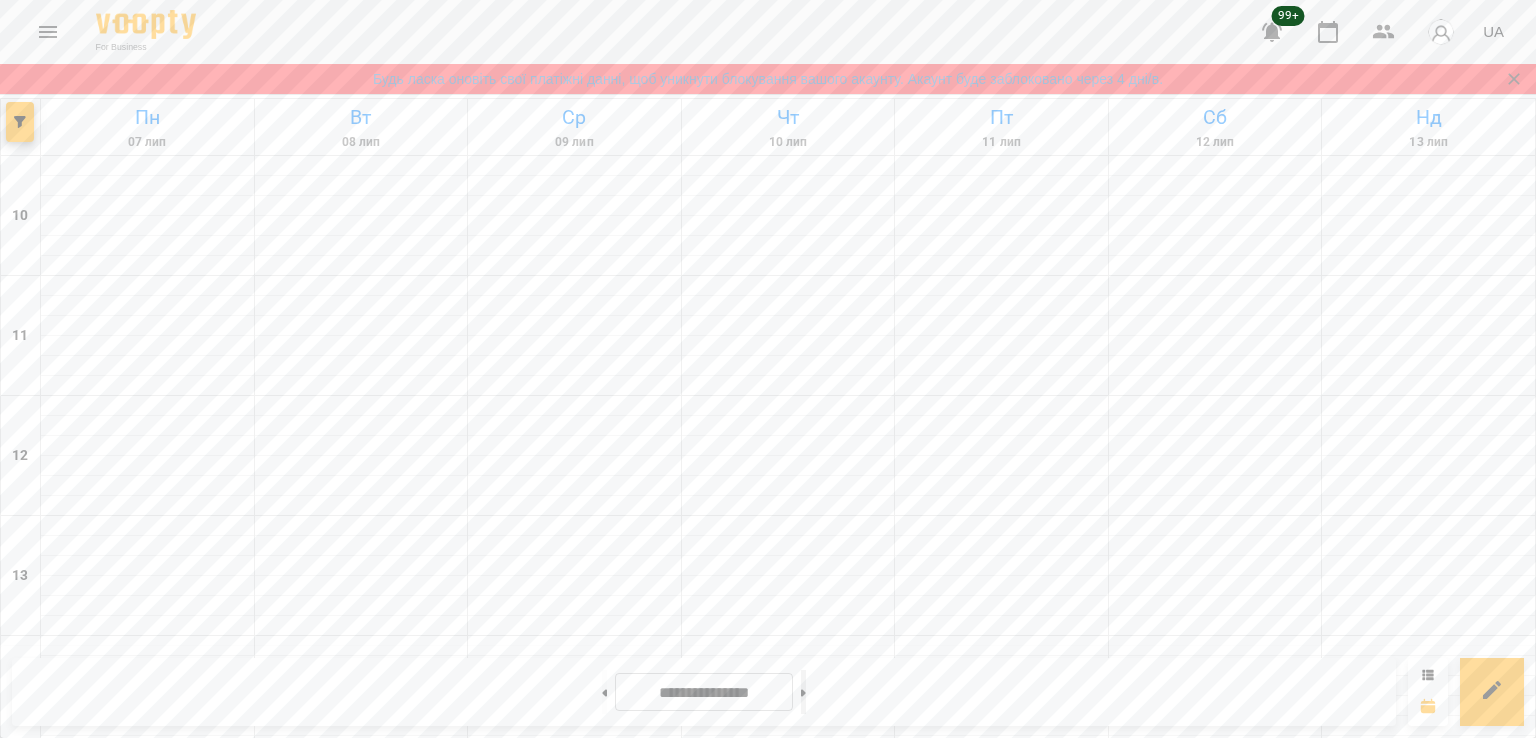 click at bounding box center (803, 692) 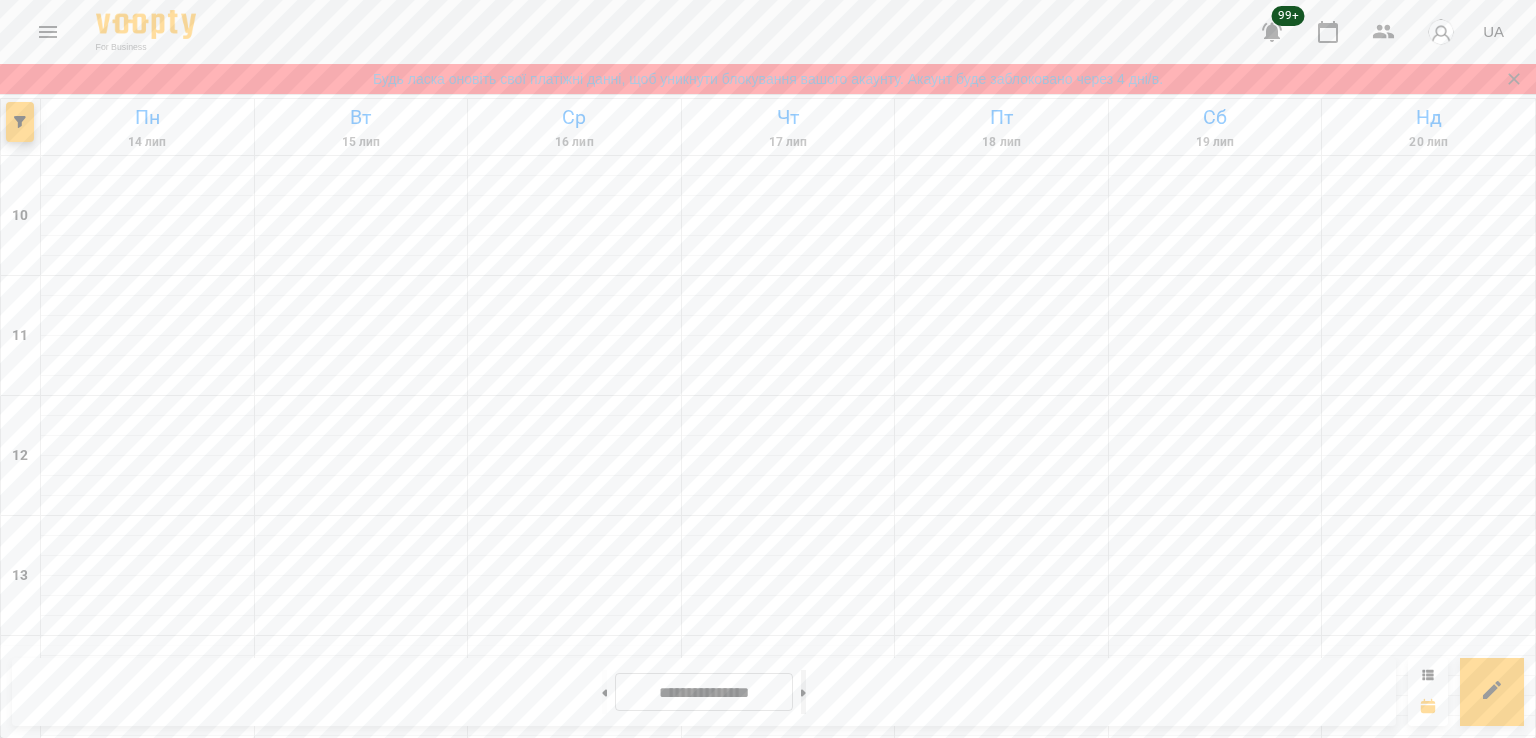 click at bounding box center (803, 692) 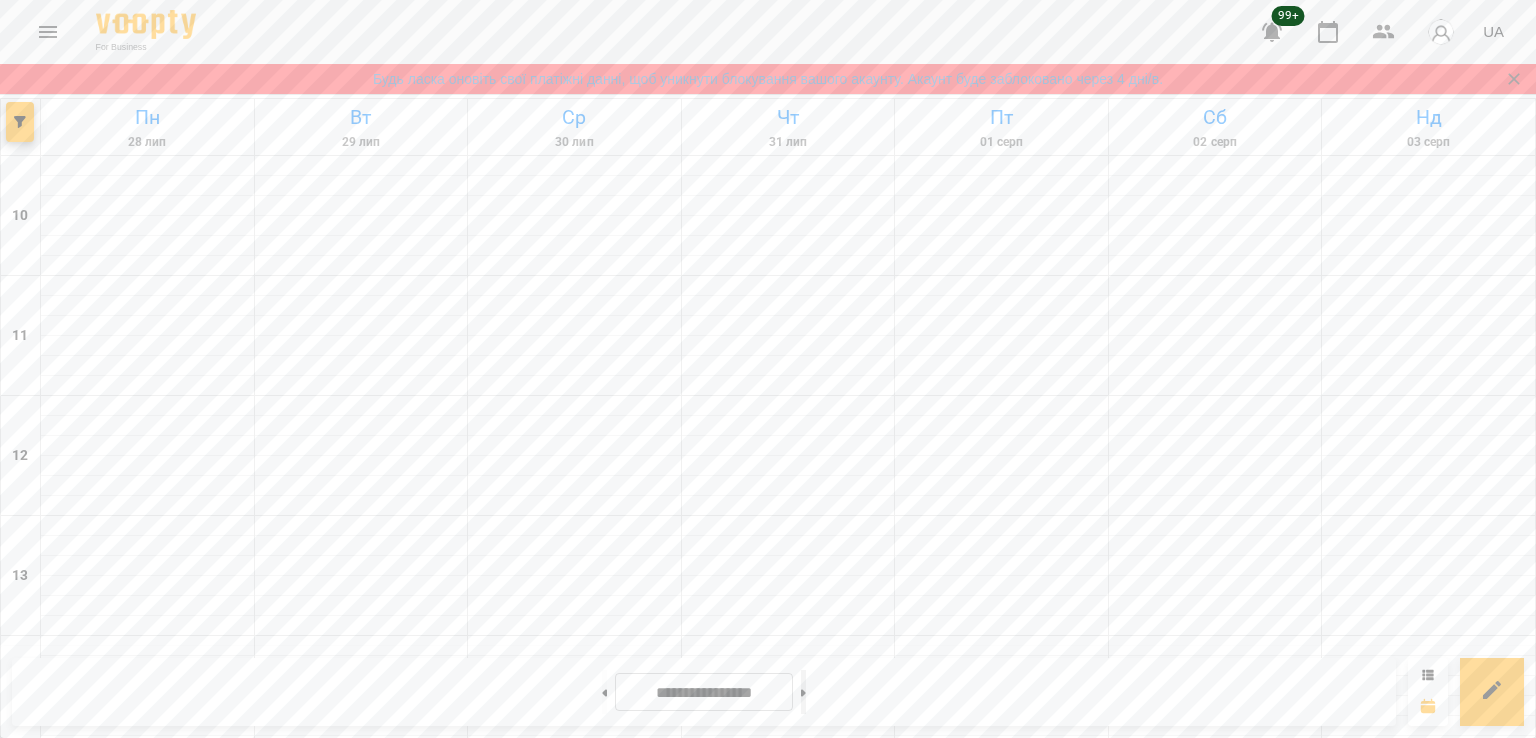 click at bounding box center [803, 692] 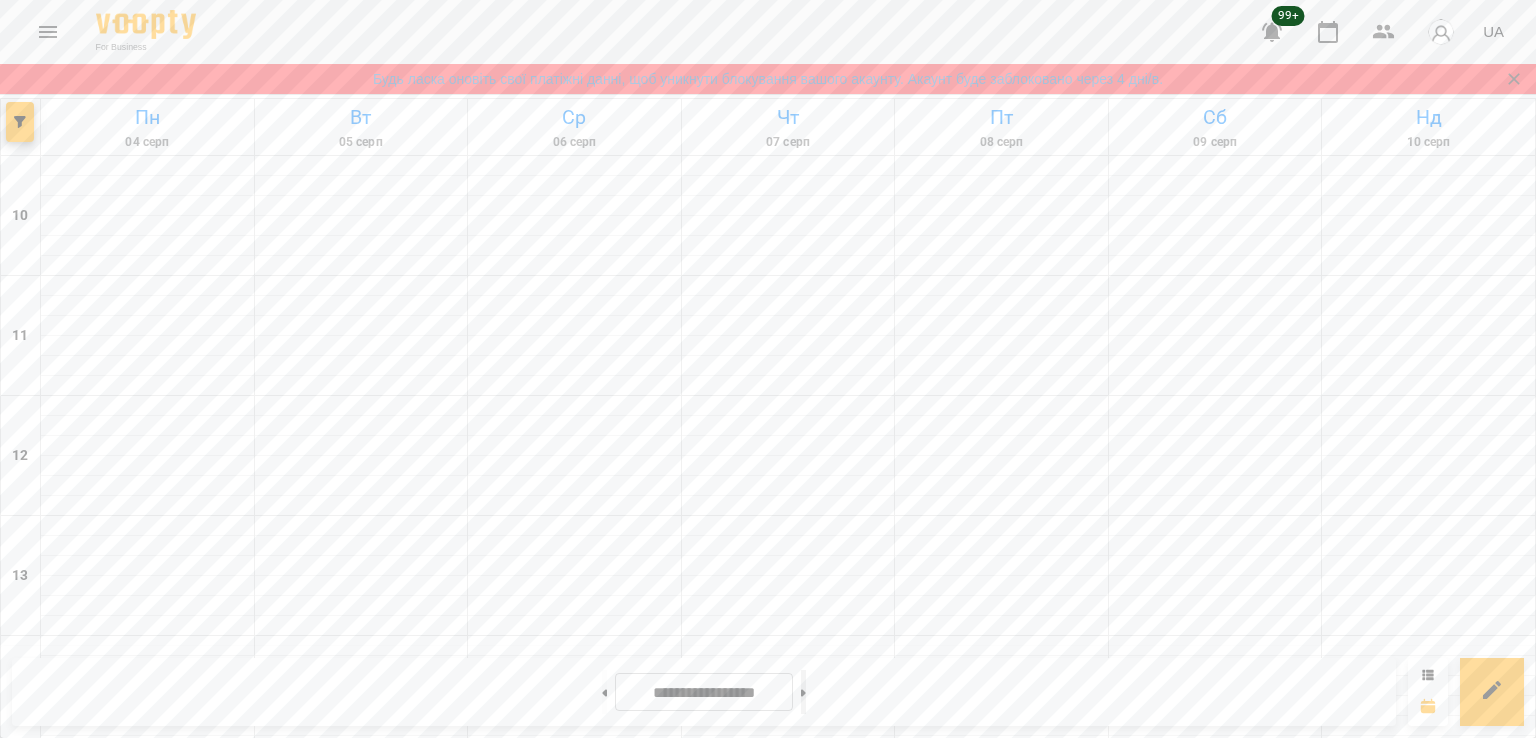 click at bounding box center (803, 692) 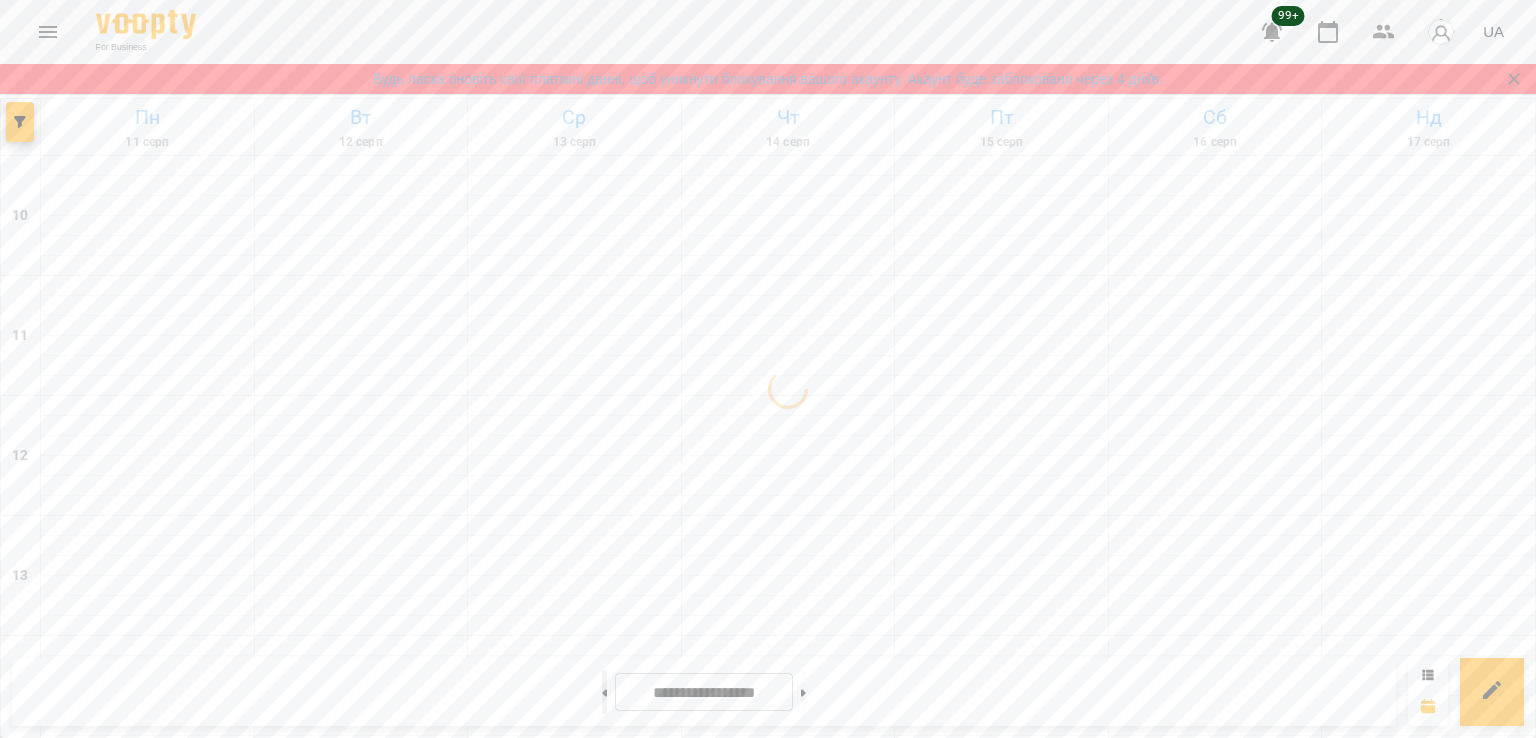 click at bounding box center (604, 692) 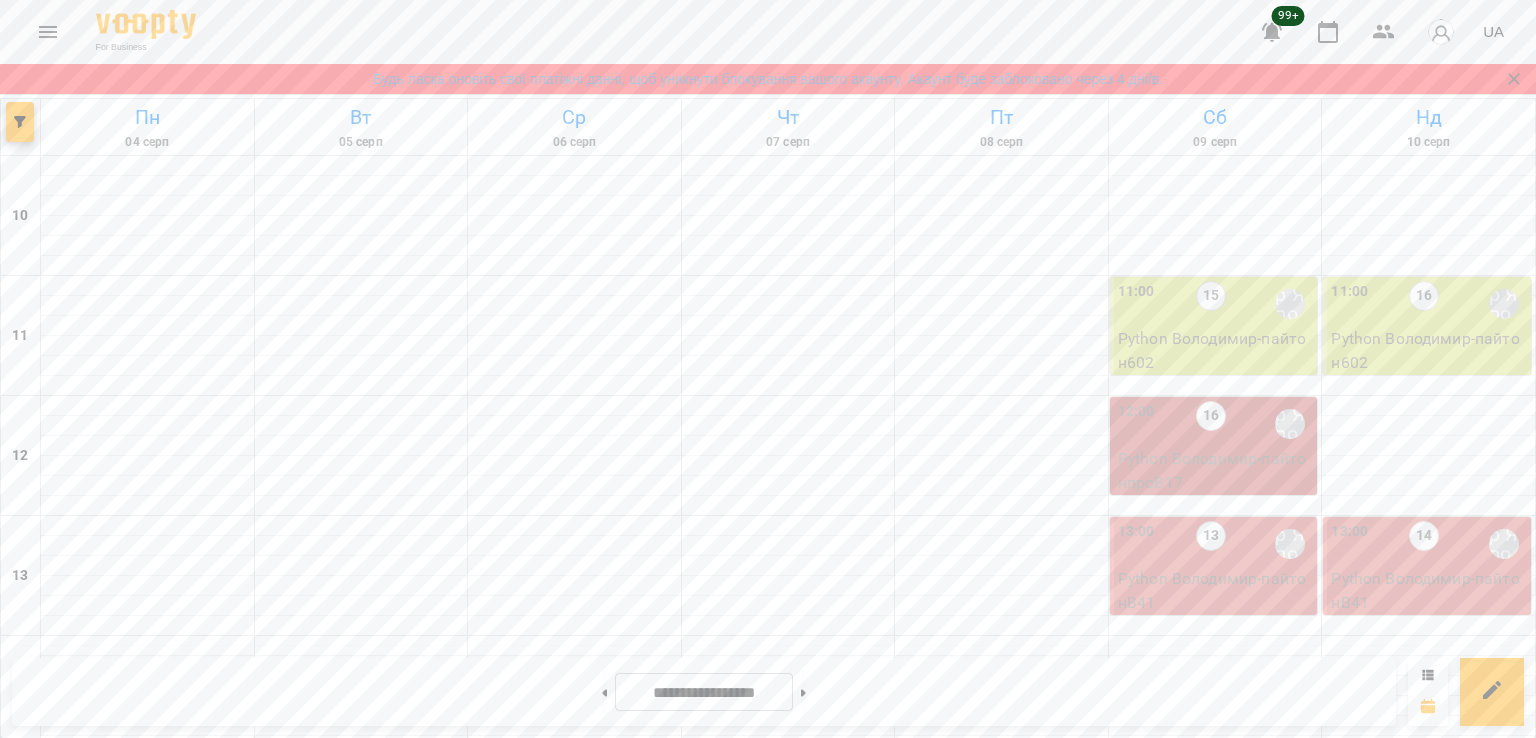 scroll, scrollTop: 300, scrollLeft: 0, axis: vertical 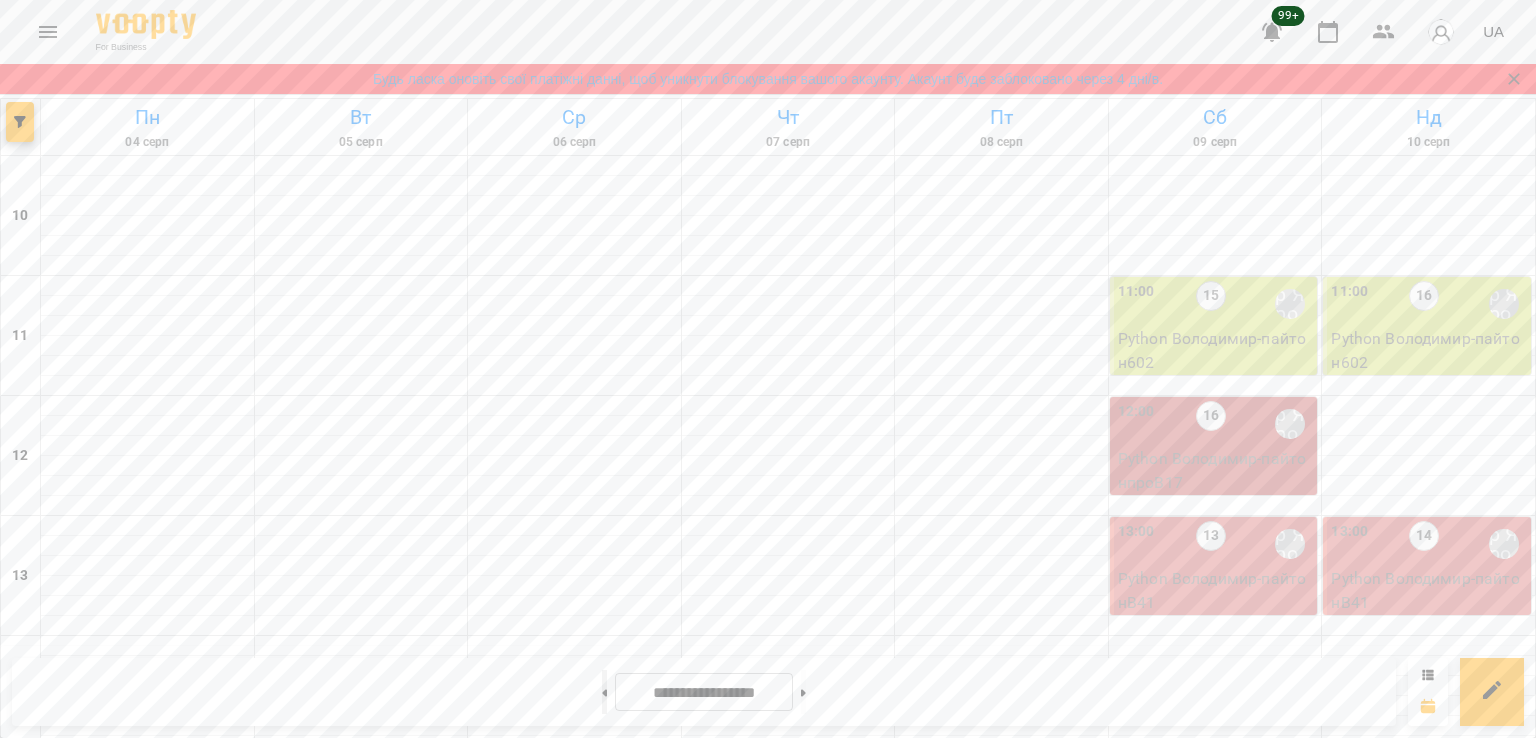 click at bounding box center (604, 692) 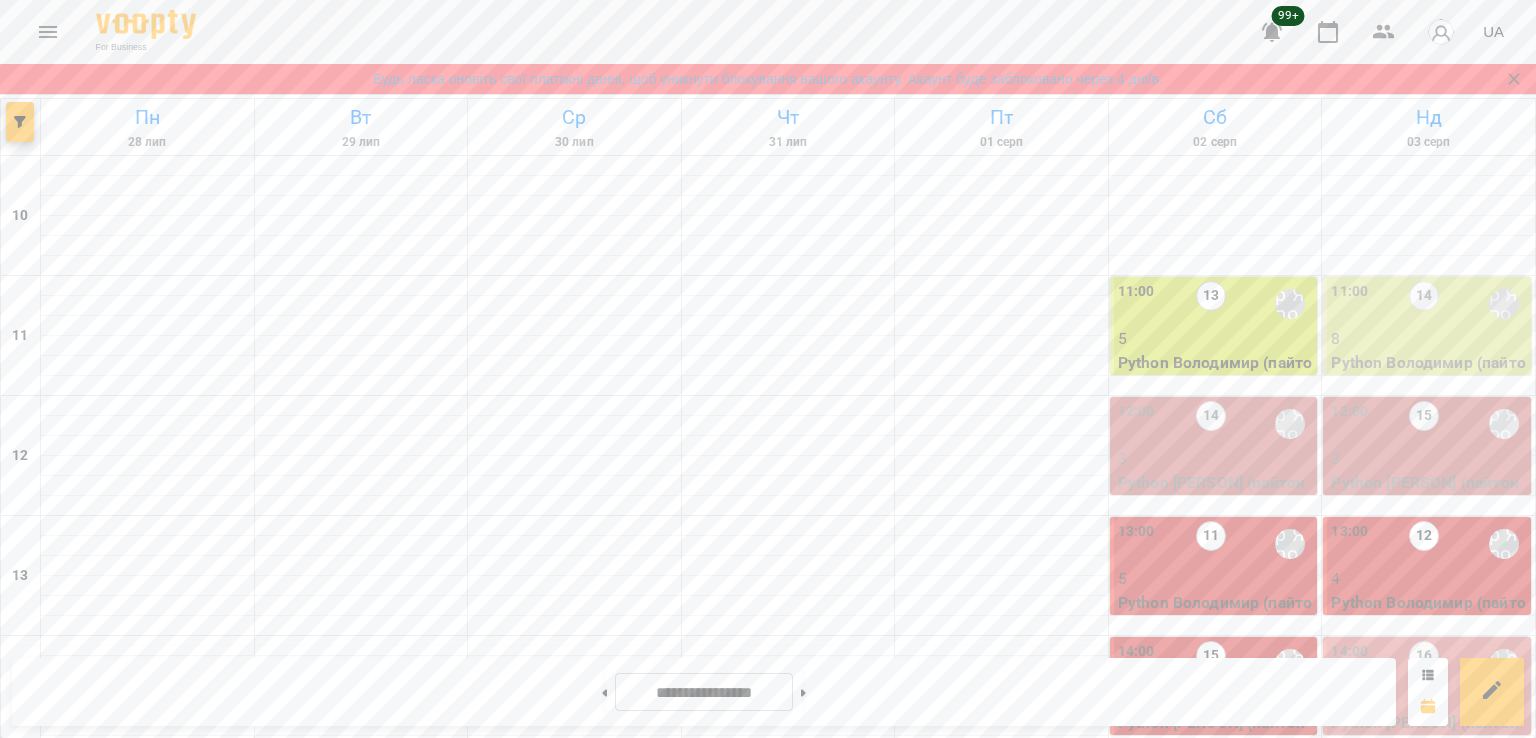 scroll, scrollTop: 300, scrollLeft: 0, axis: vertical 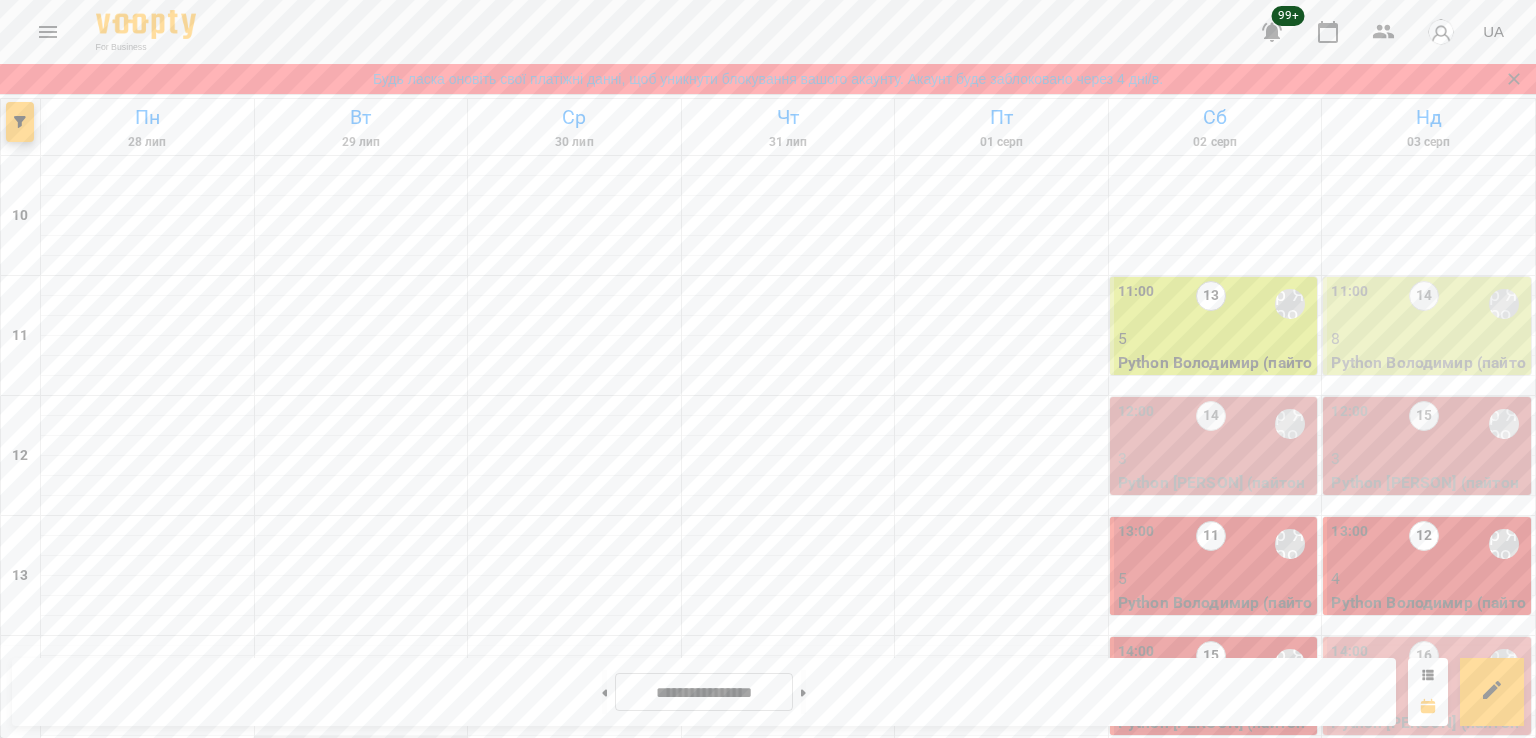 click at bounding box center [361, 746] 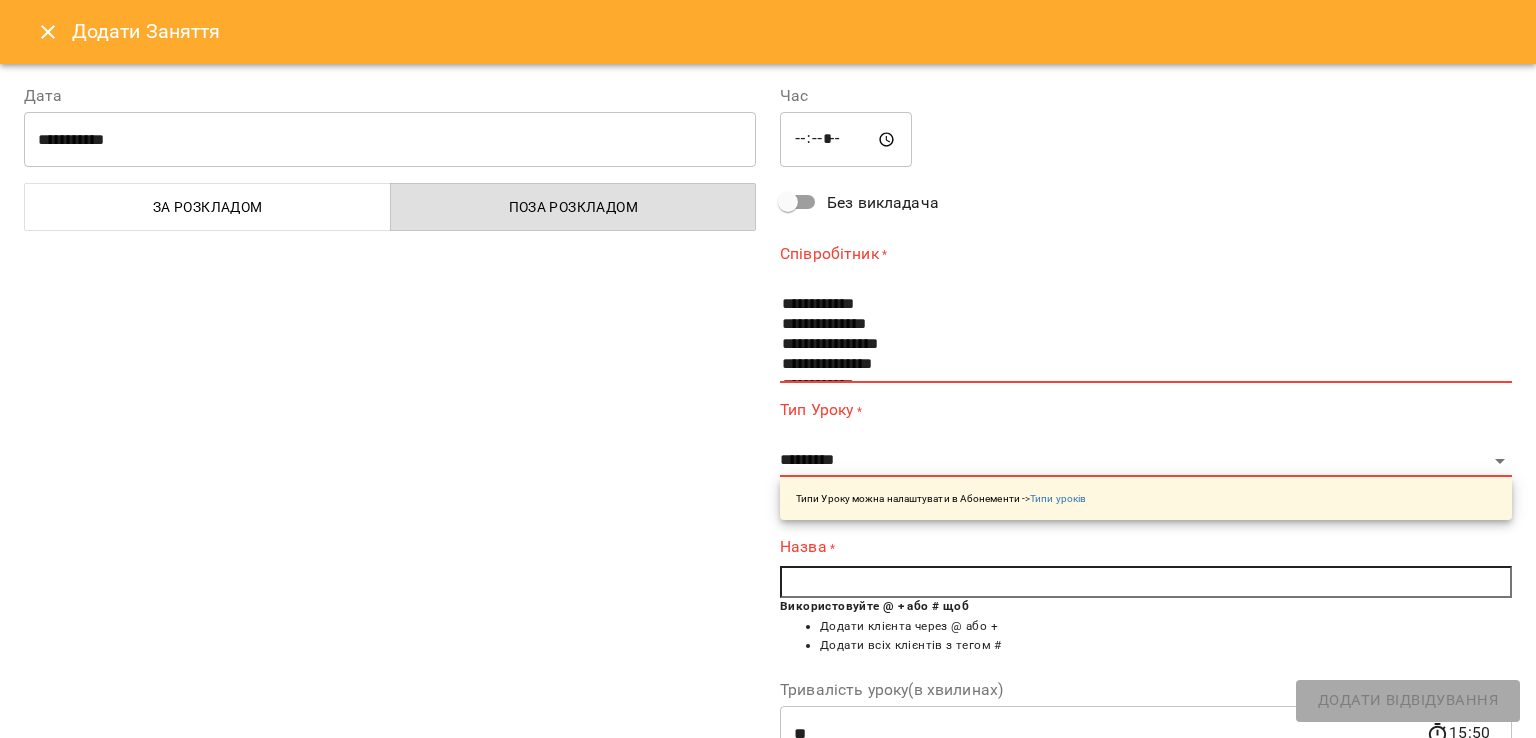 drag, startPoint x: 46, startPoint y: 33, endPoint x: 98, endPoint y: 20, distance: 53.600372 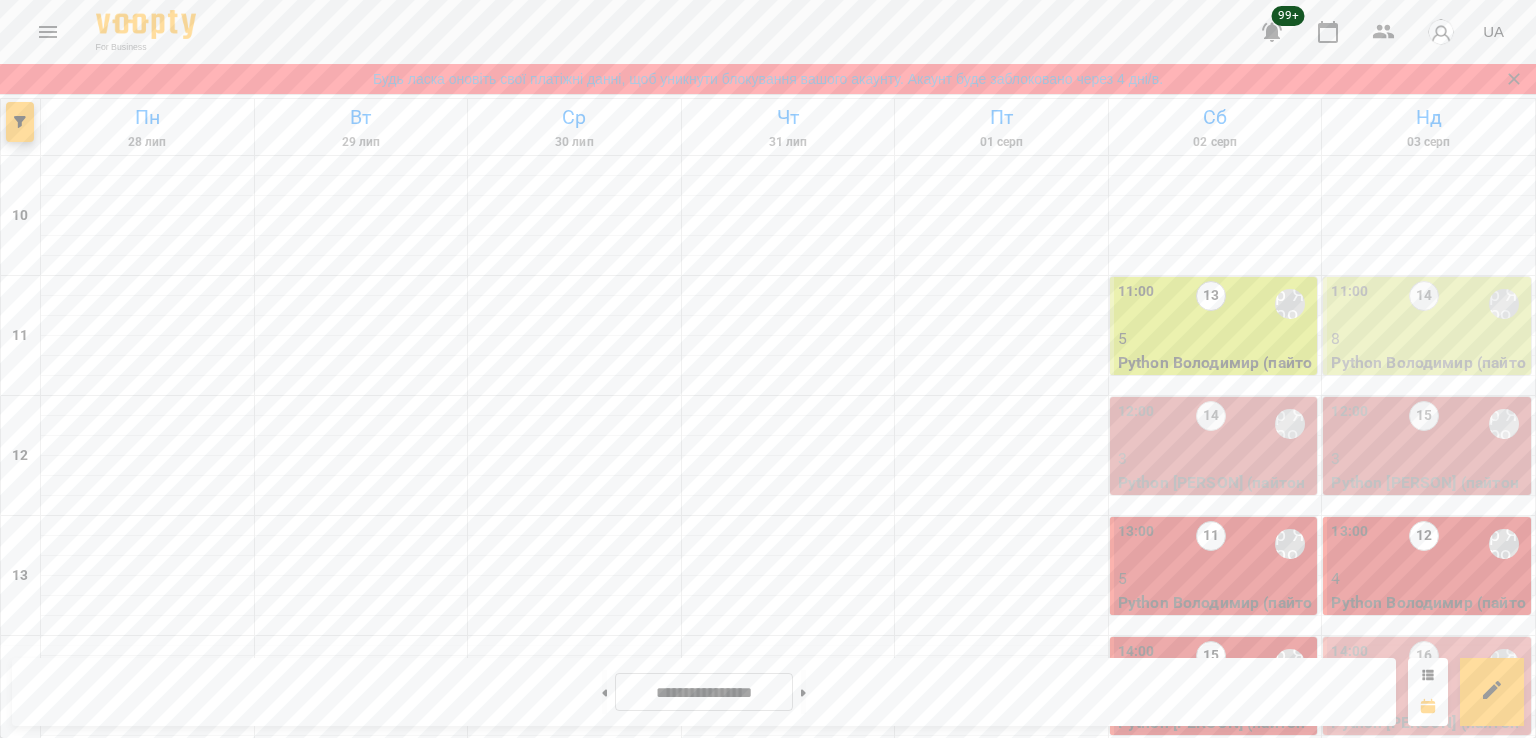 scroll, scrollTop: 100, scrollLeft: 0, axis: vertical 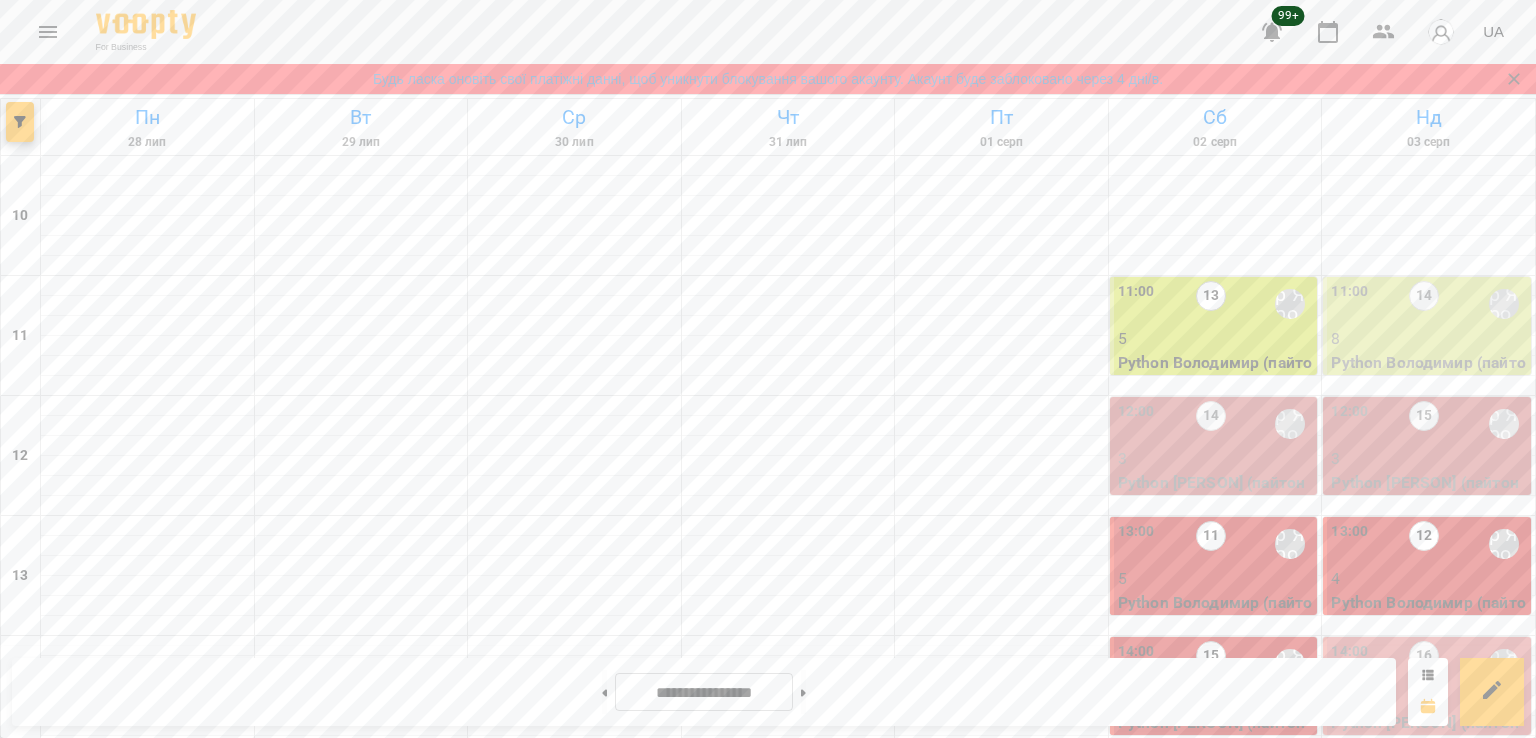 click on "3" at bounding box center [1429, 459] 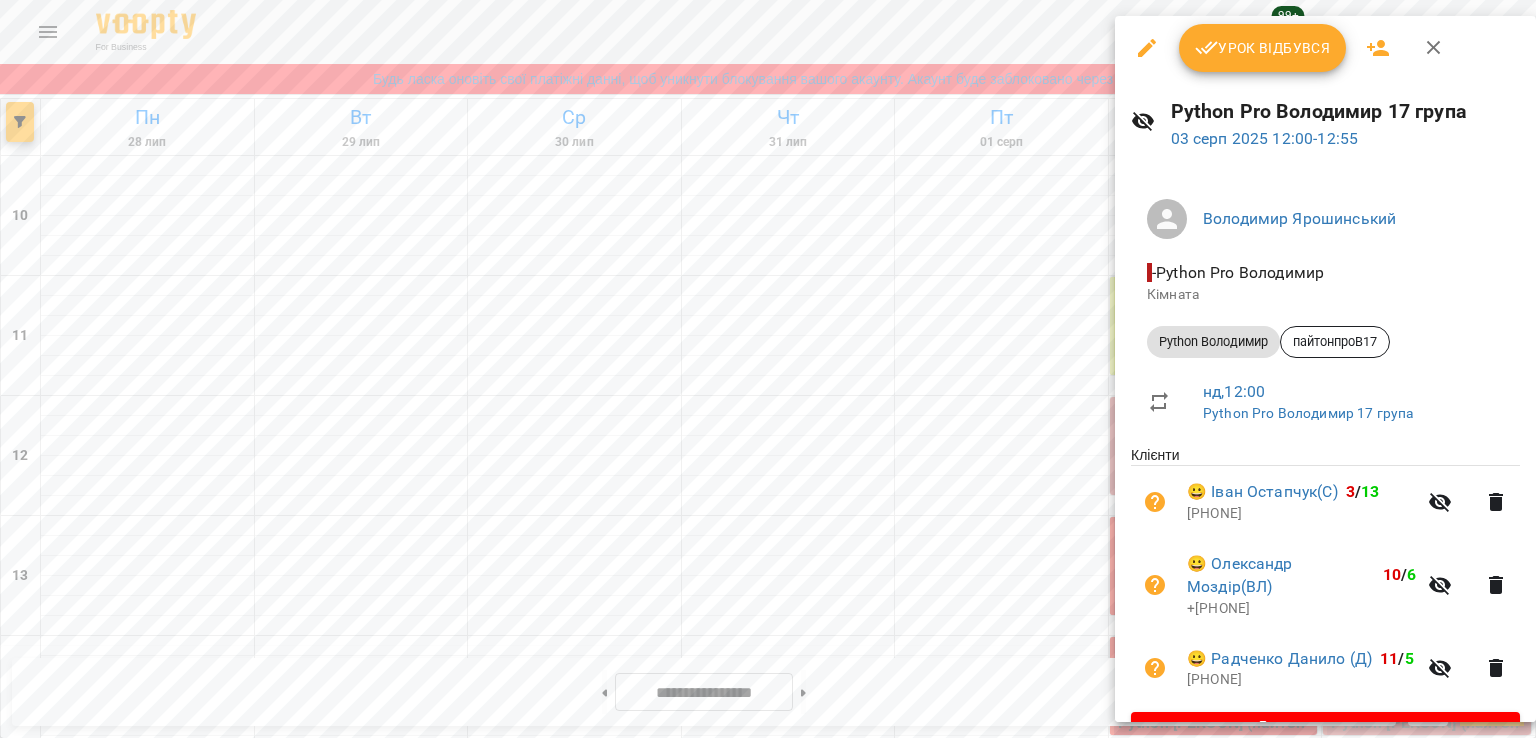 click at bounding box center (768, 369) 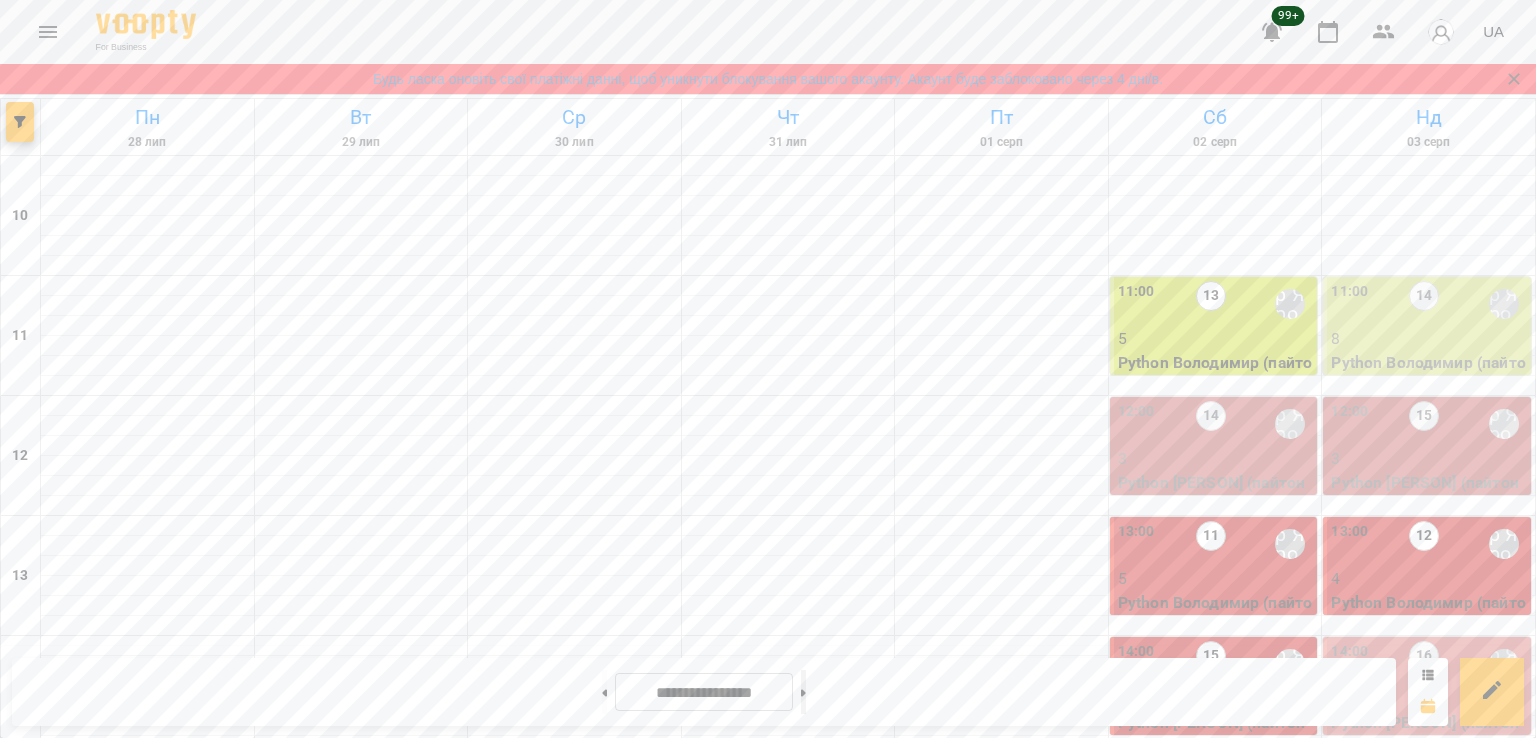 click 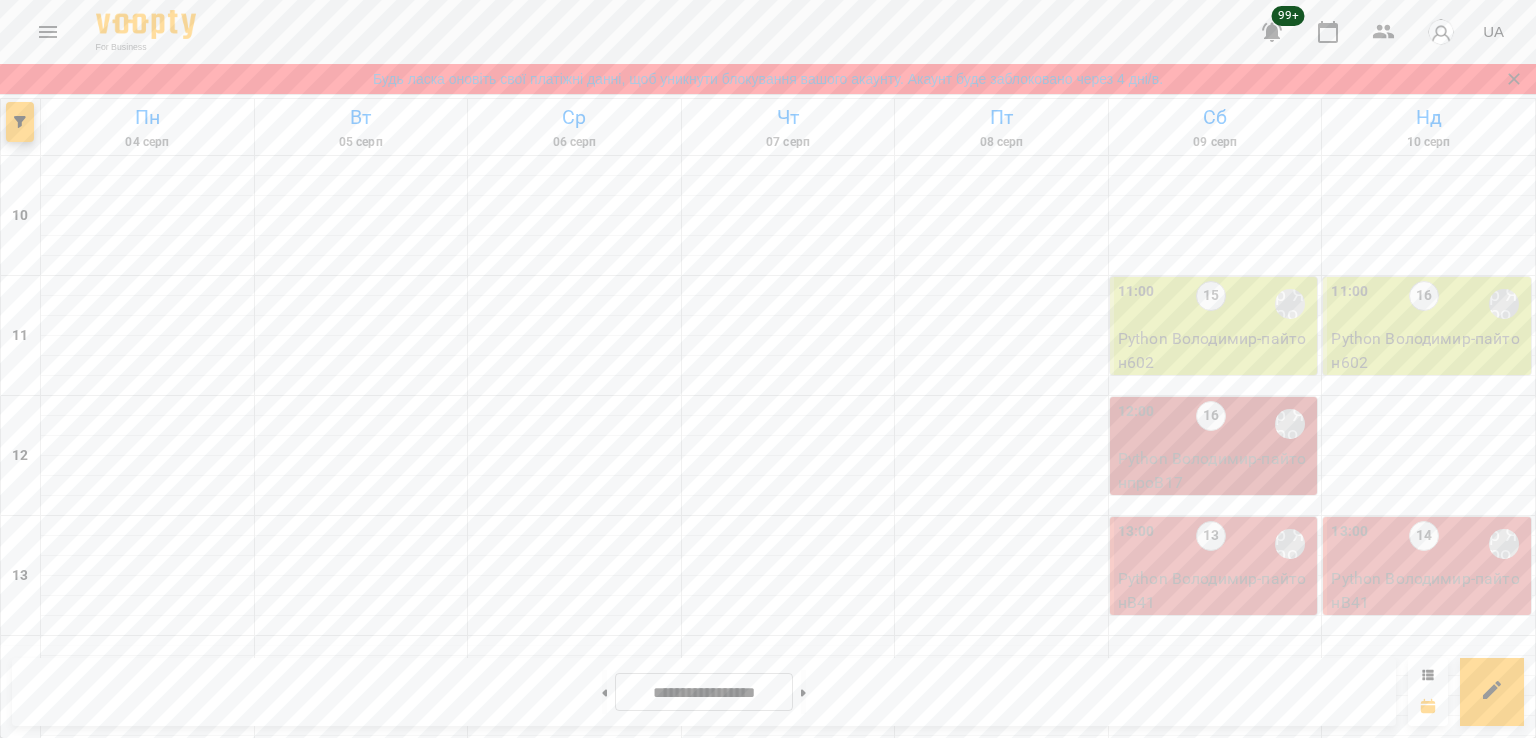 click on "Python [PERSON] - пайтонпроВ17" at bounding box center [1216, 470] 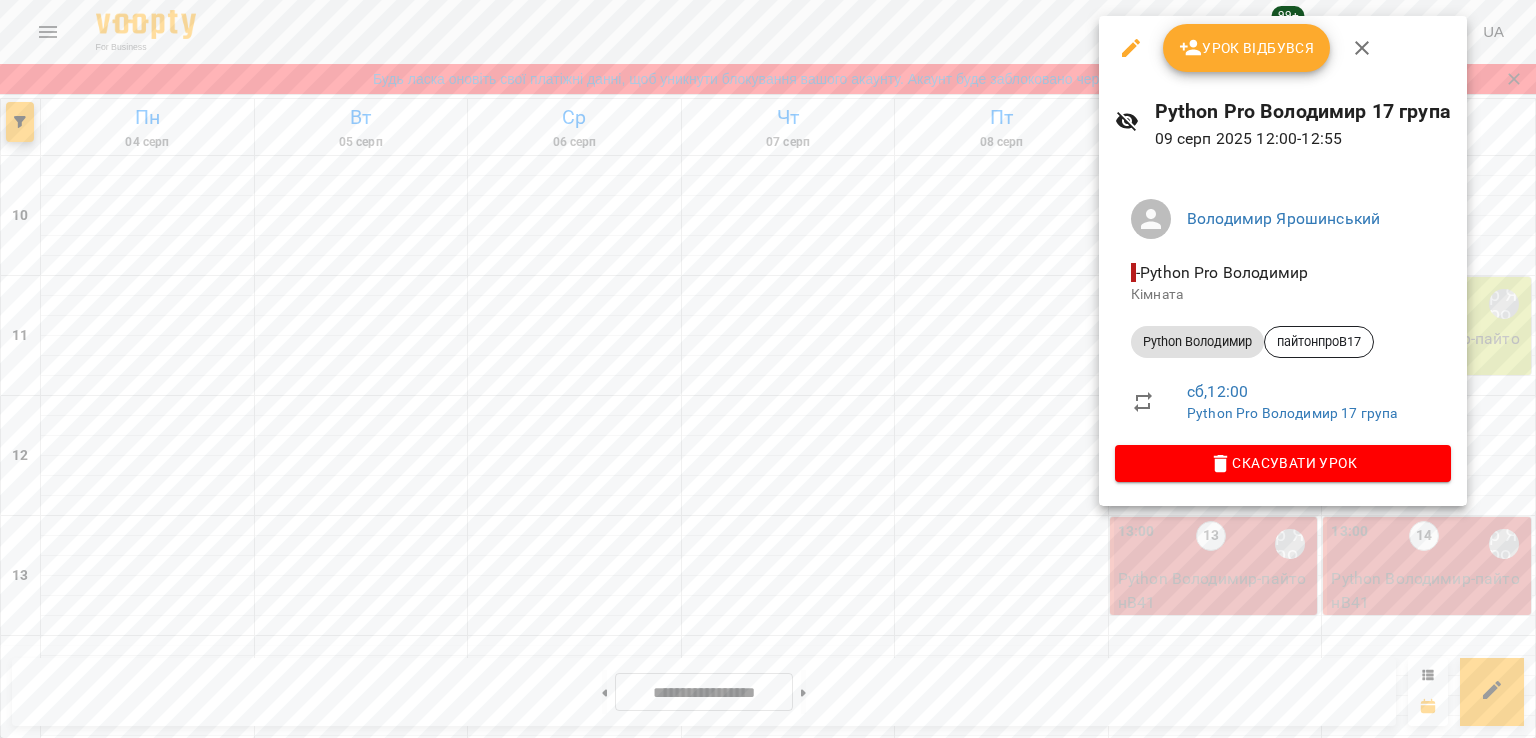 click at bounding box center [768, 369] 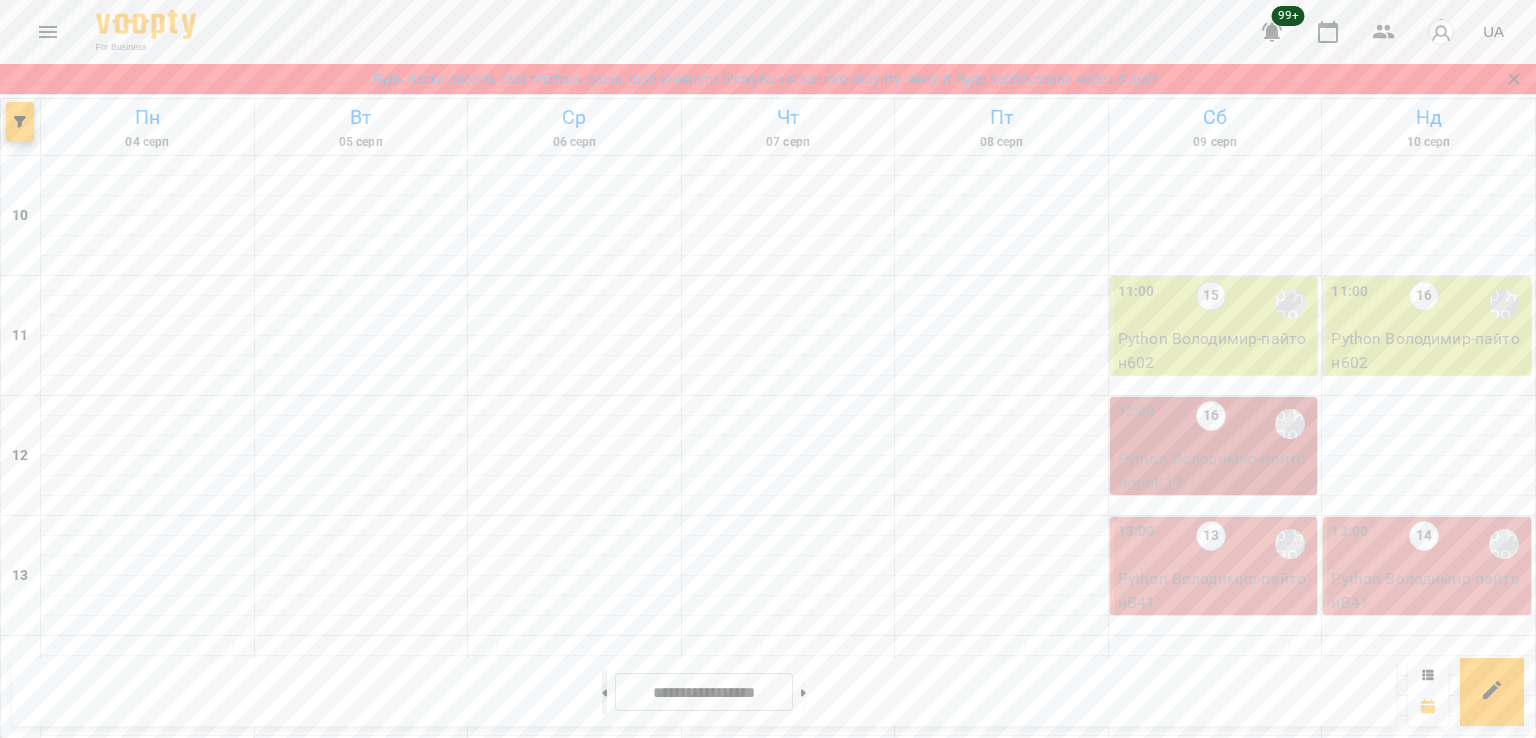 click at bounding box center [604, 692] 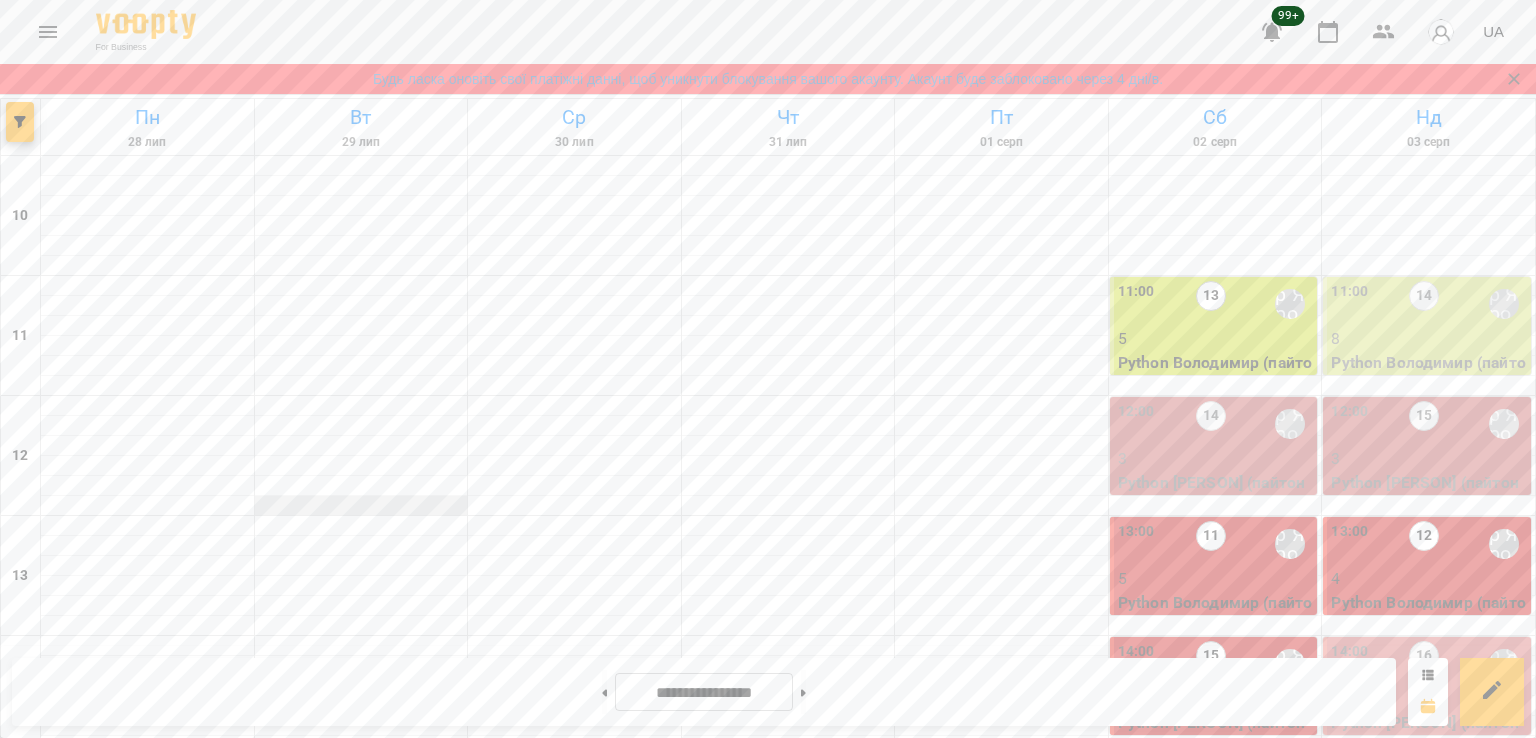 click at bounding box center (361, 515) 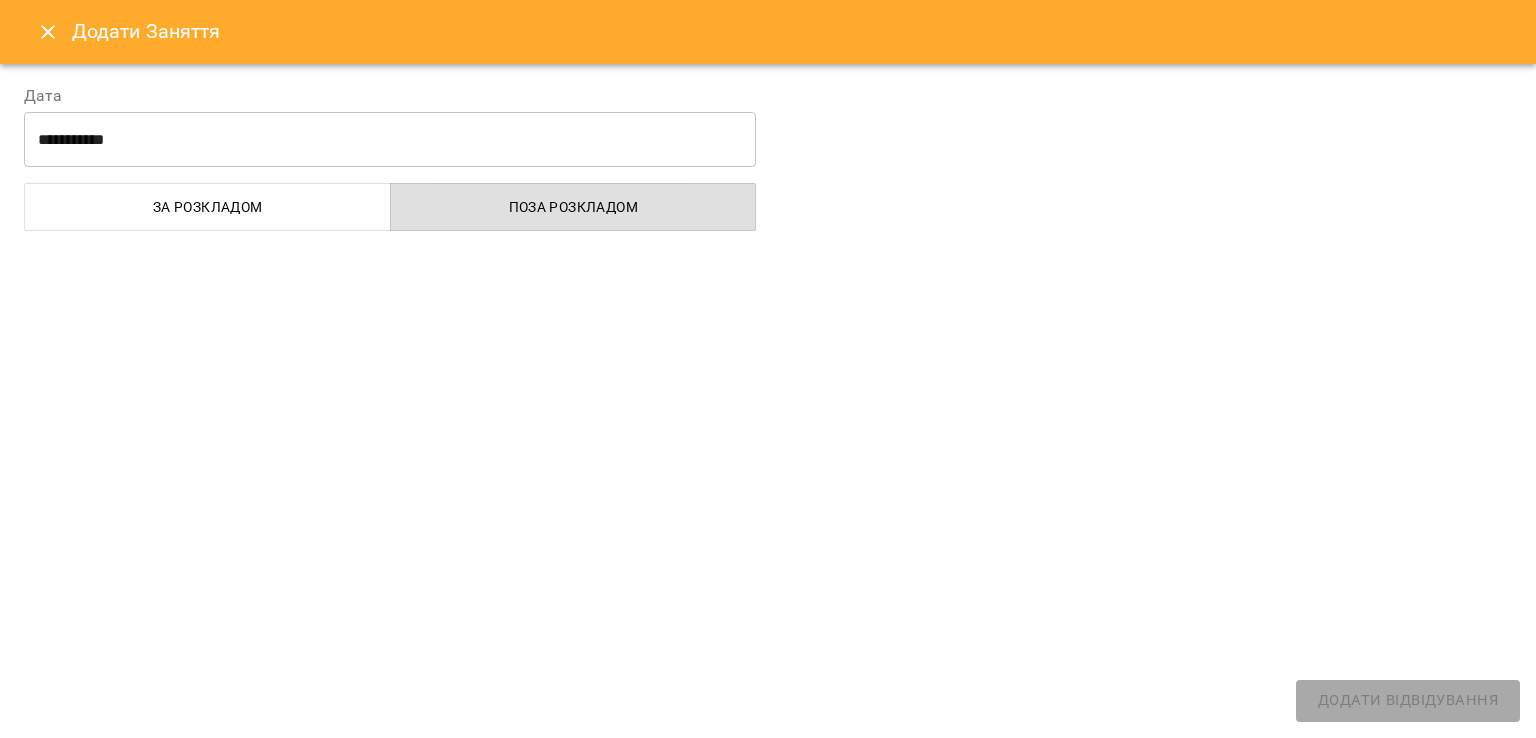 select 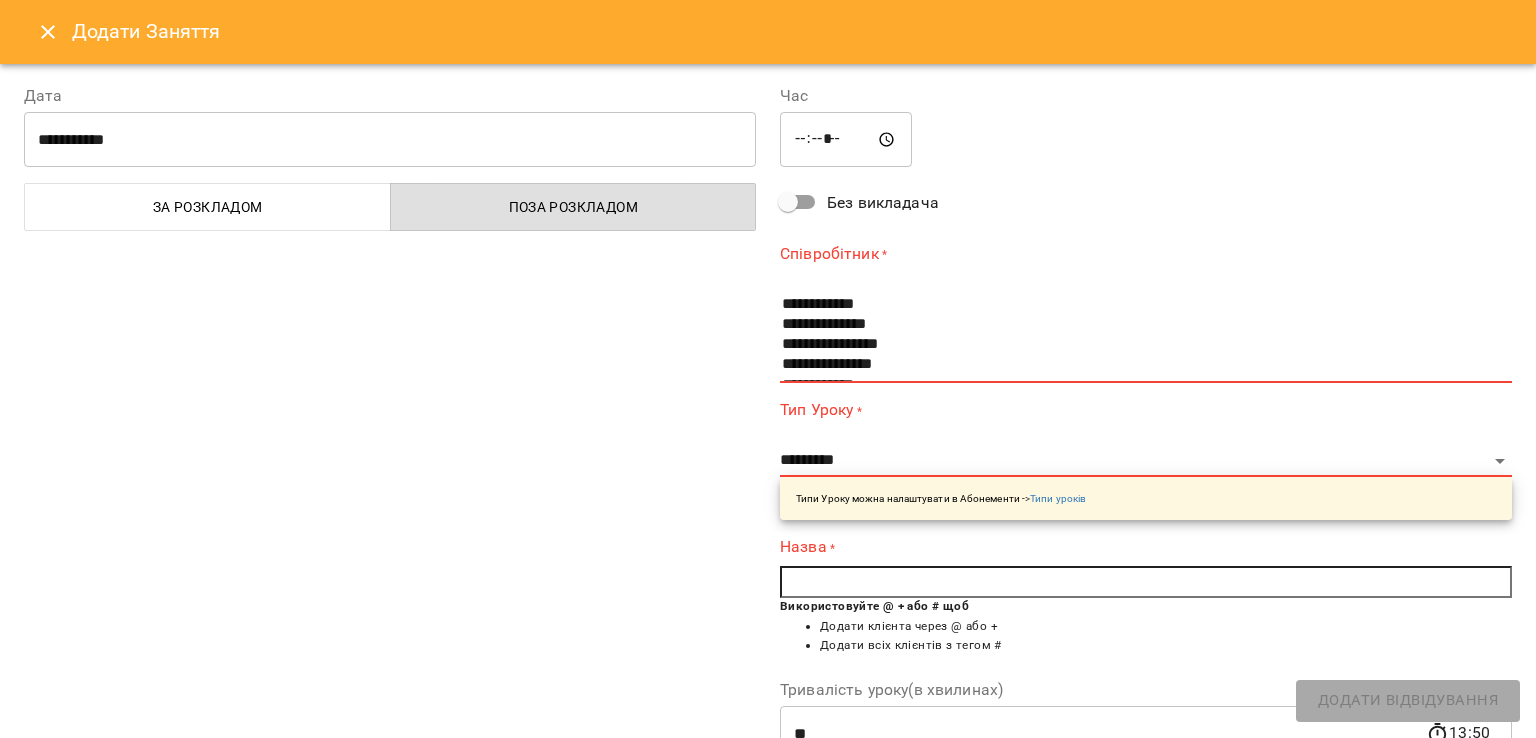 click 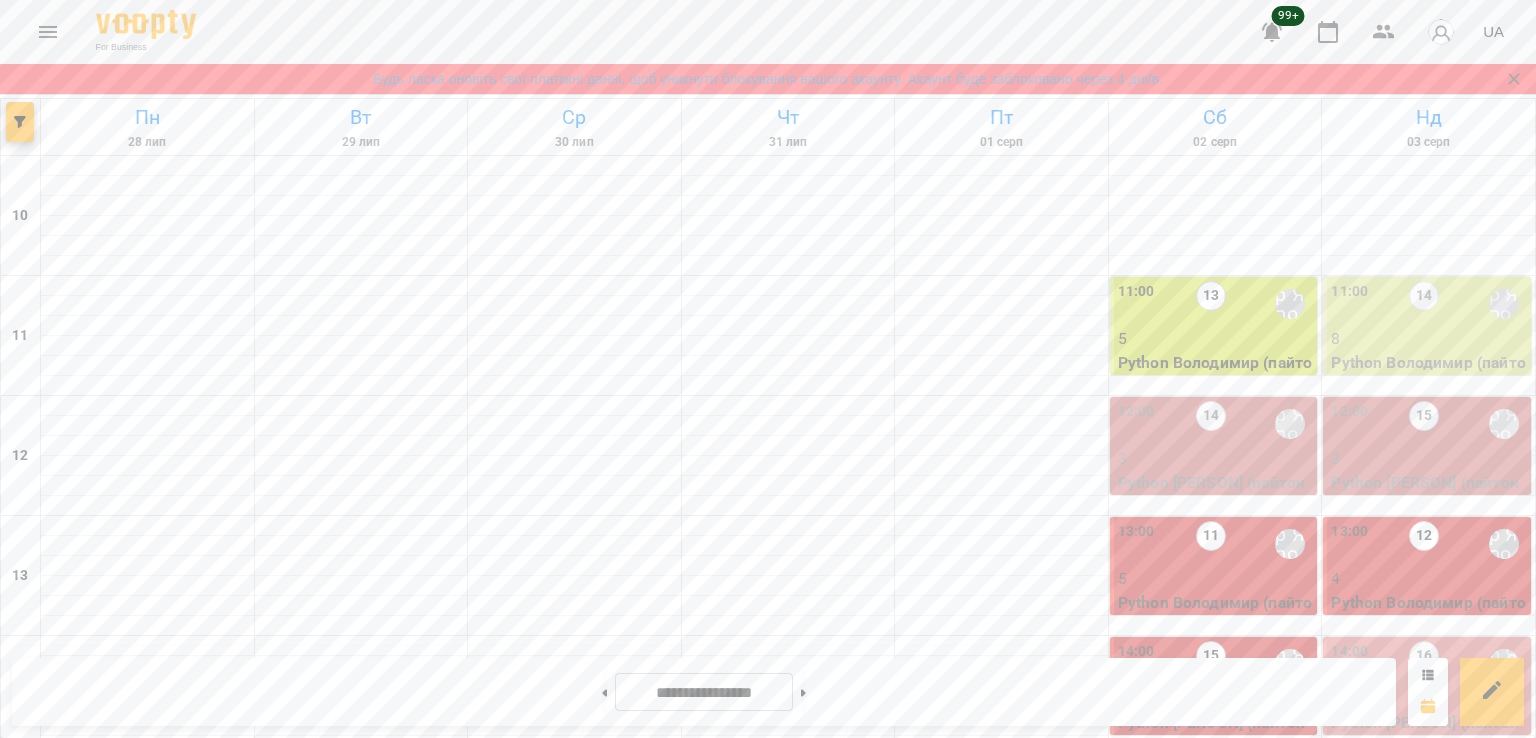 click on "12:00 14 Володимир Ярошинський" at bounding box center [1216, 424] 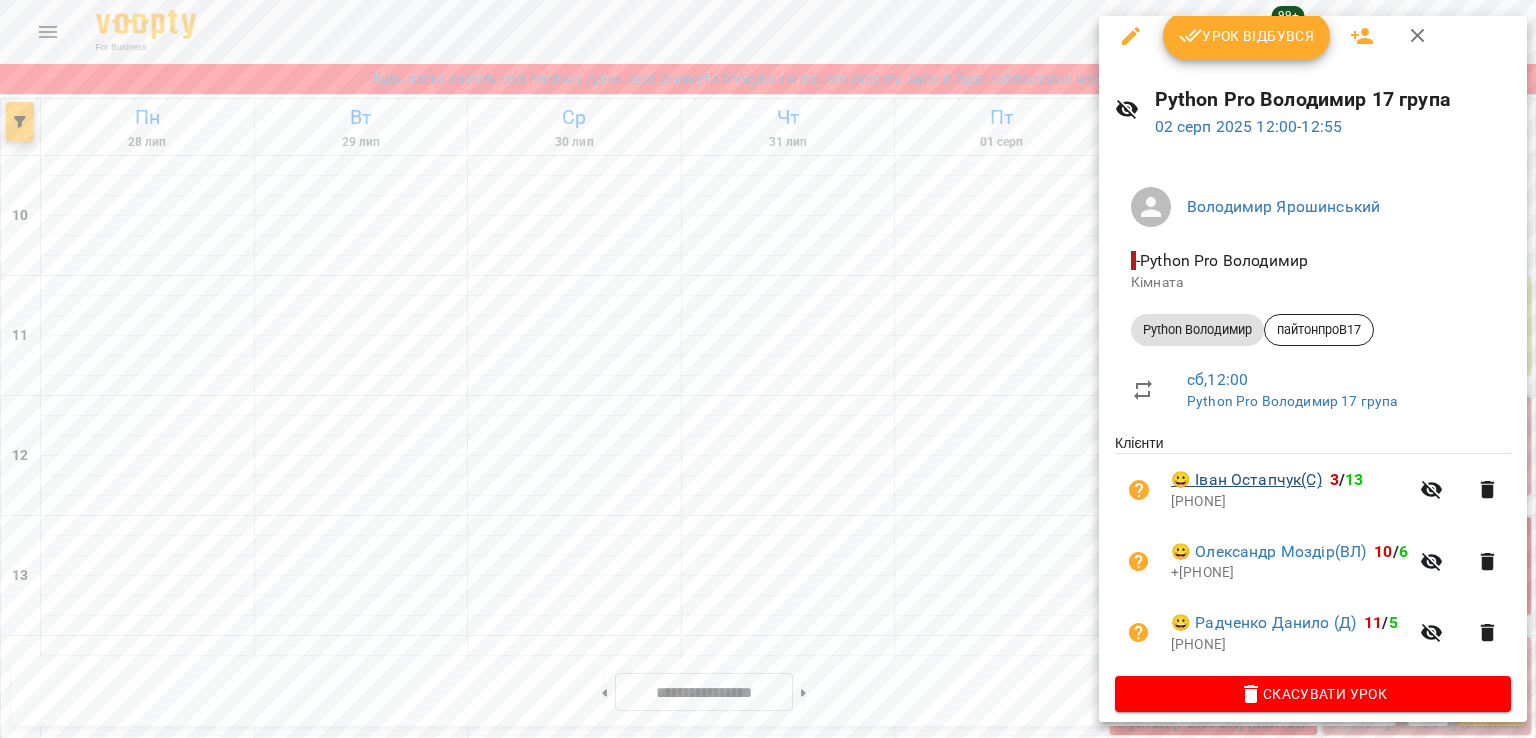 scroll, scrollTop: 52, scrollLeft: 0, axis: vertical 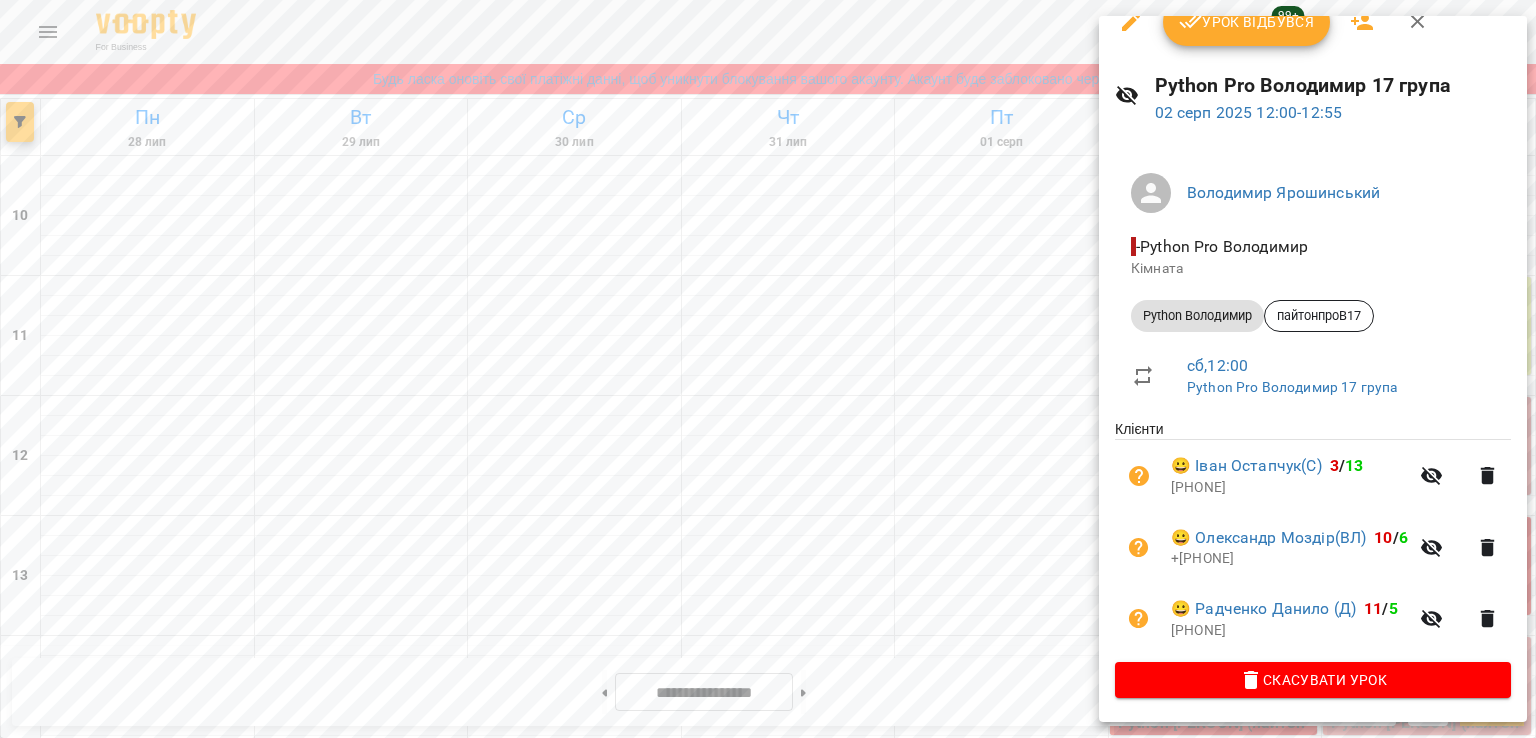 click on "[PHONE]" at bounding box center [1289, 488] 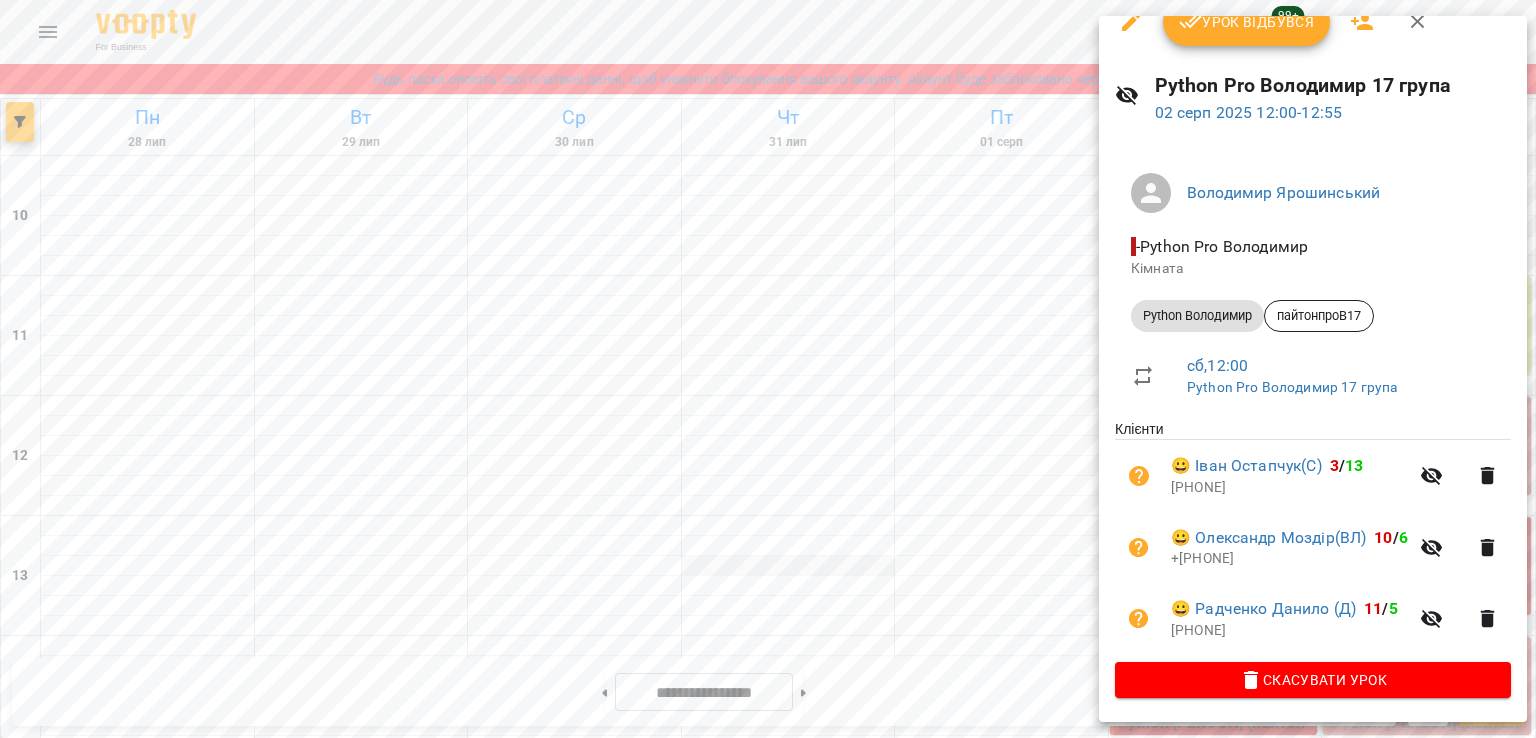 click at bounding box center (768, 369) 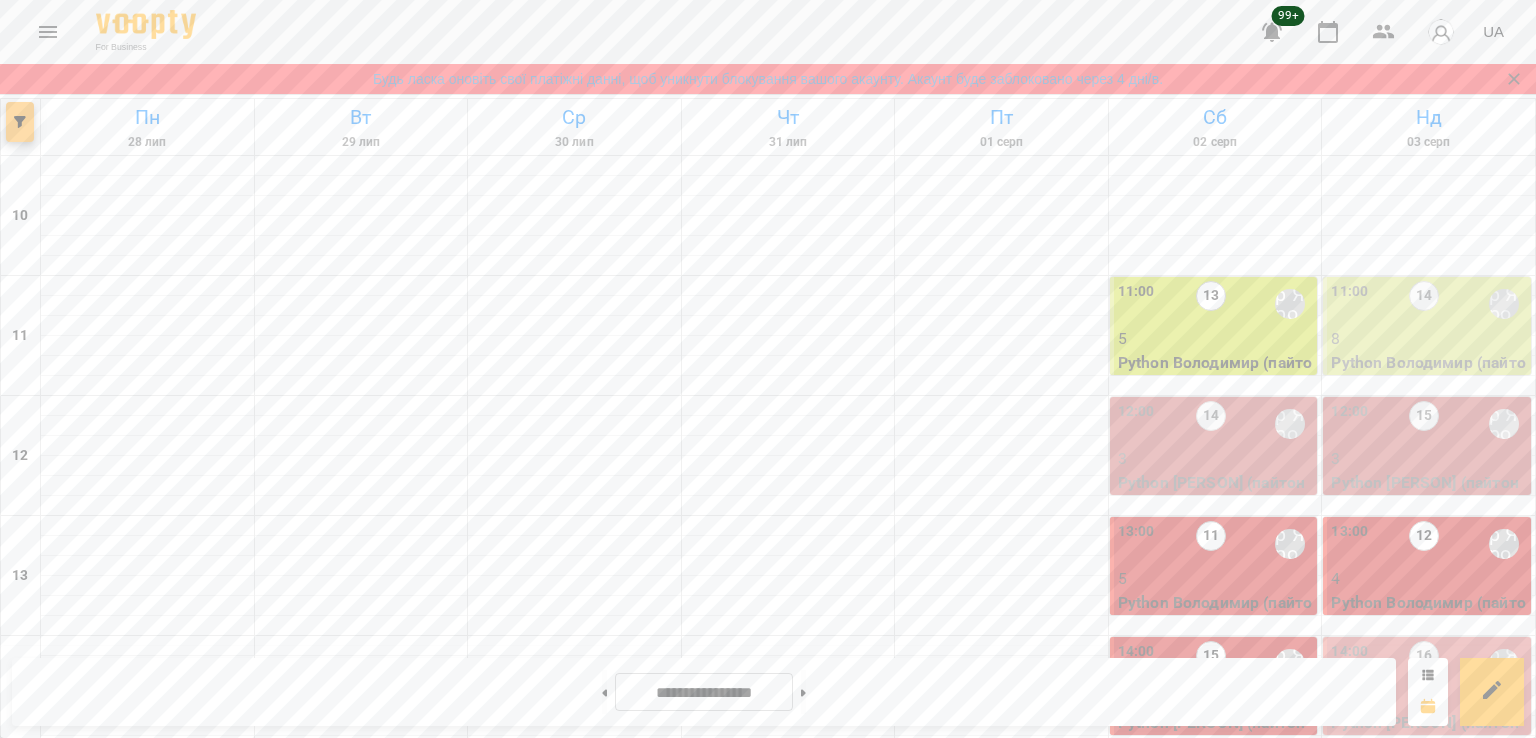 click at bounding box center (20, 122) 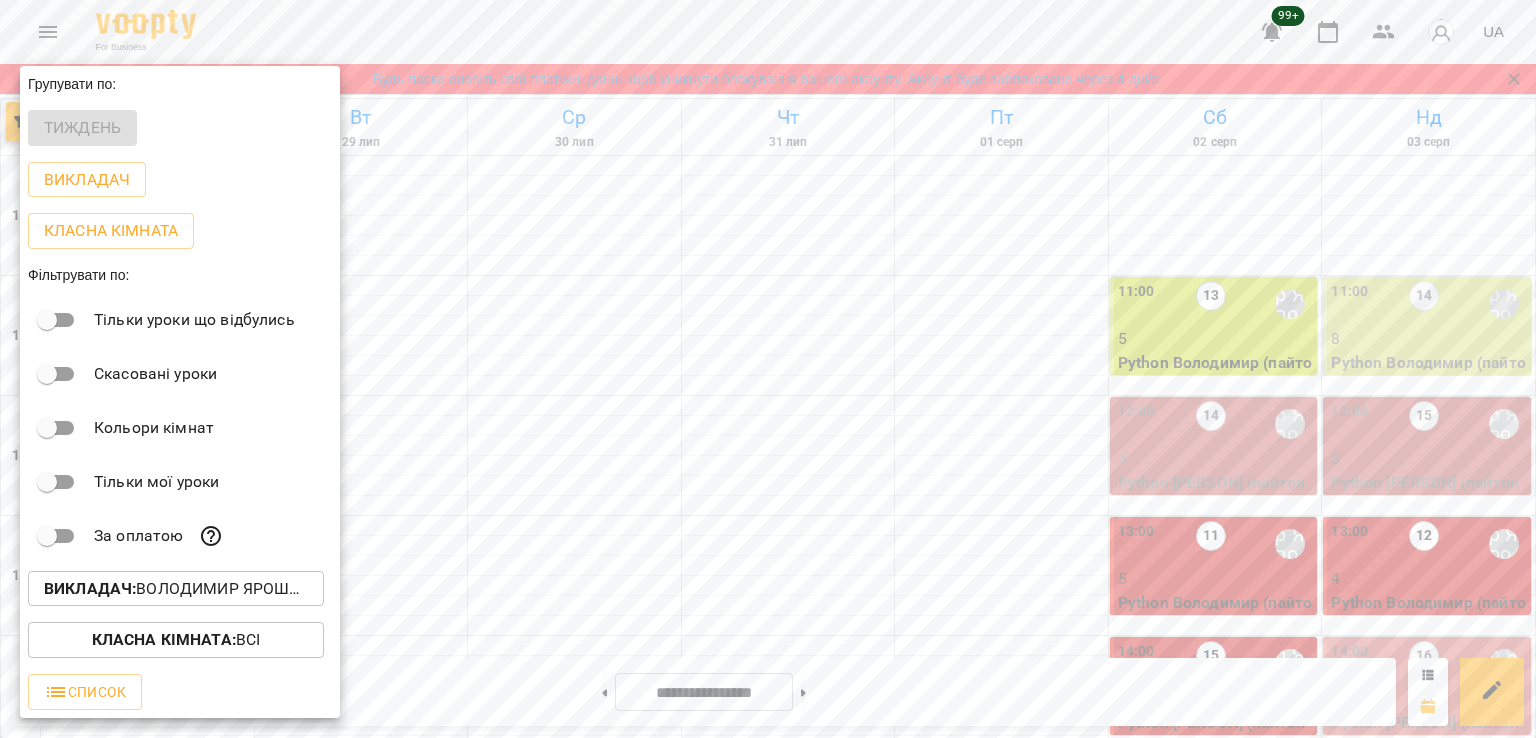 click on "Викладач :  Володимир Ярошинський" at bounding box center [176, 589] 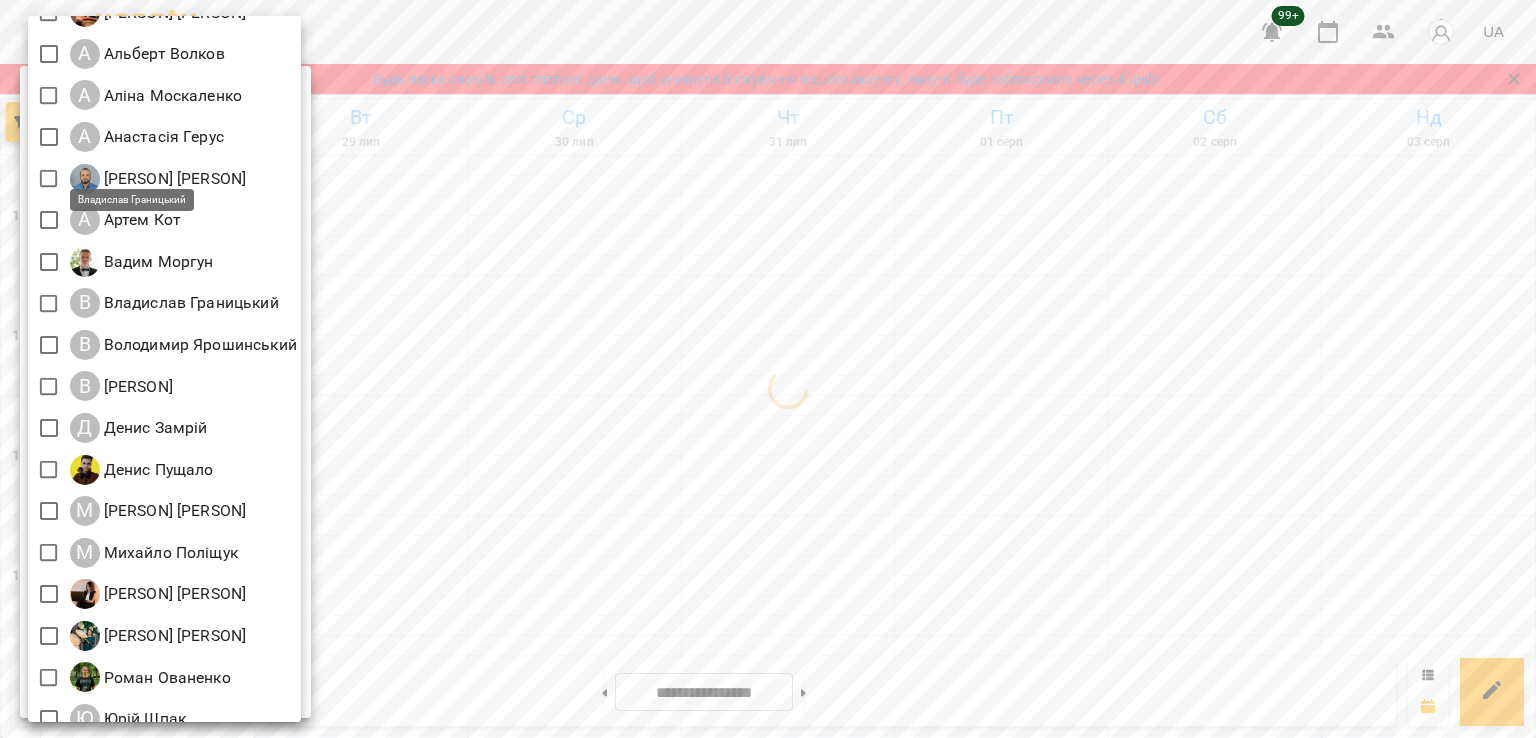 scroll, scrollTop: 129, scrollLeft: 0, axis: vertical 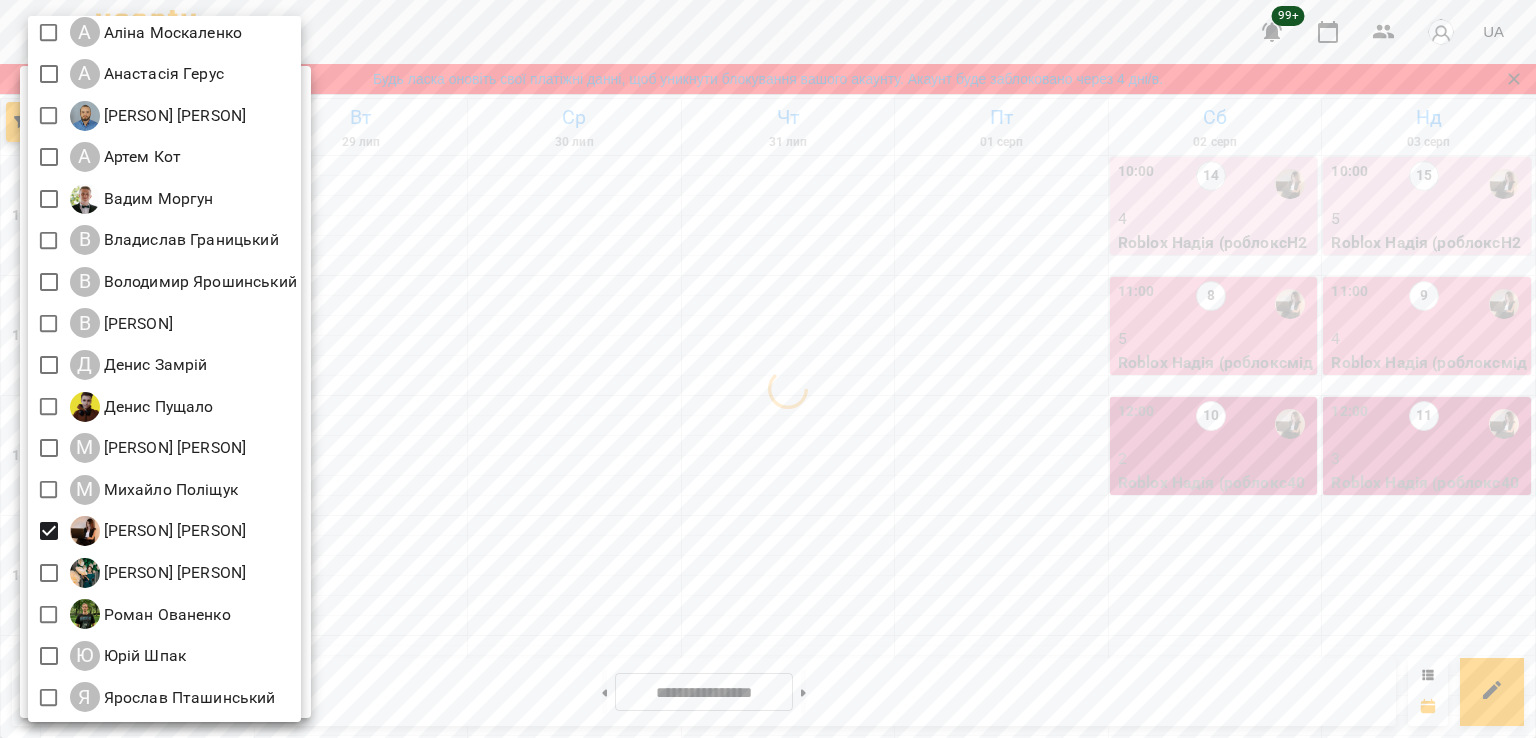 click at bounding box center (768, 369) 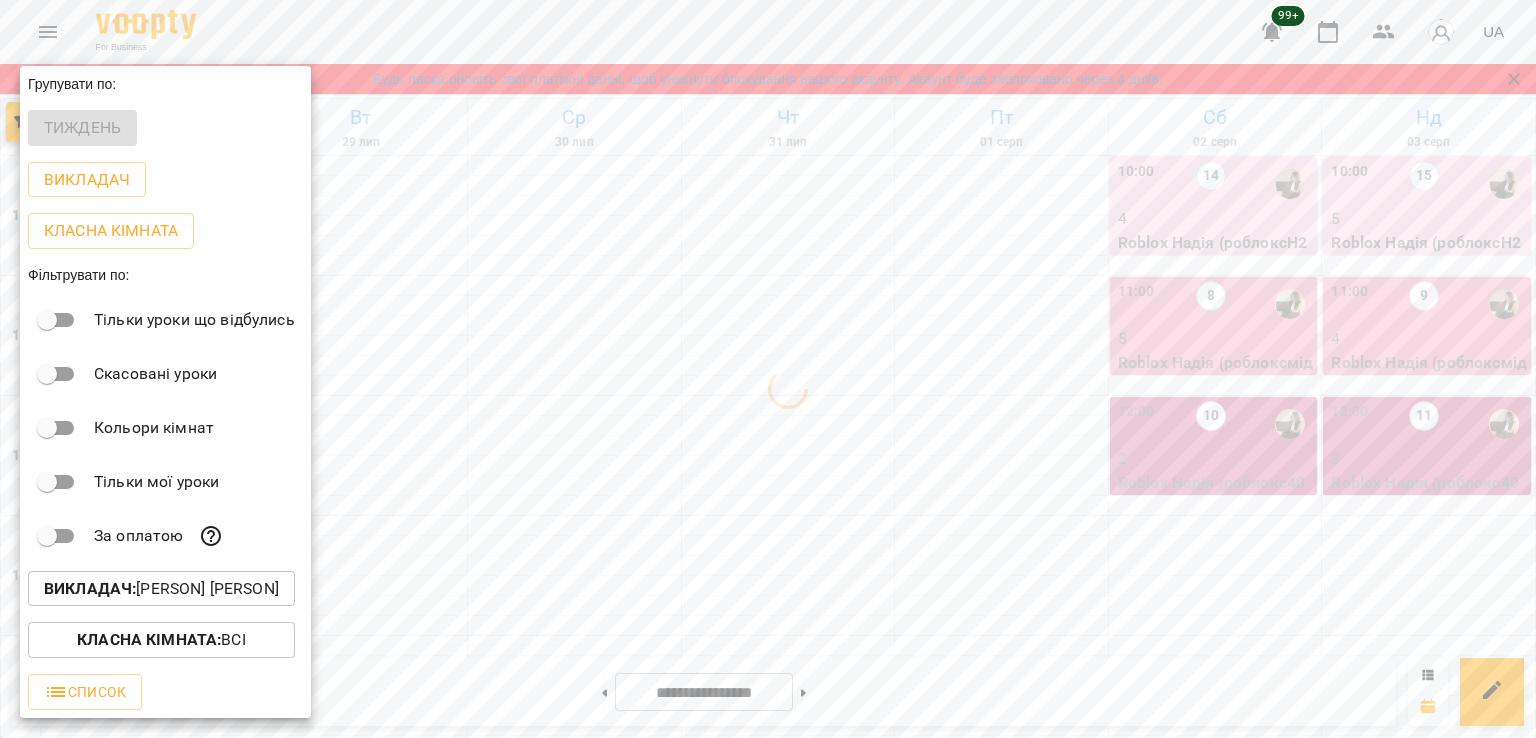 click at bounding box center [768, 369] 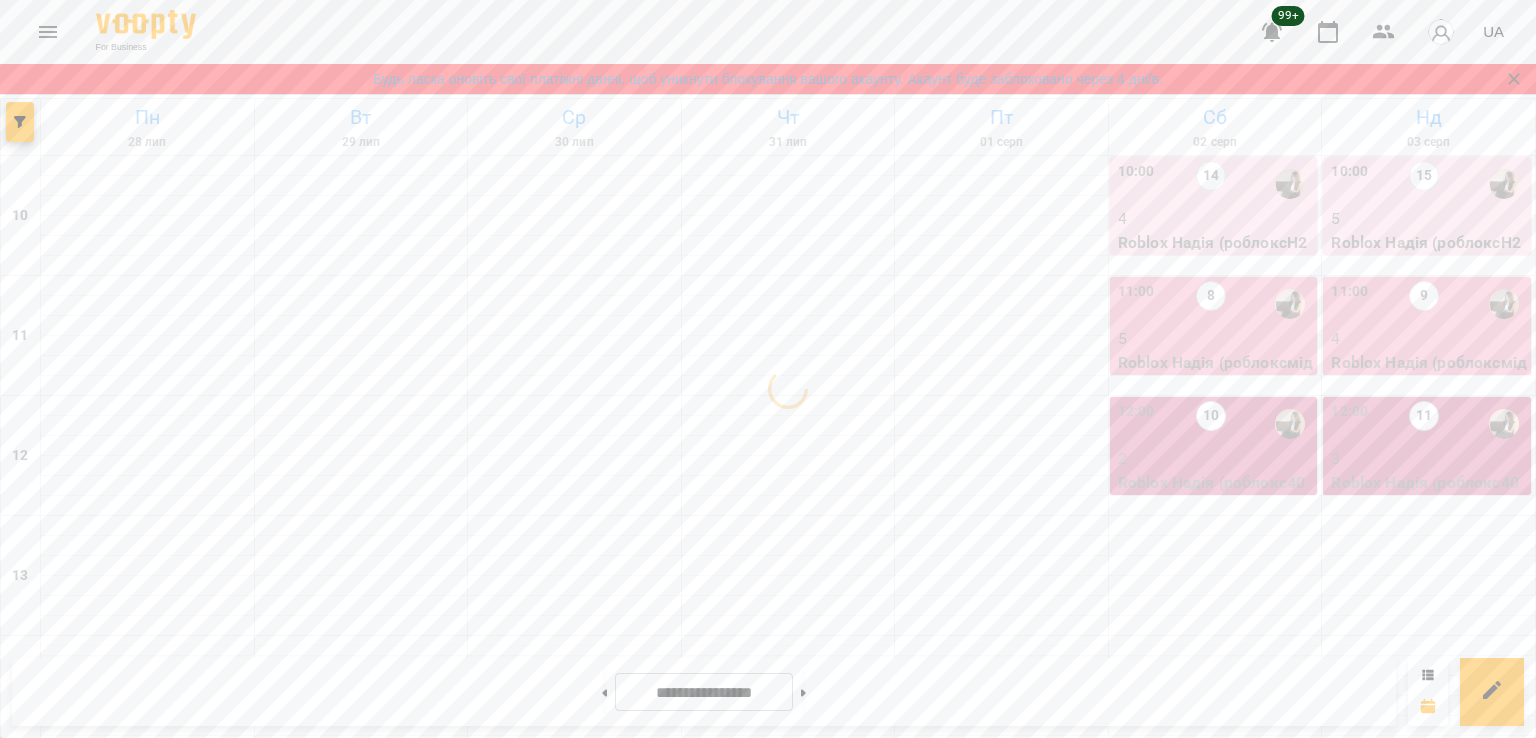 scroll, scrollTop: 900, scrollLeft: 0, axis: vertical 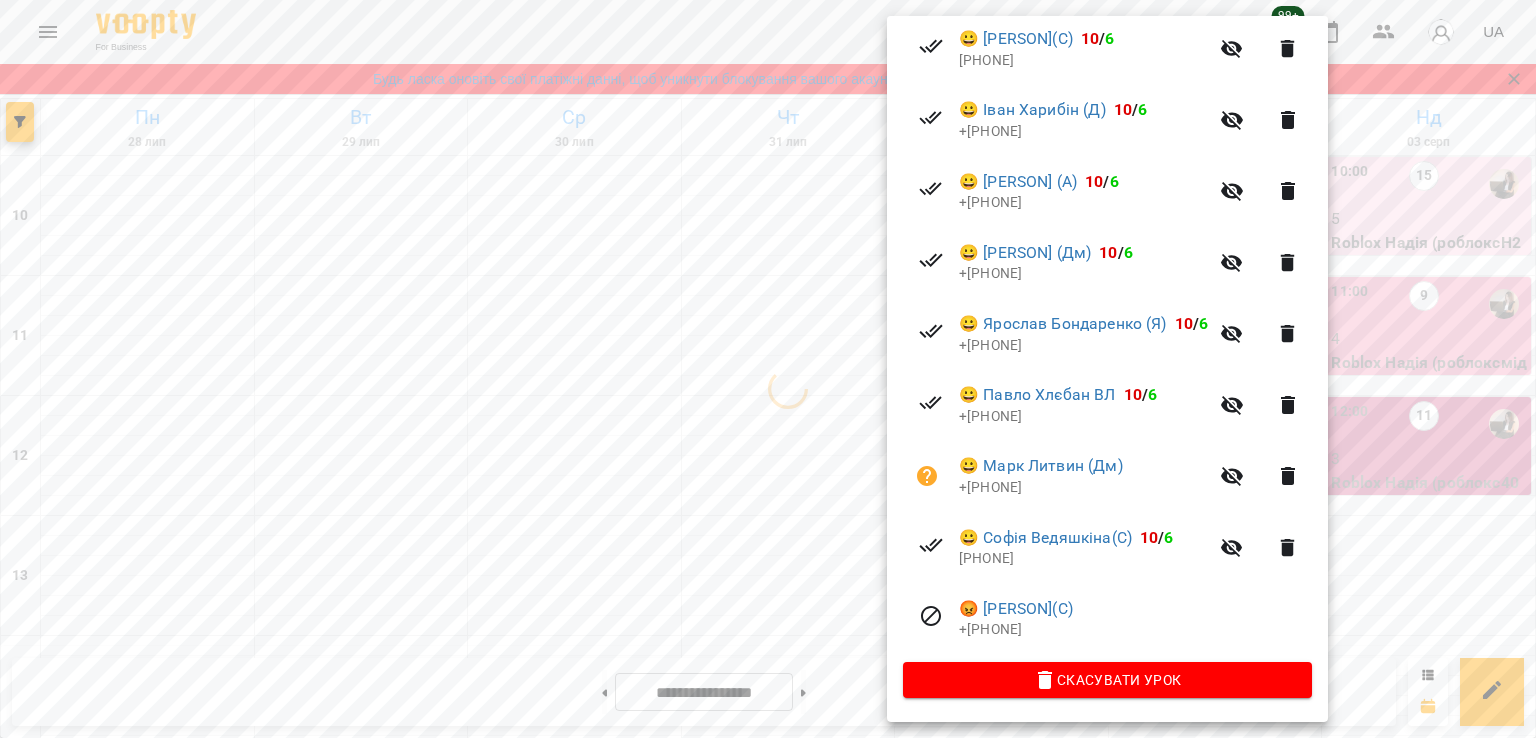 drag, startPoint x: 596, startPoint y: 467, endPoint x: 573, endPoint y: 493, distance: 34.713108 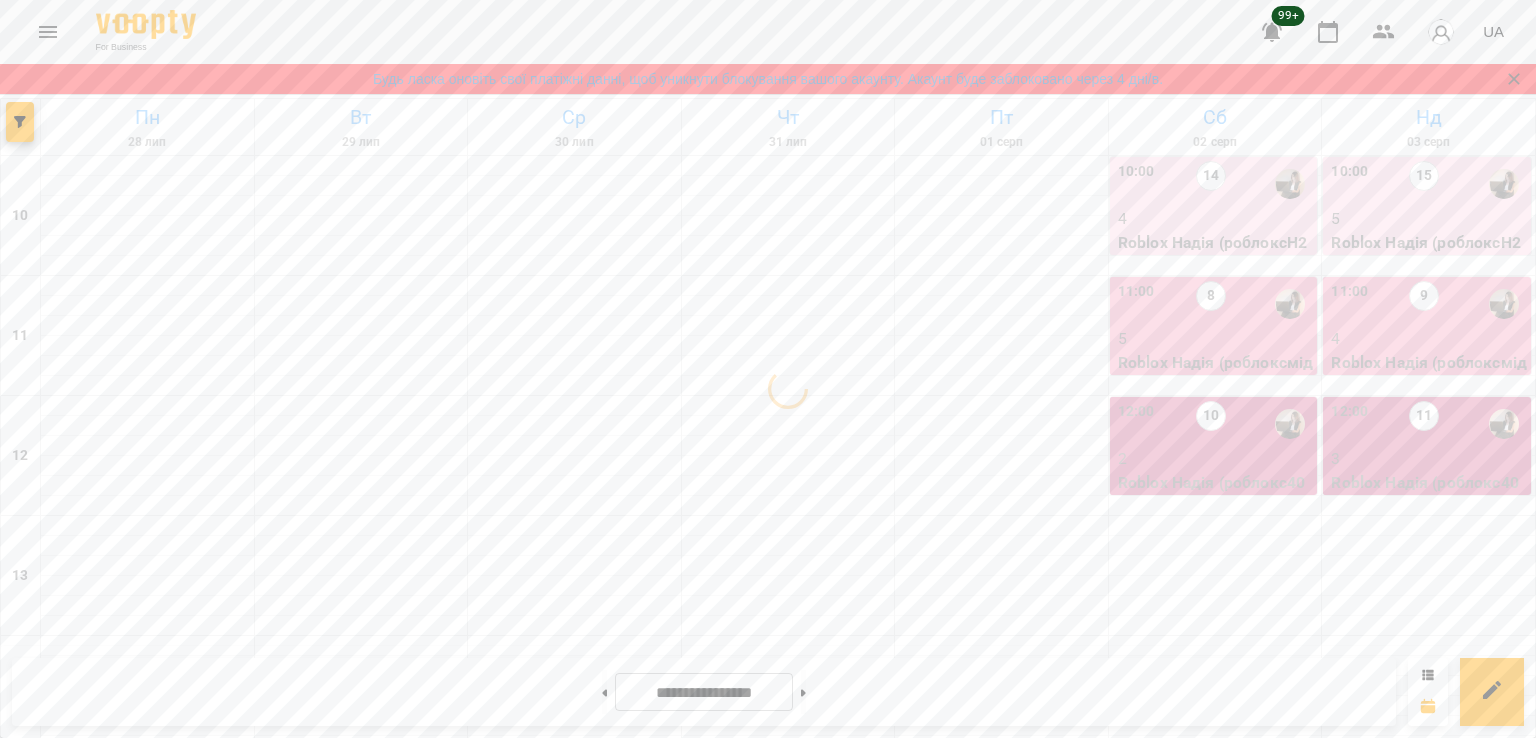 click on "9" at bounding box center (570, 1384) 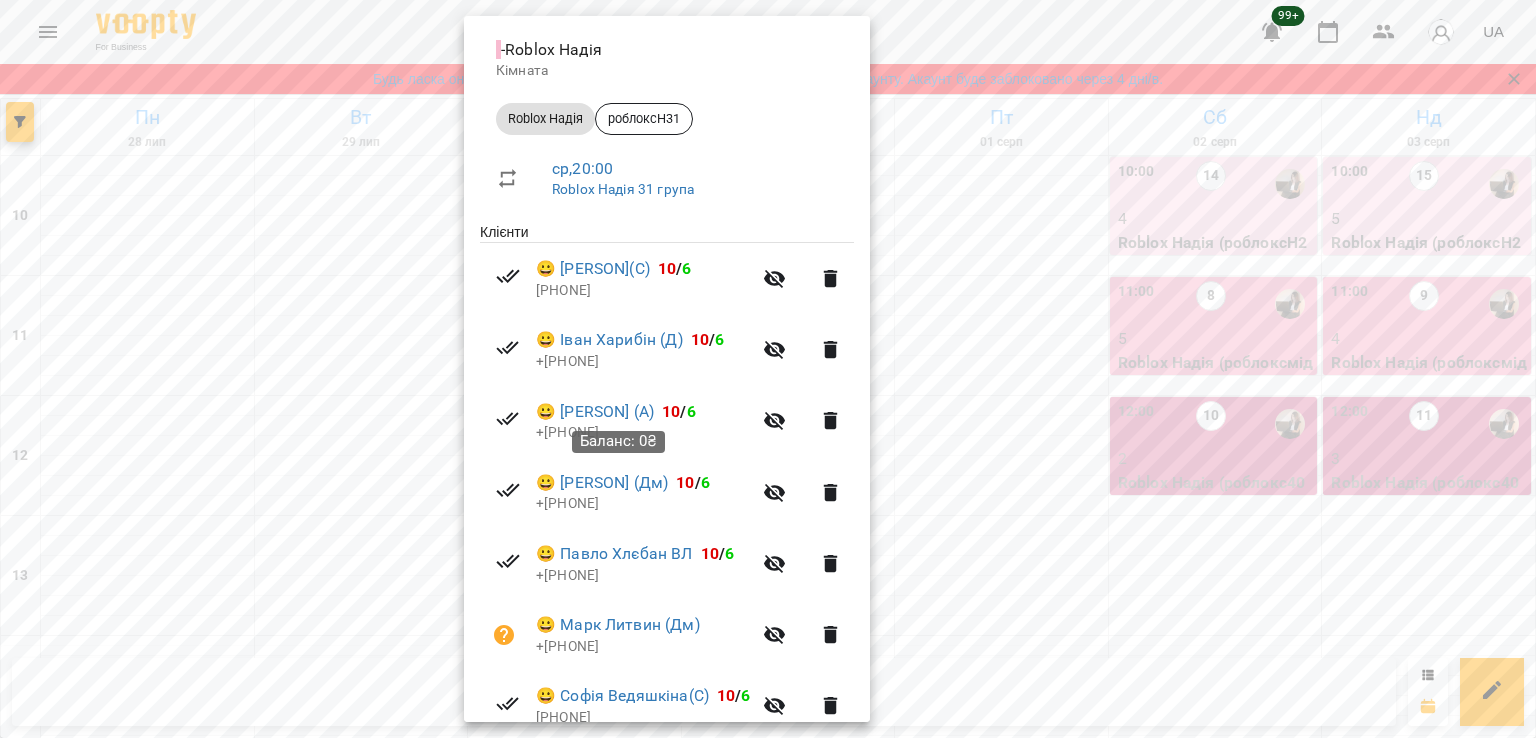 scroll, scrollTop: 456, scrollLeft: 0, axis: vertical 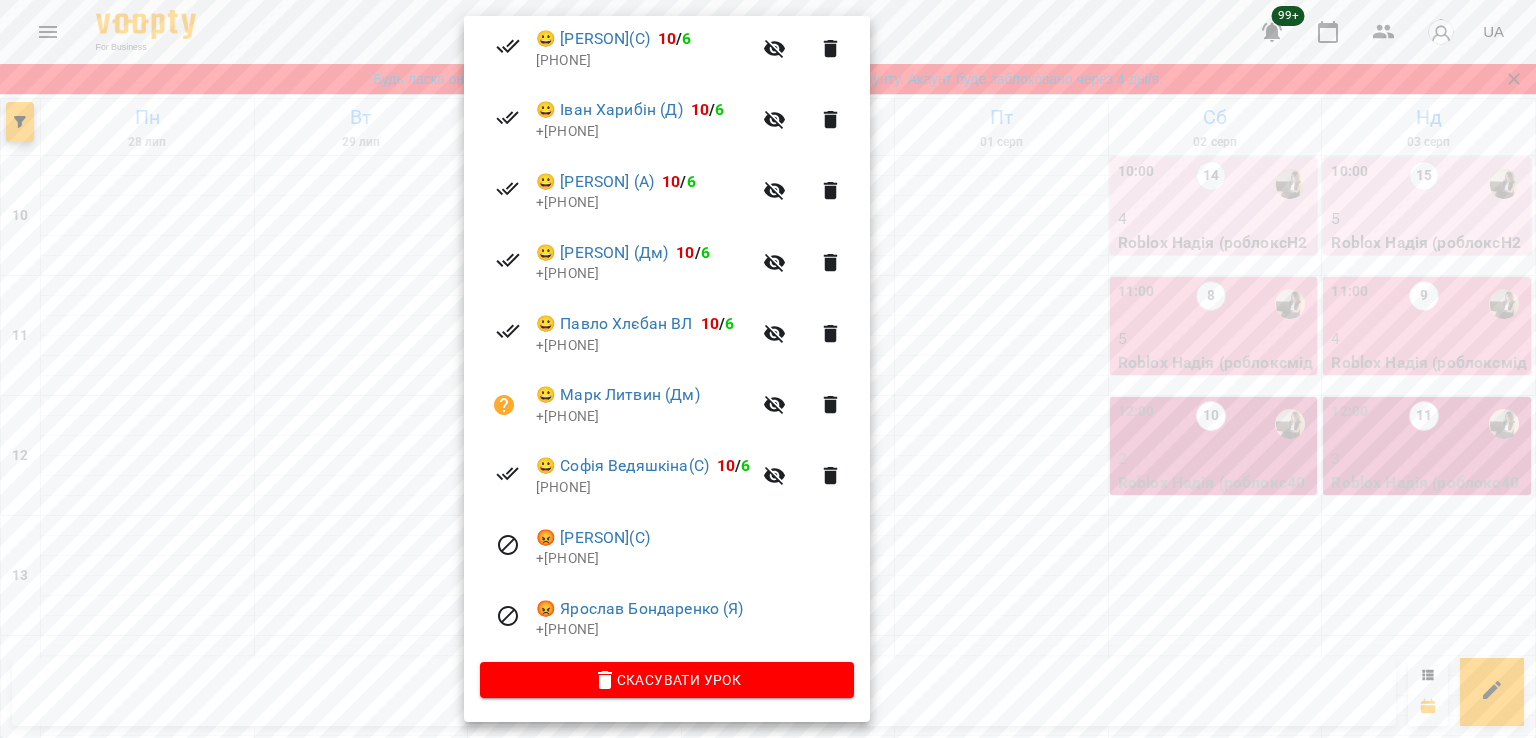 drag, startPoint x: 268, startPoint y: 497, endPoint x: 187, endPoint y: 496, distance: 81.00617 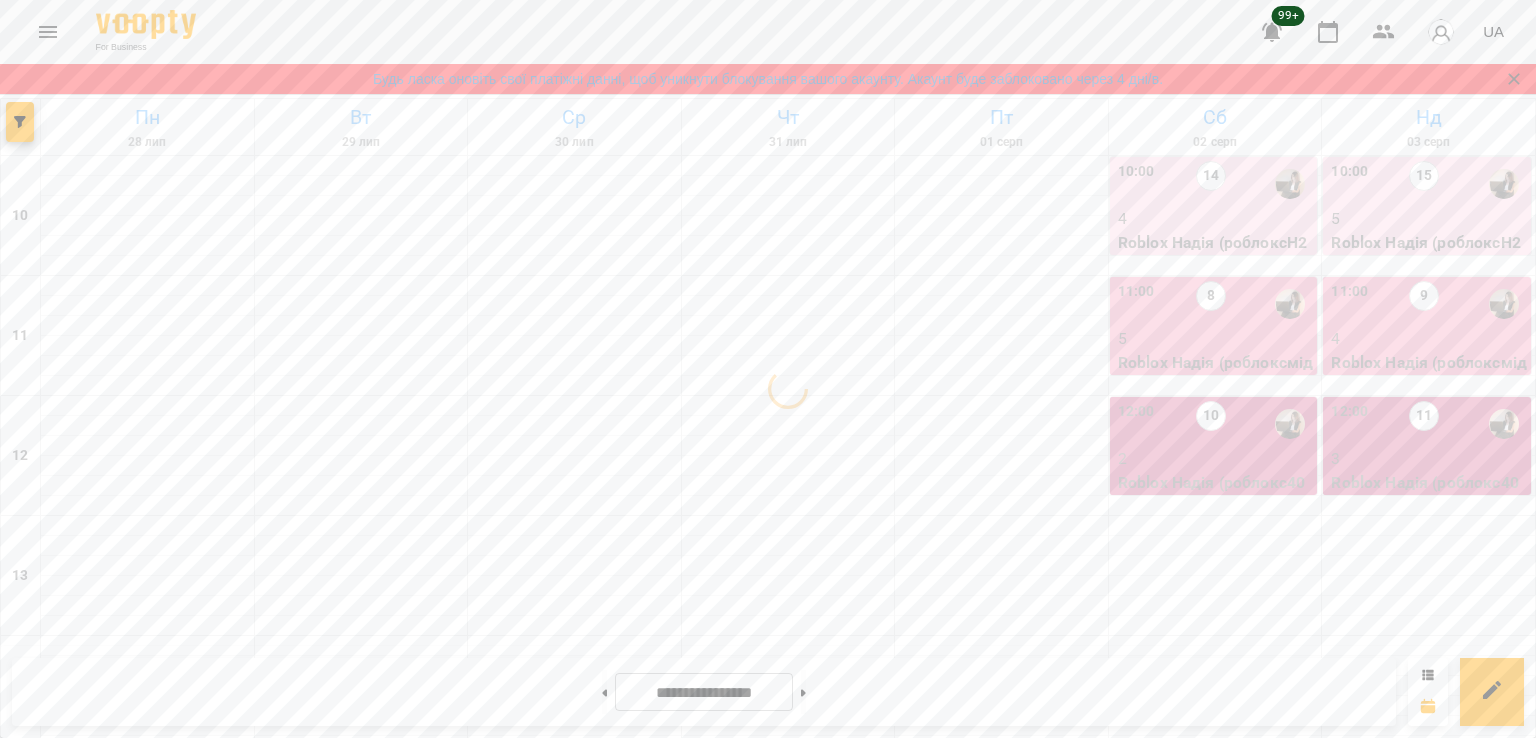 click on "20:00 8" at bounding box center [148, 1384] 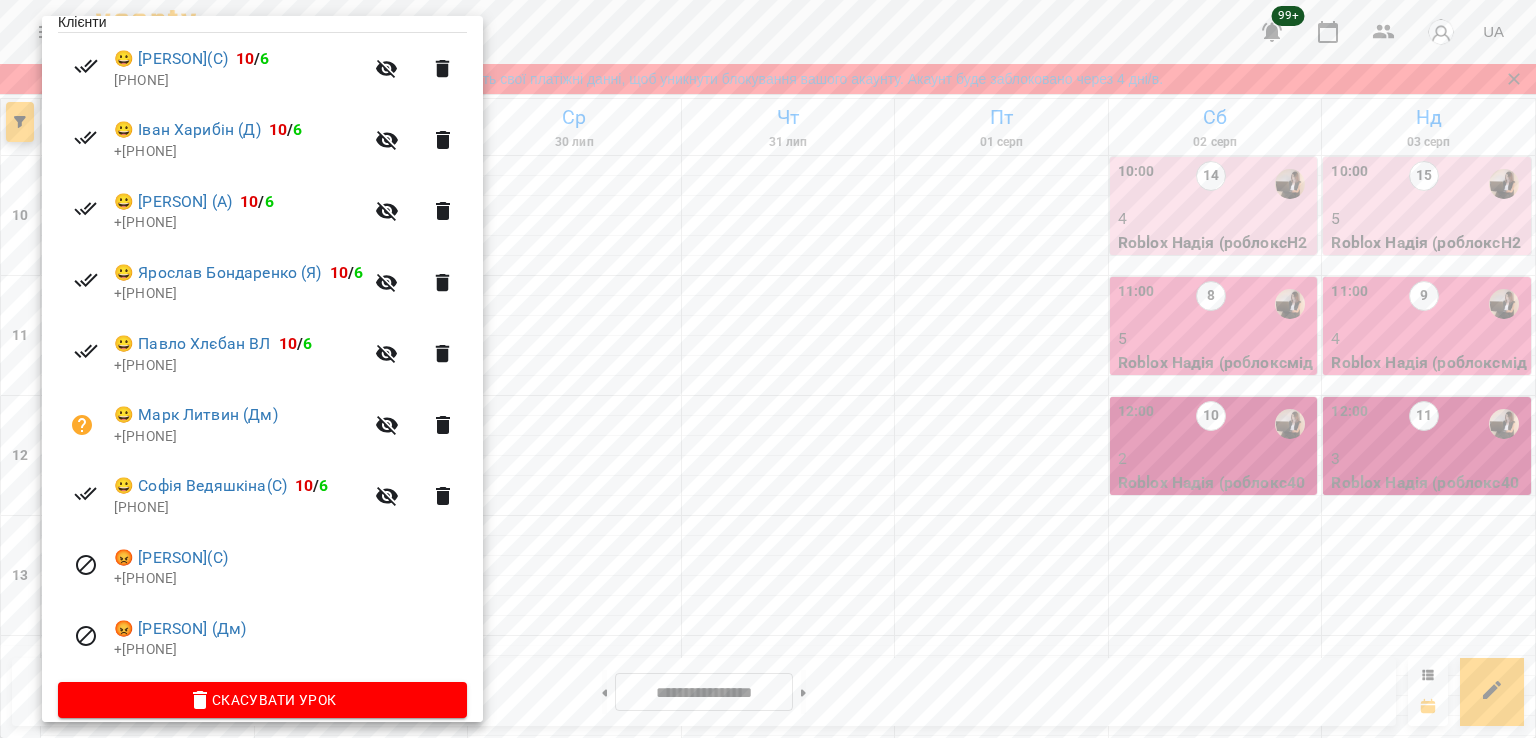 scroll, scrollTop: 456, scrollLeft: 0, axis: vertical 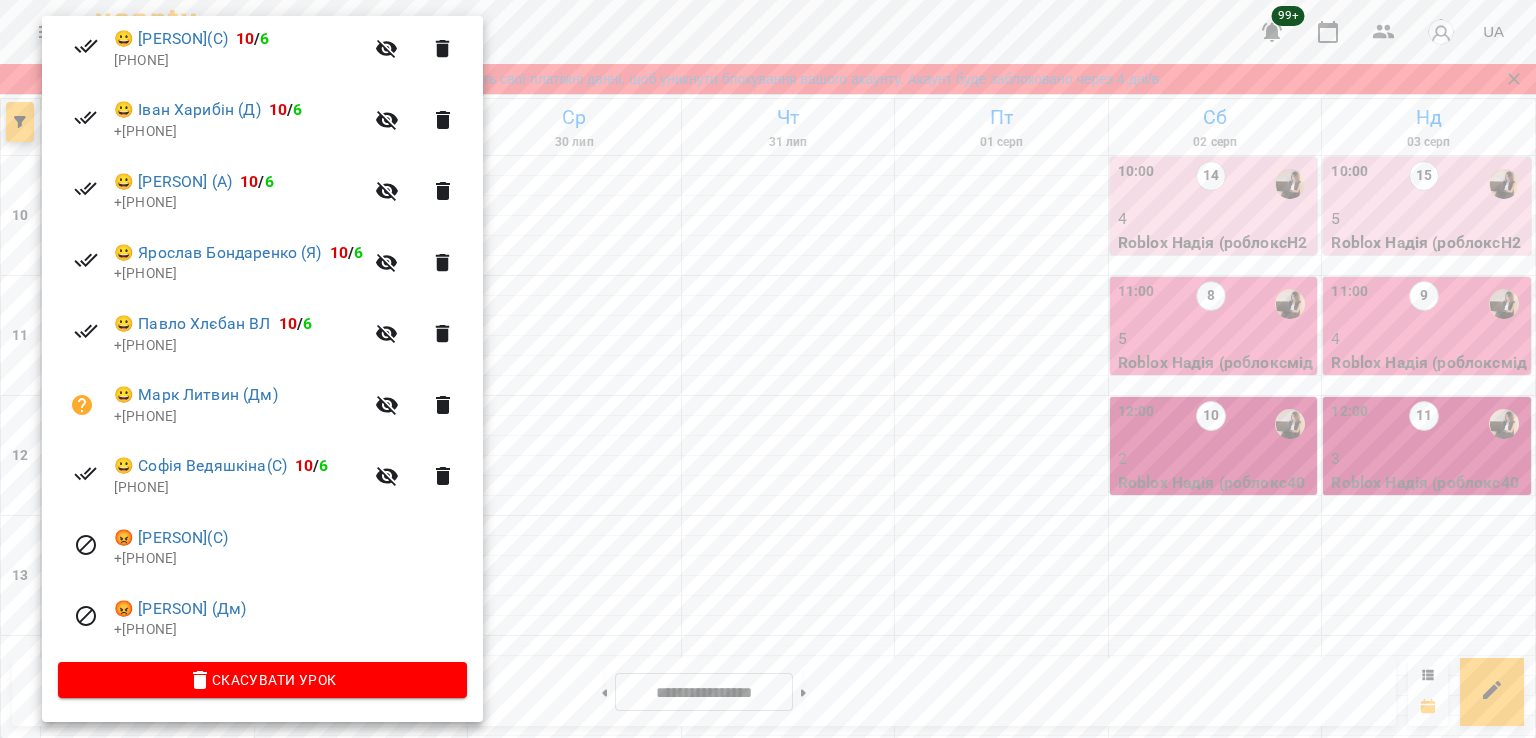 click at bounding box center (768, 369) 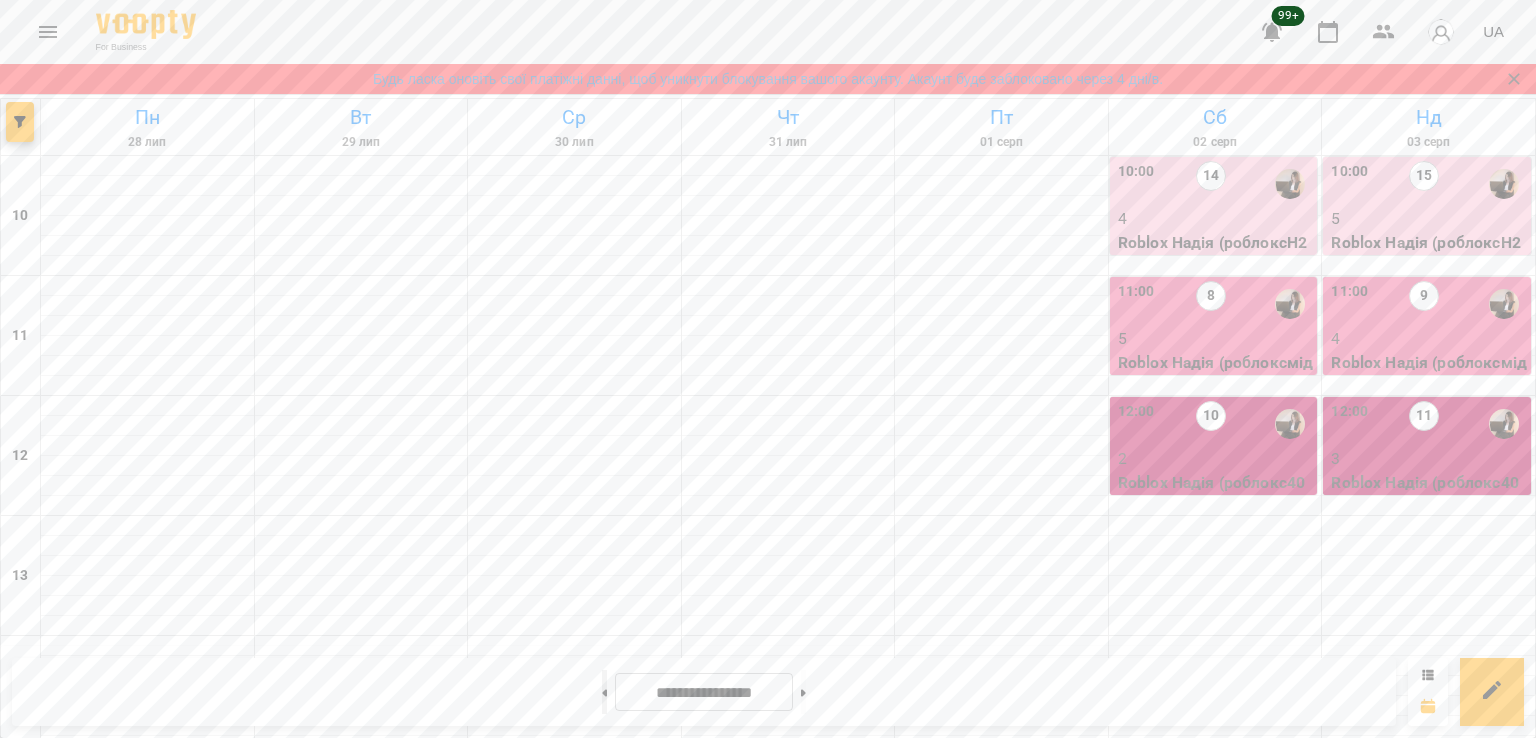click at bounding box center [604, 692] 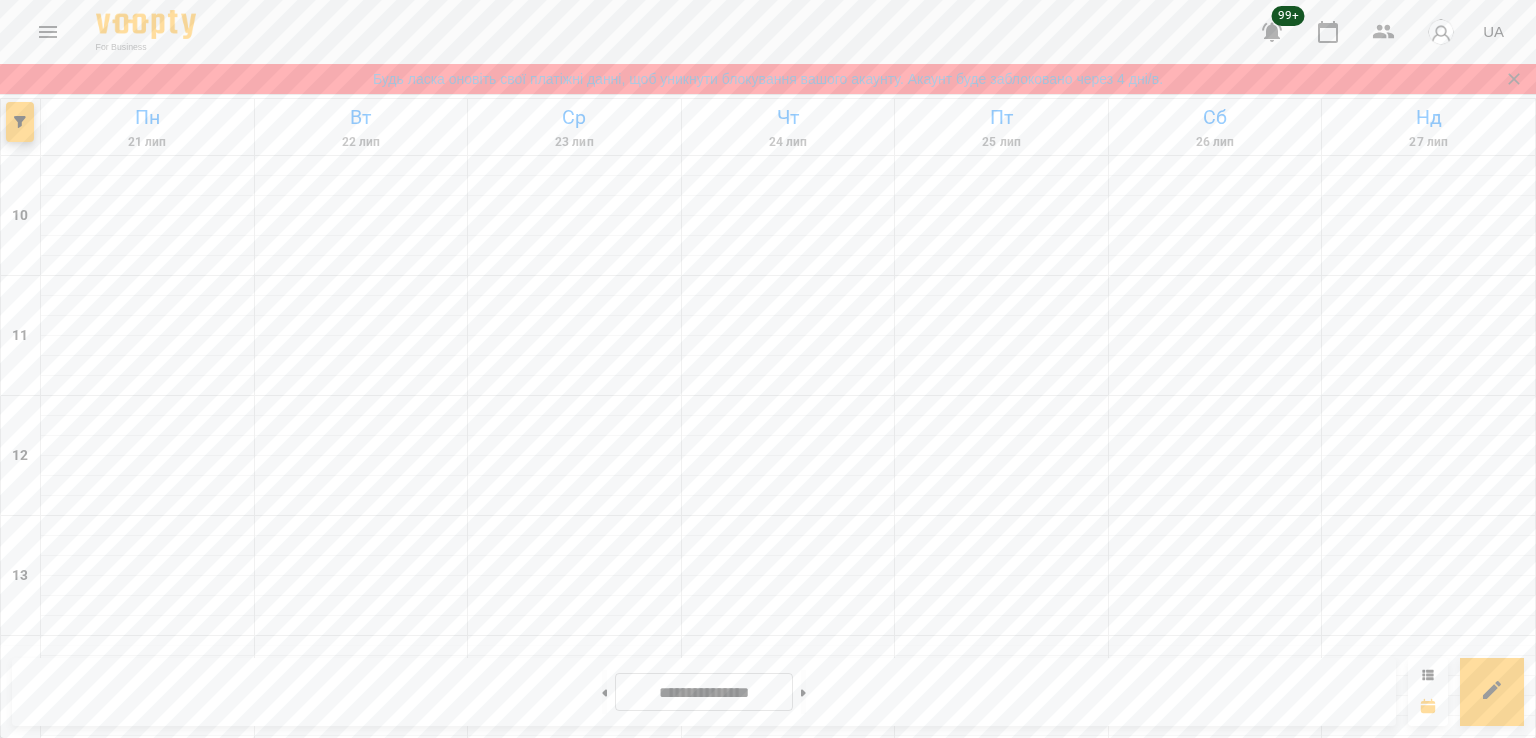 scroll, scrollTop: 1068, scrollLeft: 0, axis: vertical 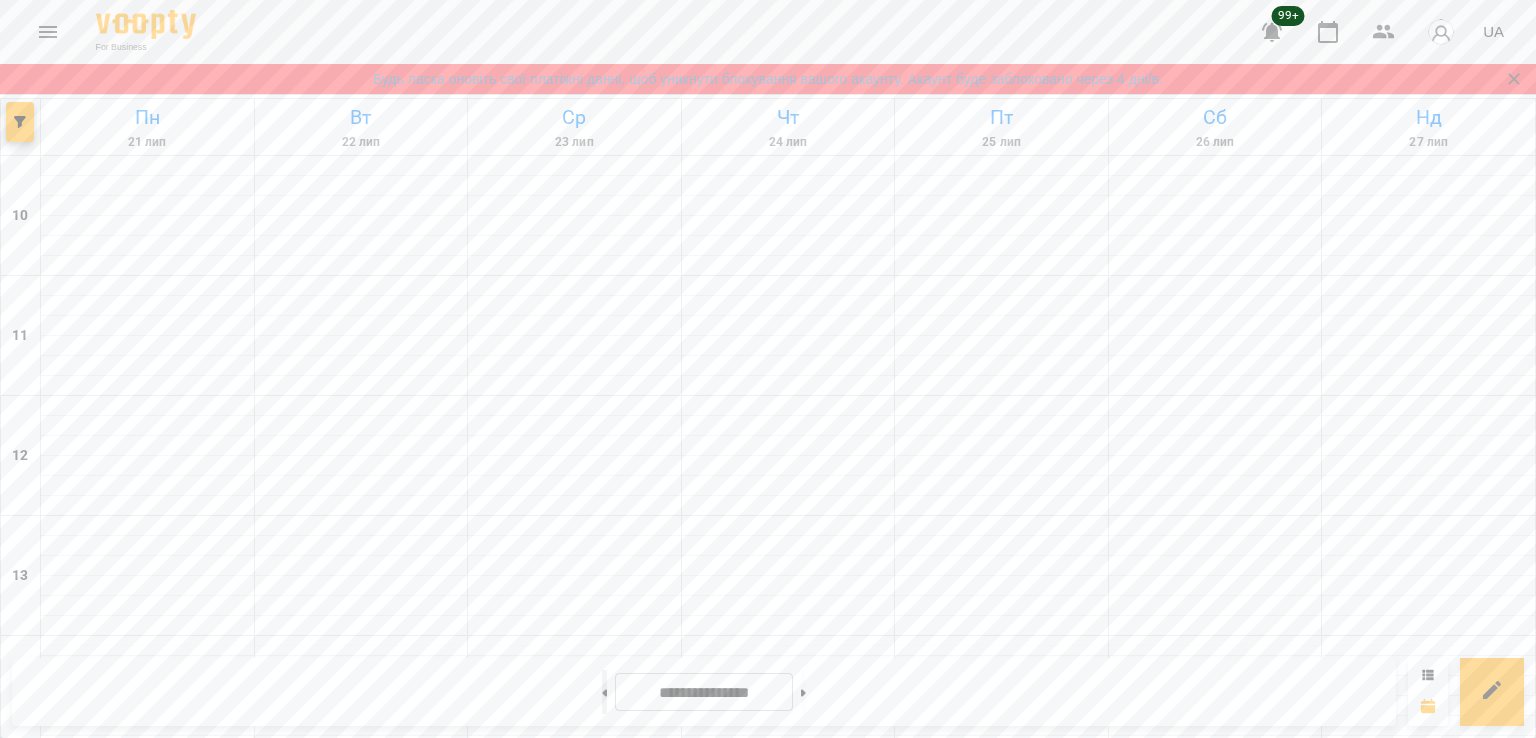 click at bounding box center (604, 692) 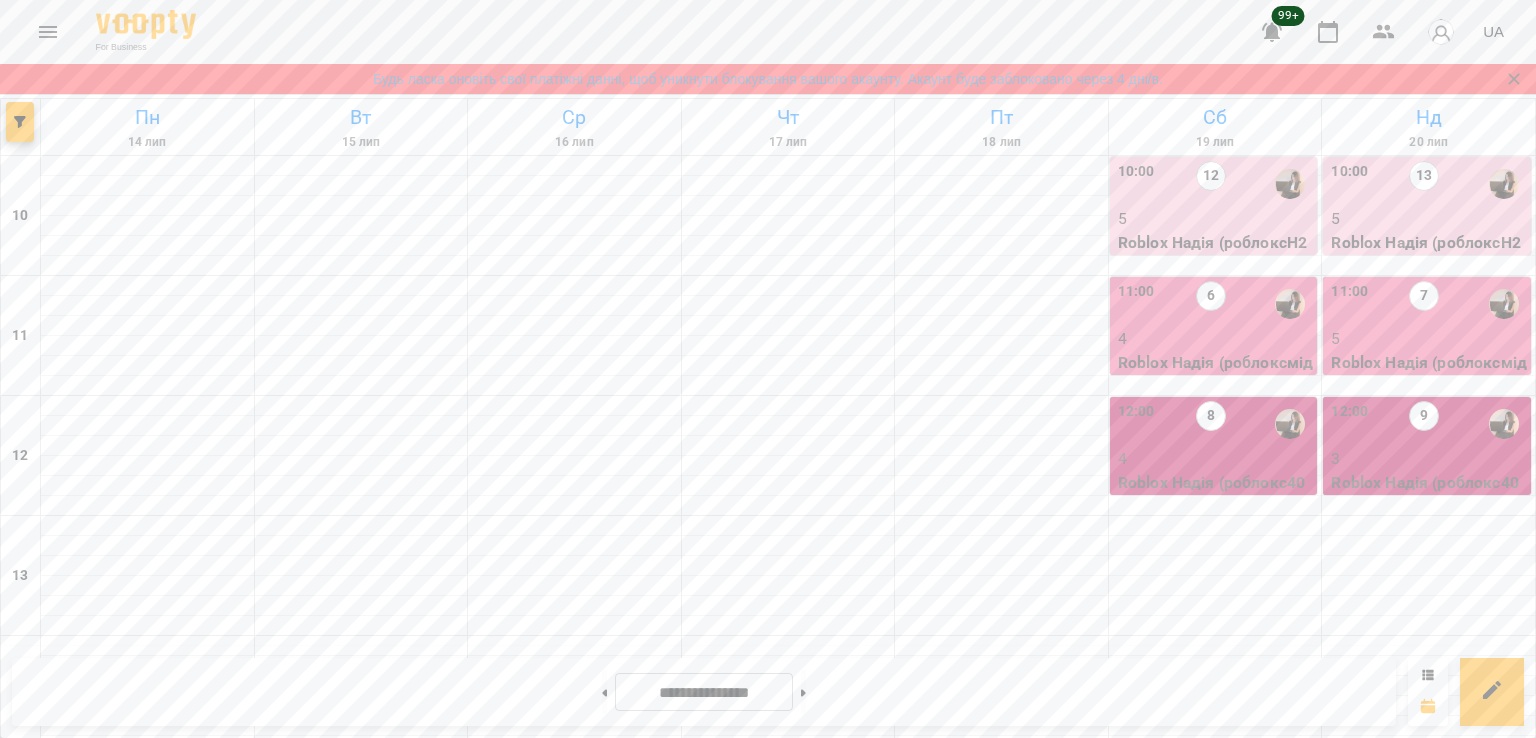 click on "20:00 14" at bounding box center (362, 1384) 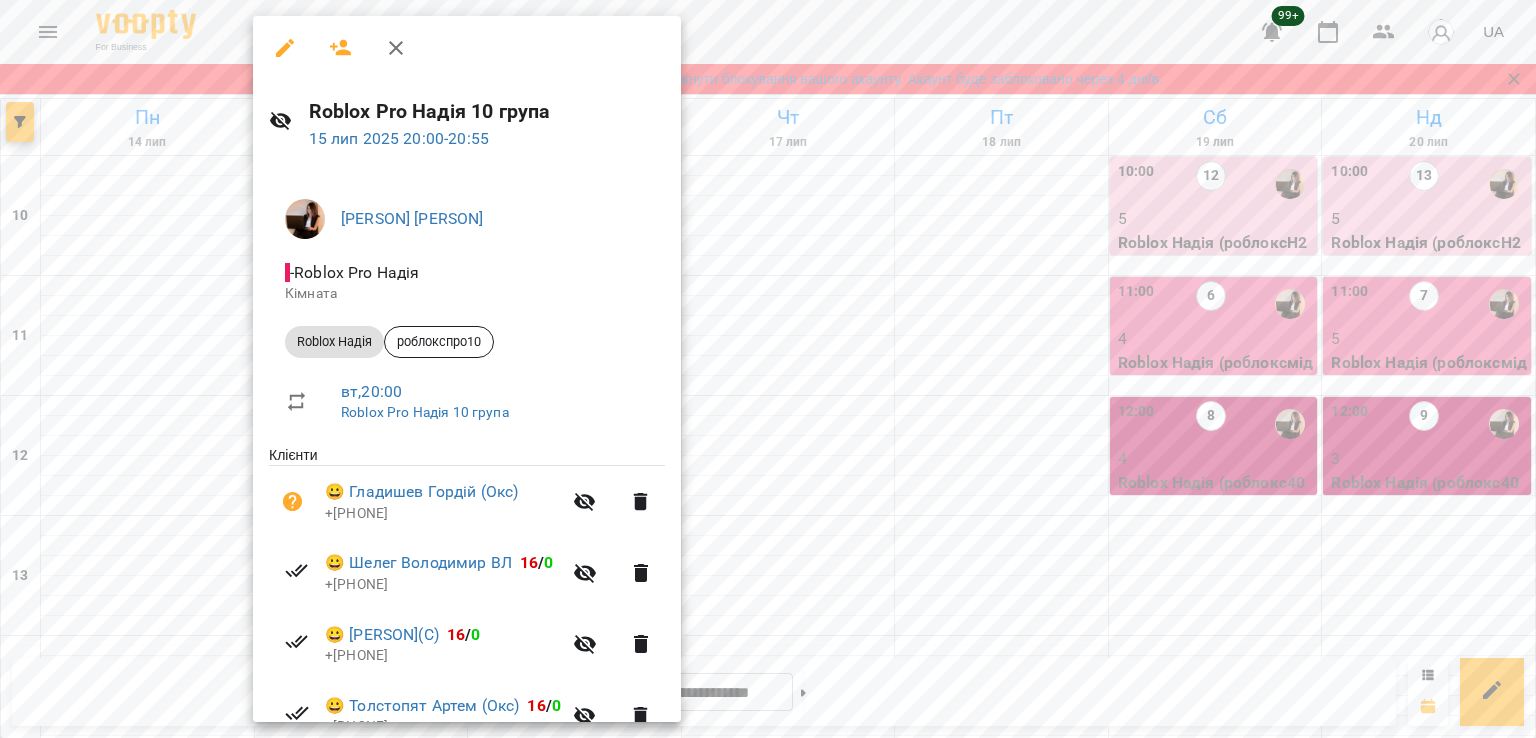 click at bounding box center (768, 369) 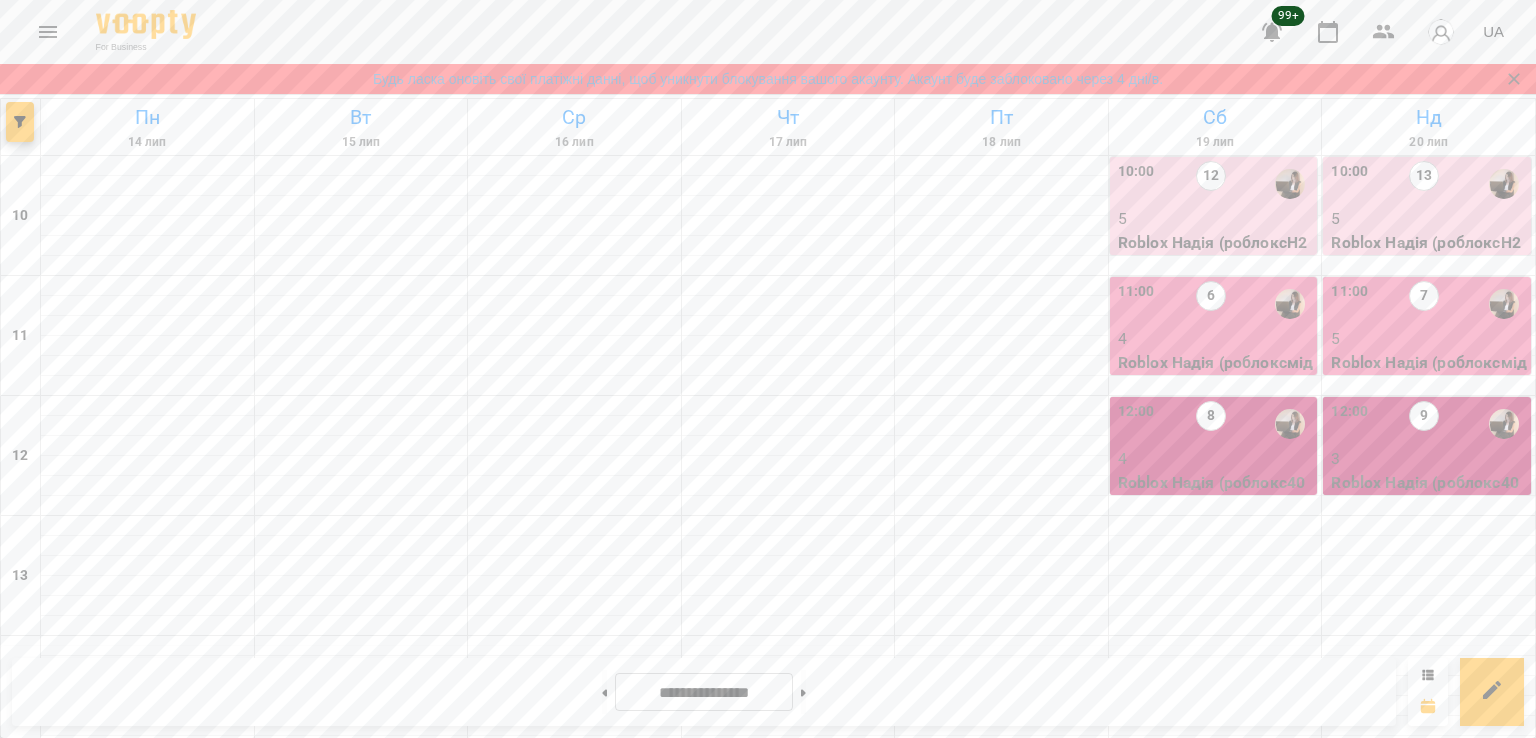 click on "6" at bounding box center [148, 1419] 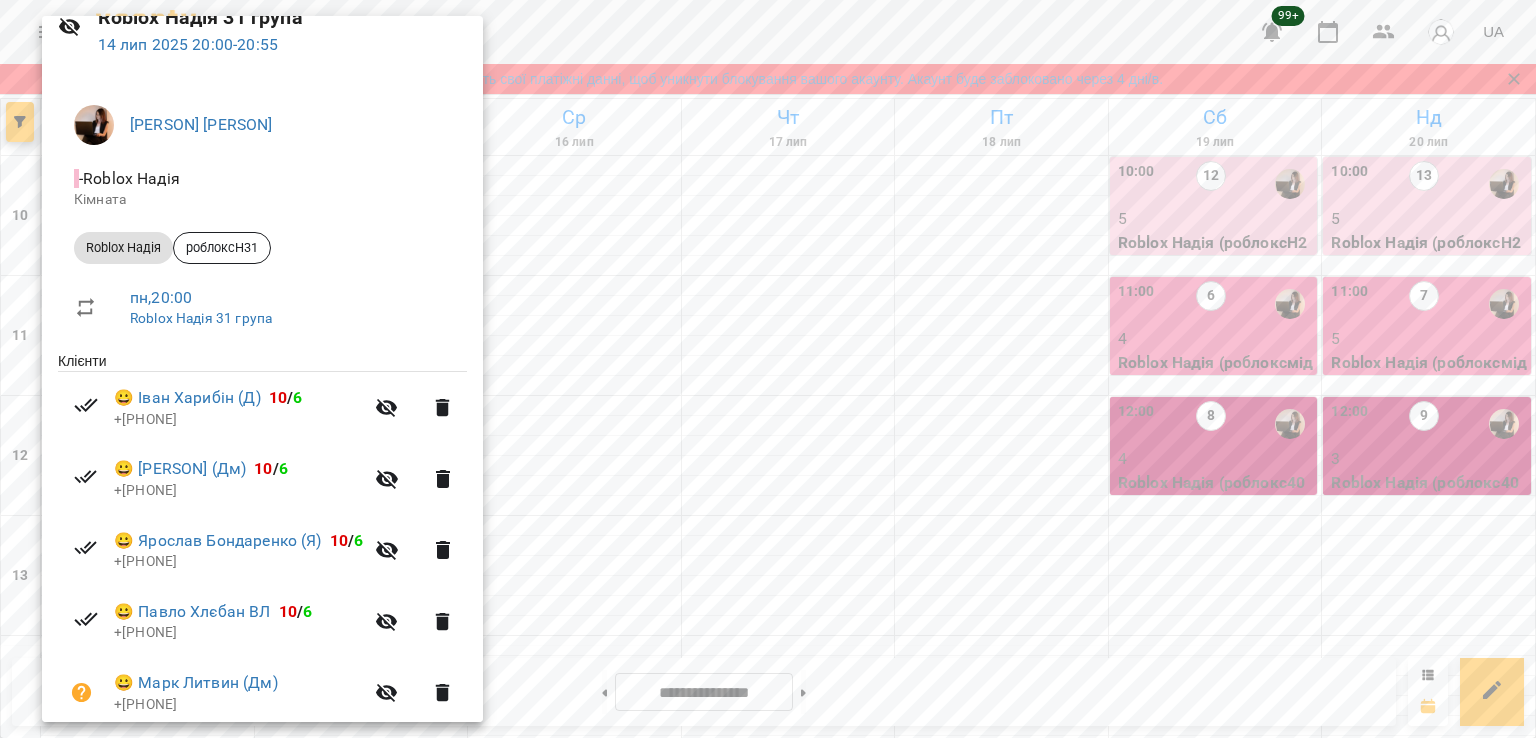 scroll, scrollTop: 384, scrollLeft: 0, axis: vertical 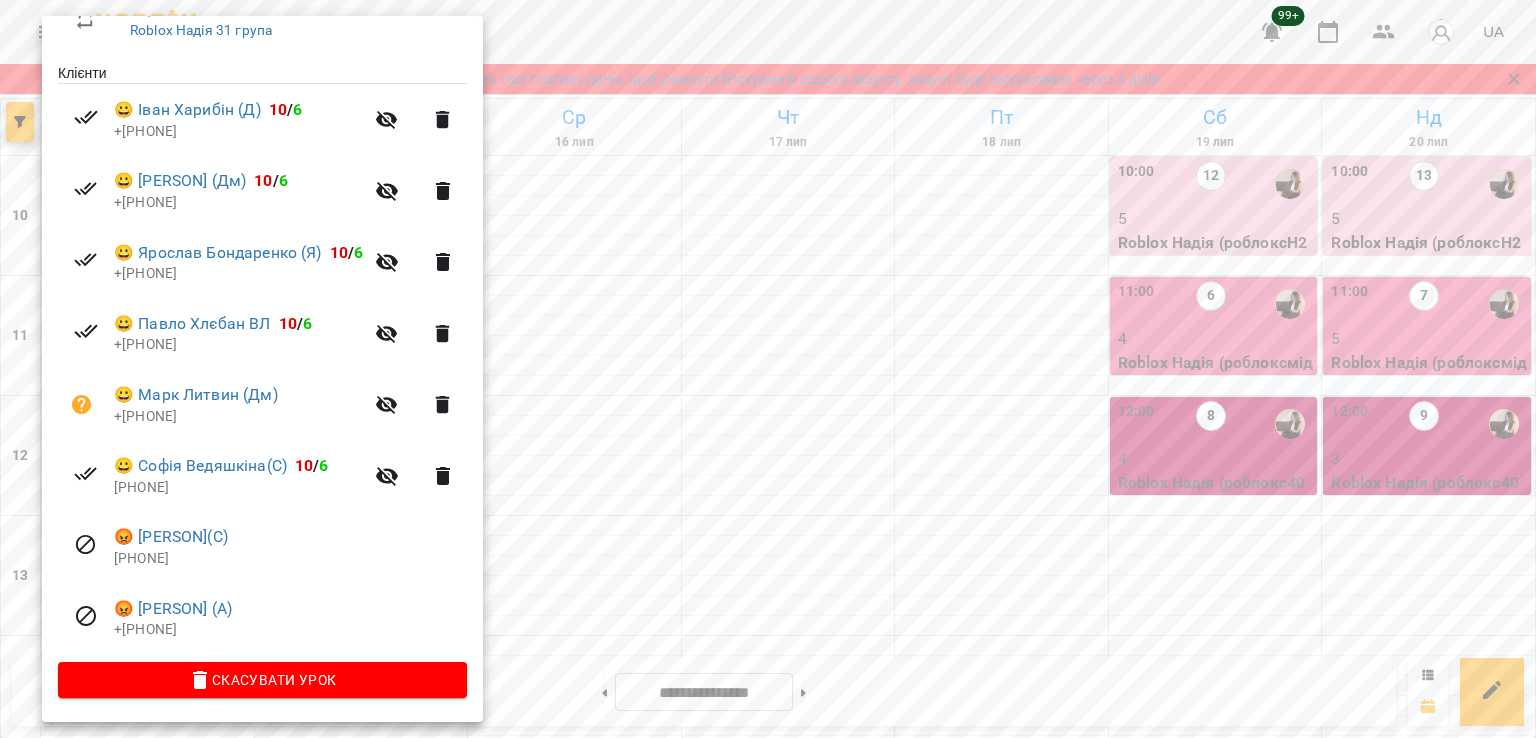 click at bounding box center [768, 369] 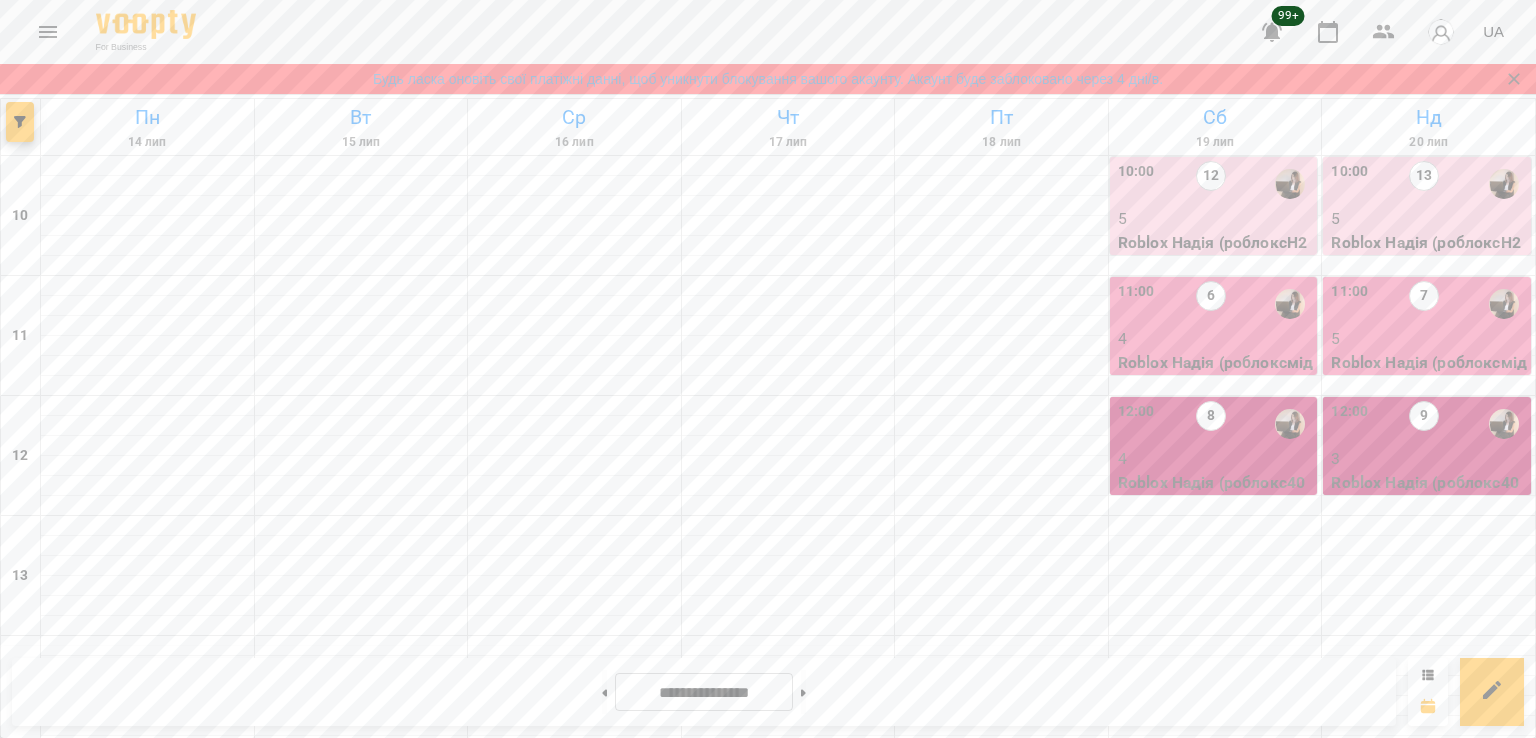scroll, scrollTop: 768, scrollLeft: 0, axis: vertical 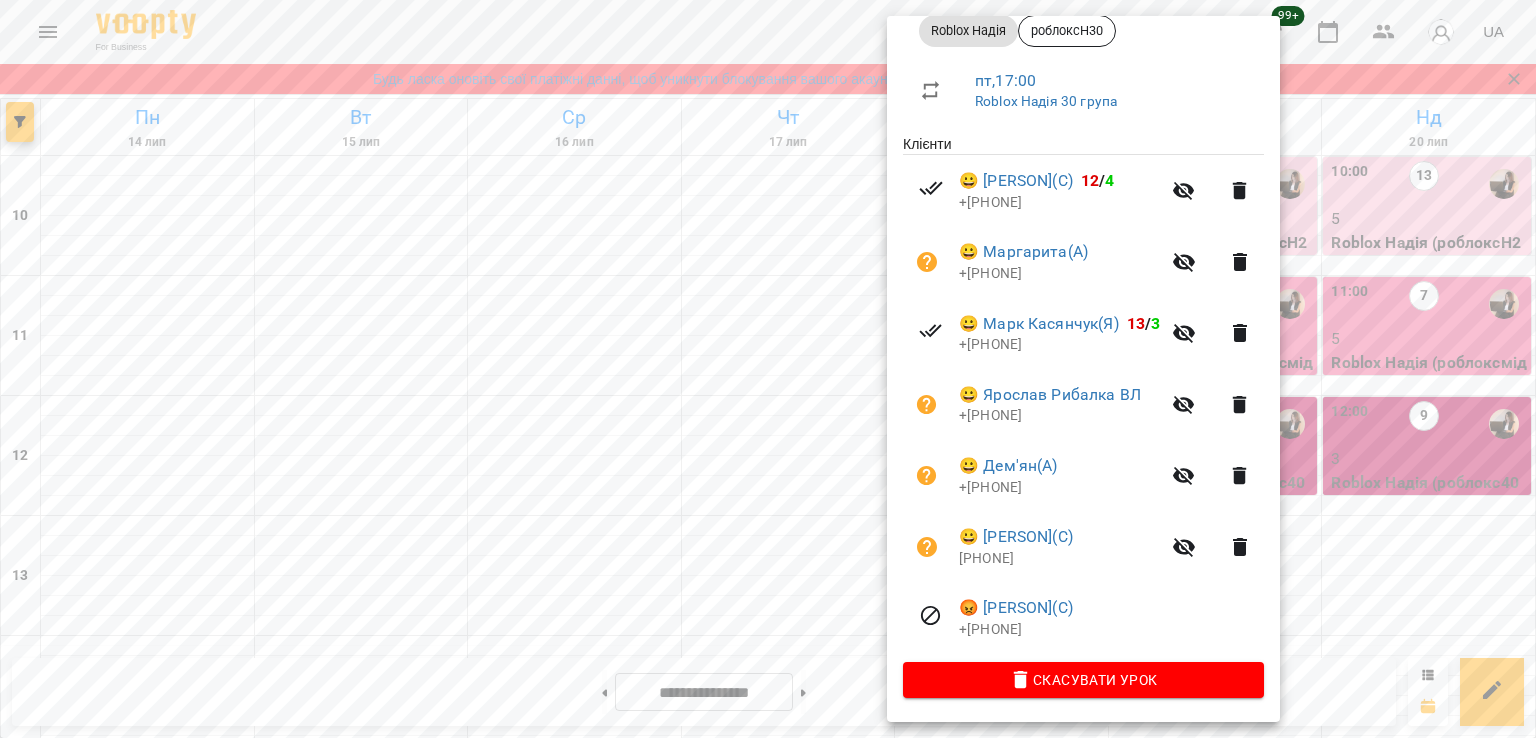 click at bounding box center (768, 369) 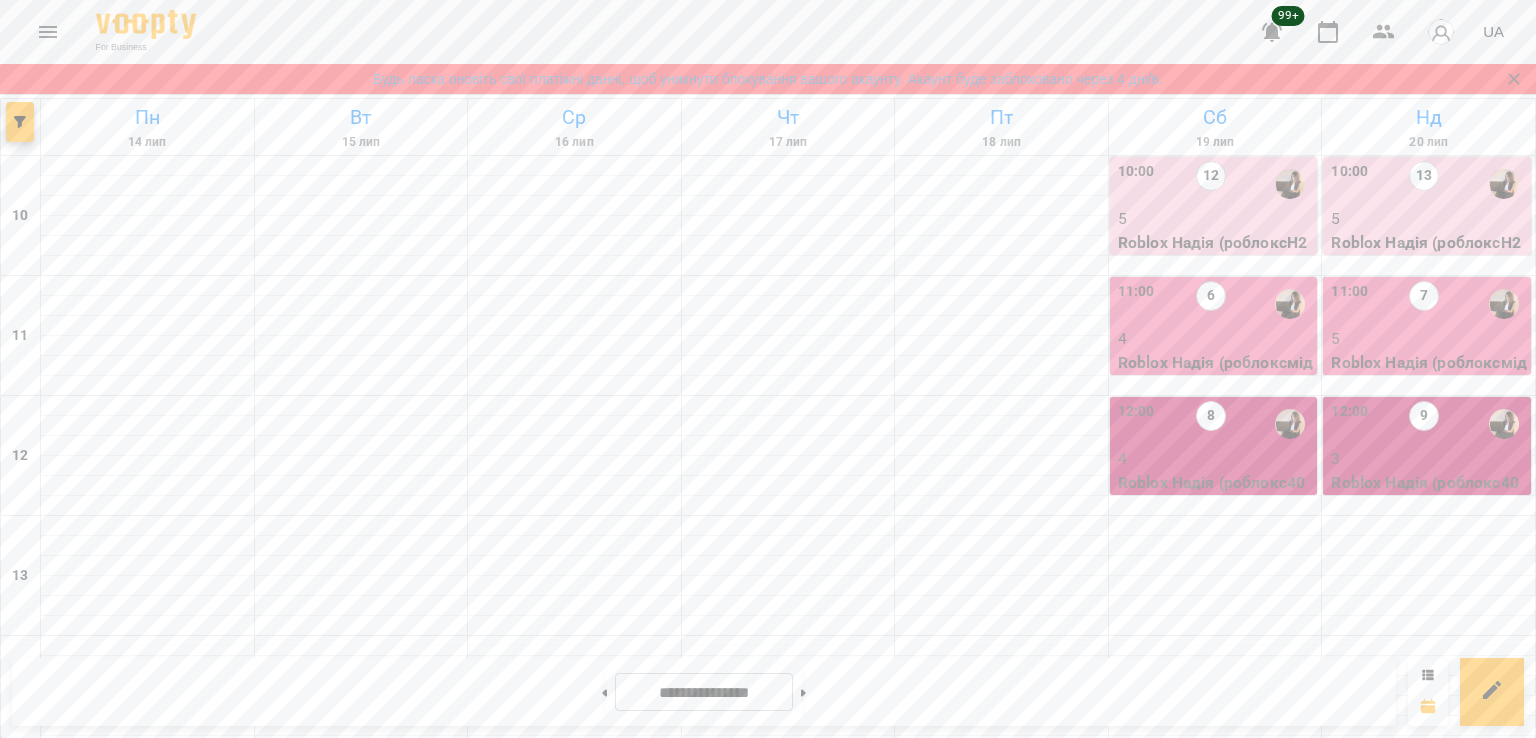 click on "6" at bounding box center (148, 1059) 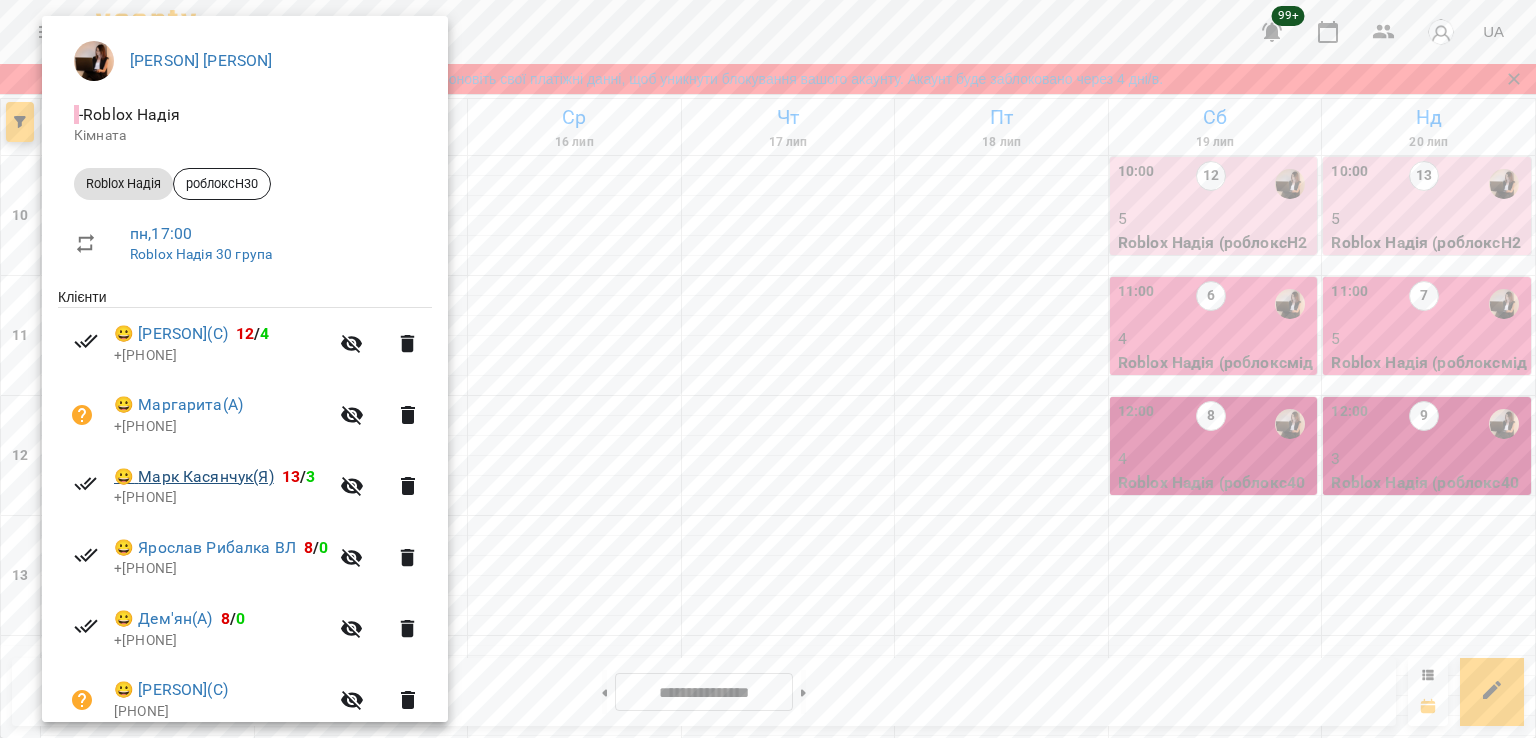 scroll, scrollTop: 313, scrollLeft: 0, axis: vertical 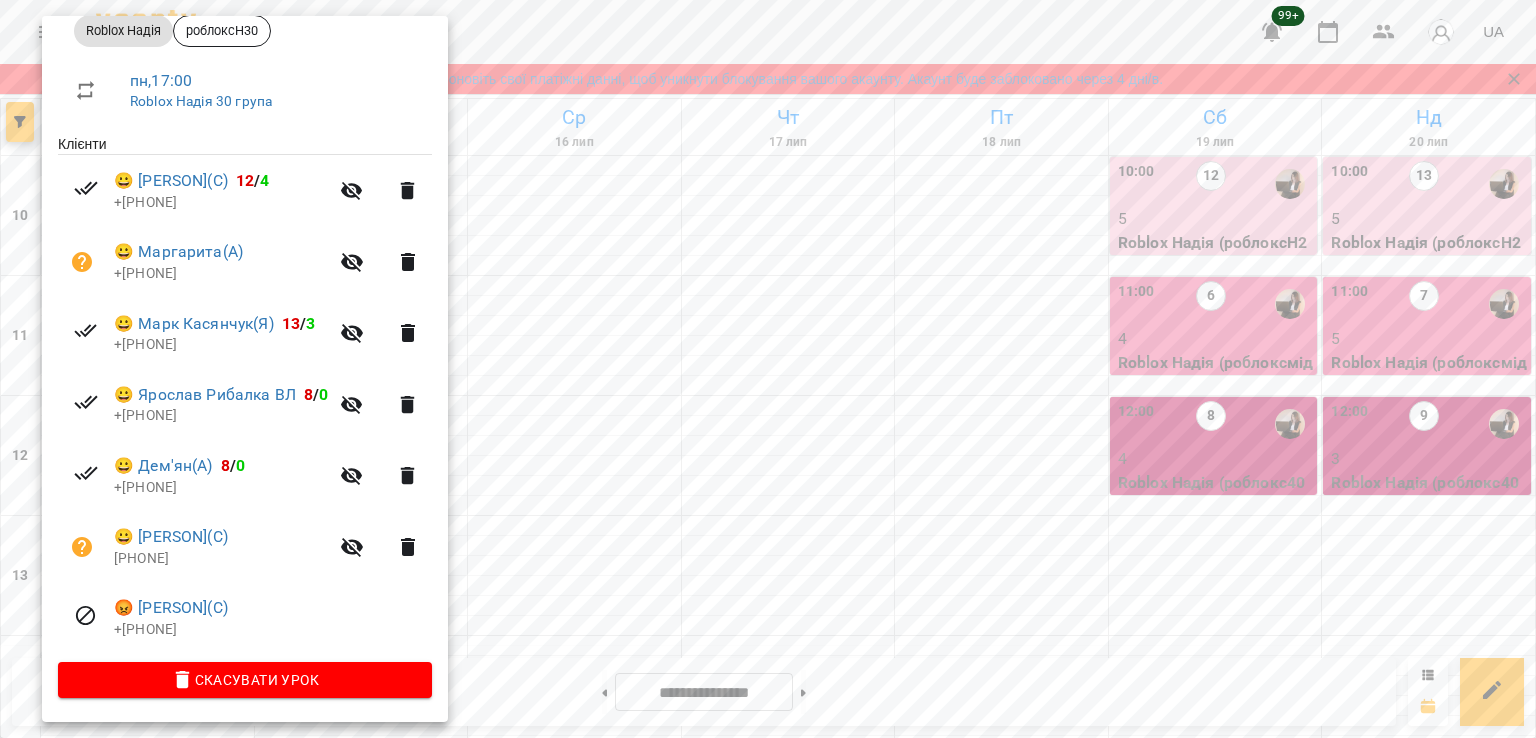 click at bounding box center [768, 369] 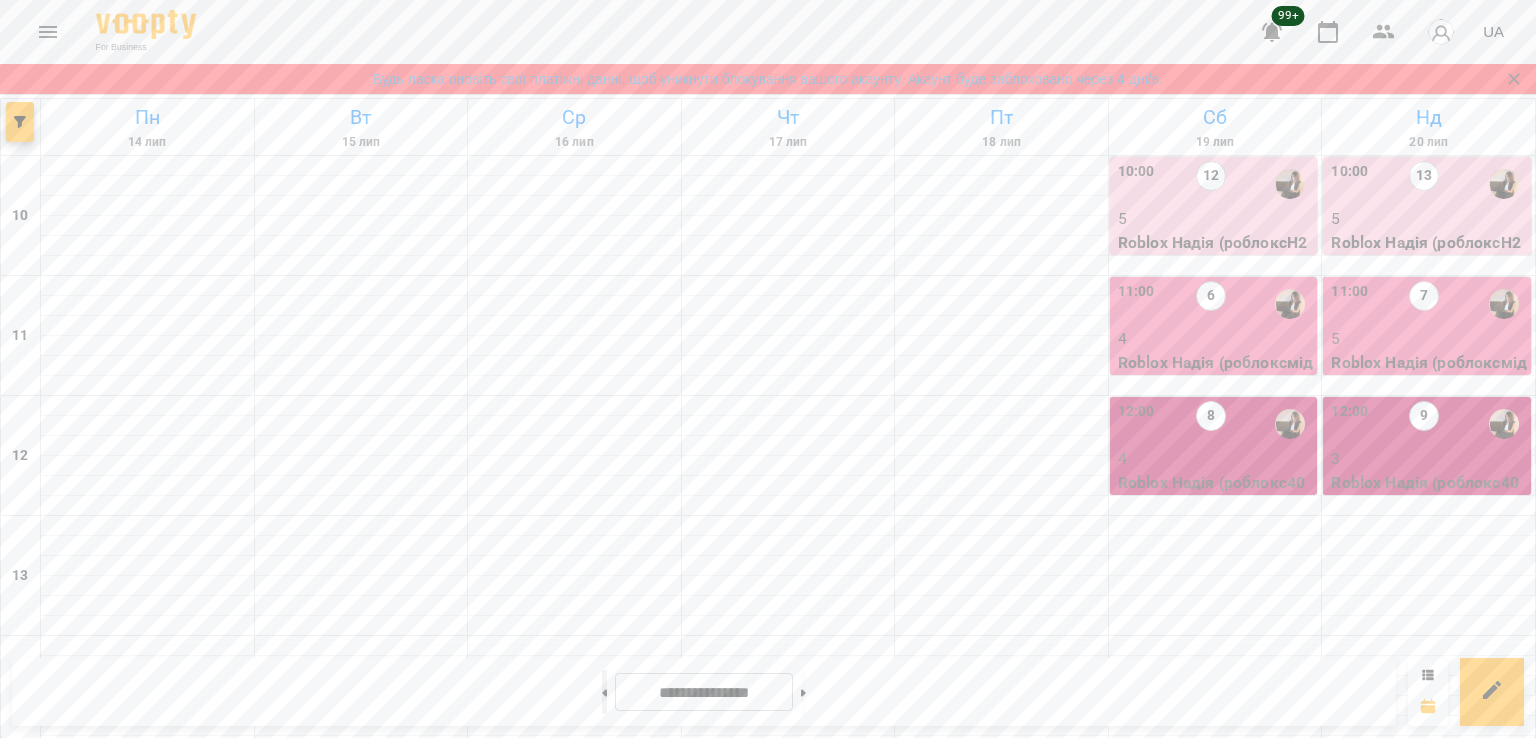 click 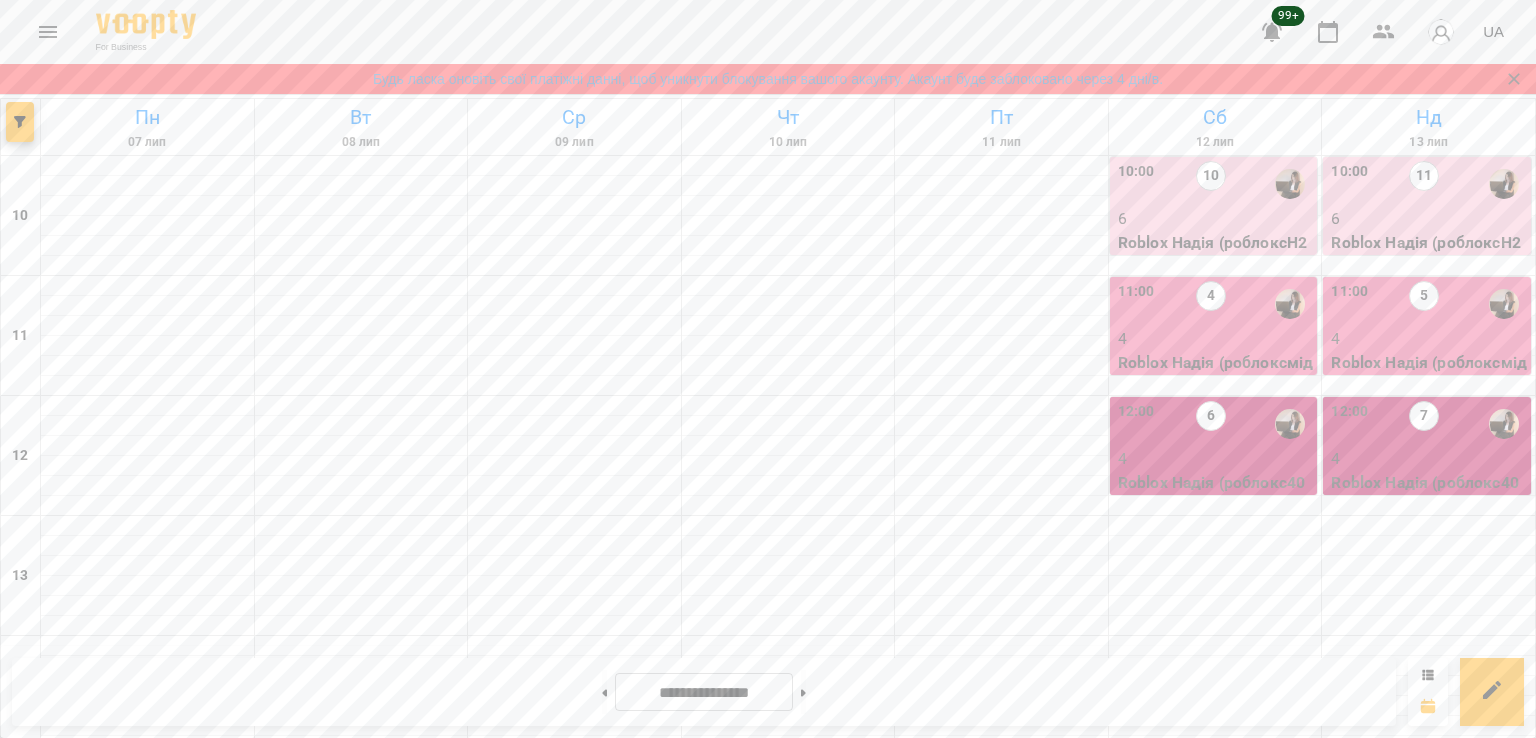 click on "6" at bounding box center [1002, 1059] 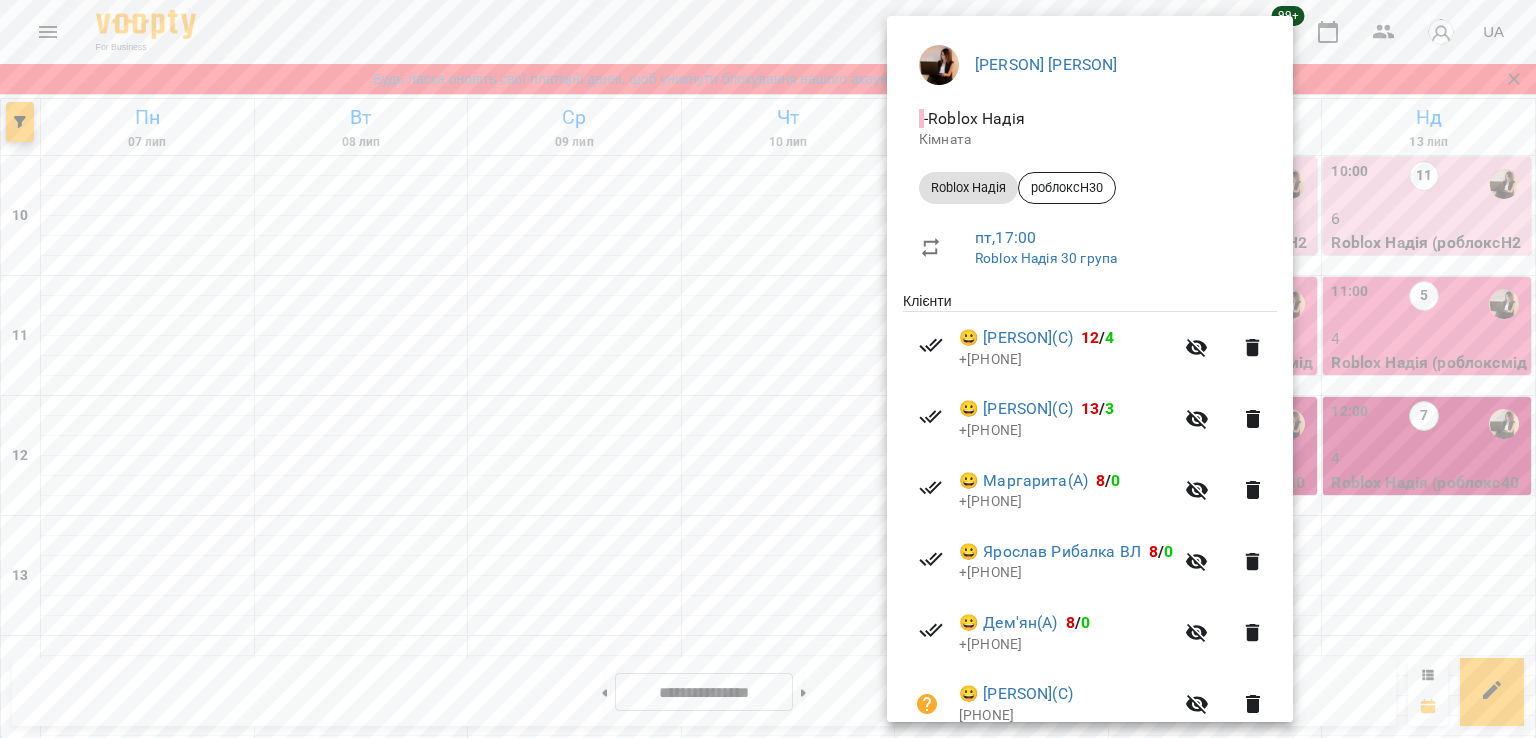 scroll, scrollTop: 313, scrollLeft: 0, axis: vertical 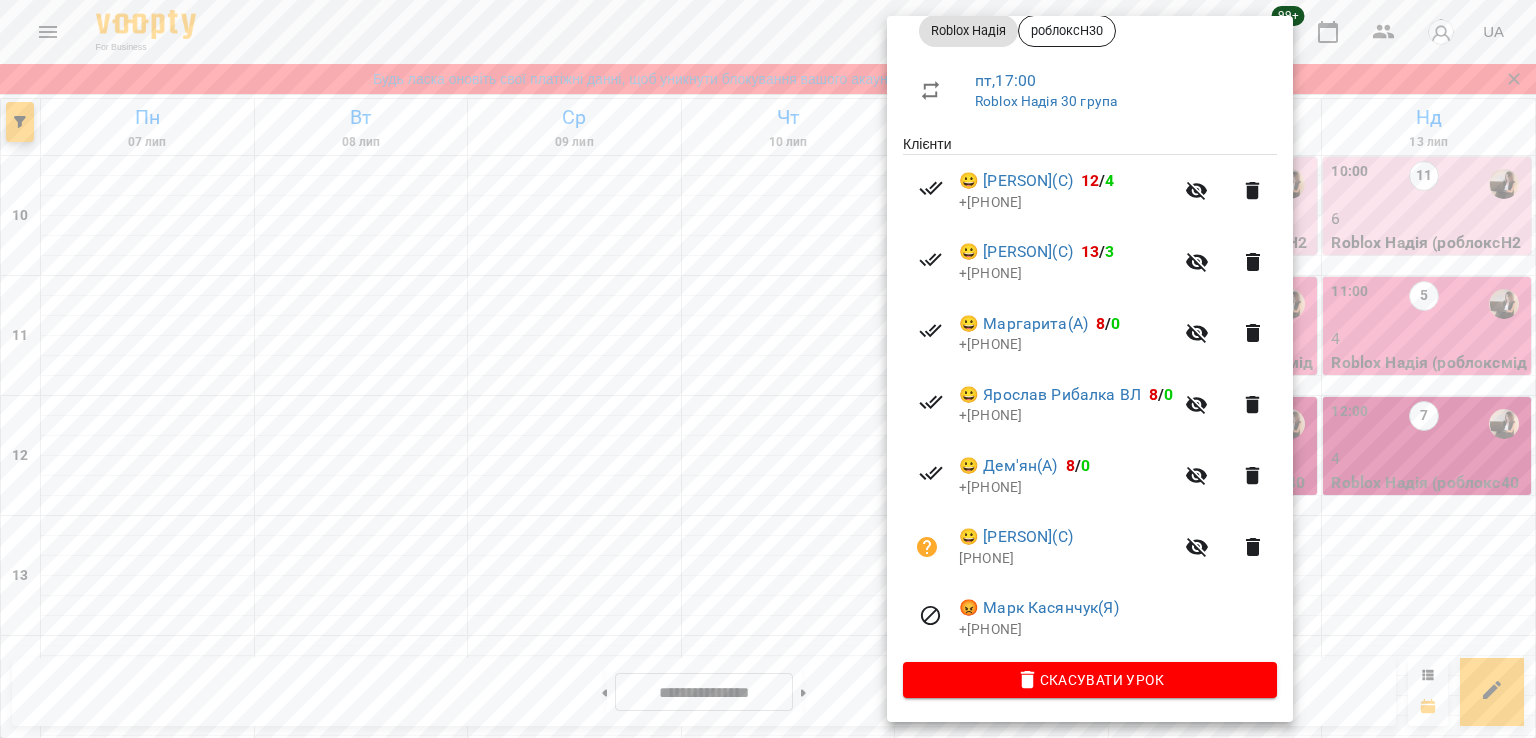 drag, startPoint x: 625, startPoint y: 310, endPoint x: 580, endPoint y: 295, distance: 47.434166 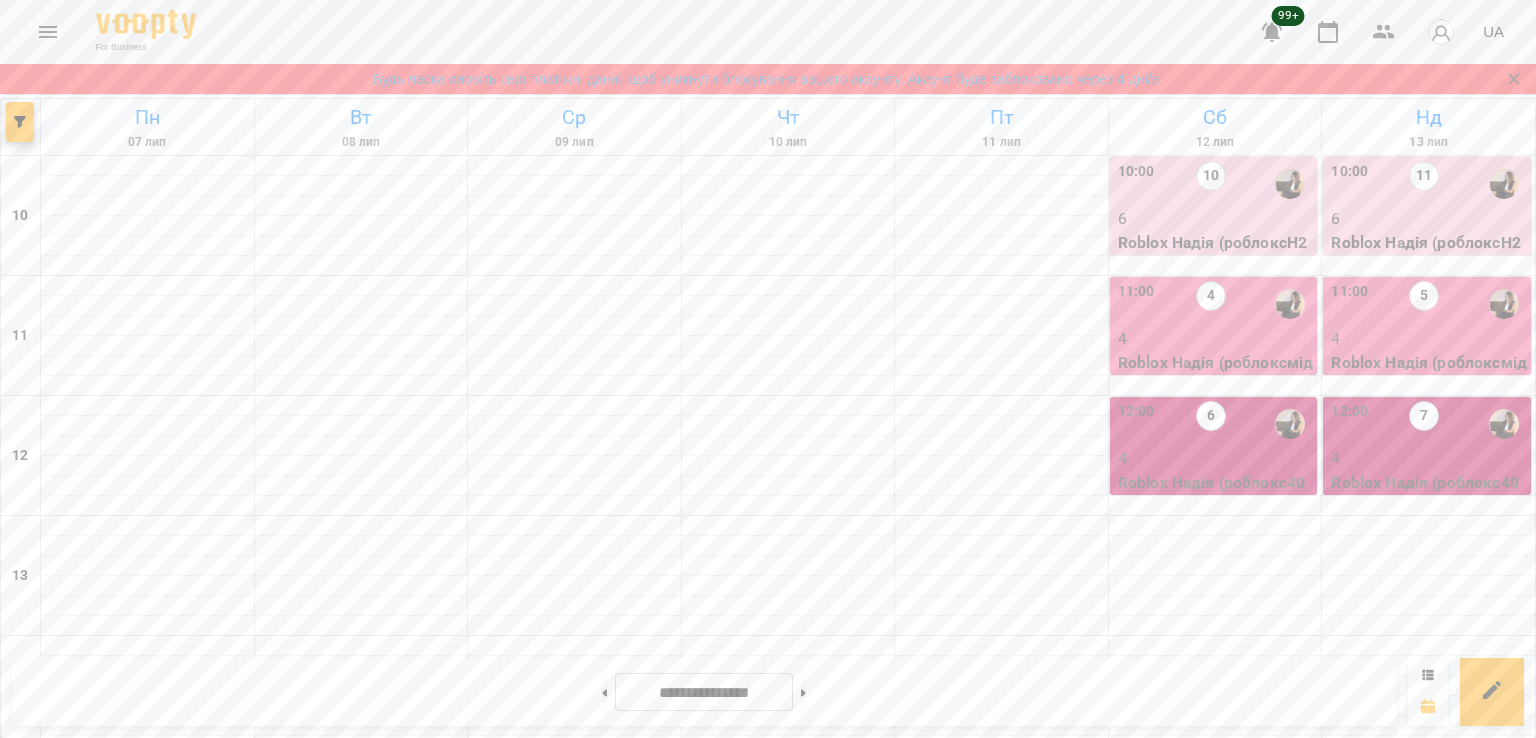 click on "7" at bounding box center [575, 1059] 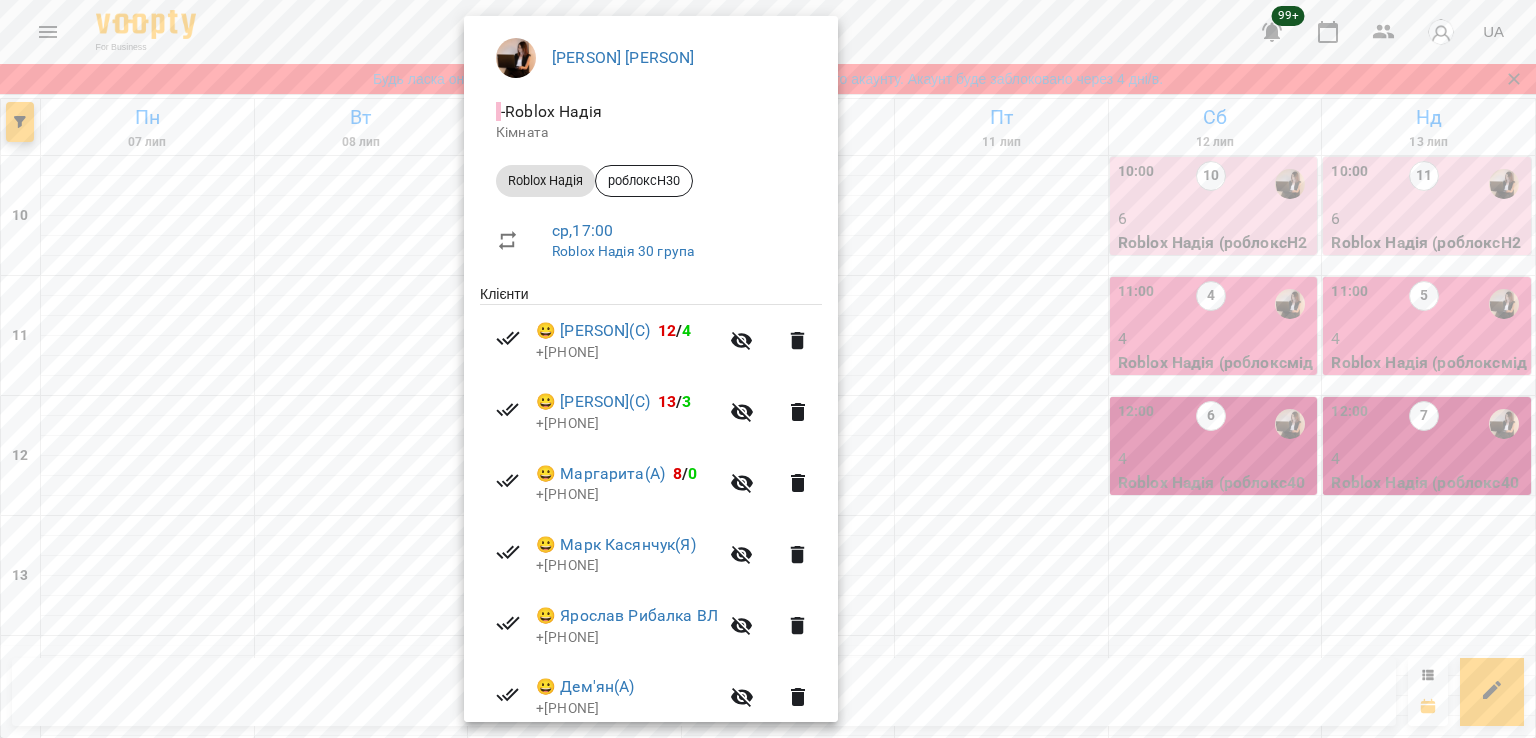 scroll, scrollTop: 313, scrollLeft: 0, axis: vertical 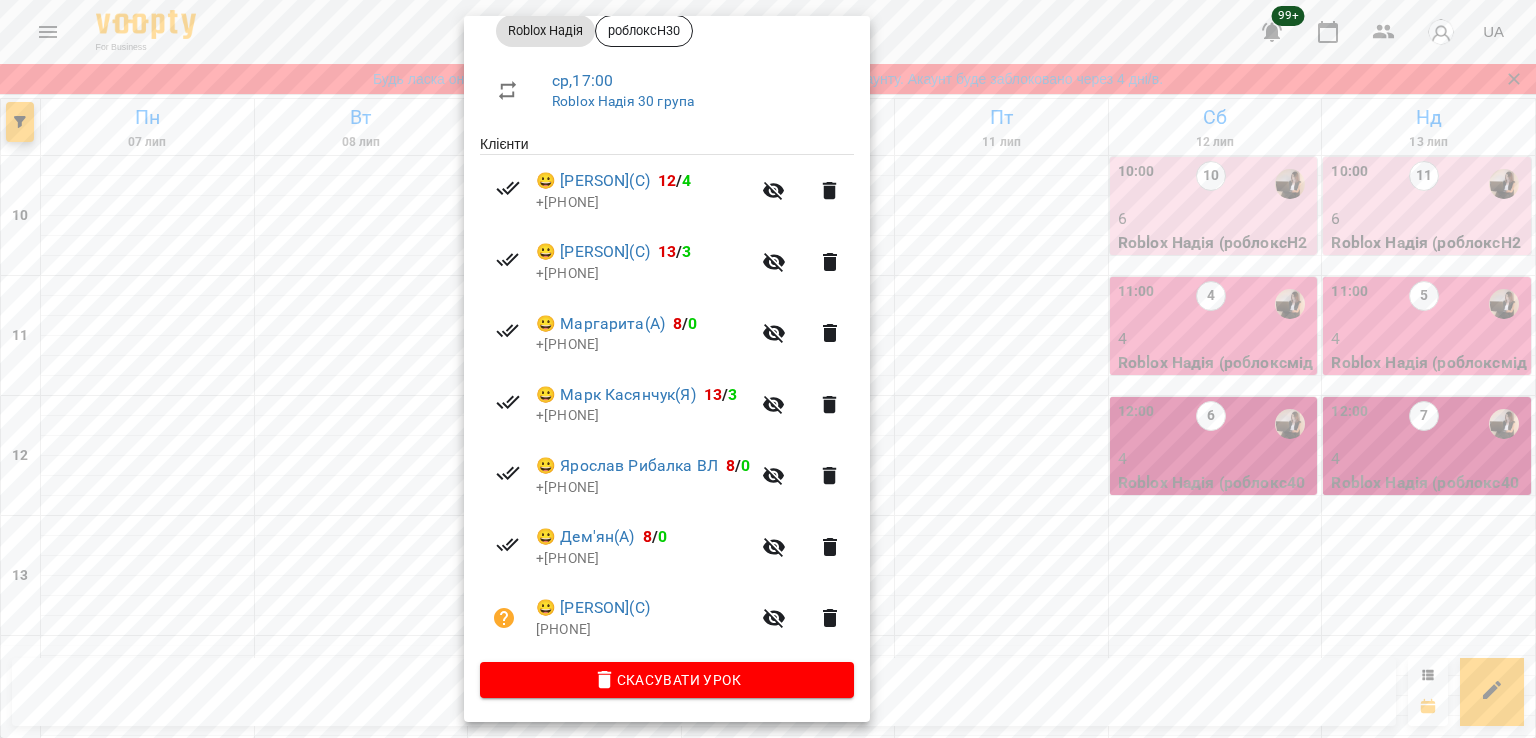 click at bounding box center [768, 369] 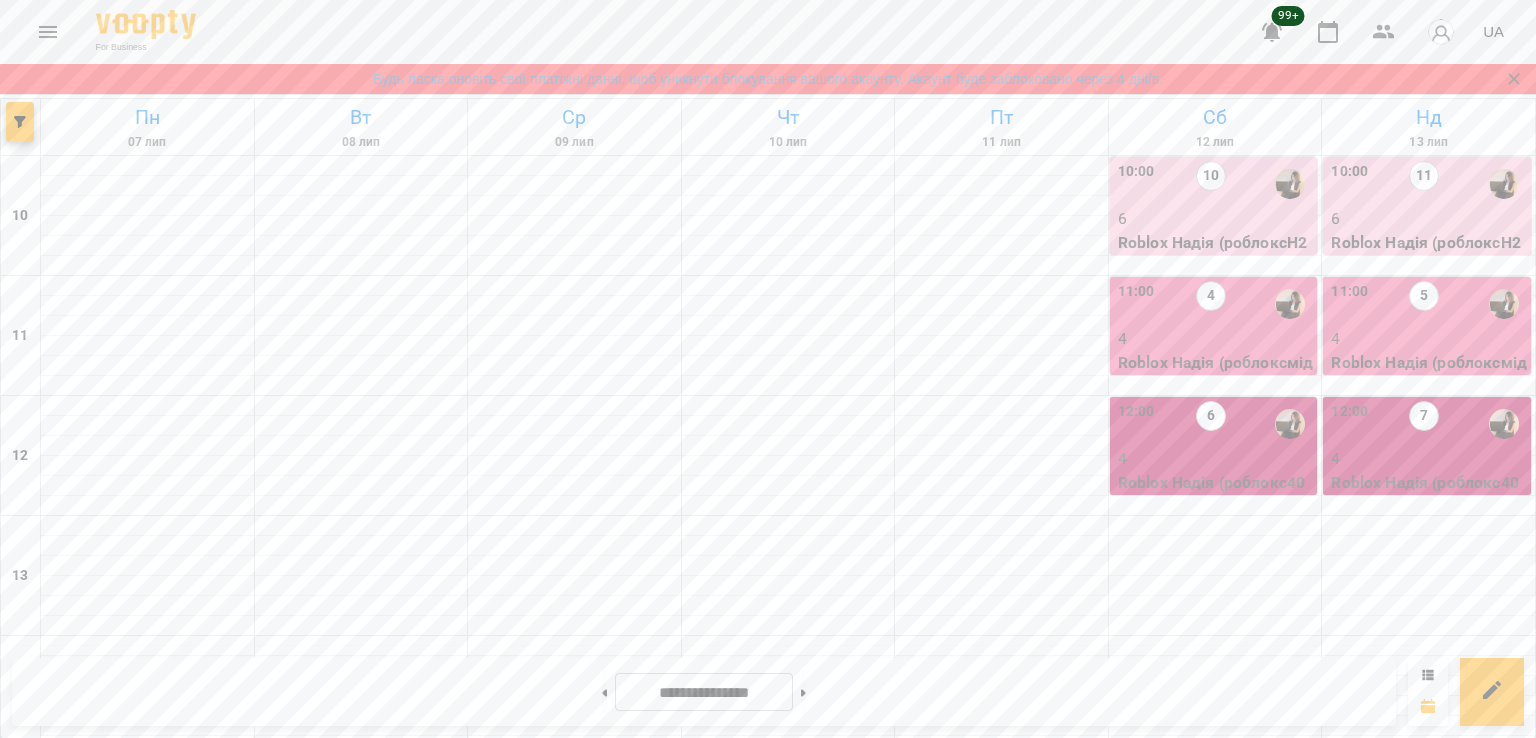 click on "7" at bounding box center [148, 1059] 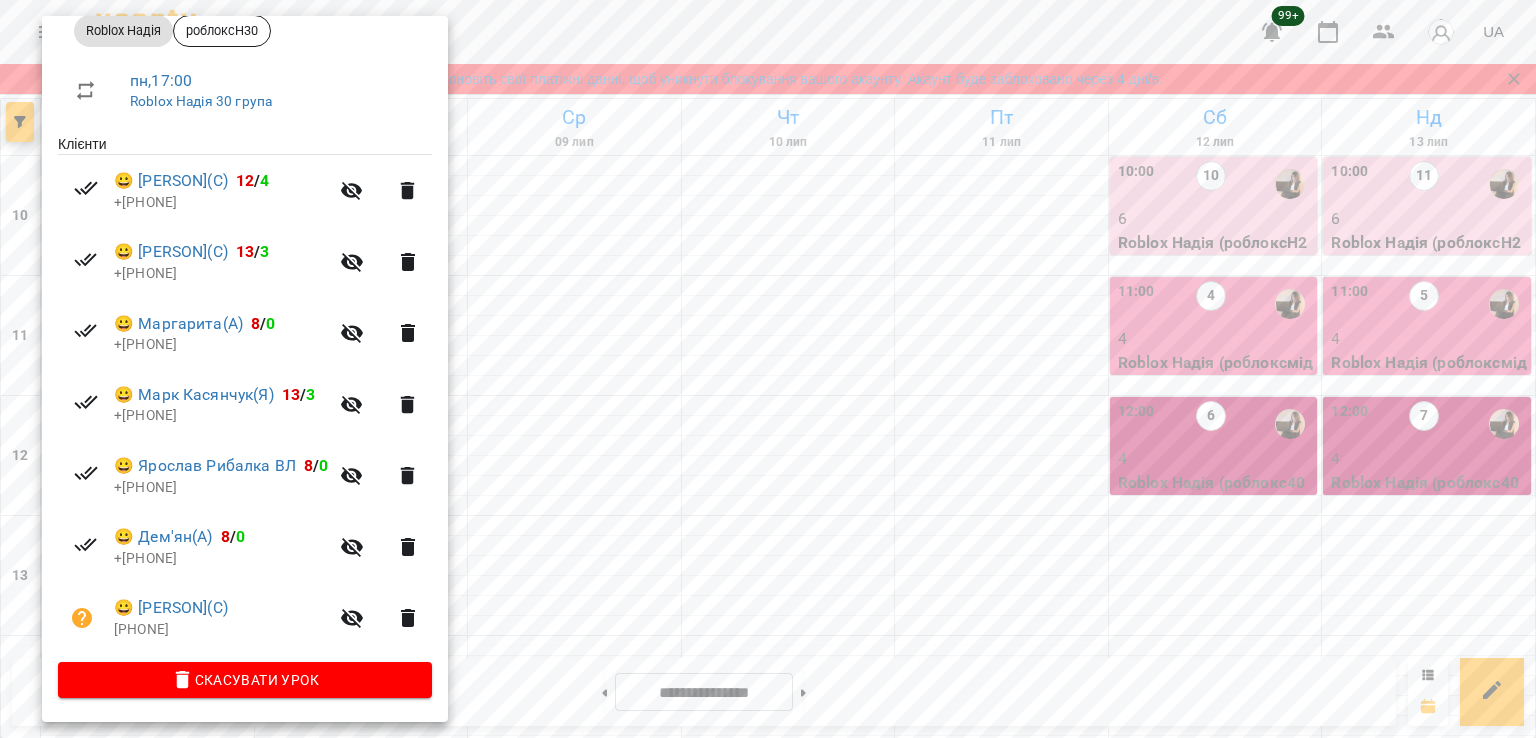 scroll, scrollTop: 313, scrollLeft: 0, axis: vertical 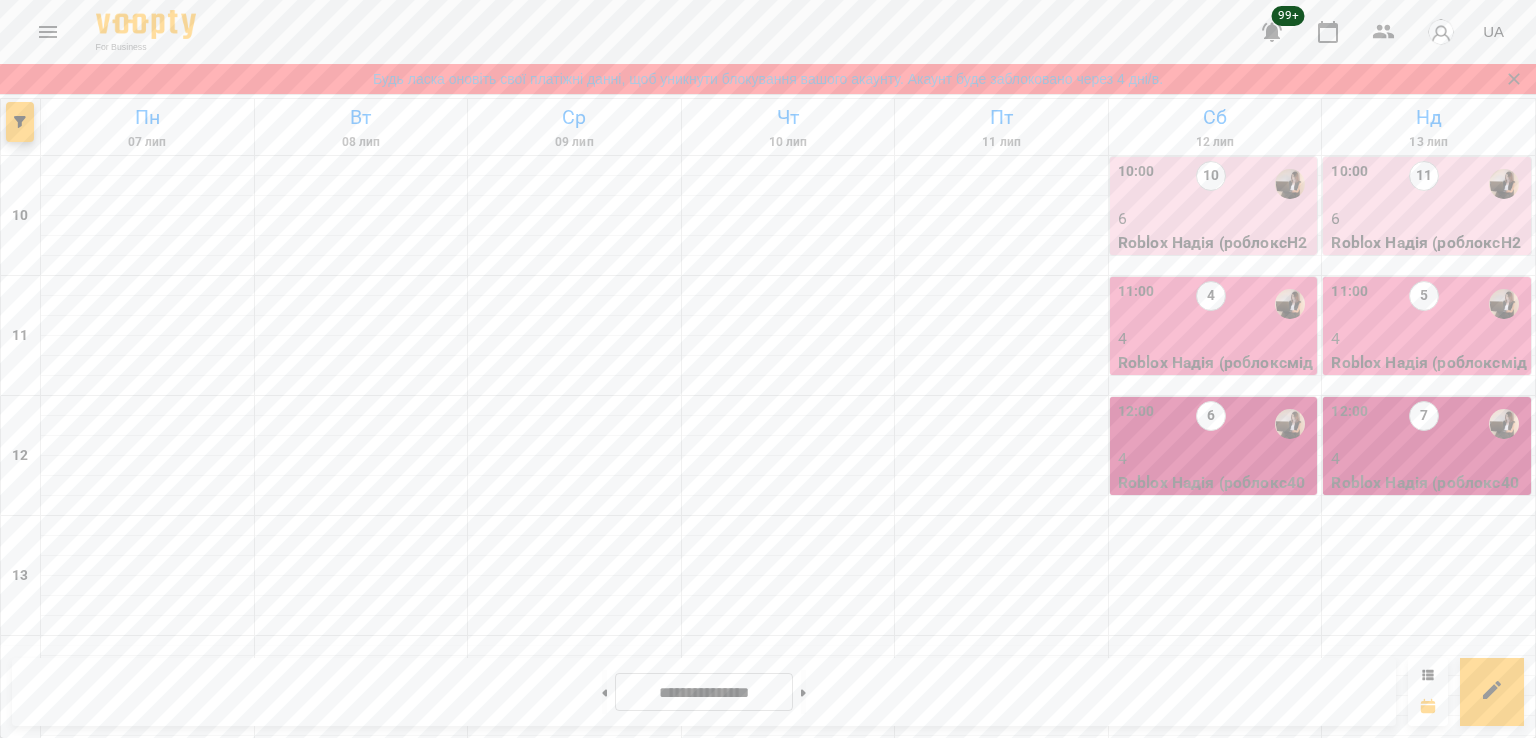 click on "Roblox Надія (роблоксН30)" at bounding box center (1002, 1094) 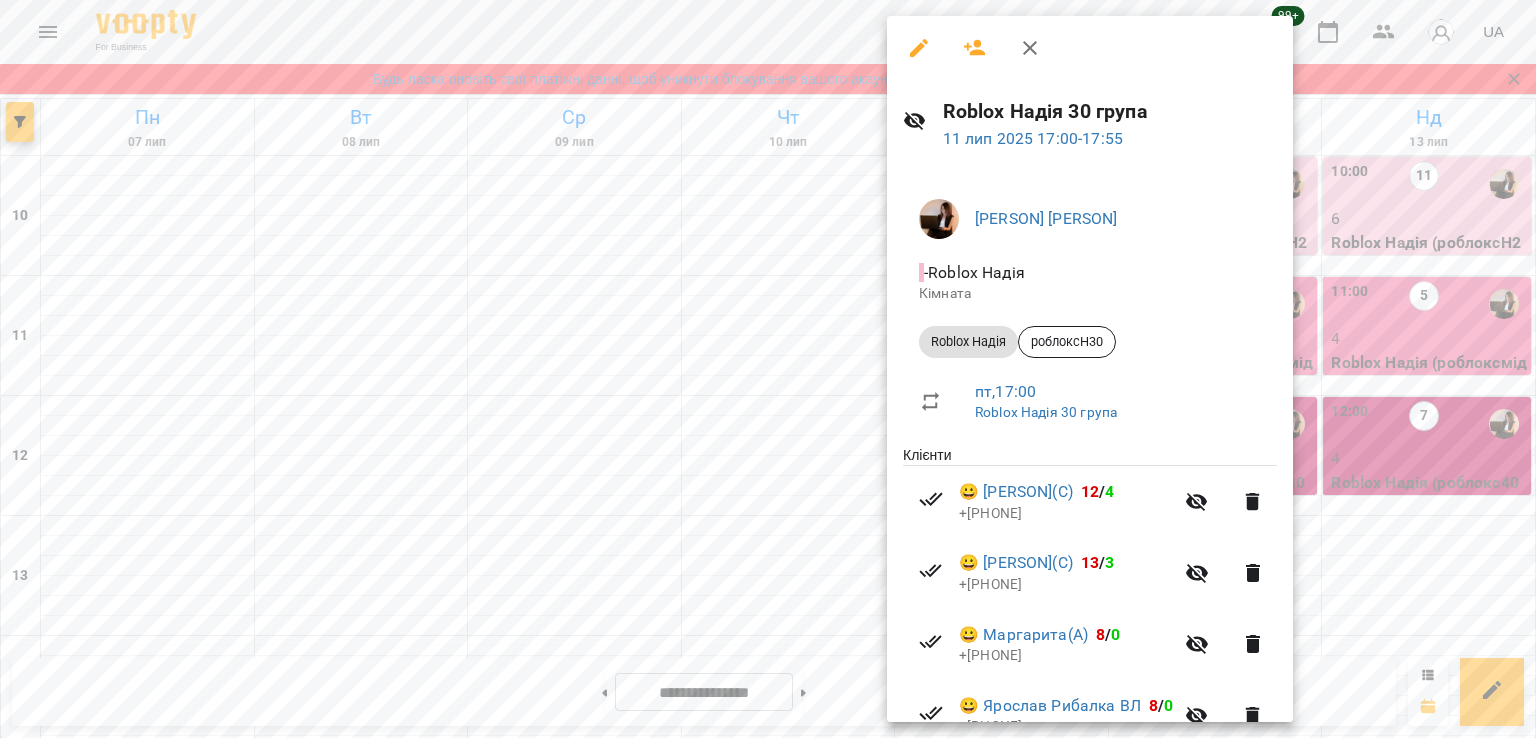 click at bounding box center [768, 369] 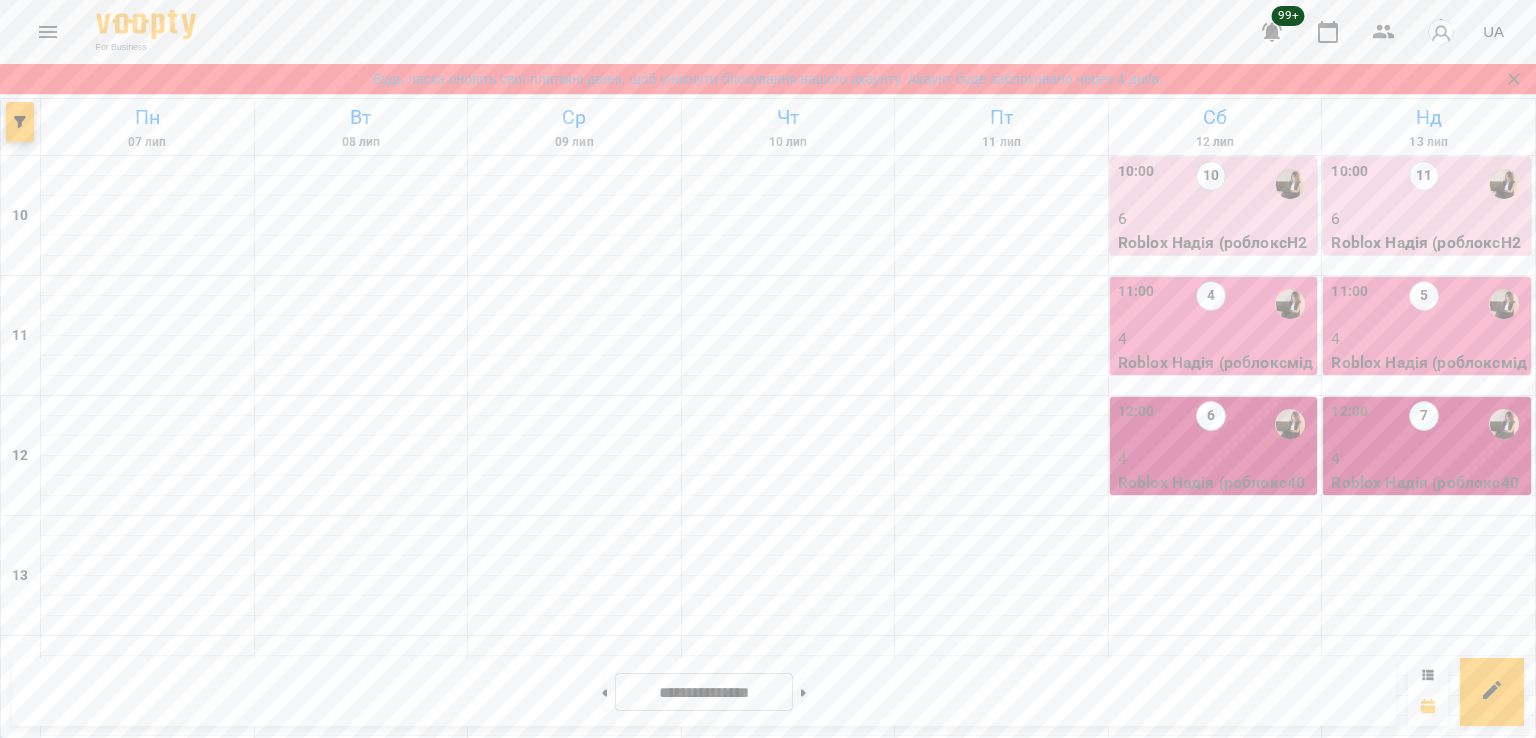 scroll, scrollTop: 968, scrollLeft: 0, axis: vertical 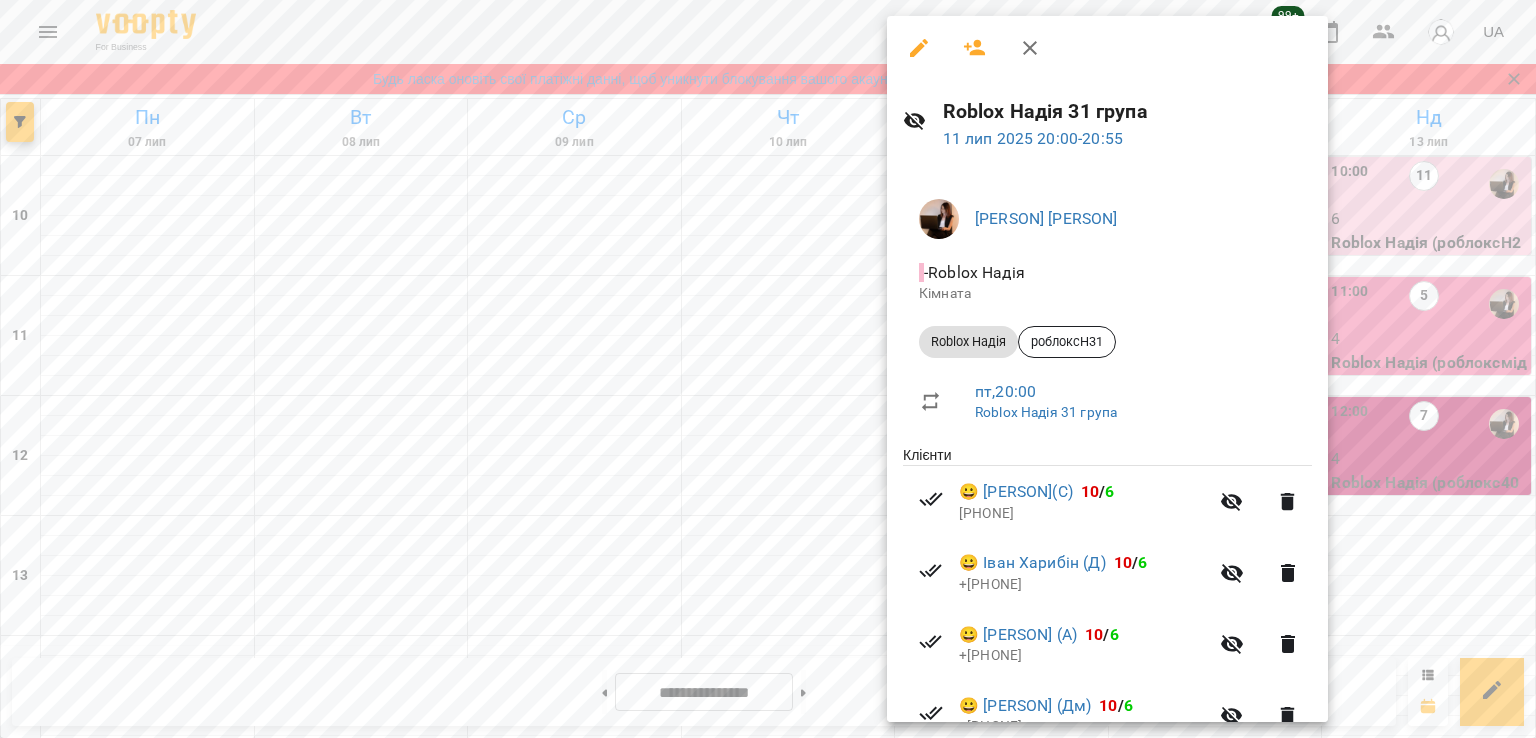 drag, startPoint x: 716, startPoint y: 432, endPoint x: 759, endPoint y: 437, distance: 43.289722 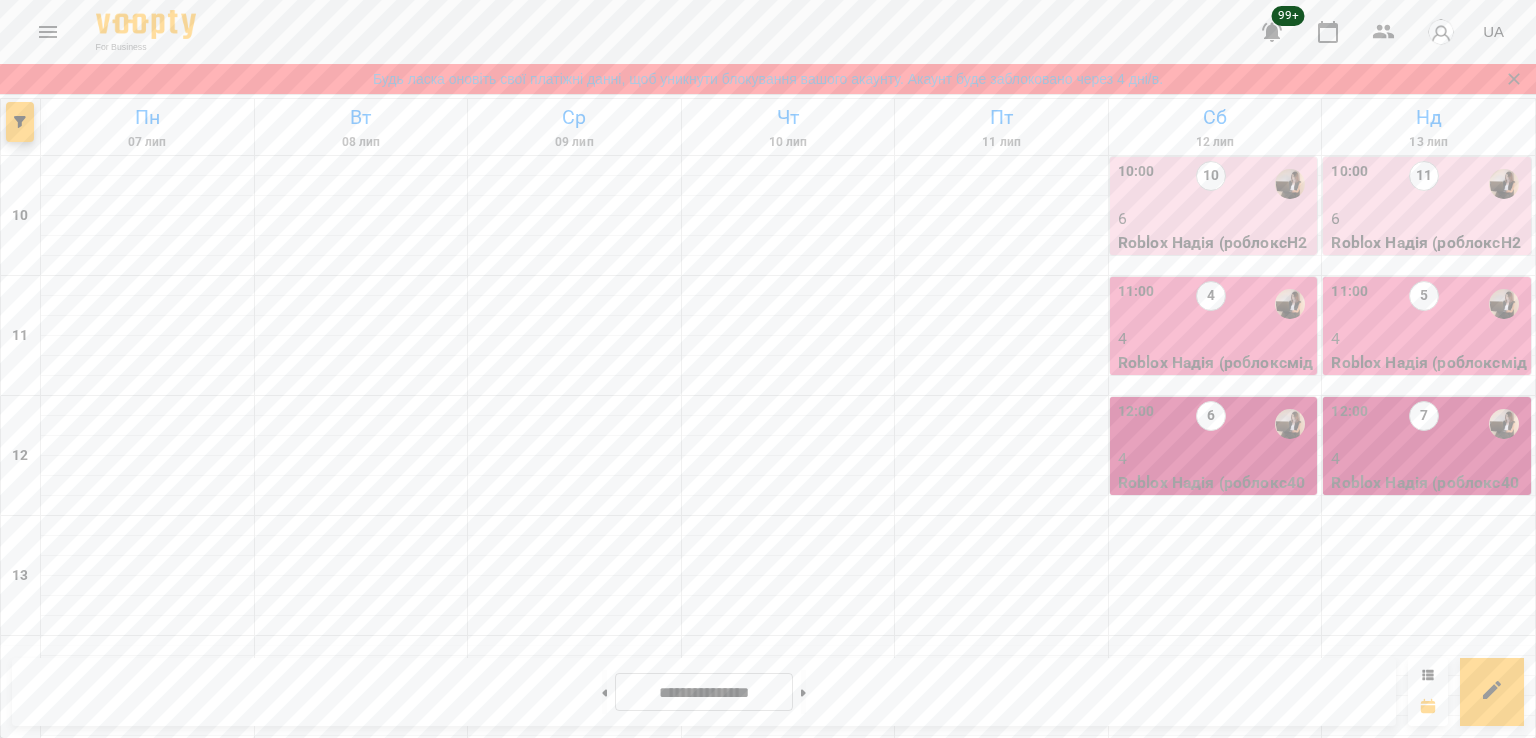 scroll, scrollTop: 568, scrollLeft: 0, axis: vertical 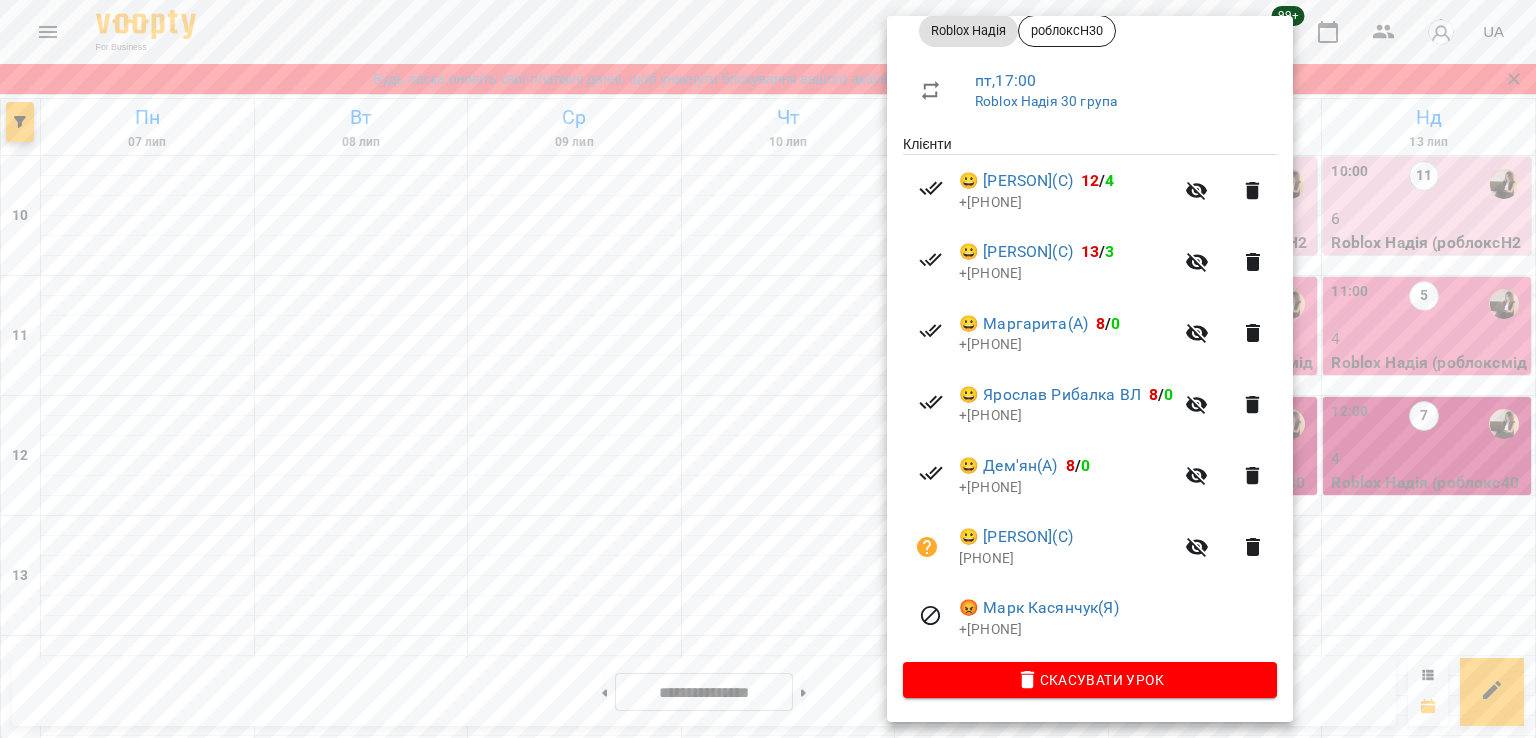 click at bounding box center [768, 369] 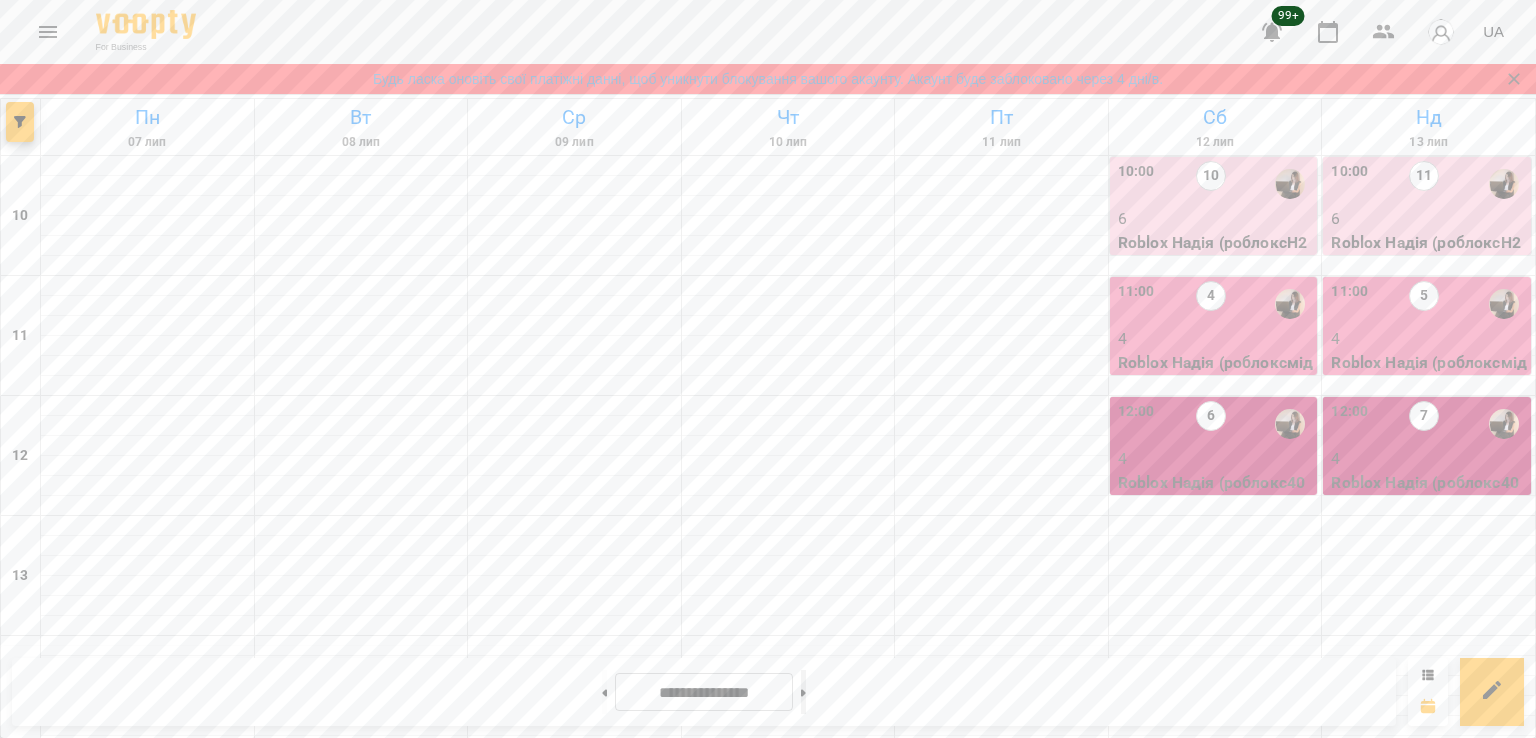 click 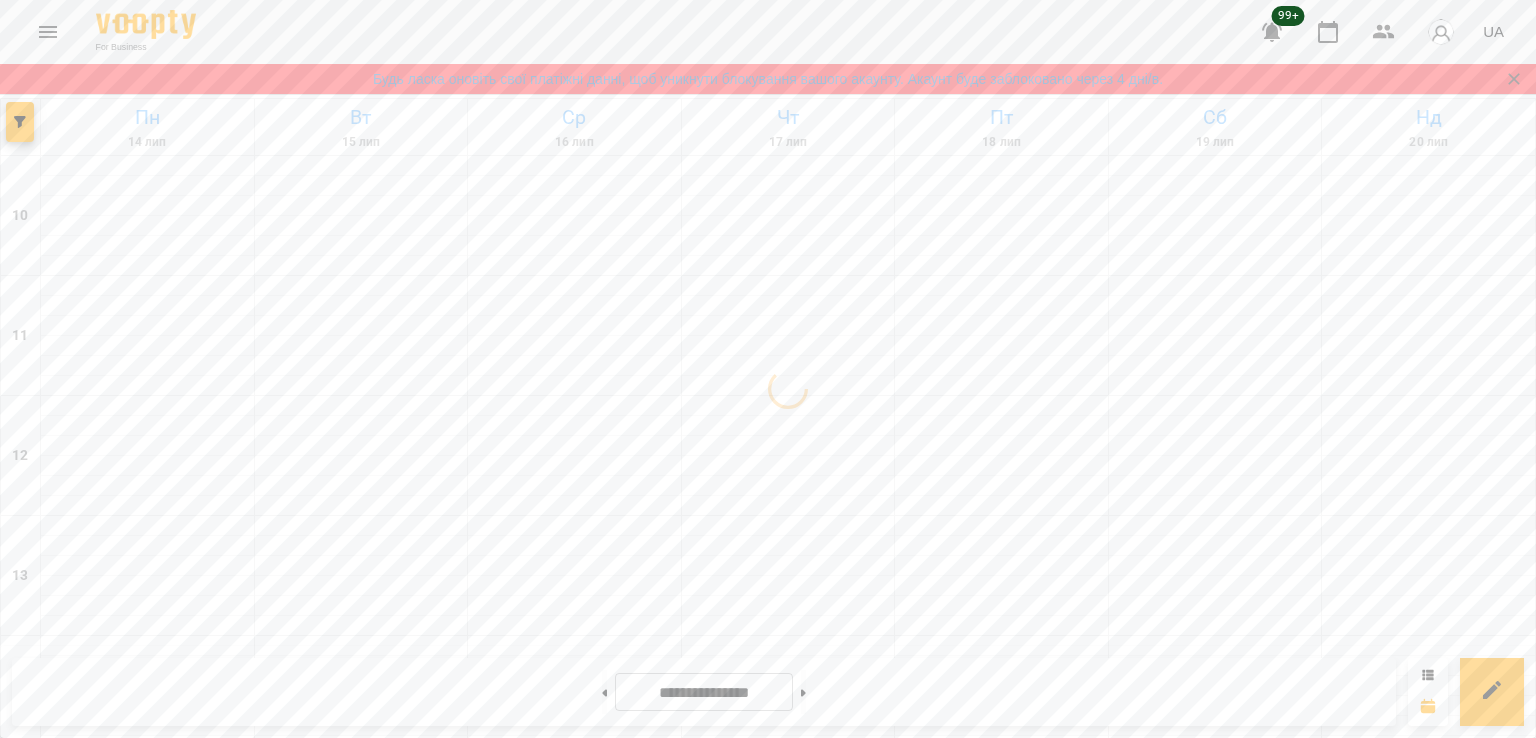 scroll, scrollTop: 1068, scrollLeft: 0, axis: vertical 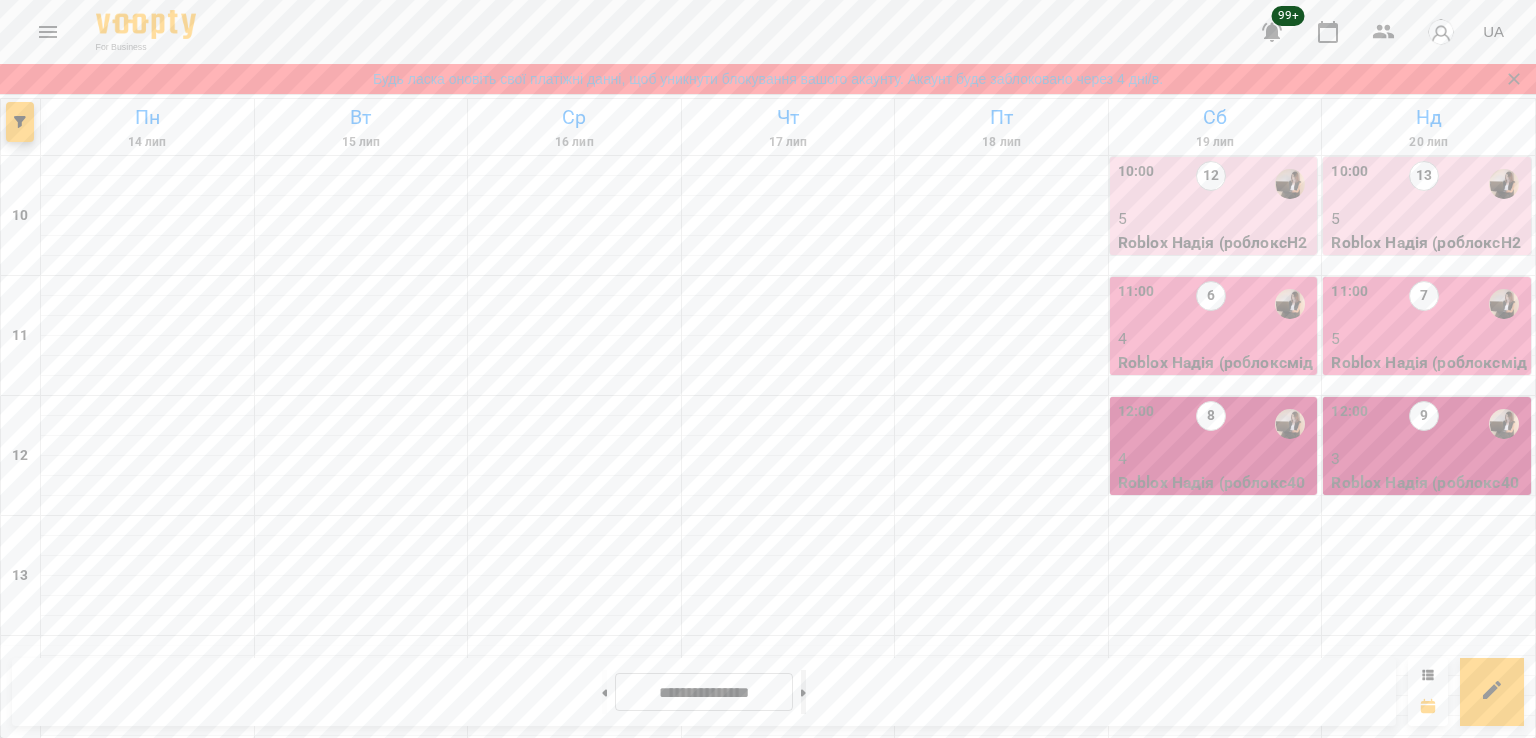 click at bounding box center (803, 692) 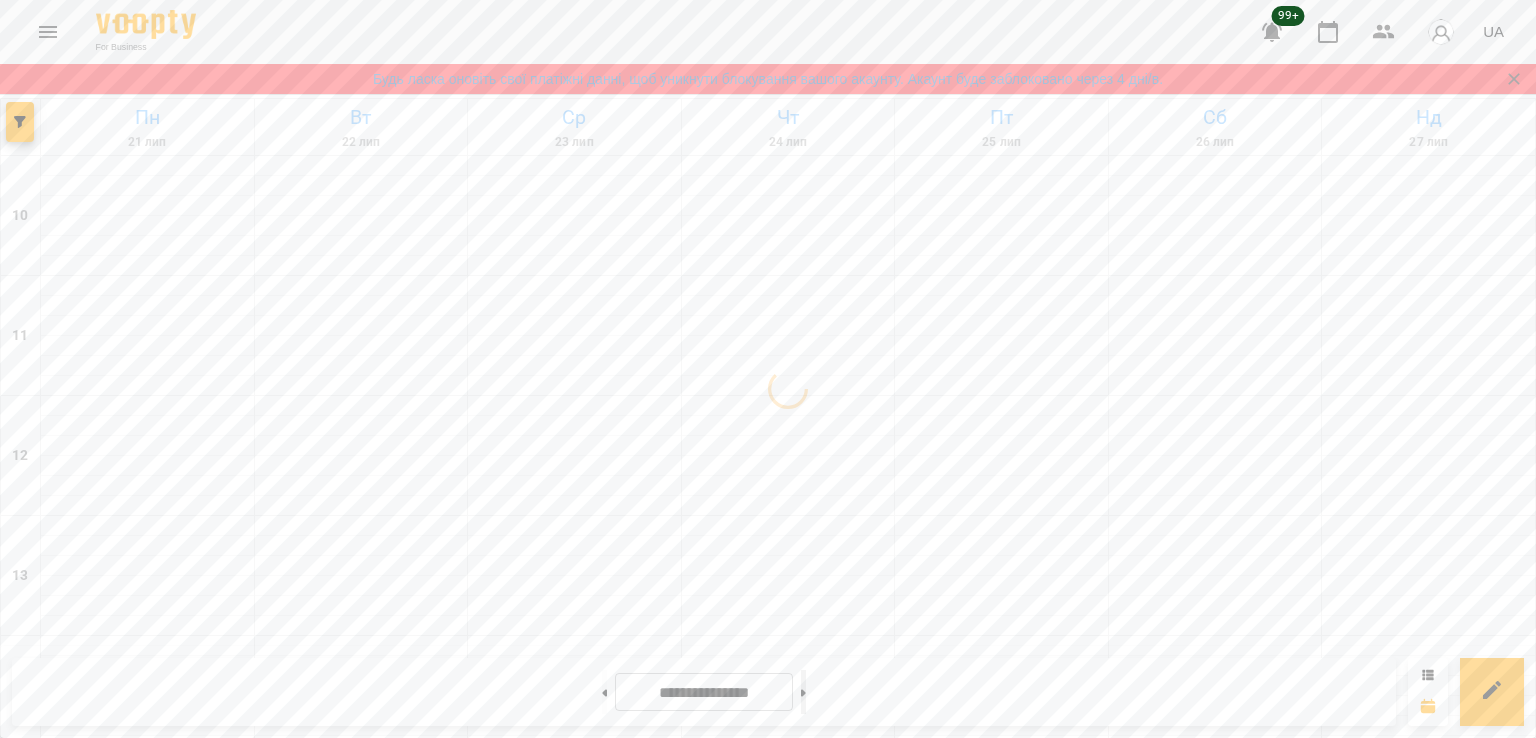 click at bounding box center [803, 692] 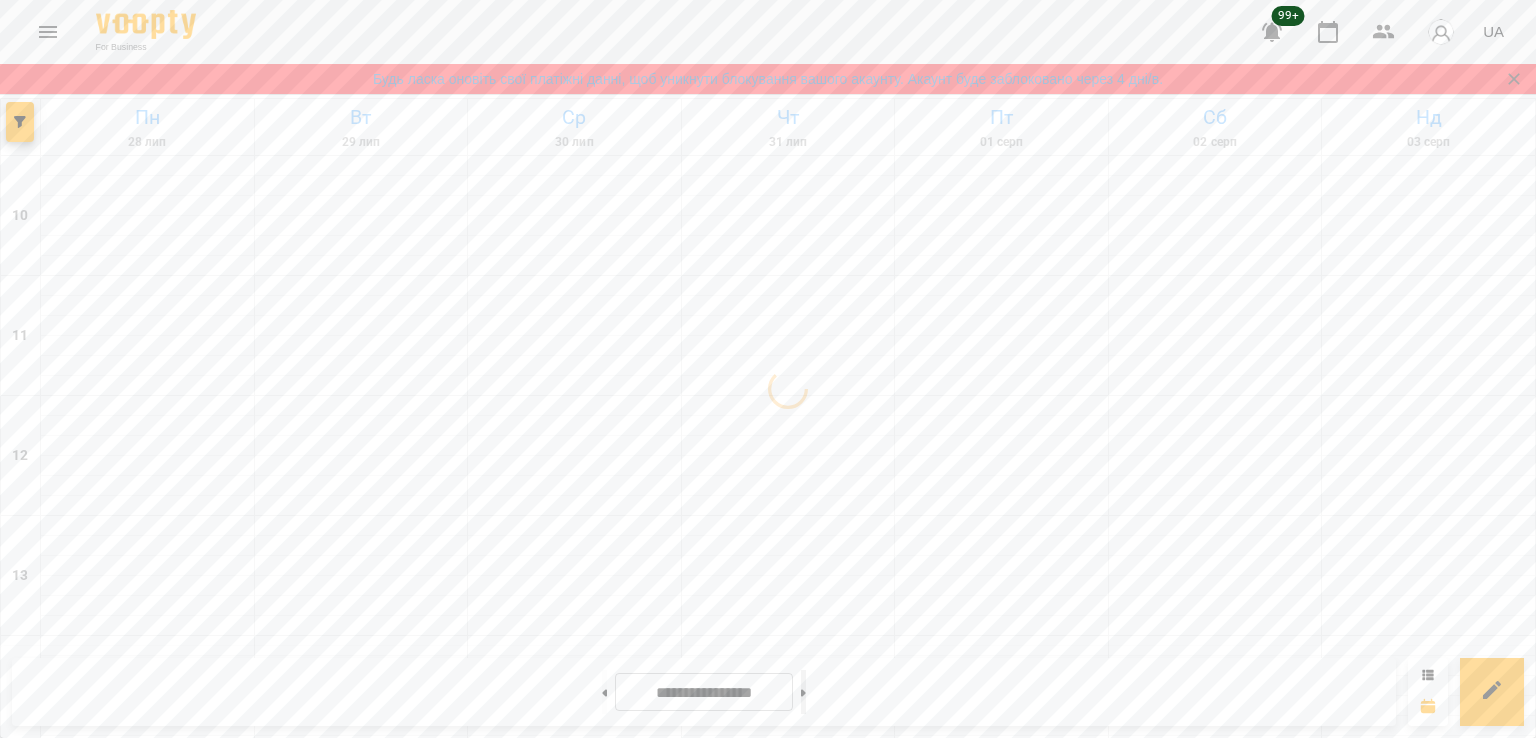 click at bounding box center [803, 692] 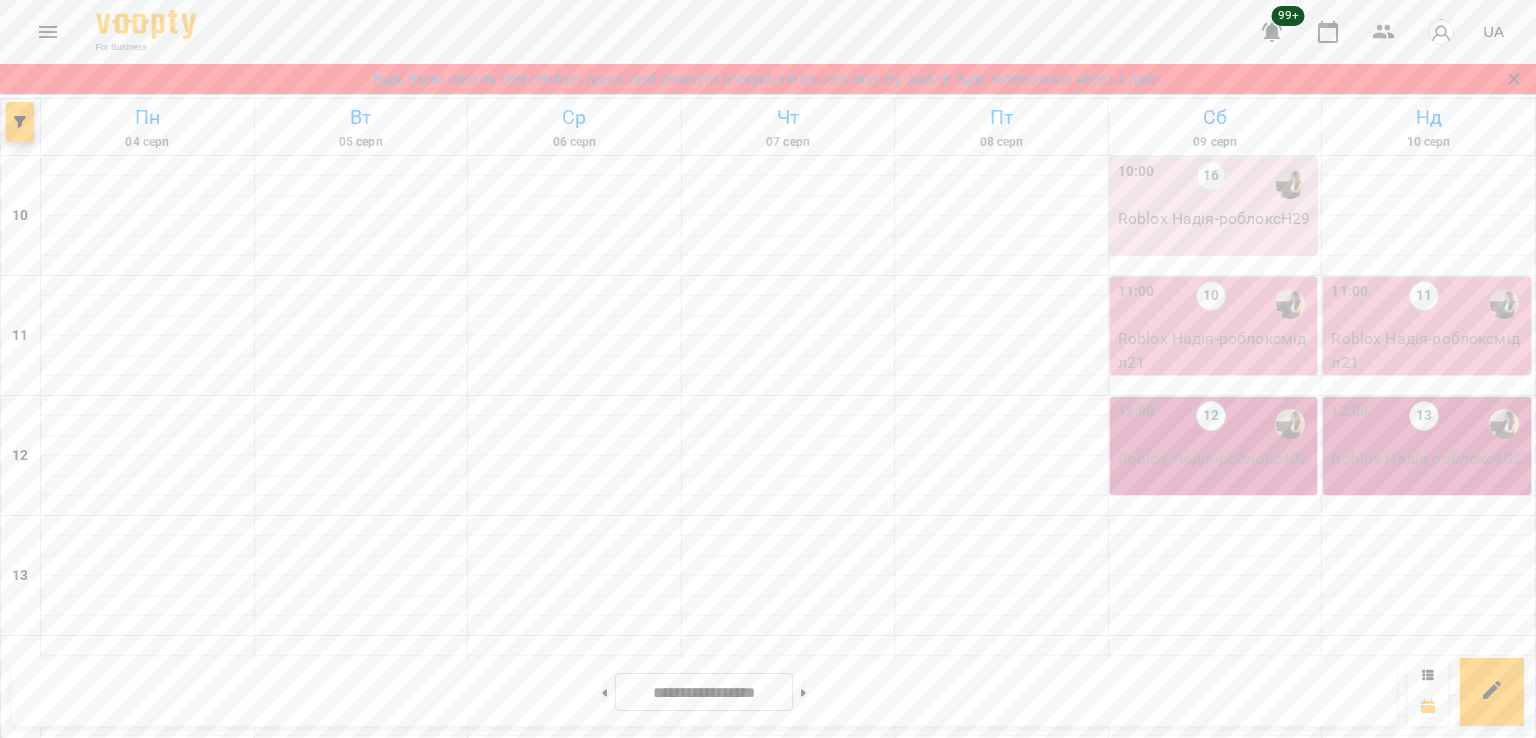 click on "9" at bounding box center [148, 1419] 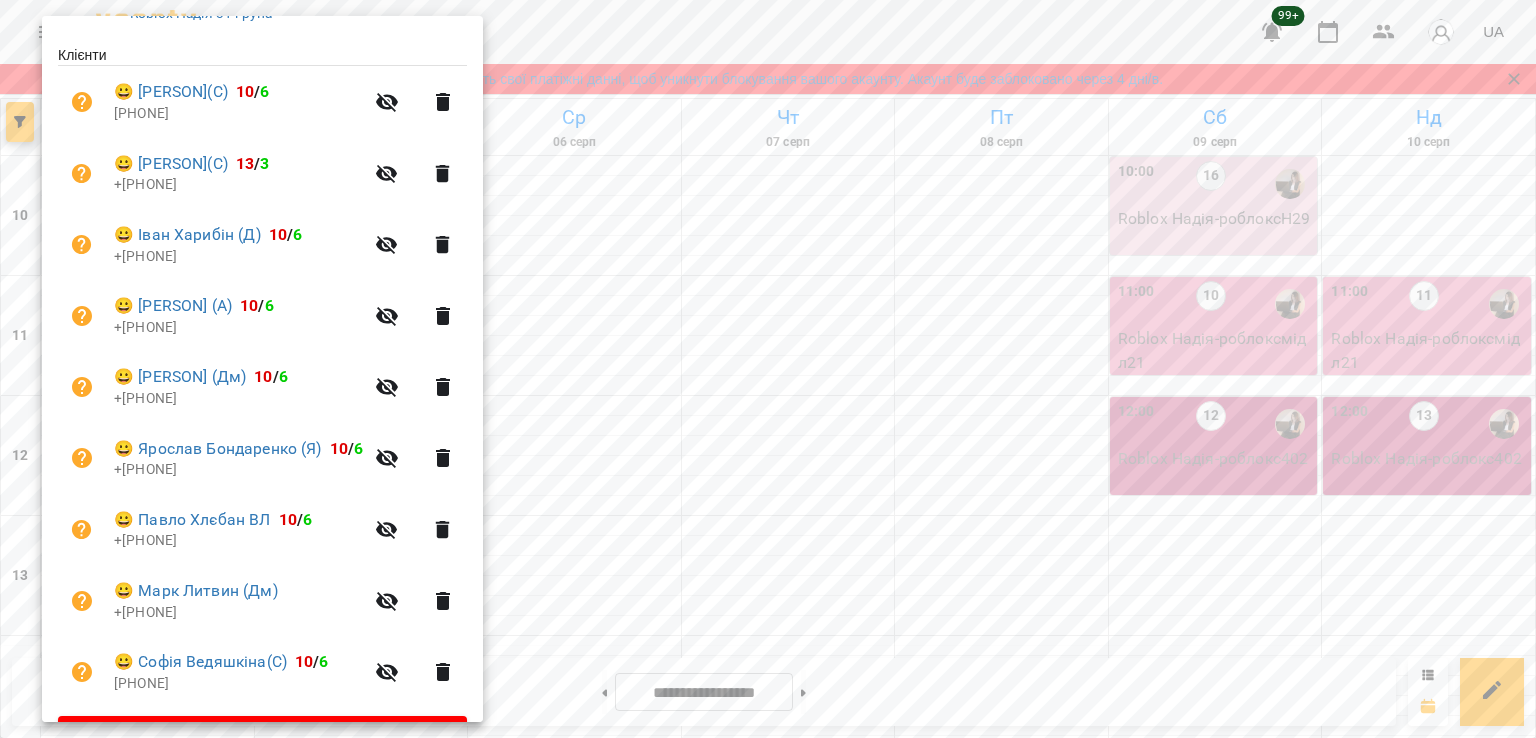 scroll, scrollTop: 356, scrollLeft: 0, axis: vertical 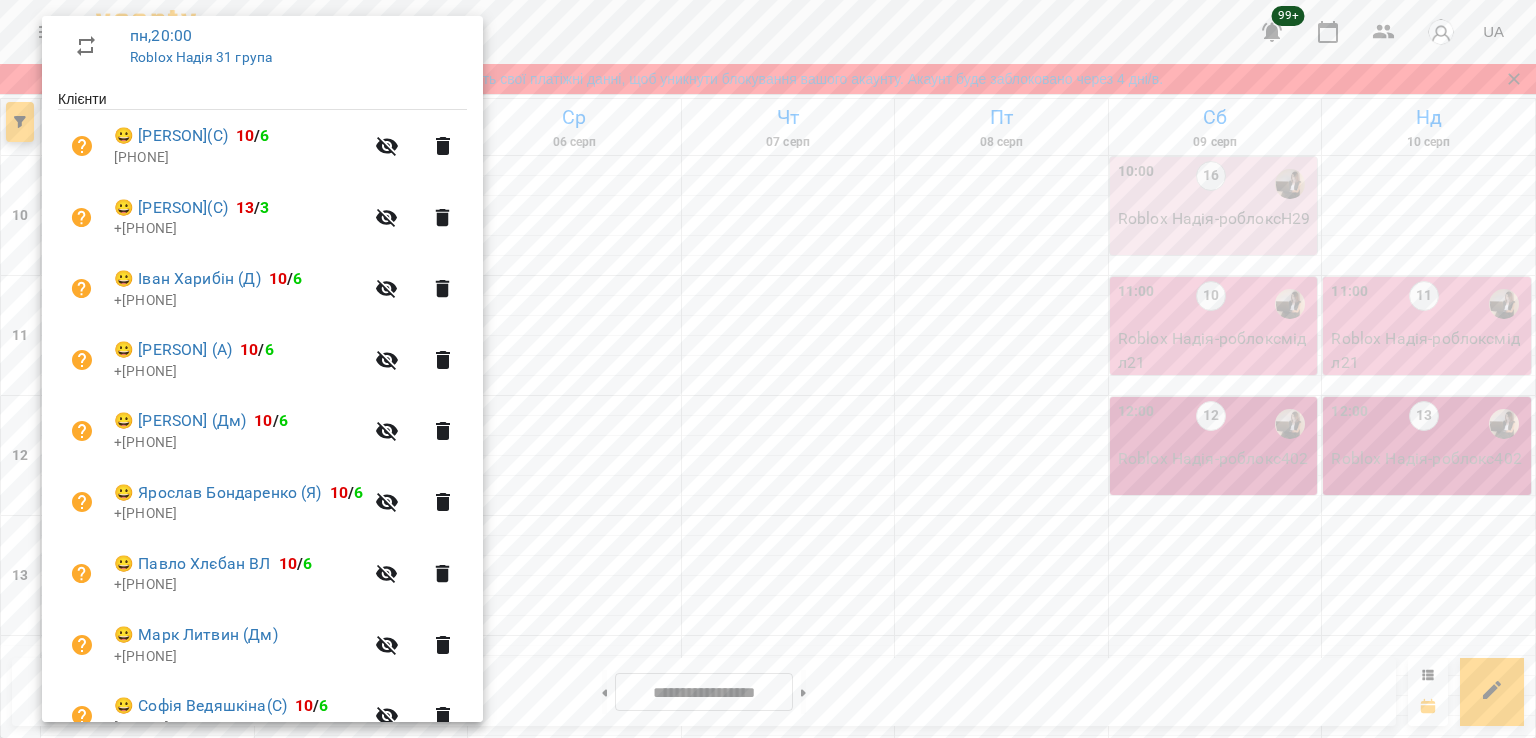 click at bounding box center [768, 369] 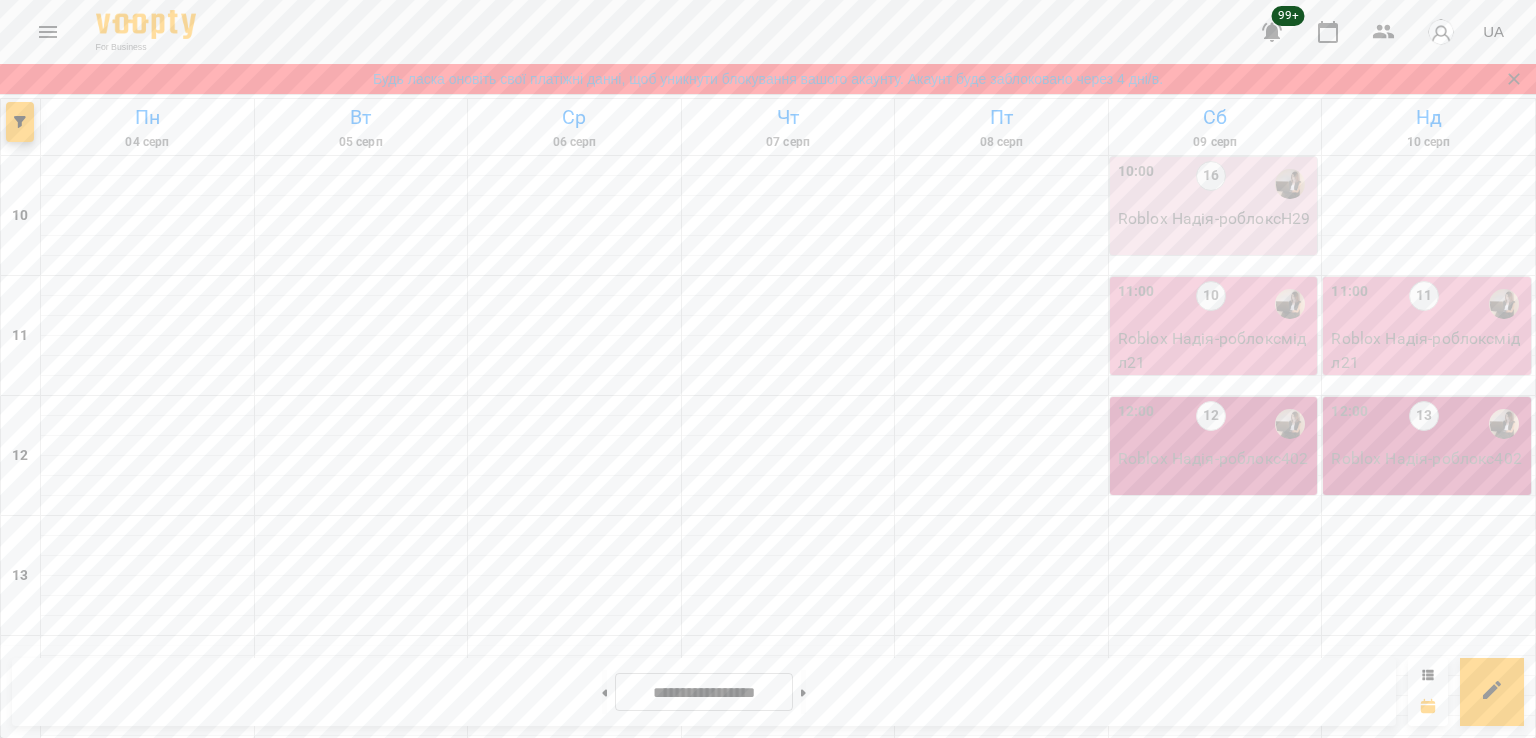 click on "Roblox Надія - роблоксмідл20" at bounding box center [362, 1550] 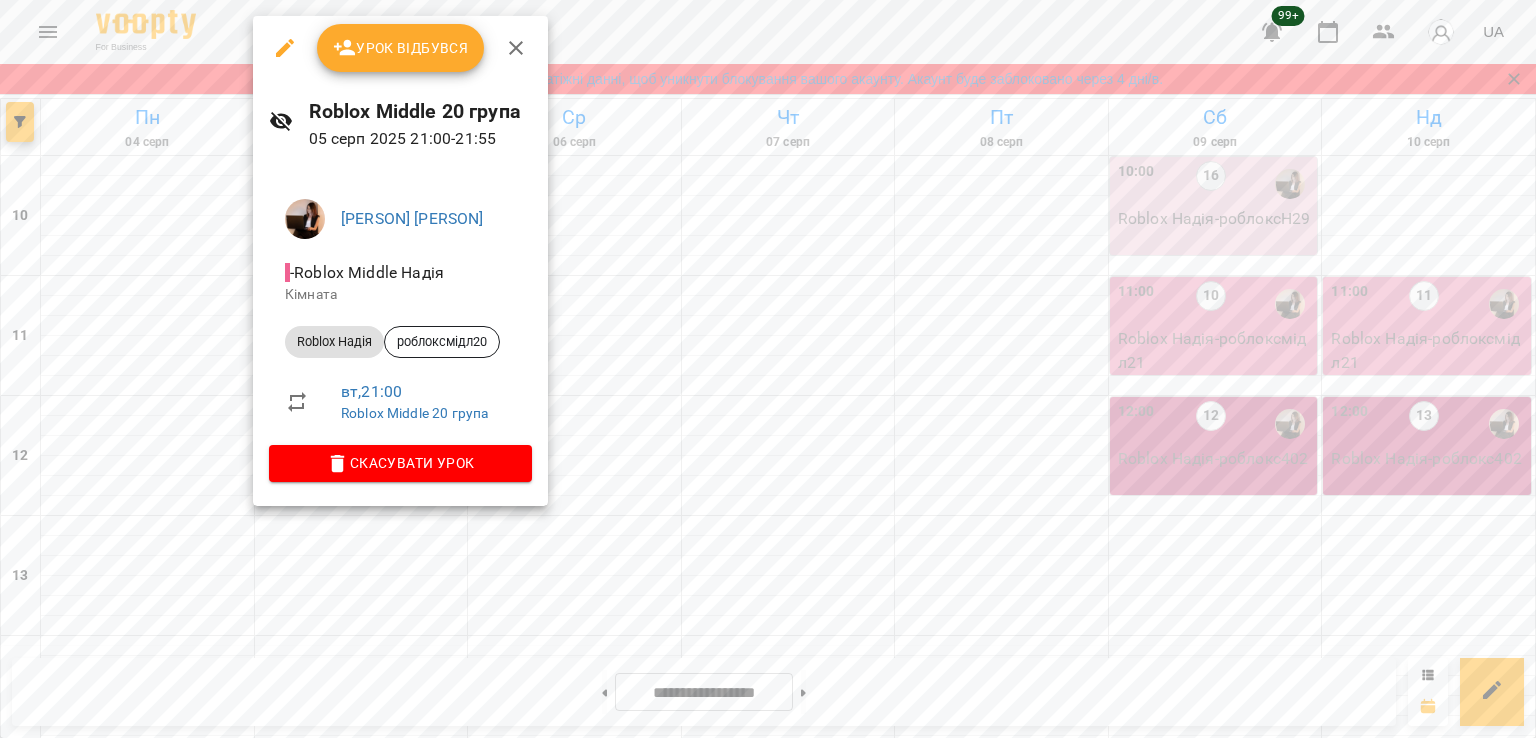 click at bounding box center [768, 369] 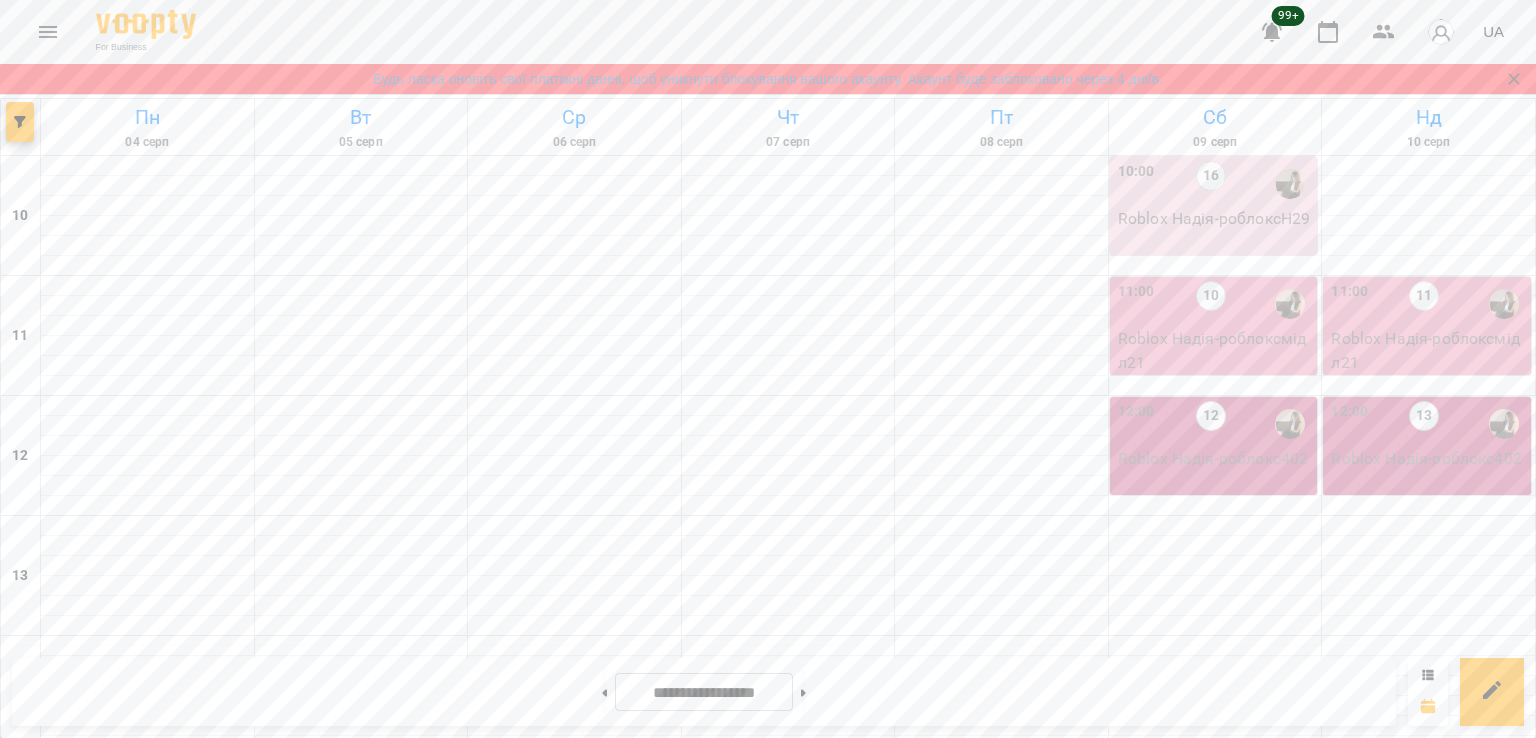 click on "9" at bounding box center (148, 1419) 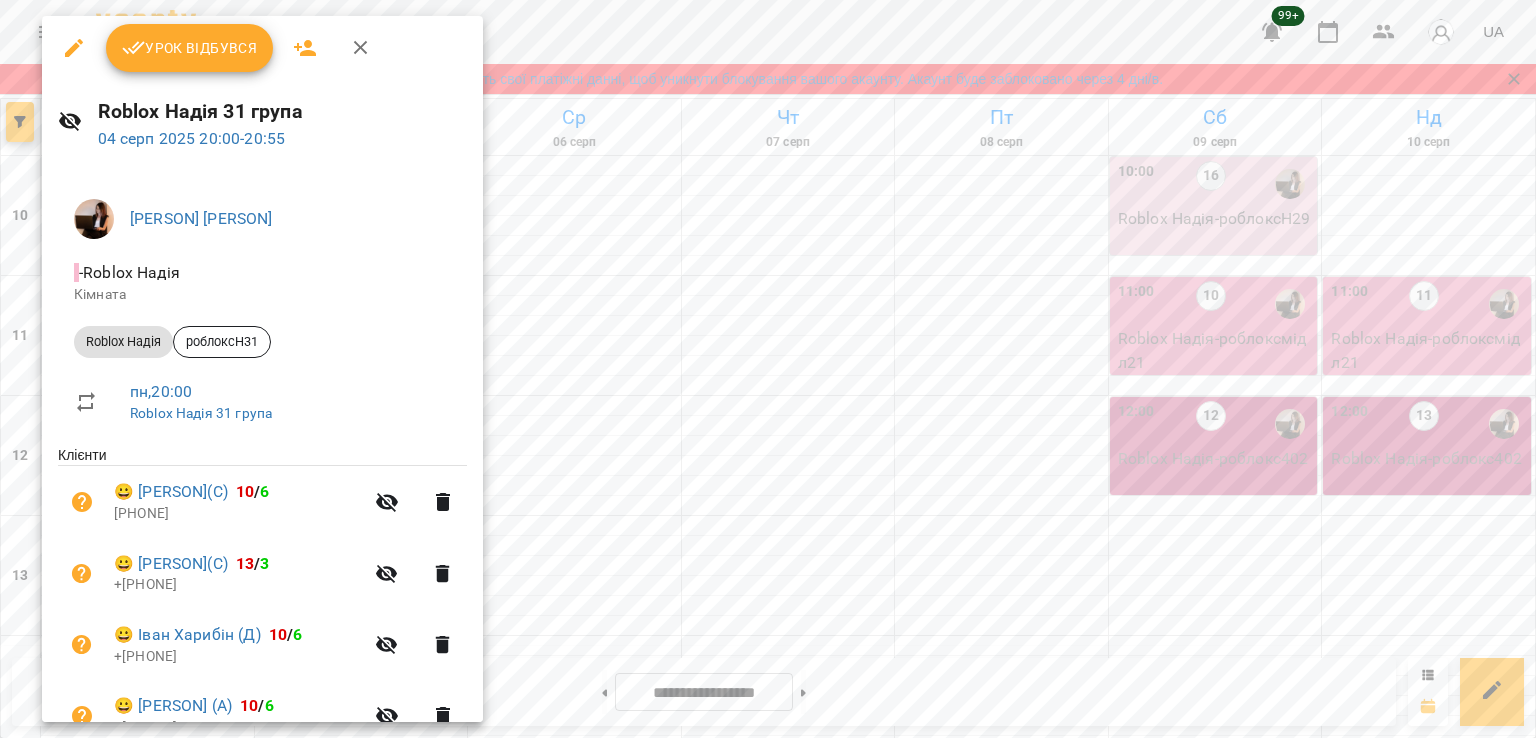 click at bounding box center (768, 369) 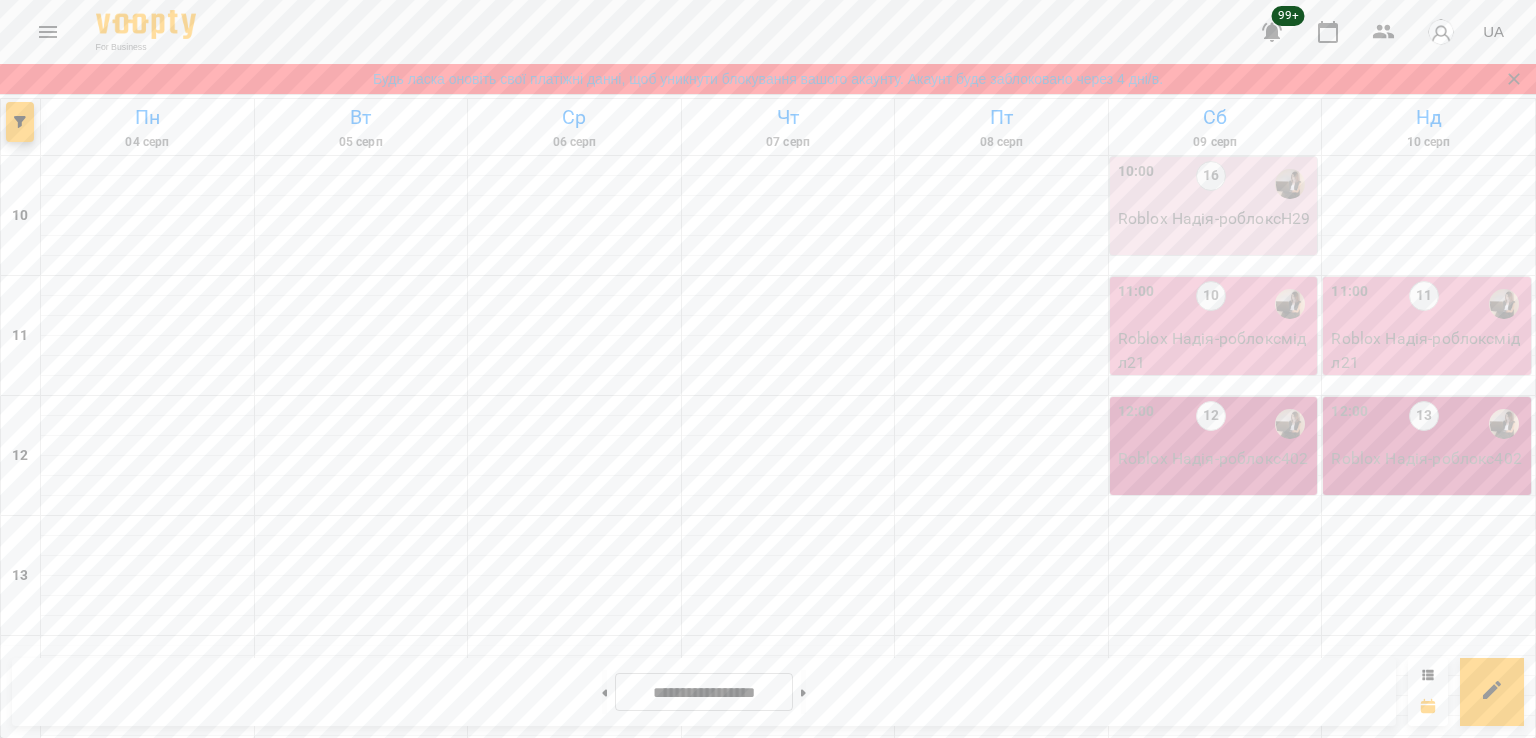 scroll, scrollTop: 868, scrollLeft: 0, axis: vertical 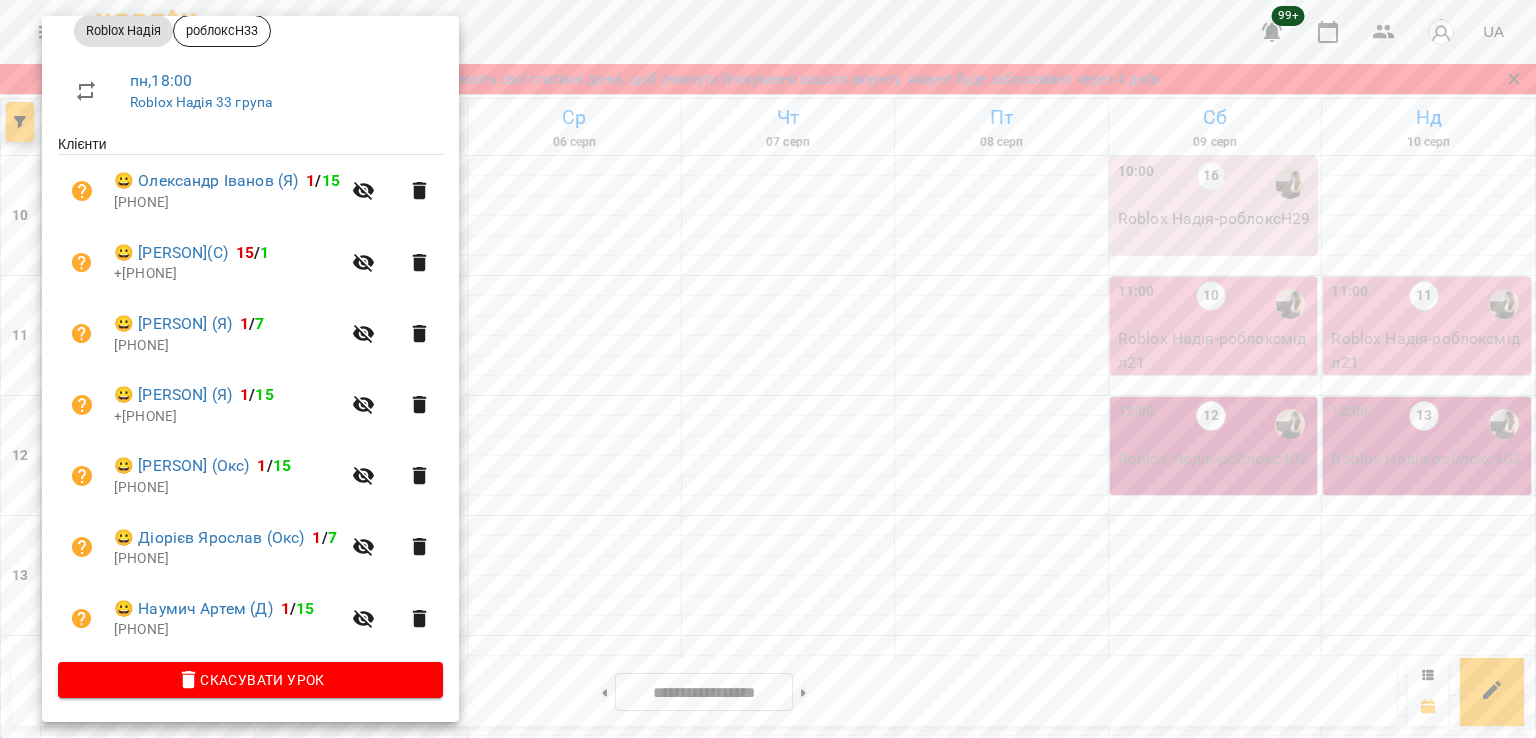 click at bounding box center (768, 369) 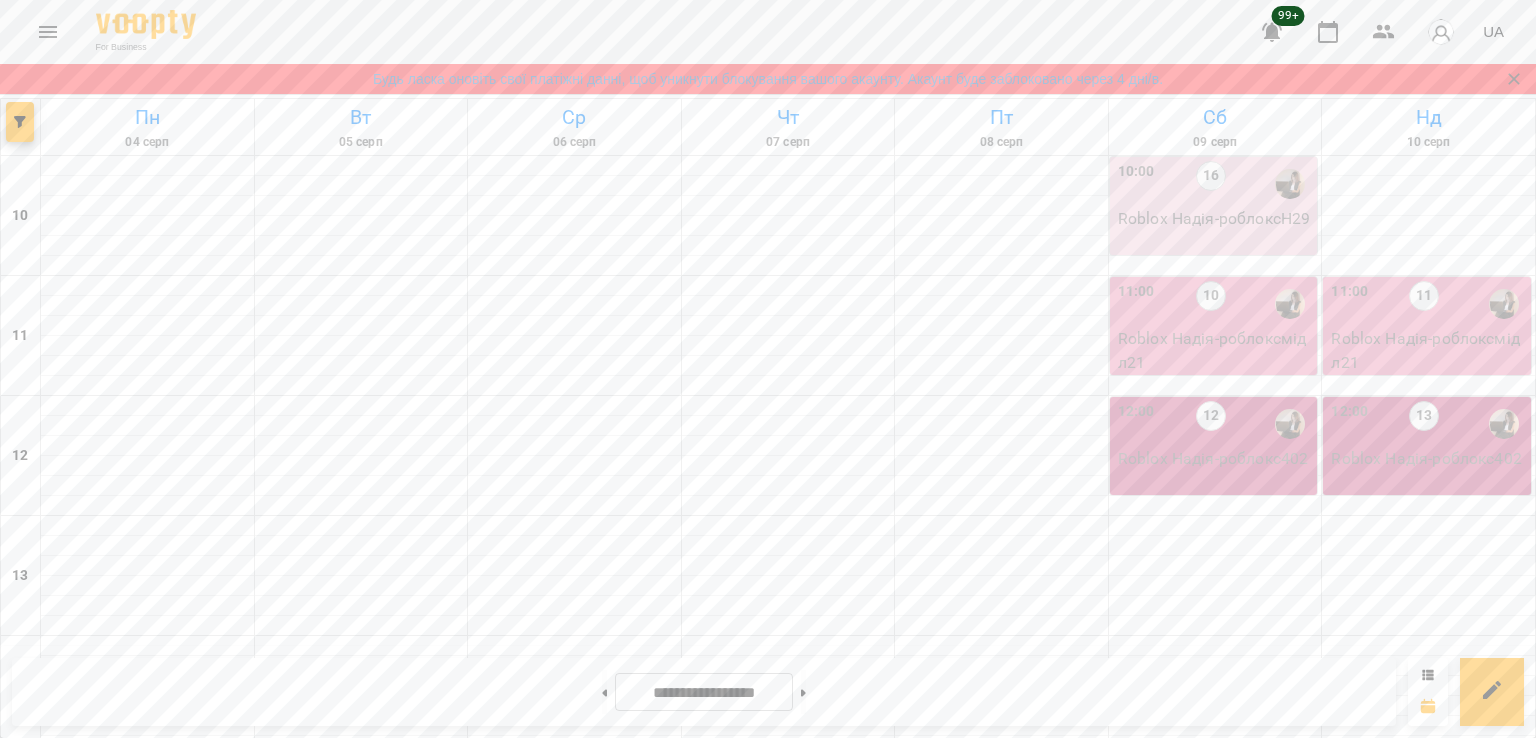 scroll, scrollTop: 800, scrollLeft: 0, axis: vertical 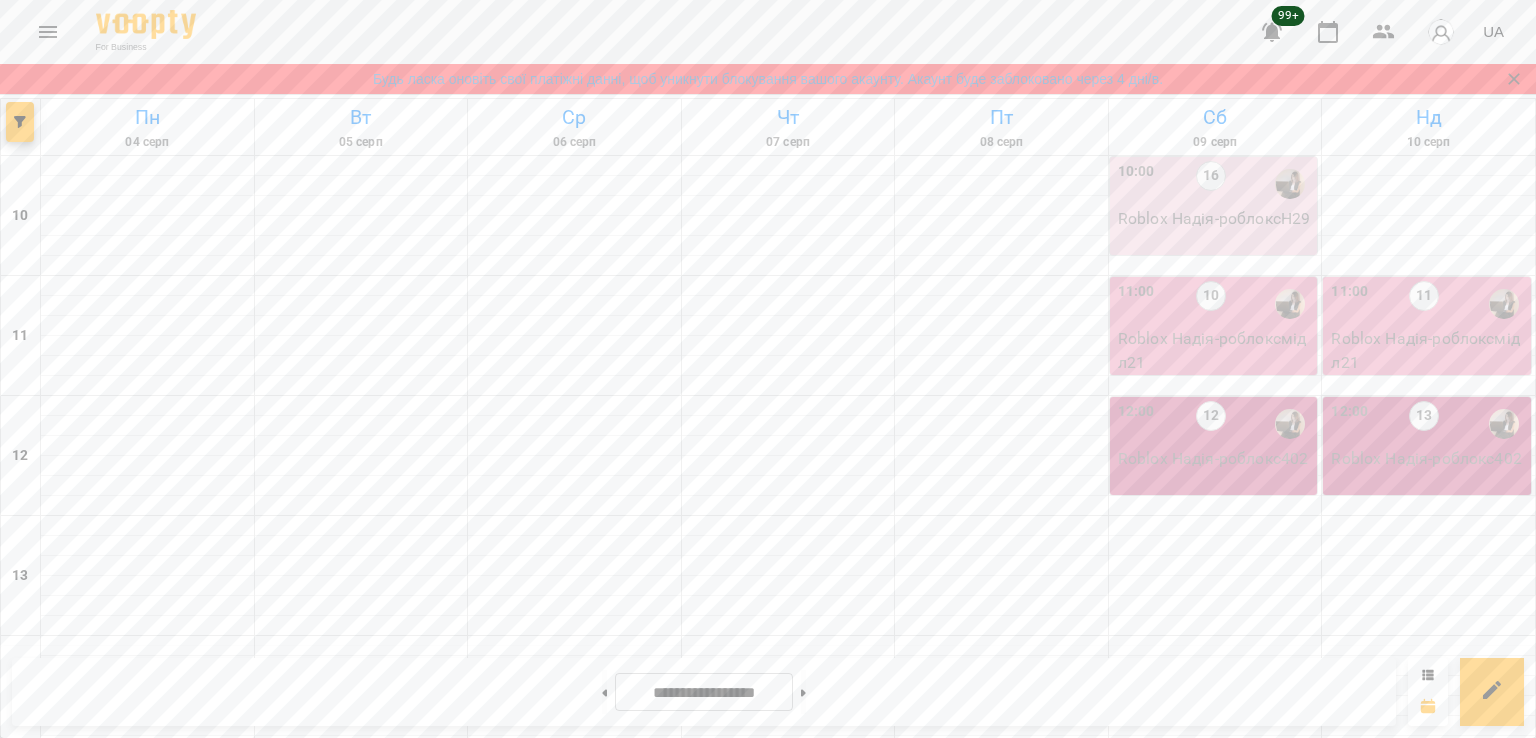 click on "2" at bounding box center (143, 1144) 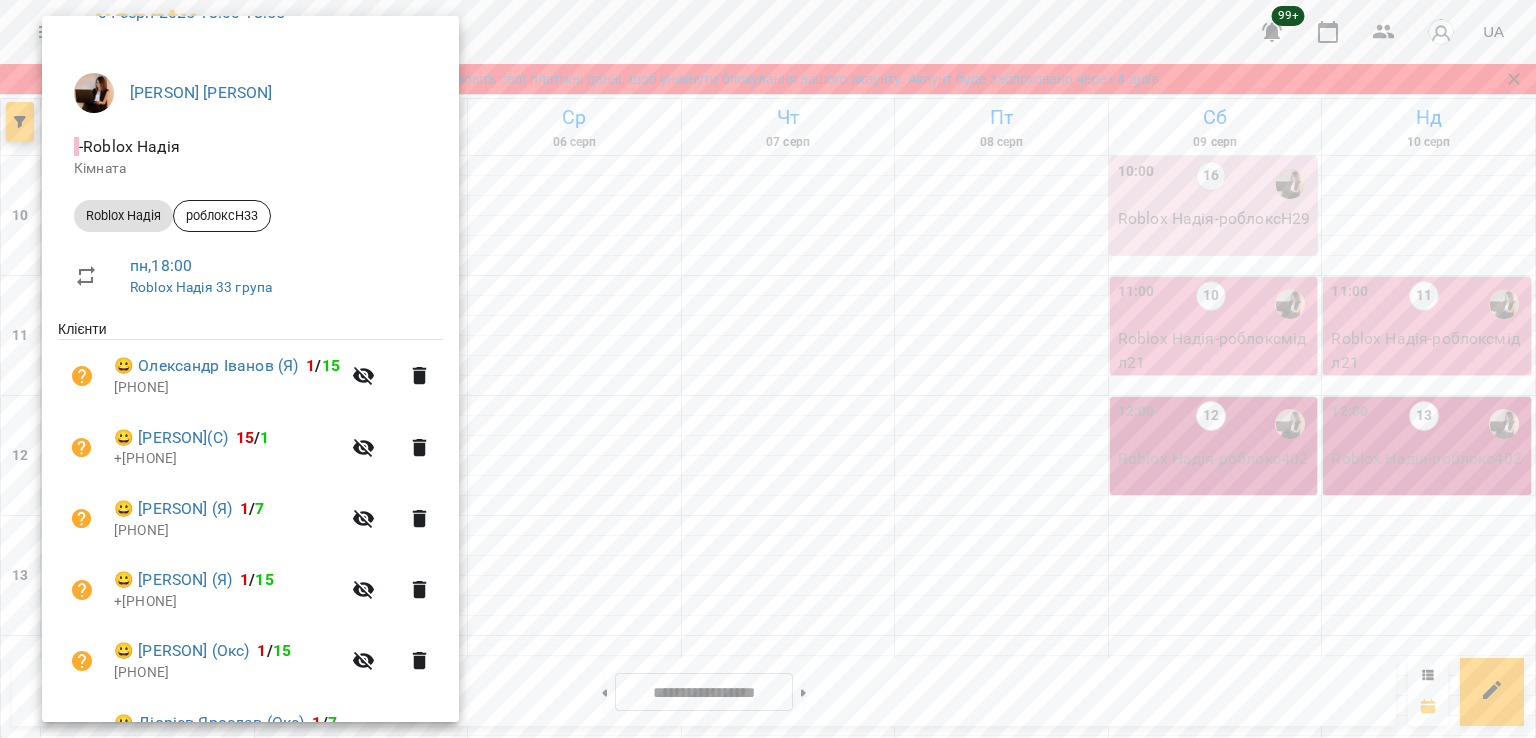 scroll, scrollTop: 314, scrollLeft: 0, axis: vertical 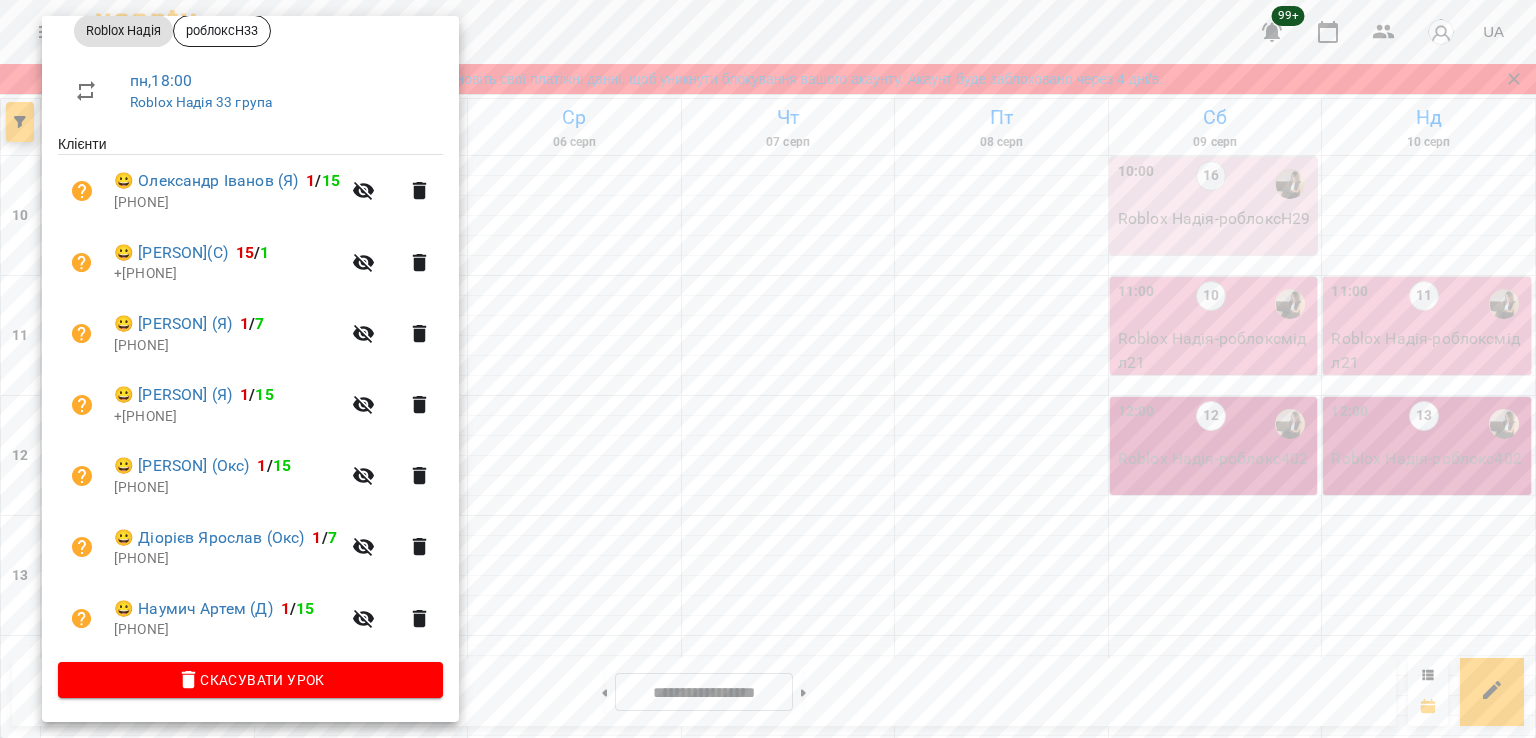click at bounding box center (768, 369) 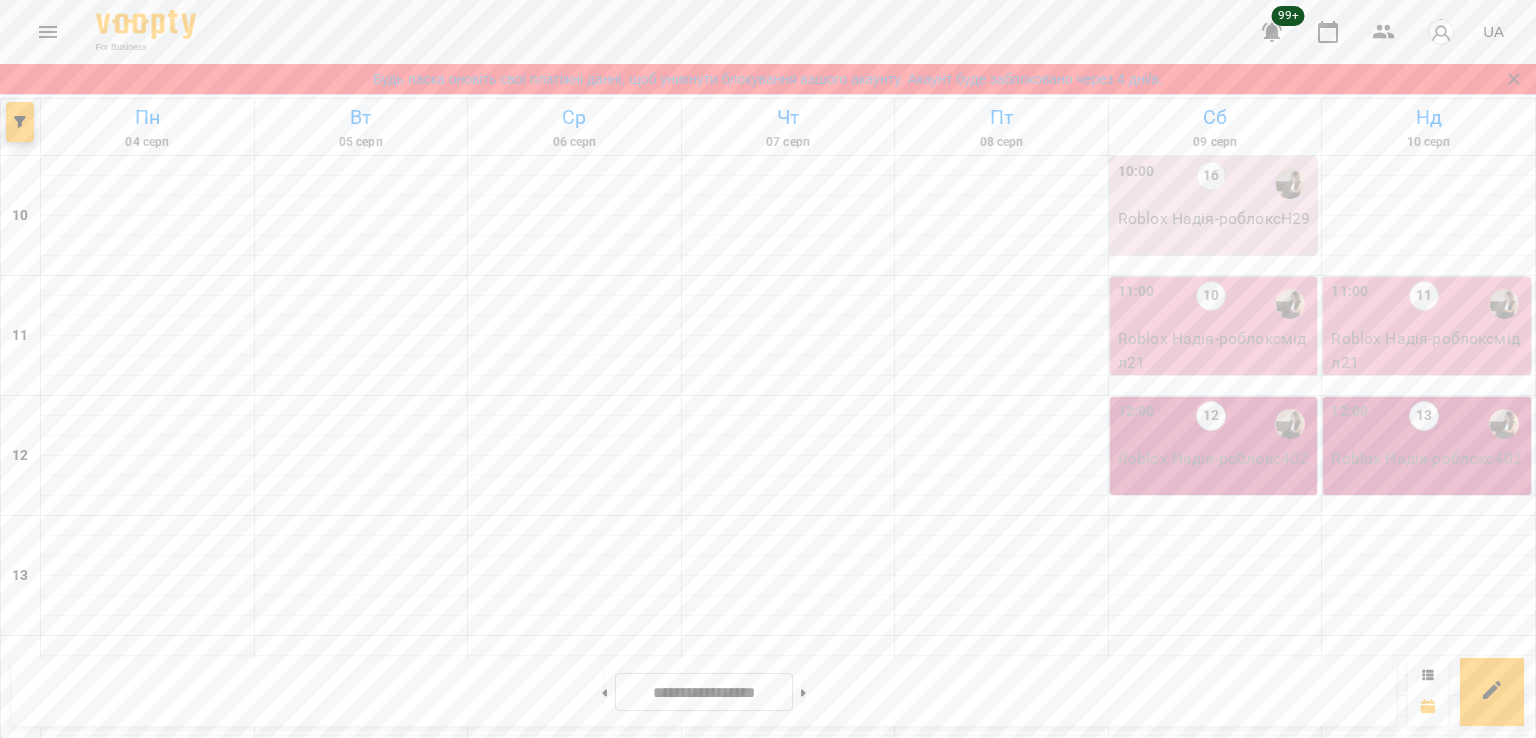 click on "18:00 3" at bounding box center [575, 1144] 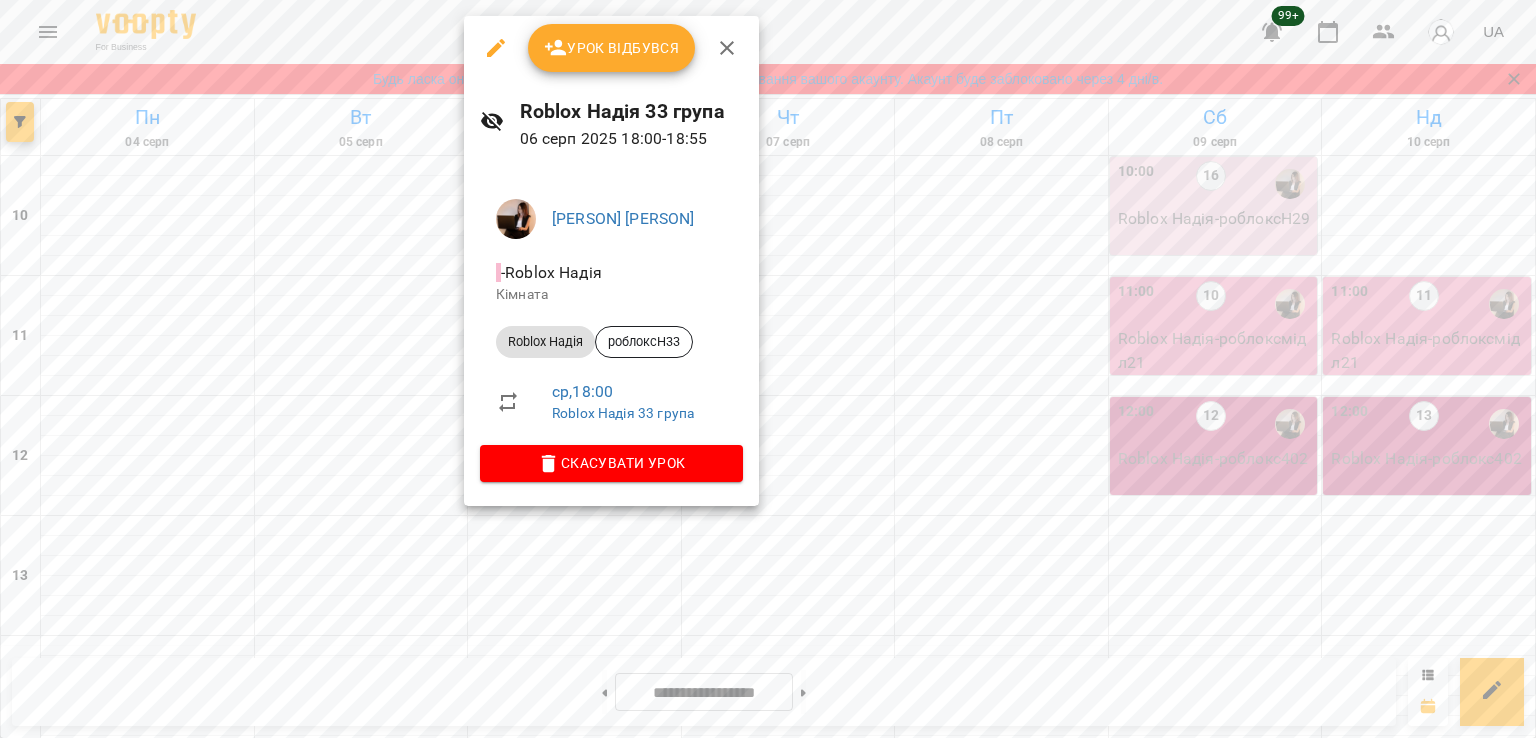 click at bounding box center [768, 369] 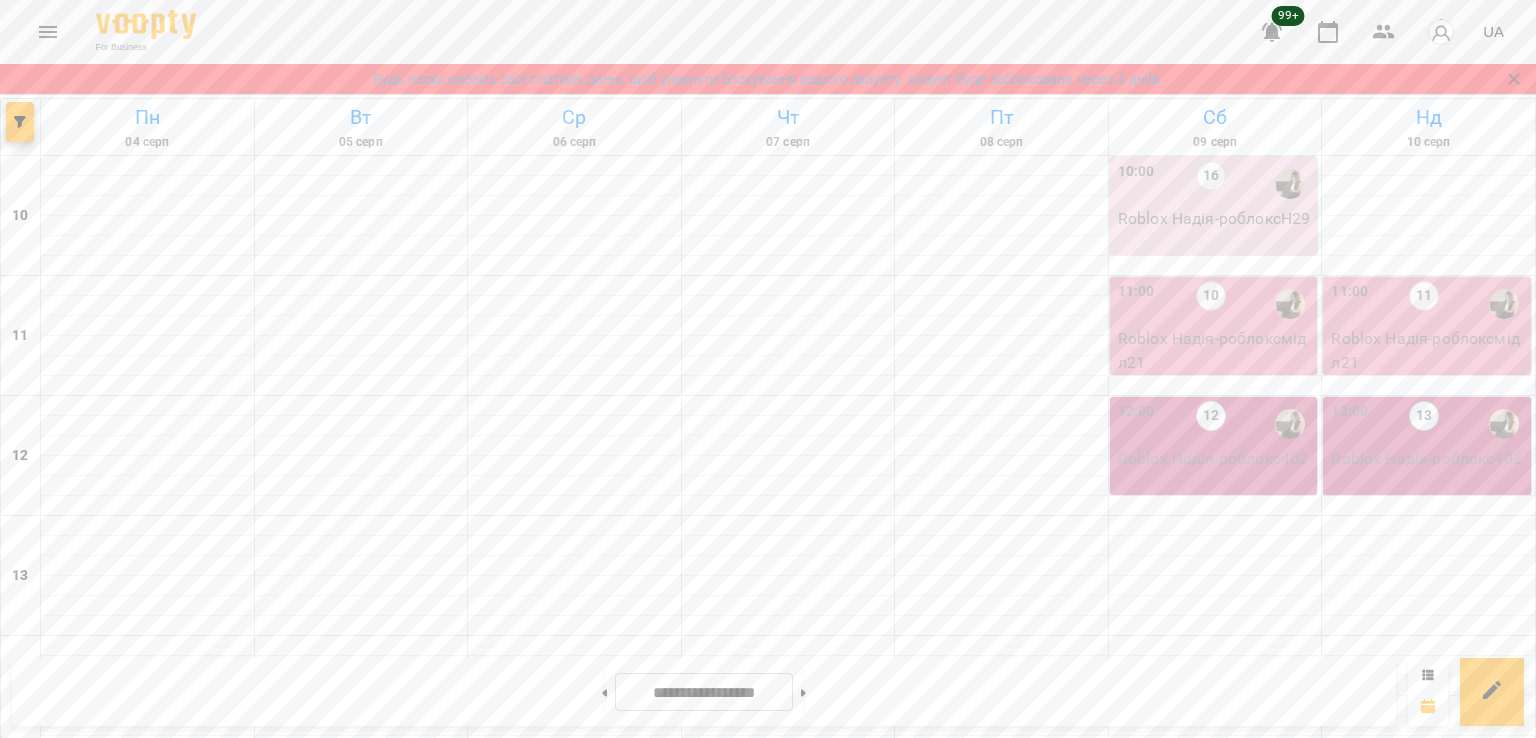 click on "3" at bounding box center (357, 1144) 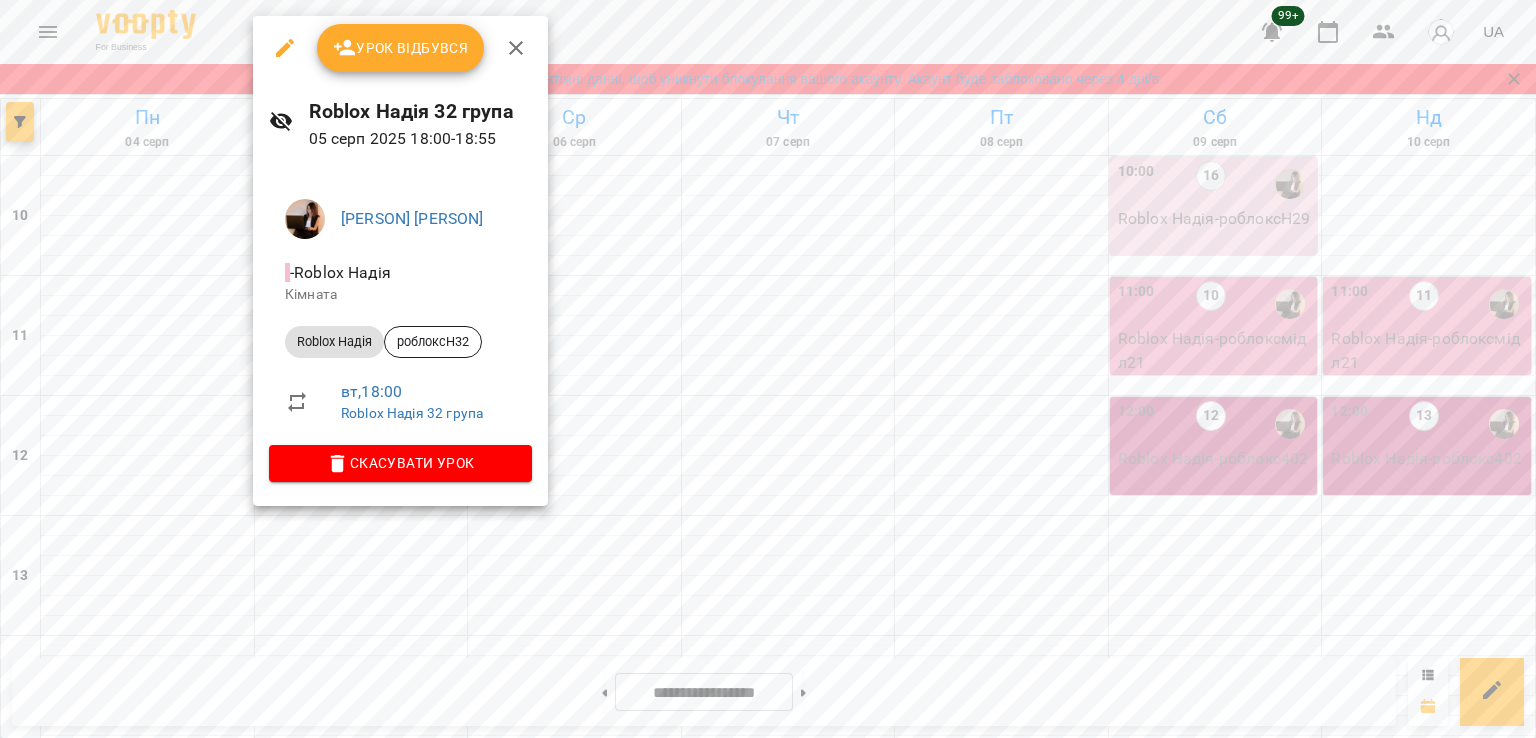 click at bounding box center (768, 369) 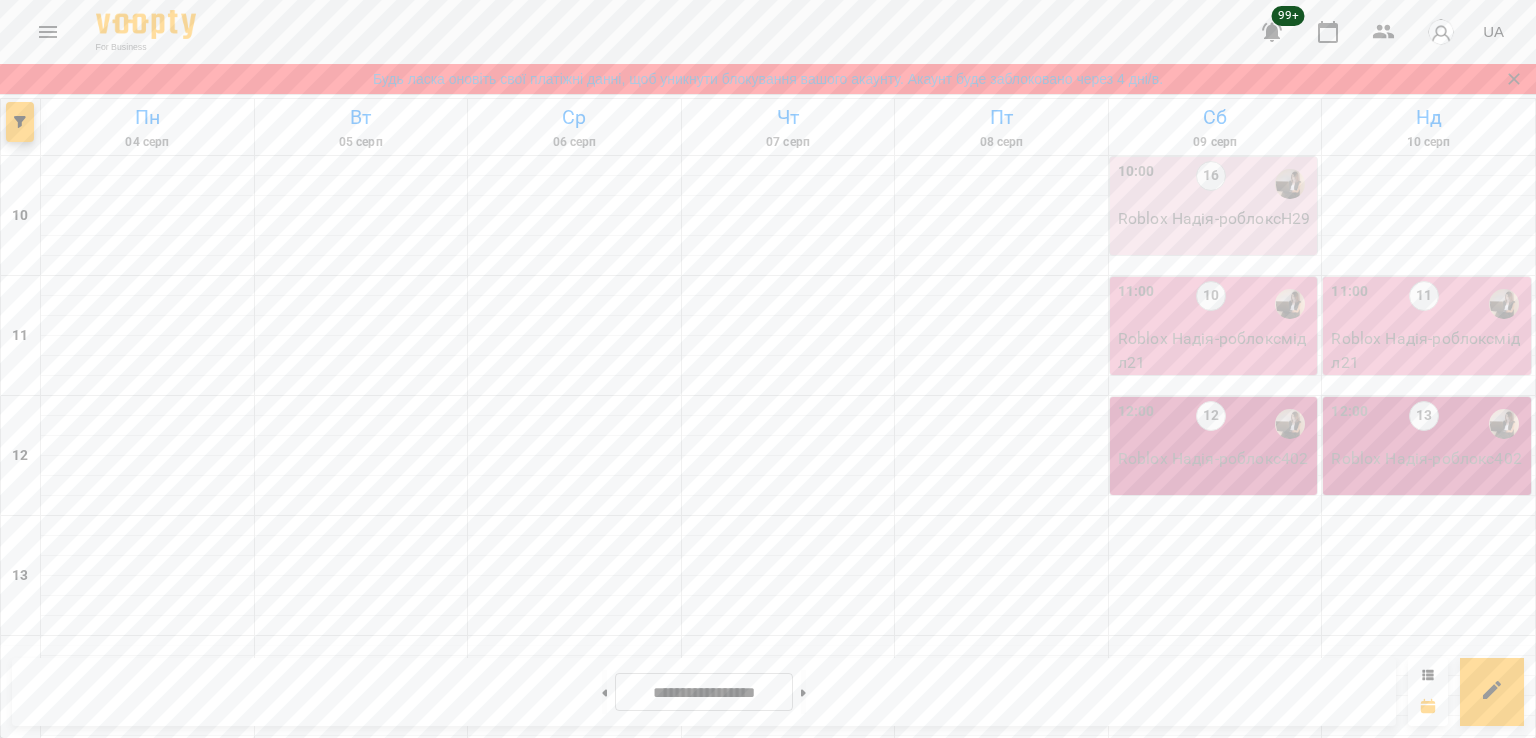 scroll, scrollTop: 568, scrollLeft: 0, axis: vertical 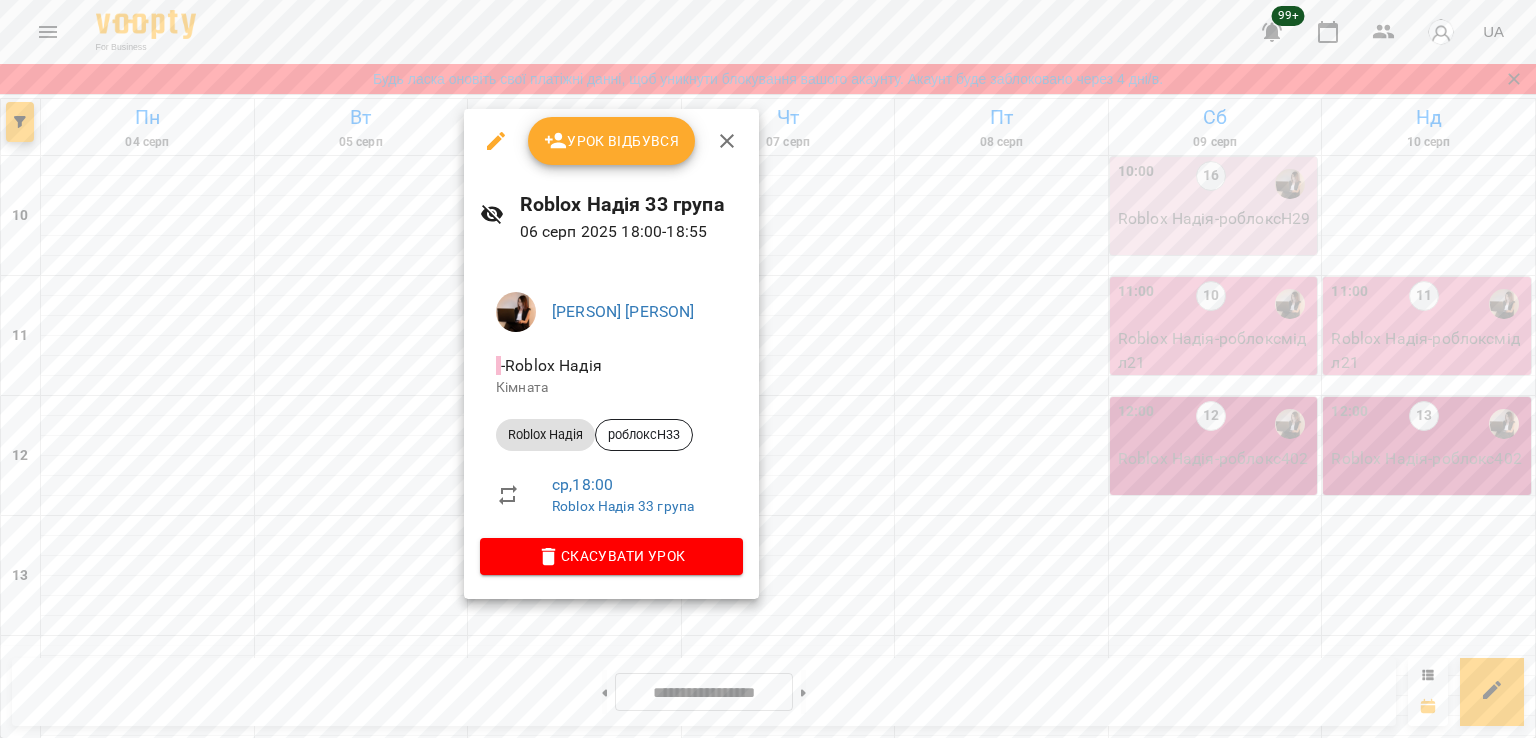 click at bounding box center [768, 369] 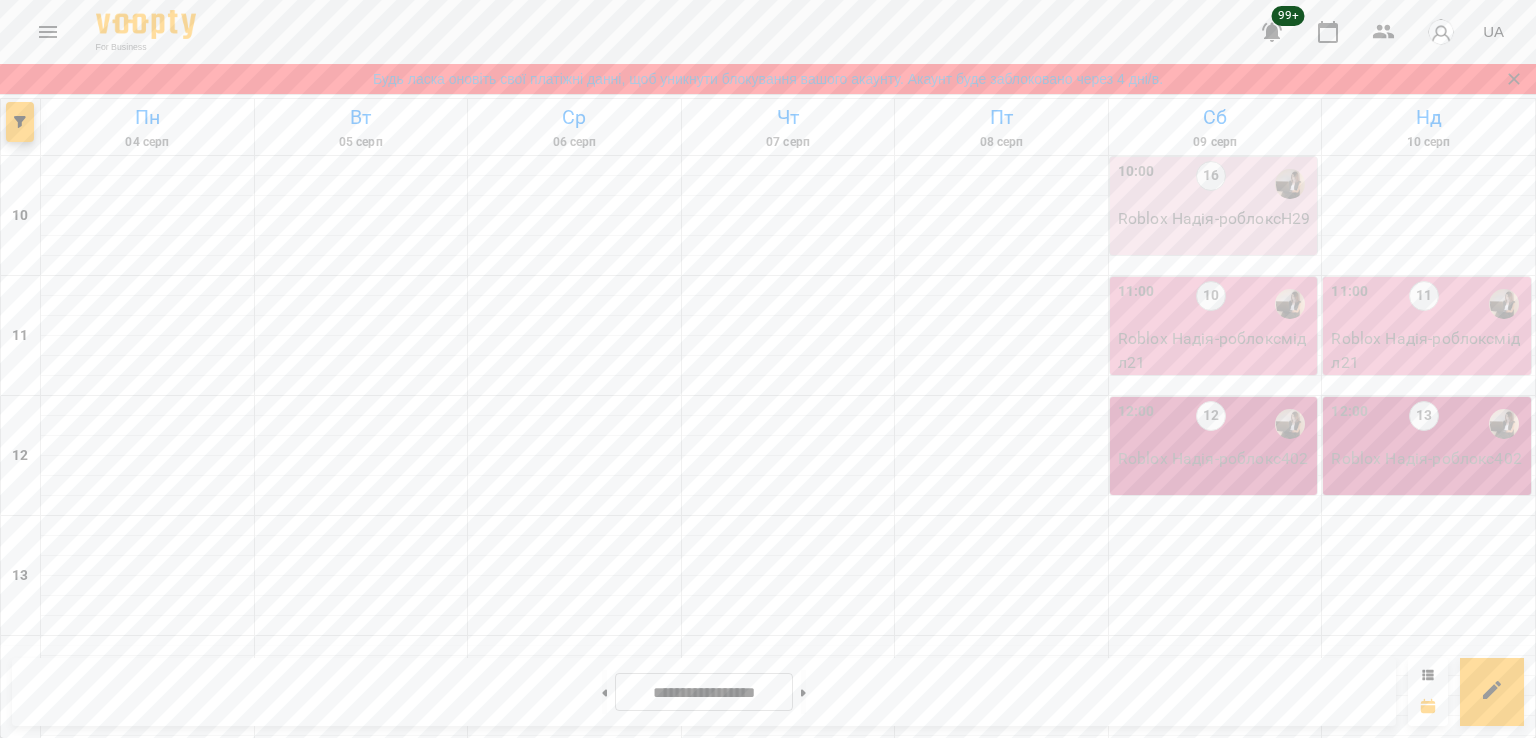 scroll, scrollTop: 768, scrollLeft: 0, axis: vertical 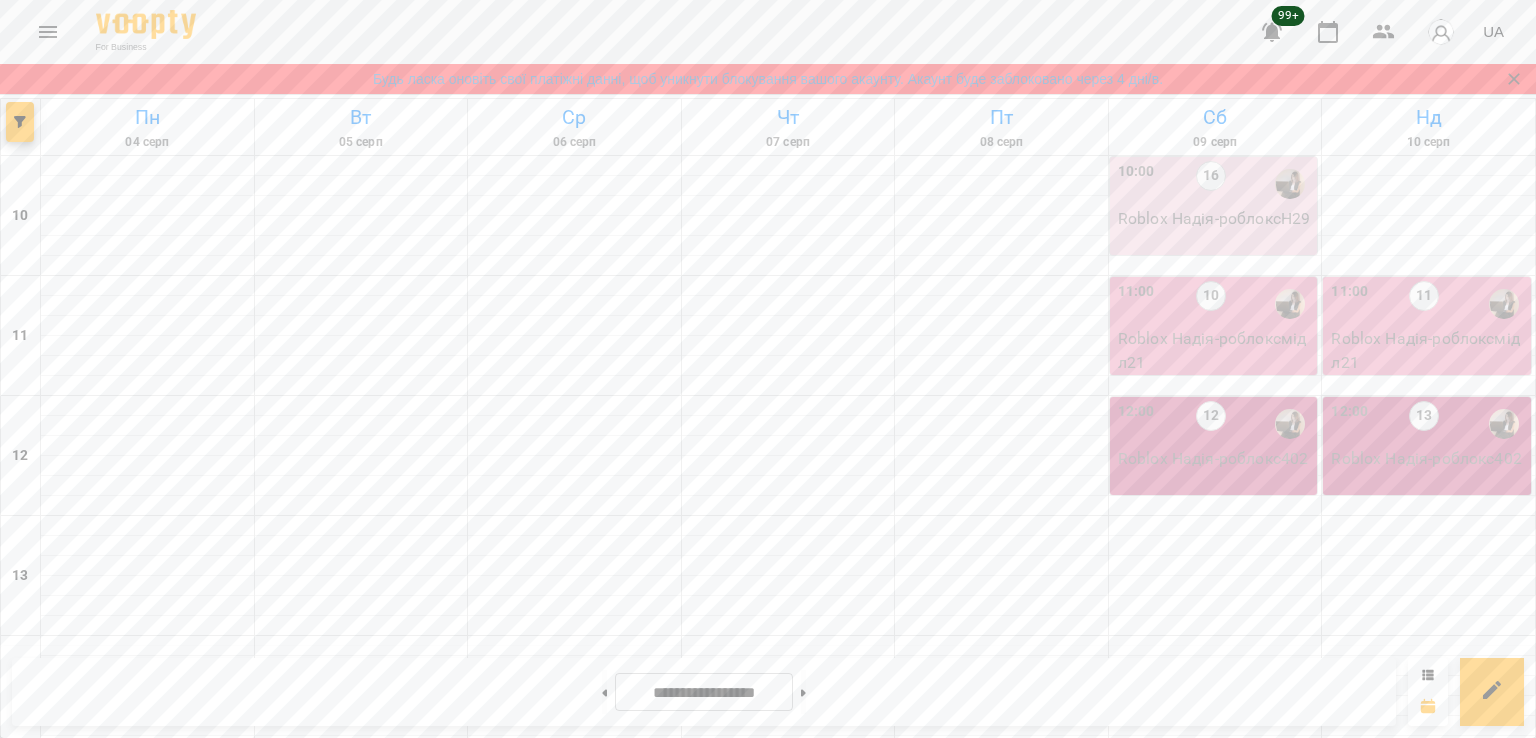 click on "7" at bounding box center (148, 1179) 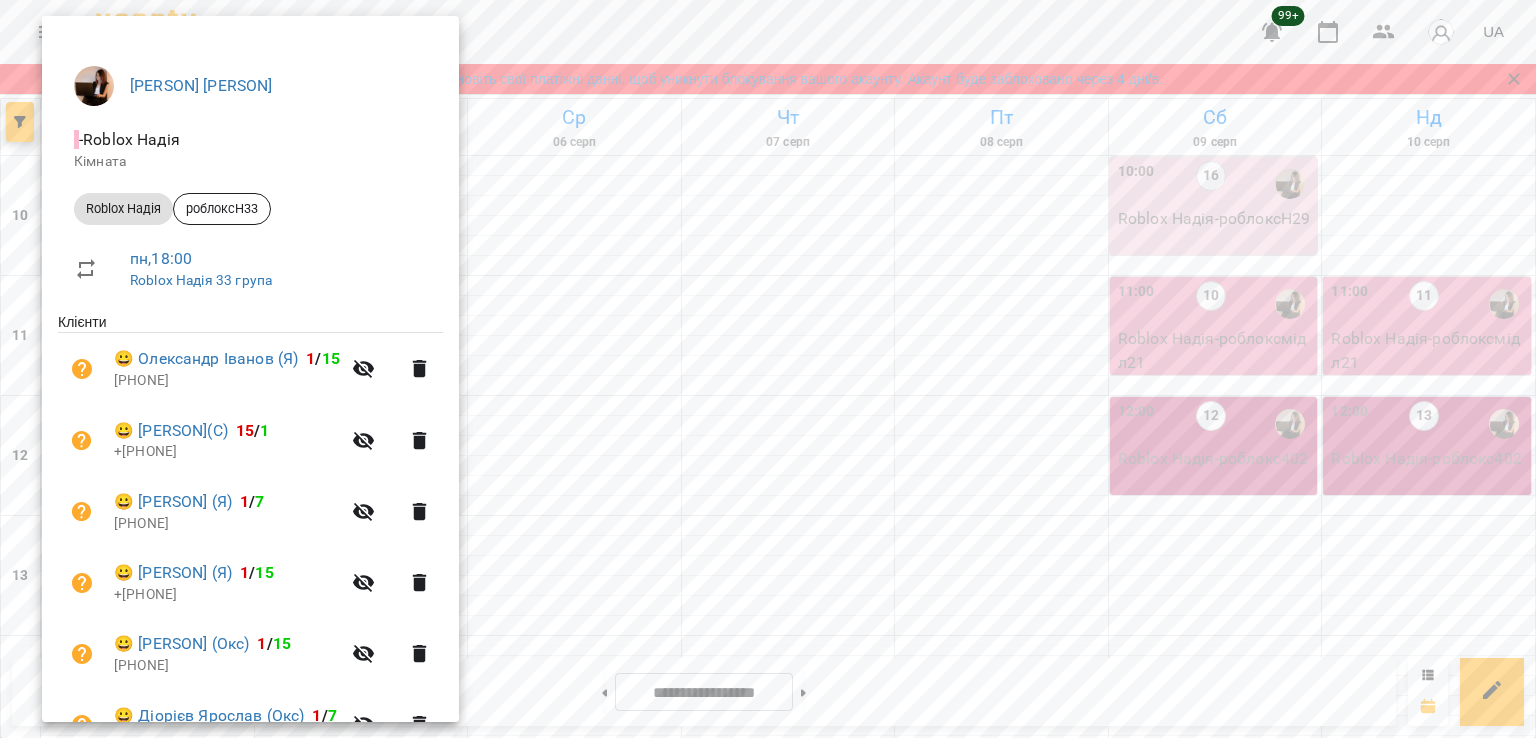 scroll, scrollTop: 314, scrollLeft: 0, axis: vertical 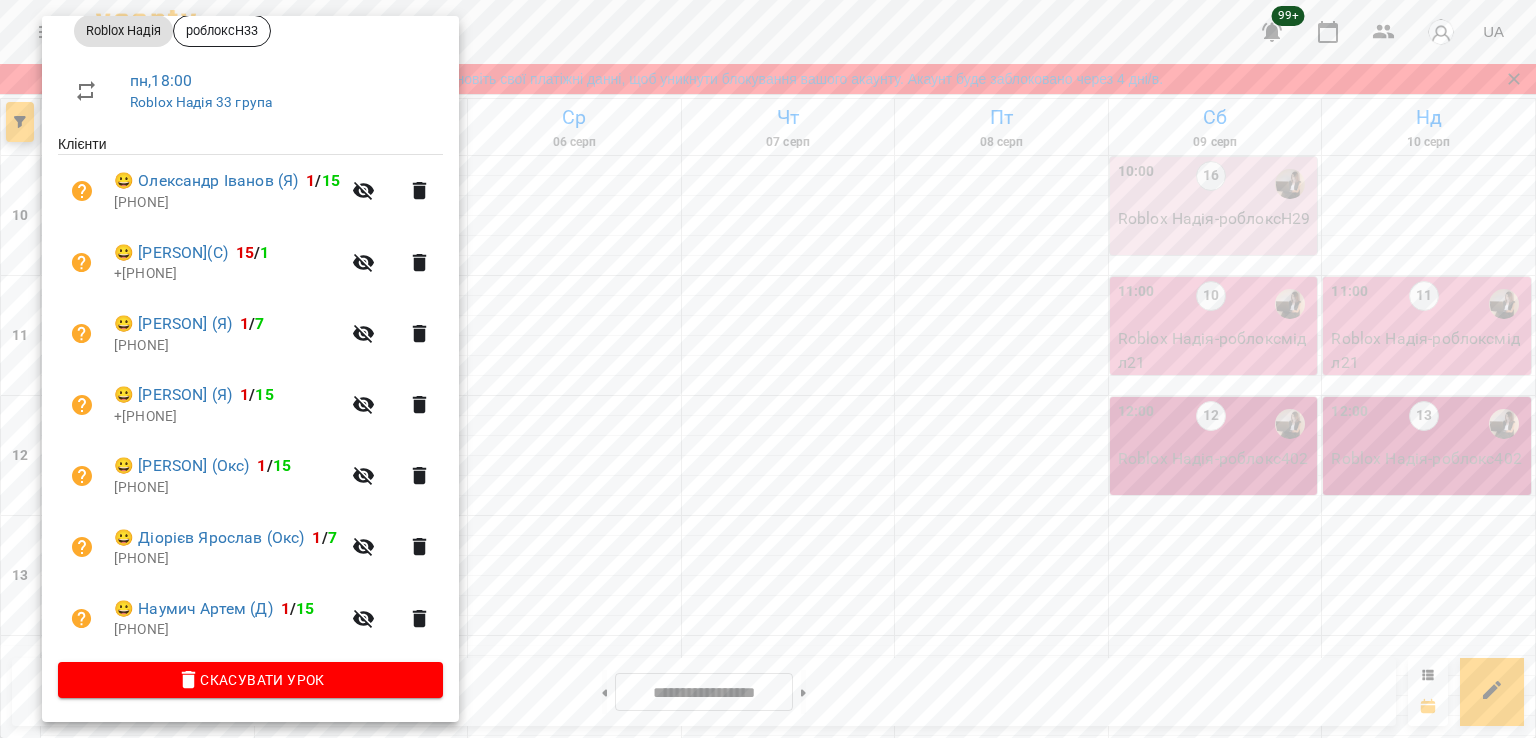 click at bounding box center (768, 369) 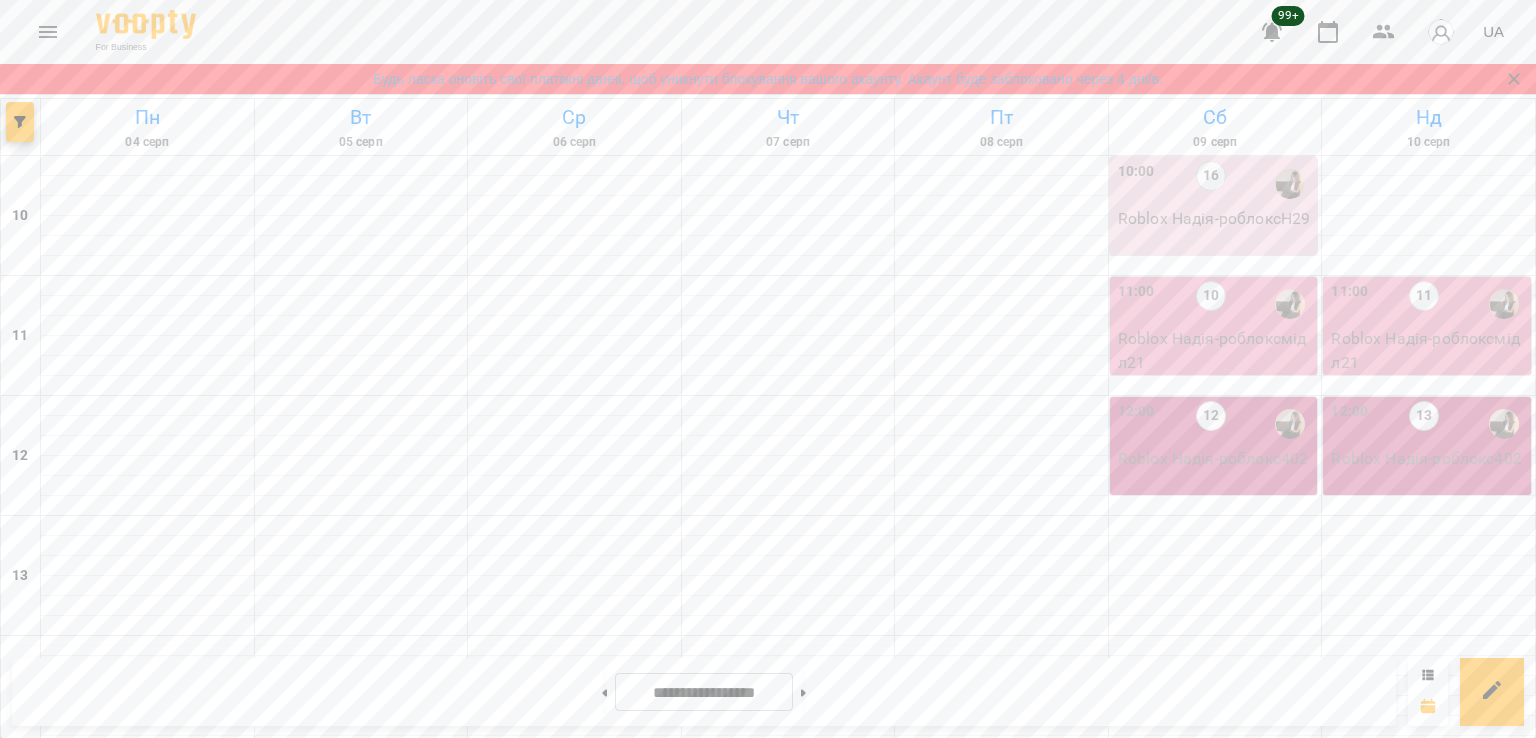 click on "18:00 2" at bounding box center (148, 1144) 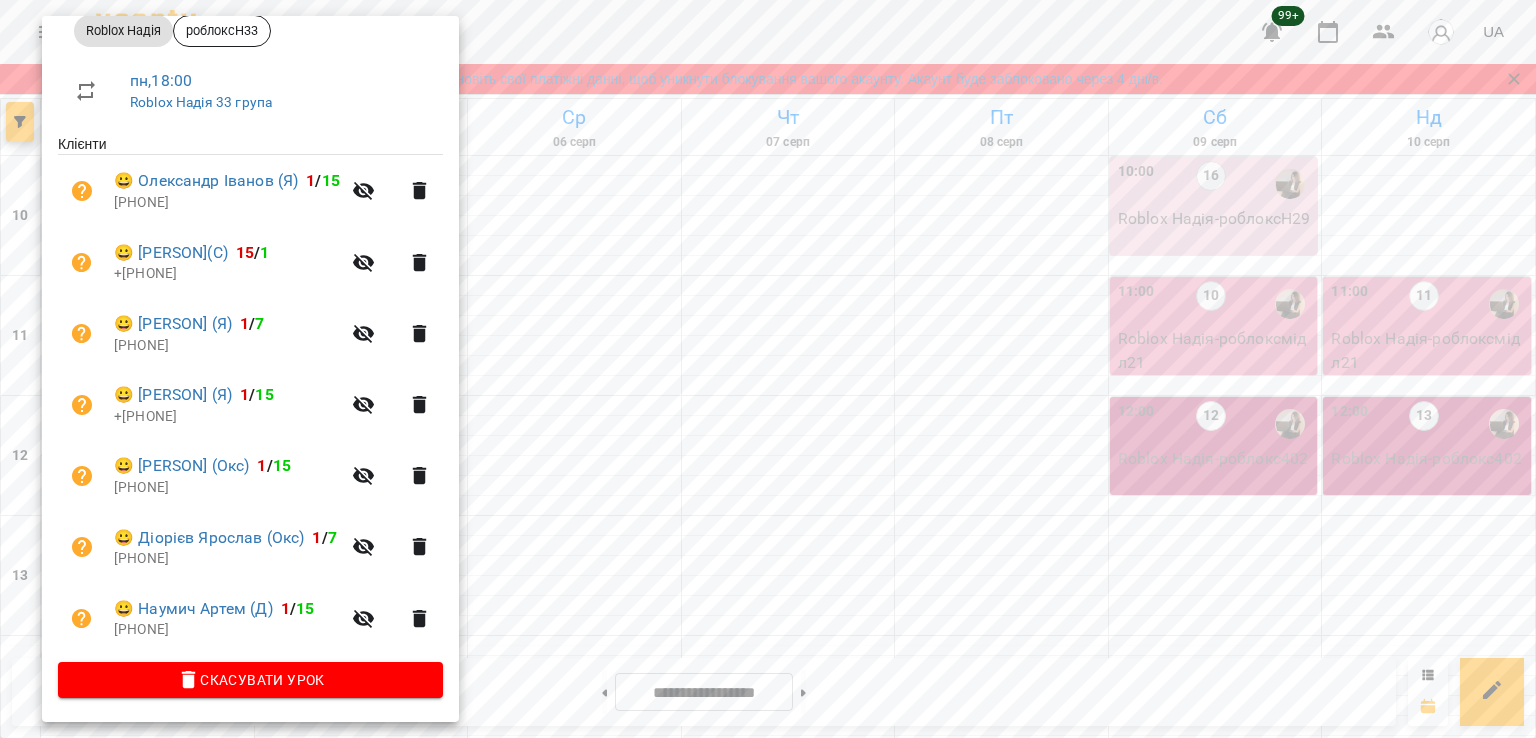 scroll, scrollTop: 314, scrollLeft: 0, axis: vertical 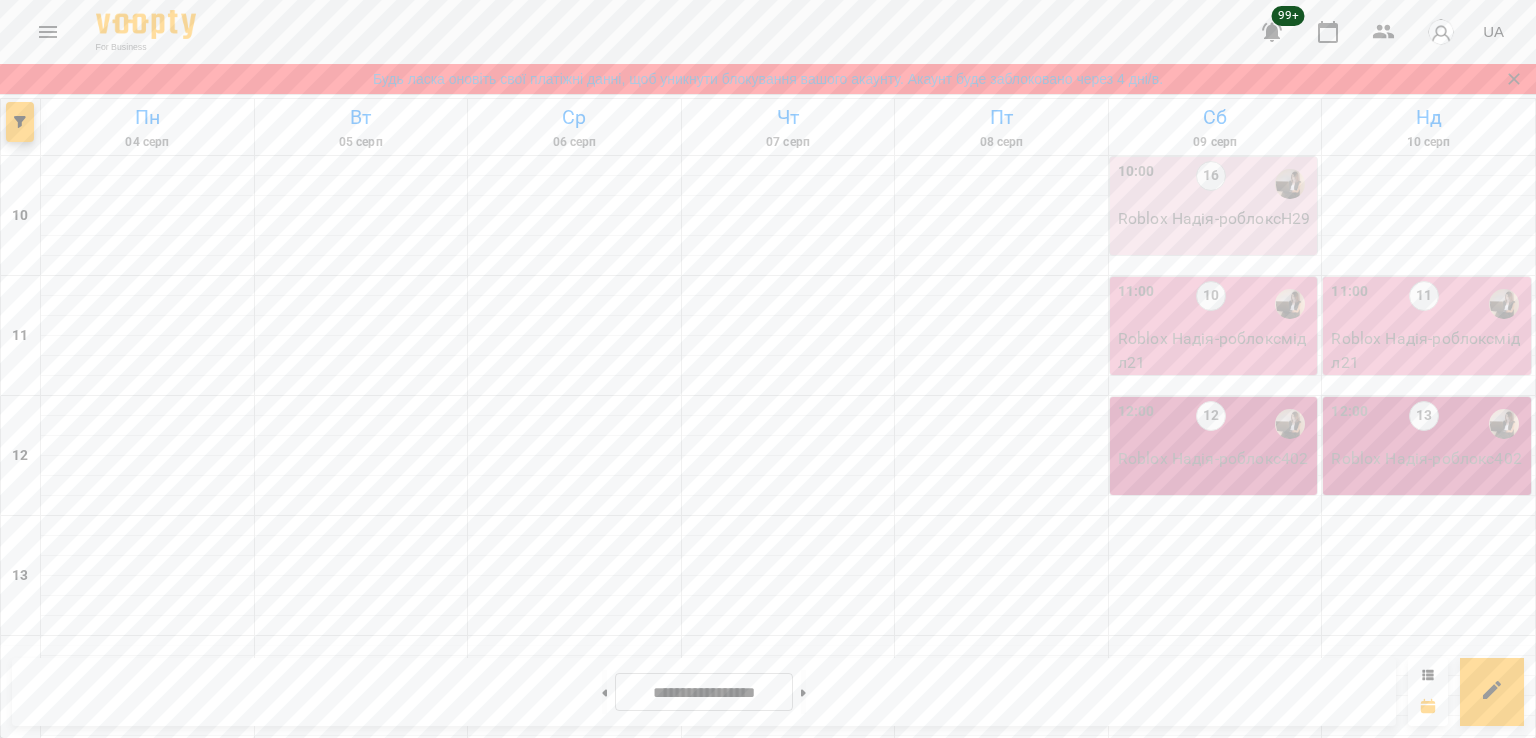 click on "18:00 2" at bounding box center [148, 1144] 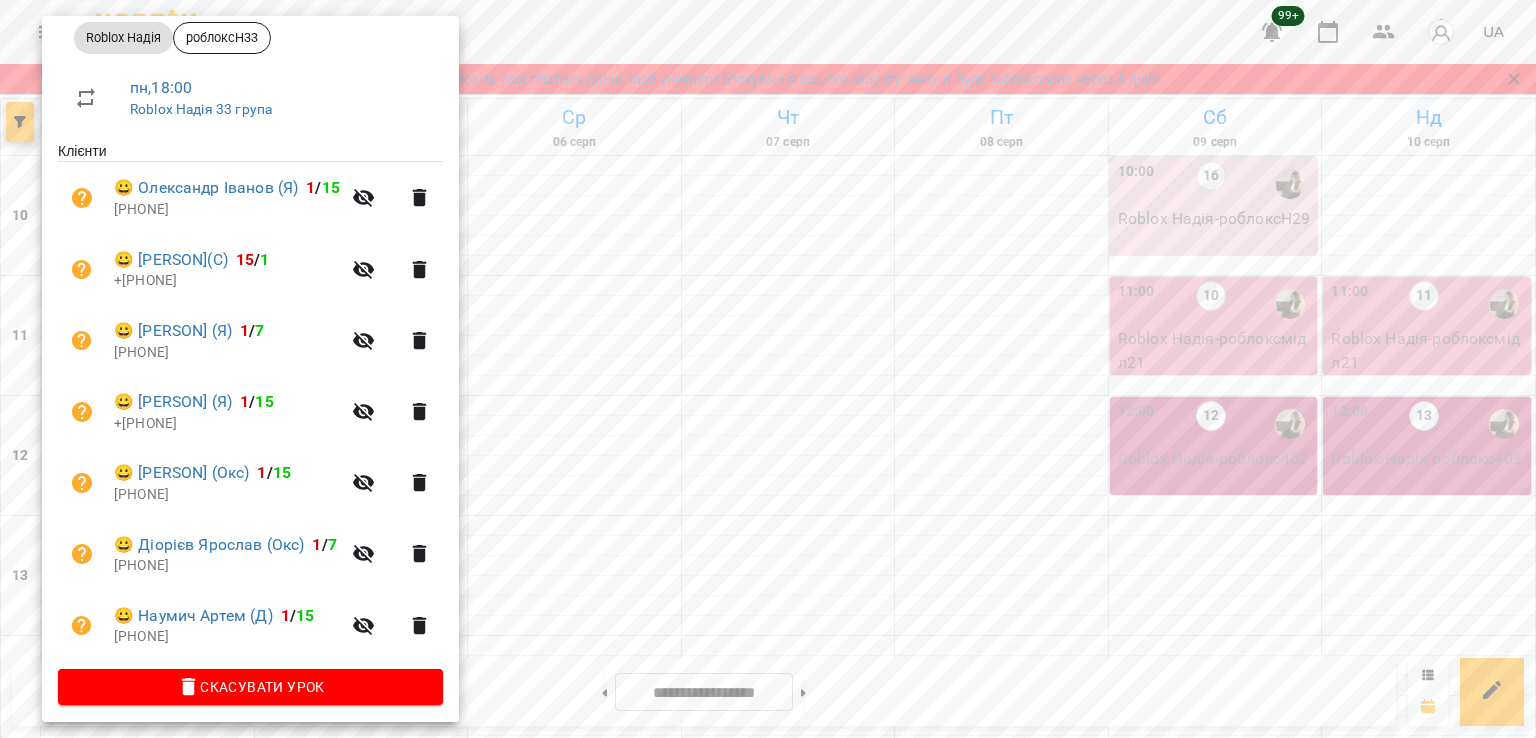 scroll, scrollTop: 314, scrollLeft: 0, axis: vertical 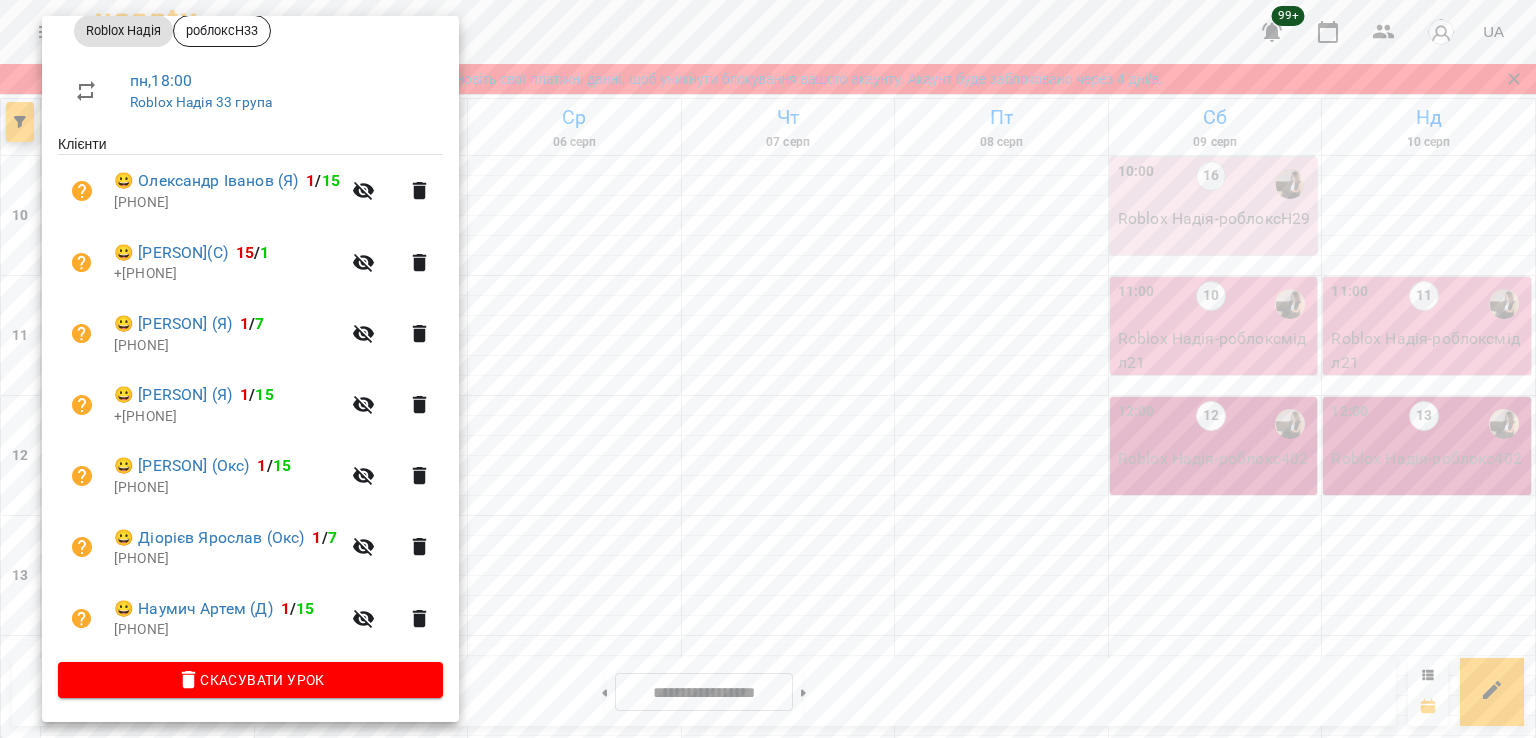 click at bounding box center [768, 369] 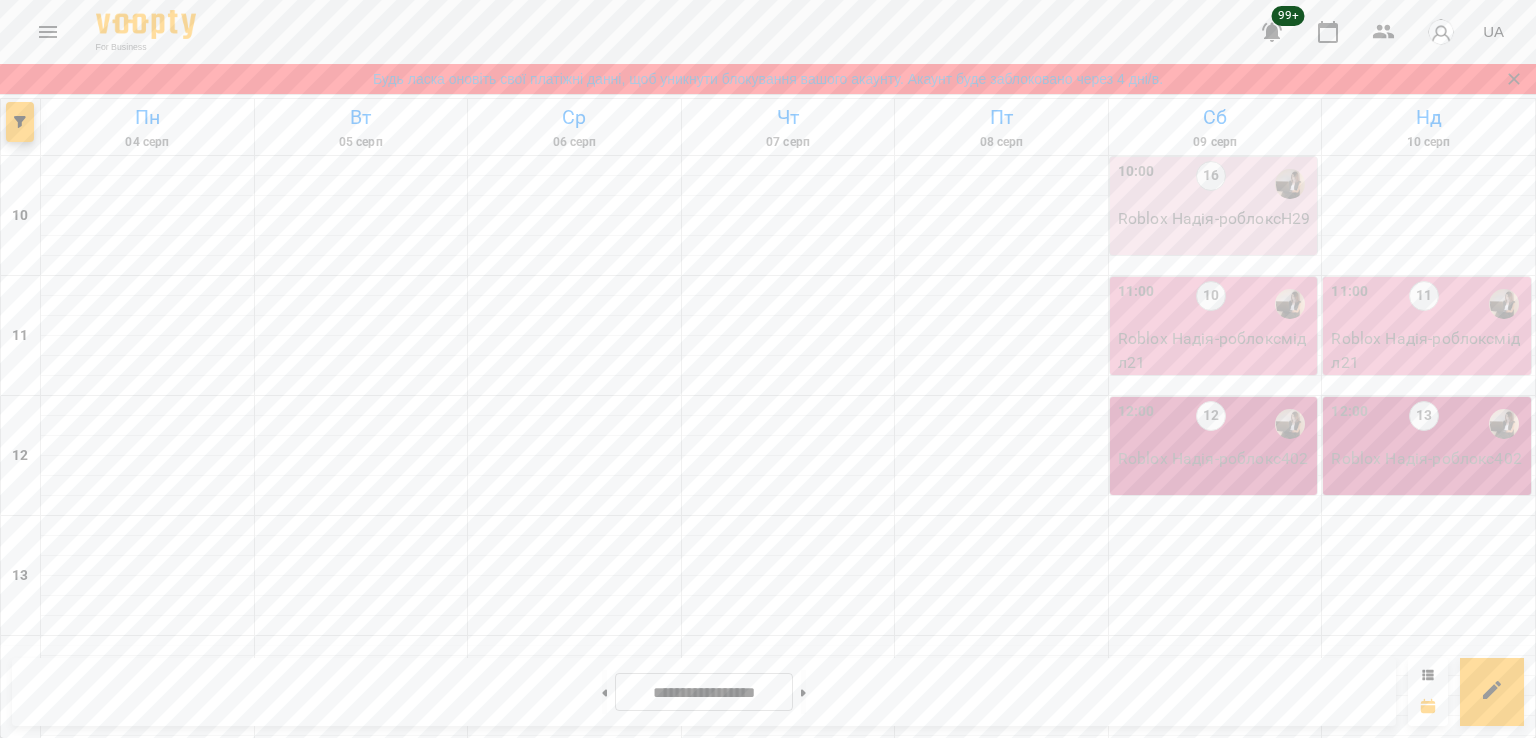 click on "3" at bounding box center [357, 1144] 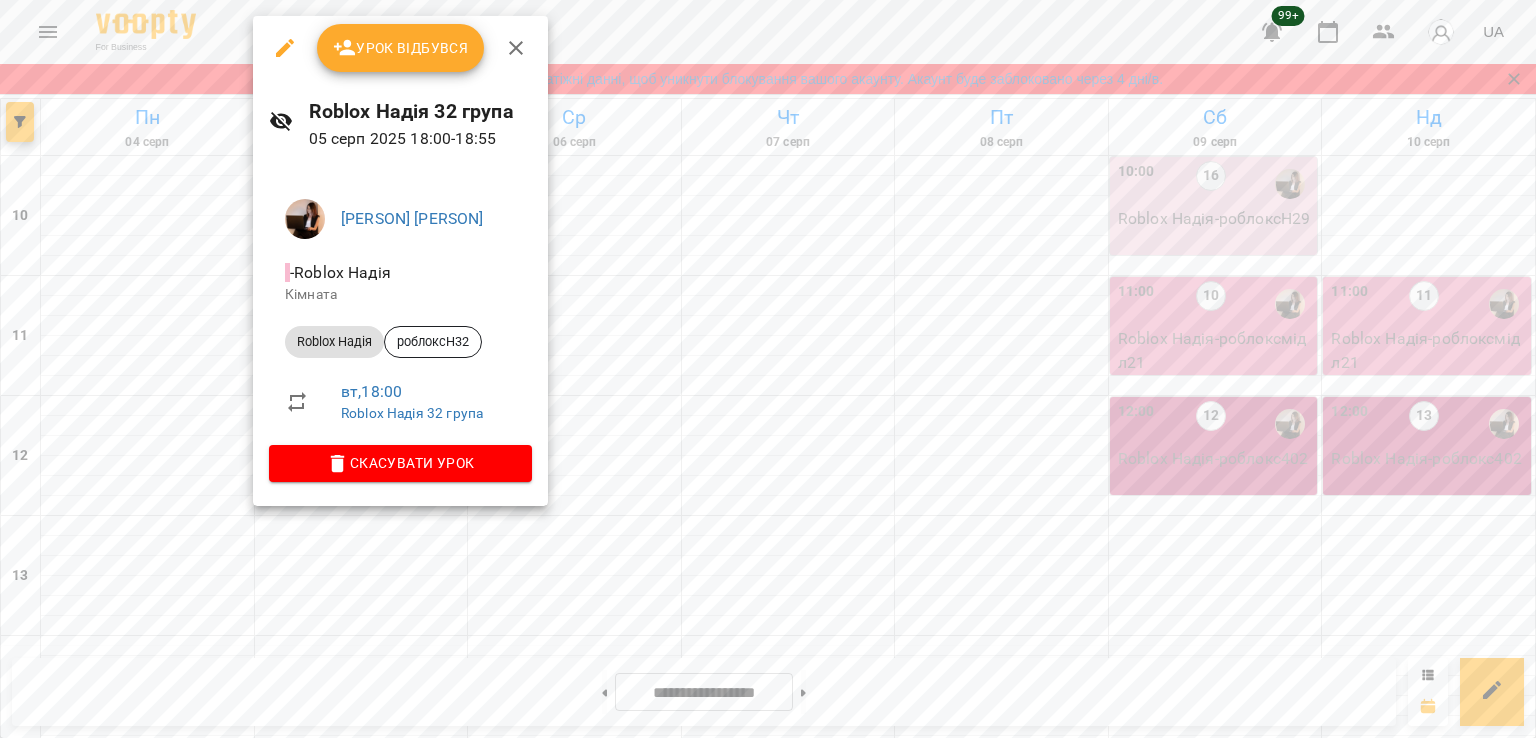 click at bounding box center (768, 369) 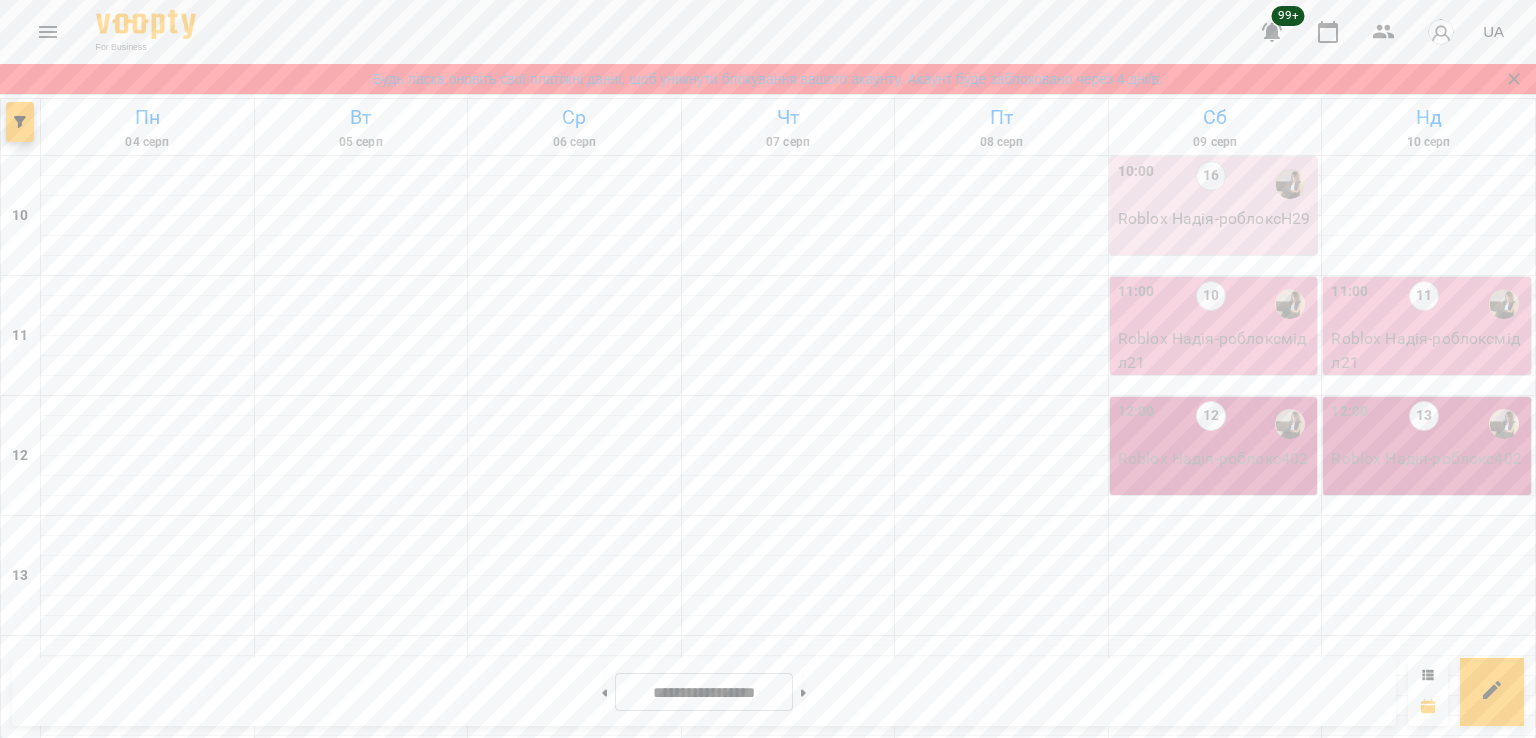 scroll, scrollTop: 668, scrollLeft: 0, axis: vertical 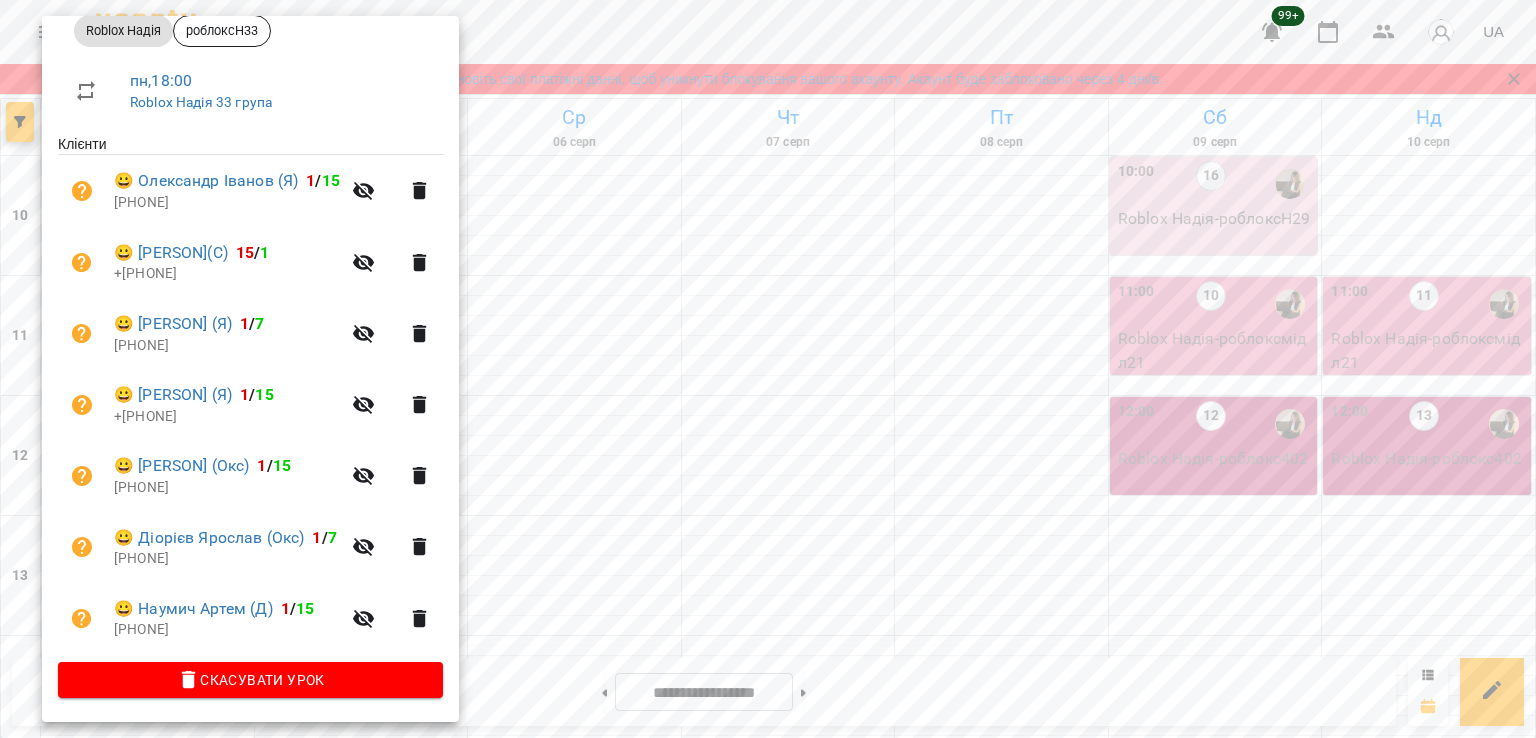 drag, startPoint x: 658, startPoint y: 415, endPoint x: 394, endPoint y: 559, distance: 300.71915 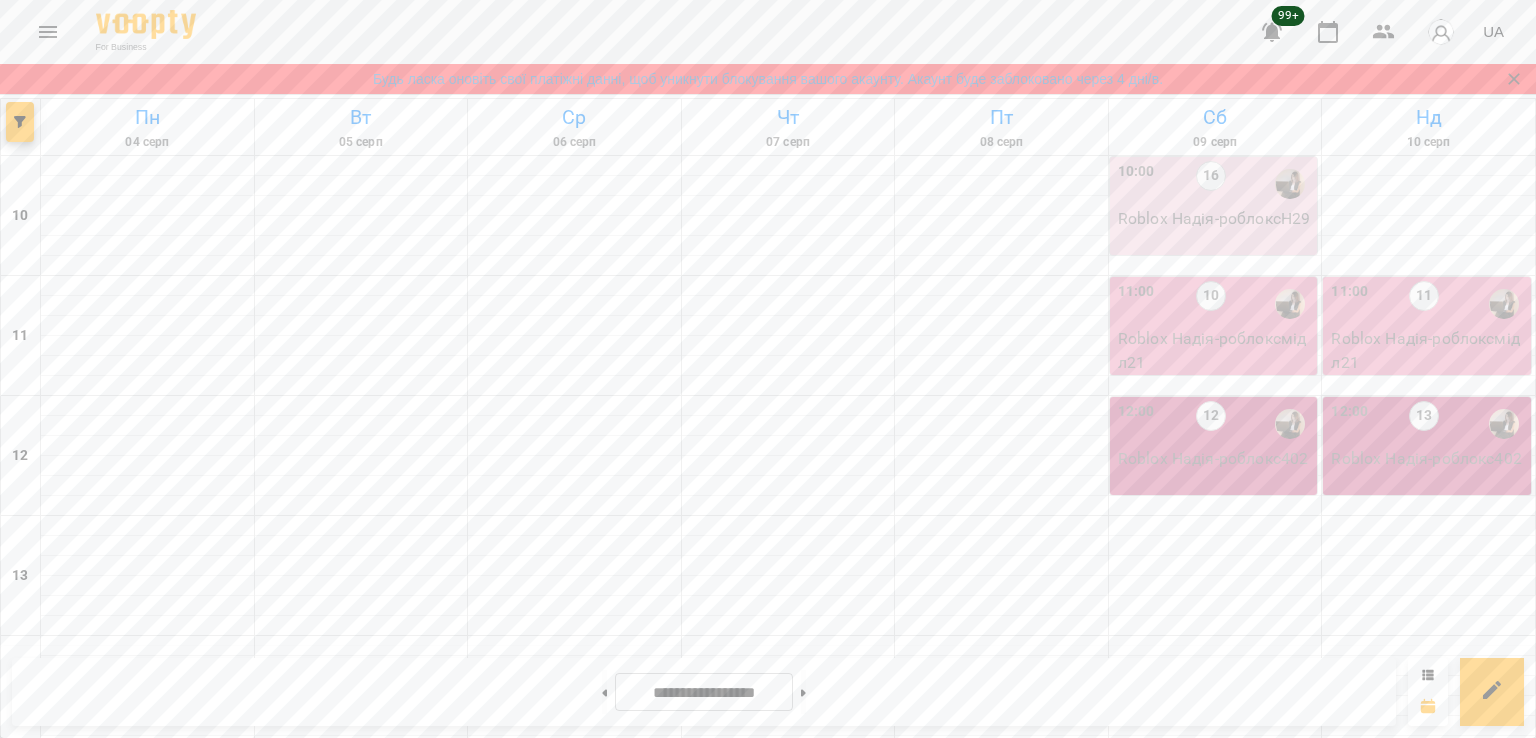 scroll, scrollTop: 968, scrollLeft: 0, axis: vertical 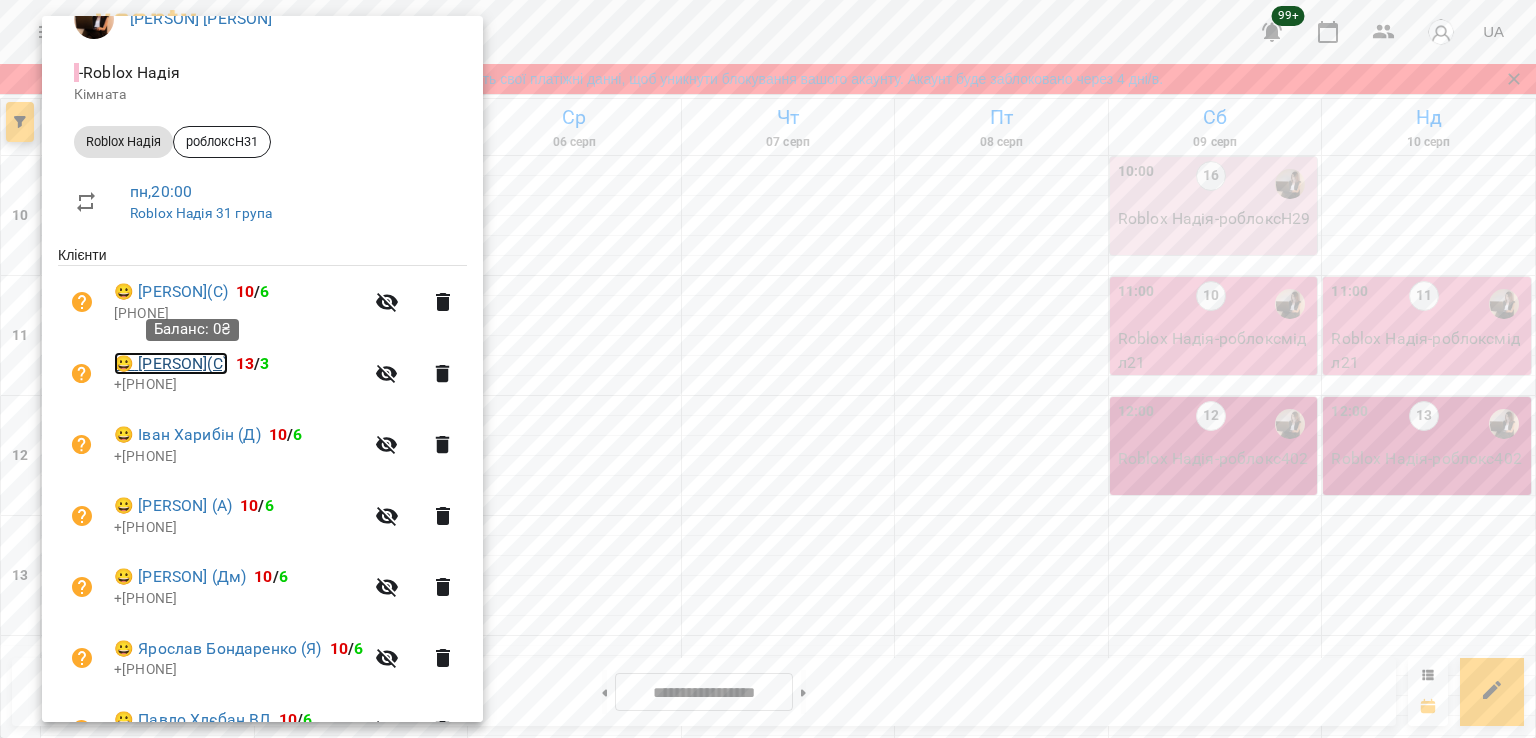 click on "😀   [PERSON](С)" at bounding box center (171, 364) 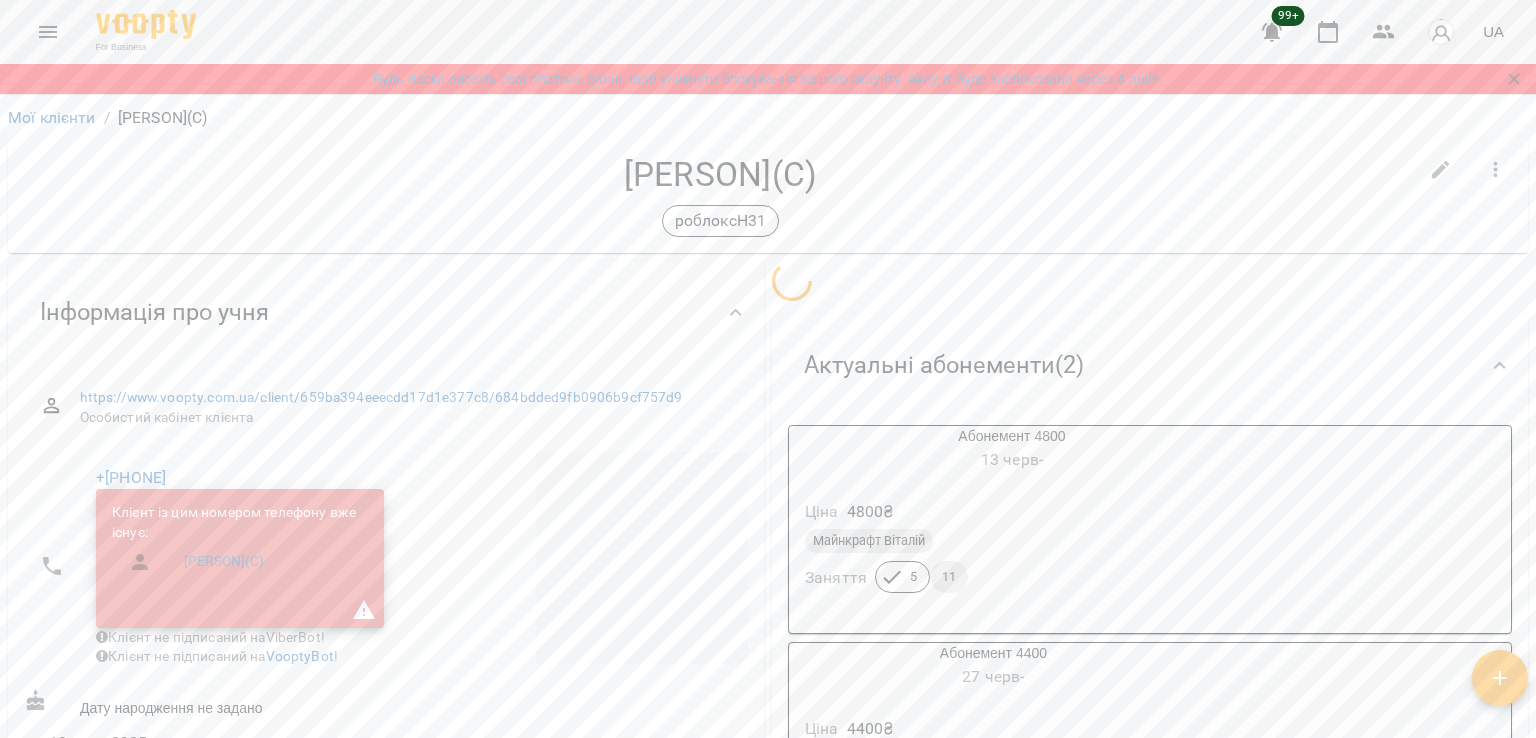 click at bounding box center (1441, 170) 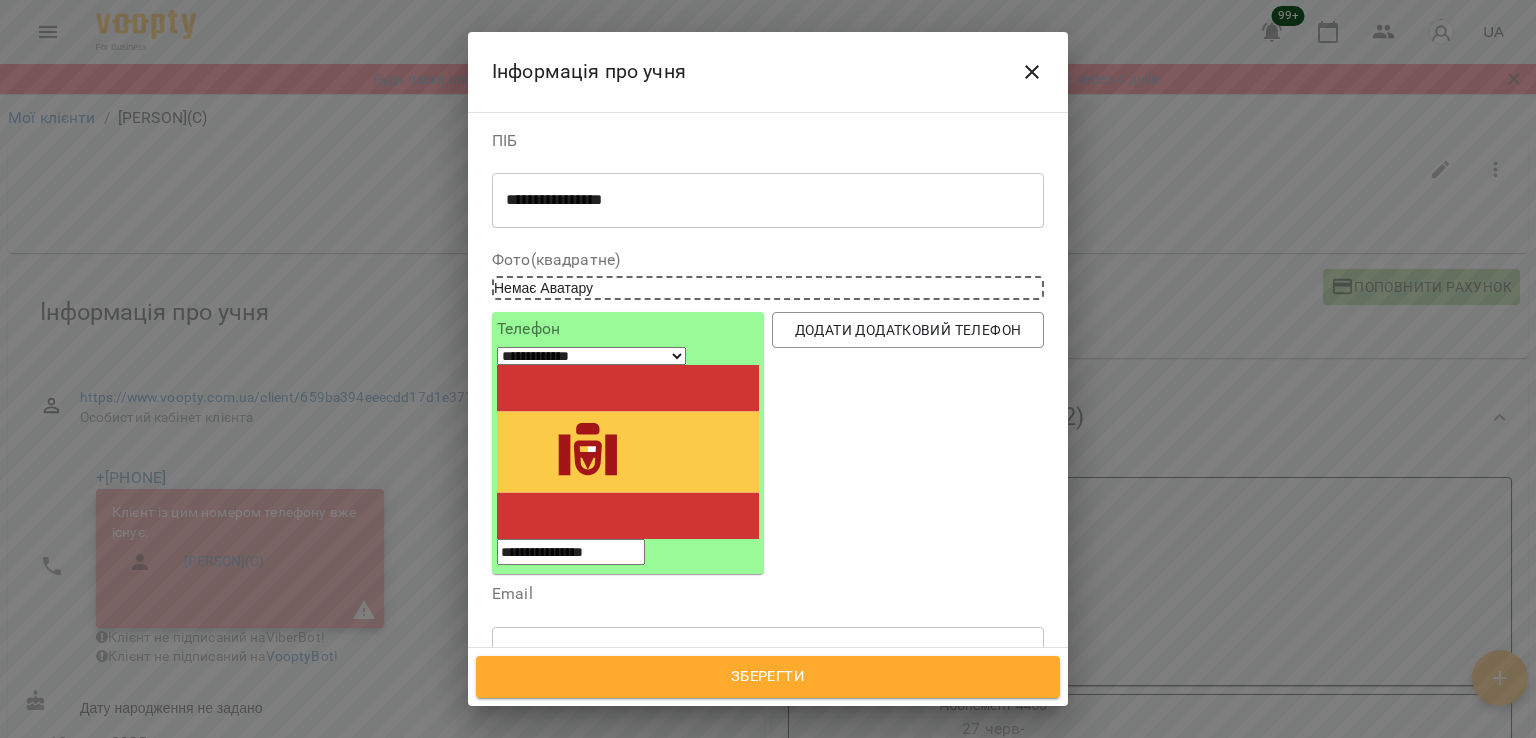 click 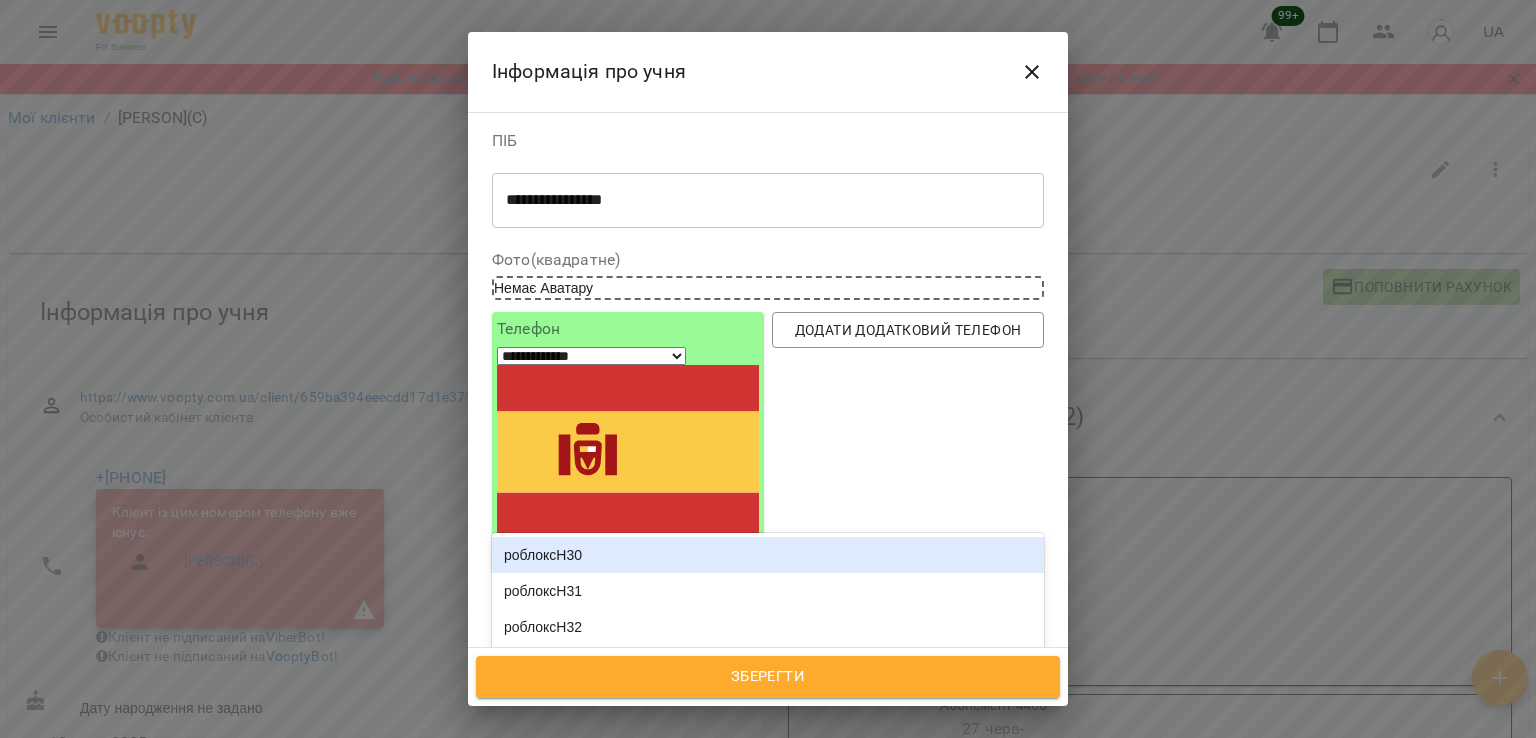 type on "**********" 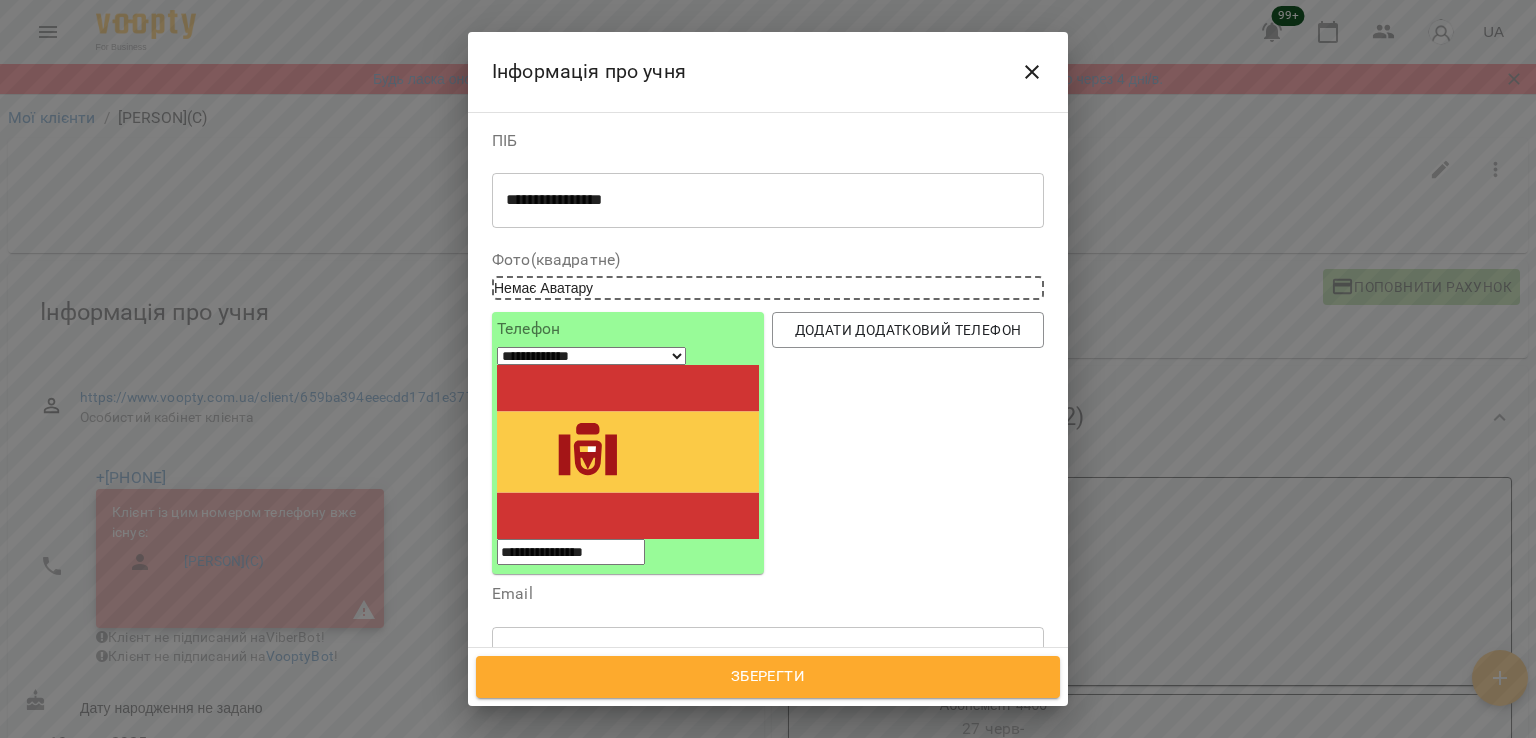 click on "роблоксН33" at bounding box center (768, 699) 